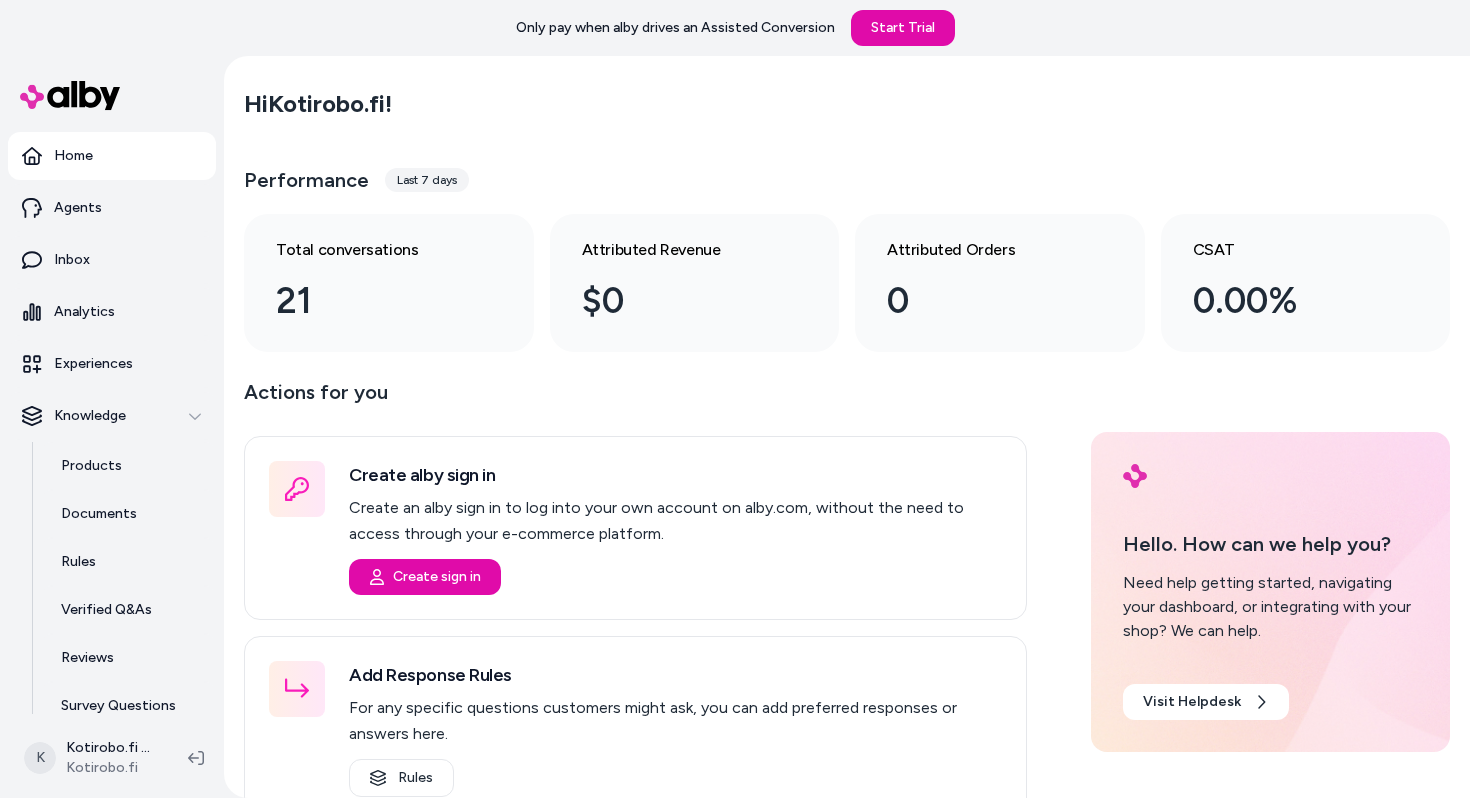 scroll, scrollTop: 0, scrollLeft: 0, axis: both 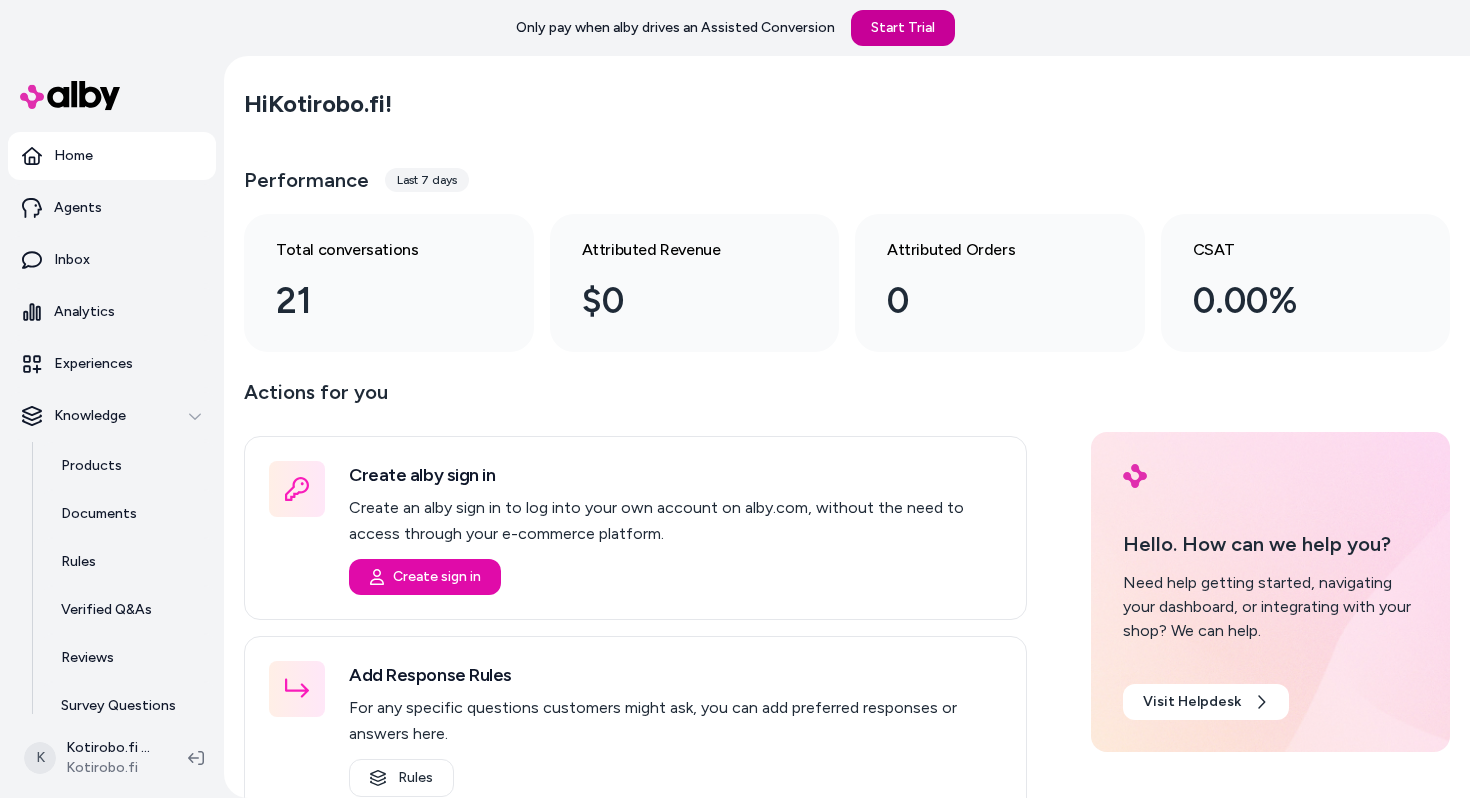 click on "Start Trial" at bounding box center (903, 28) 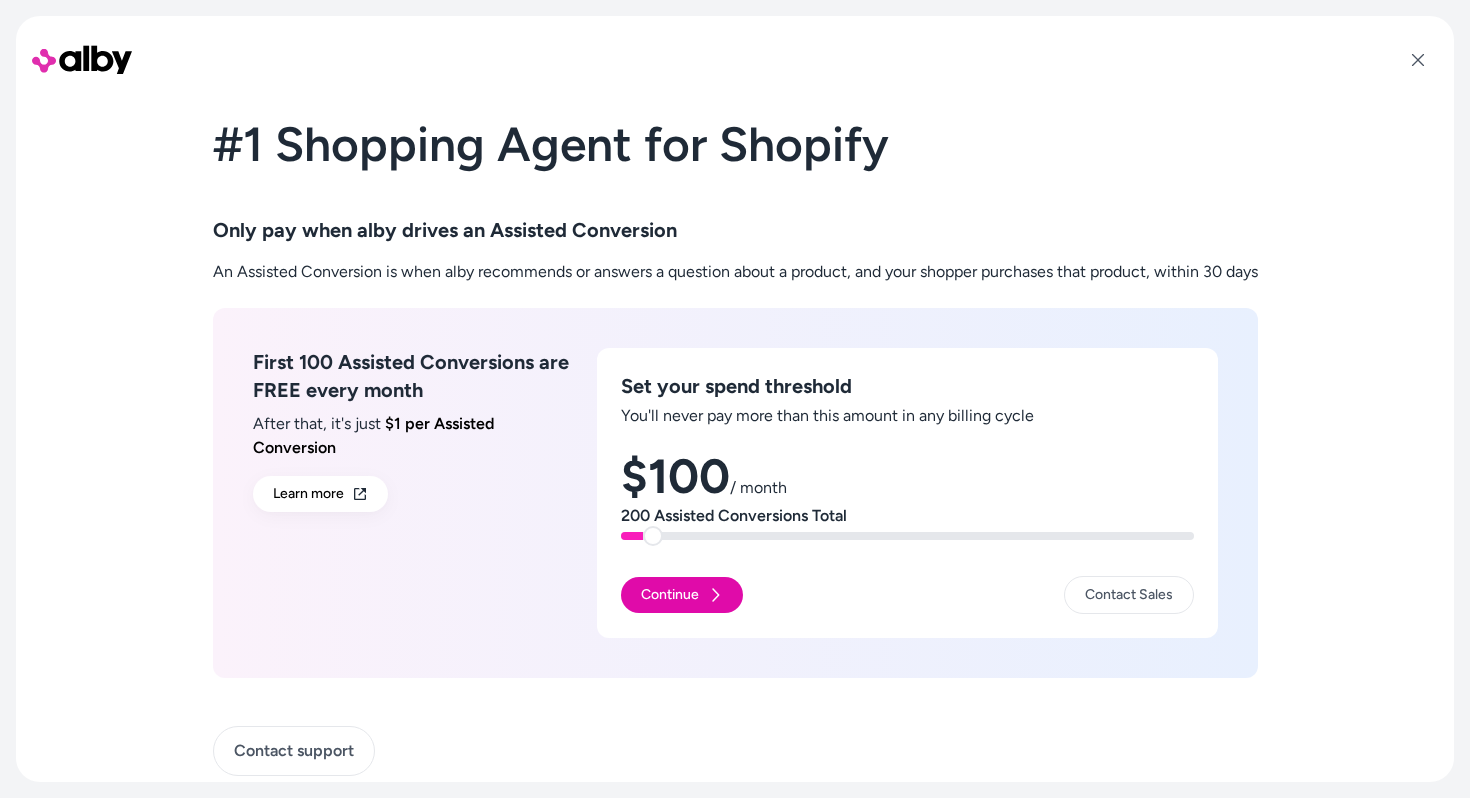 click at bounding box center [653, 536] 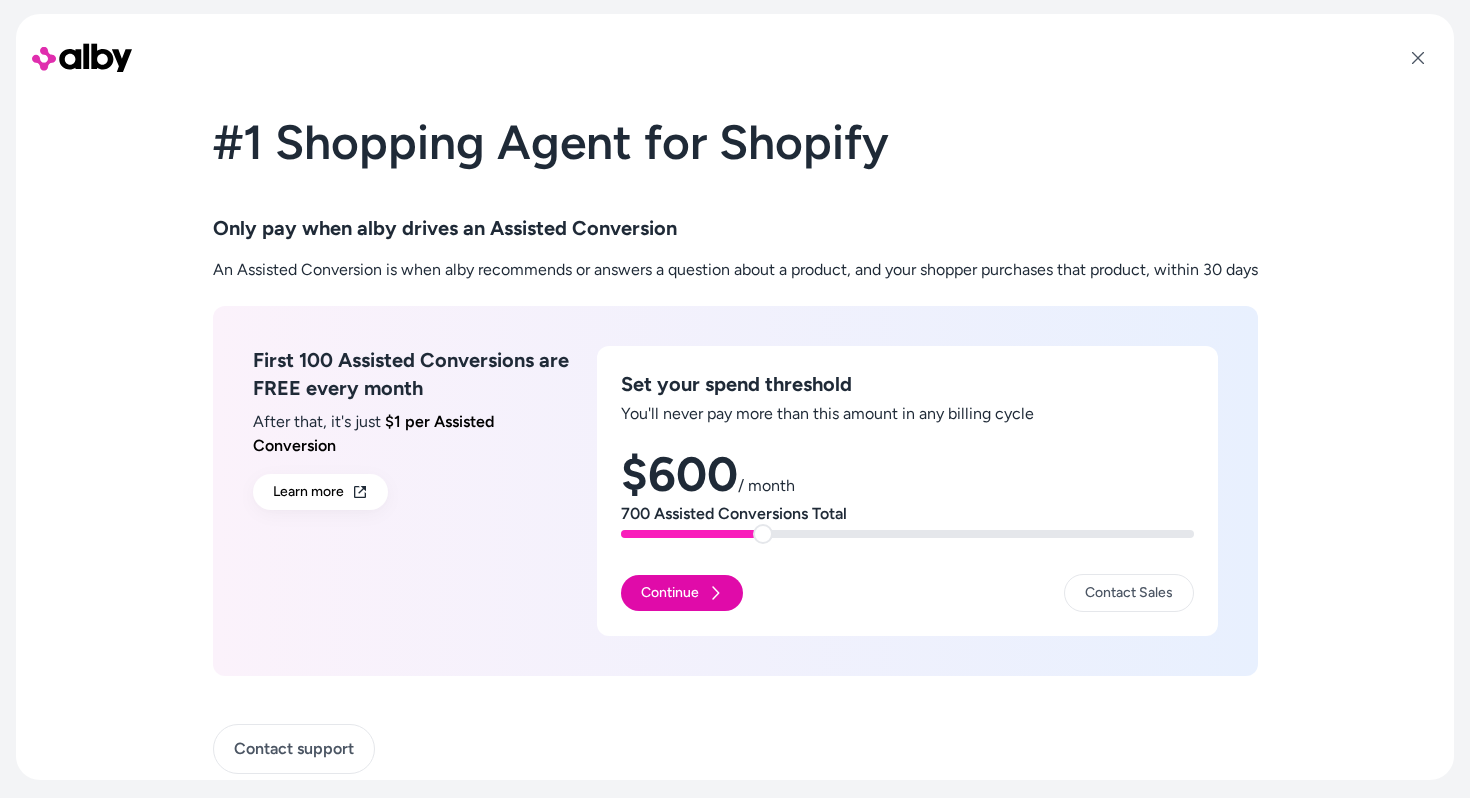 click at bounding box center (763, 534) 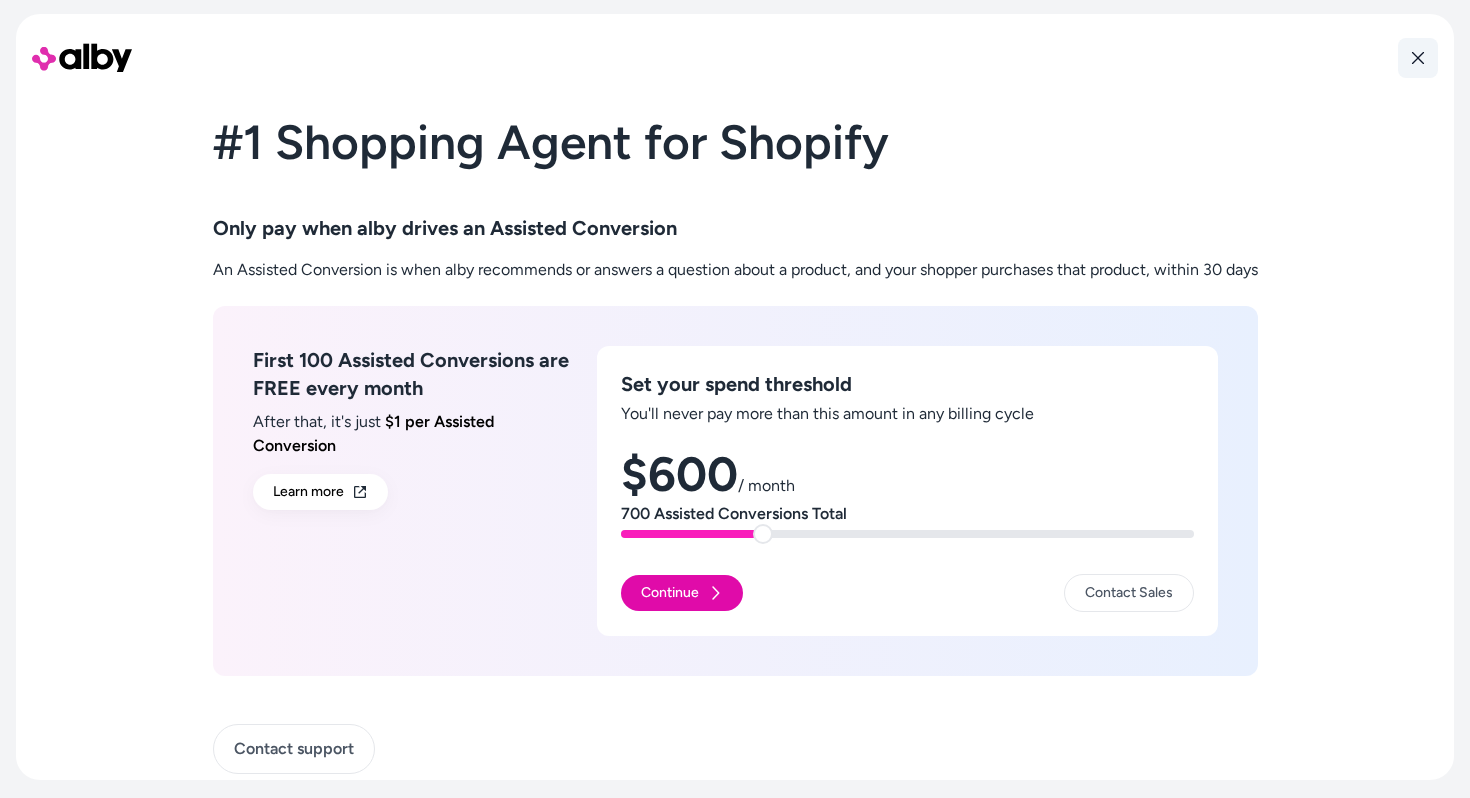 click at bounding box center (1418, 58) 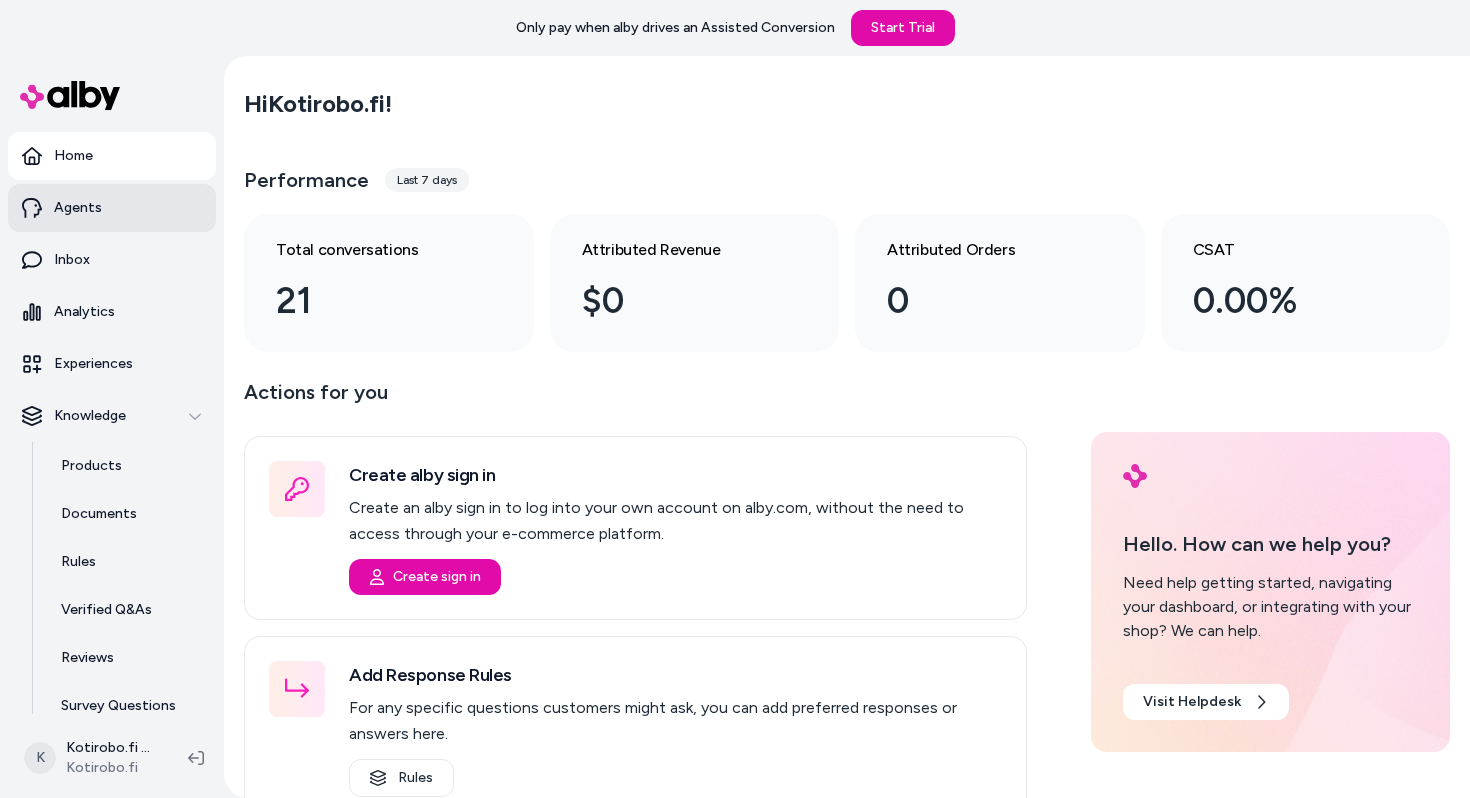 click on "Agents" at bounding box center (112, 208) 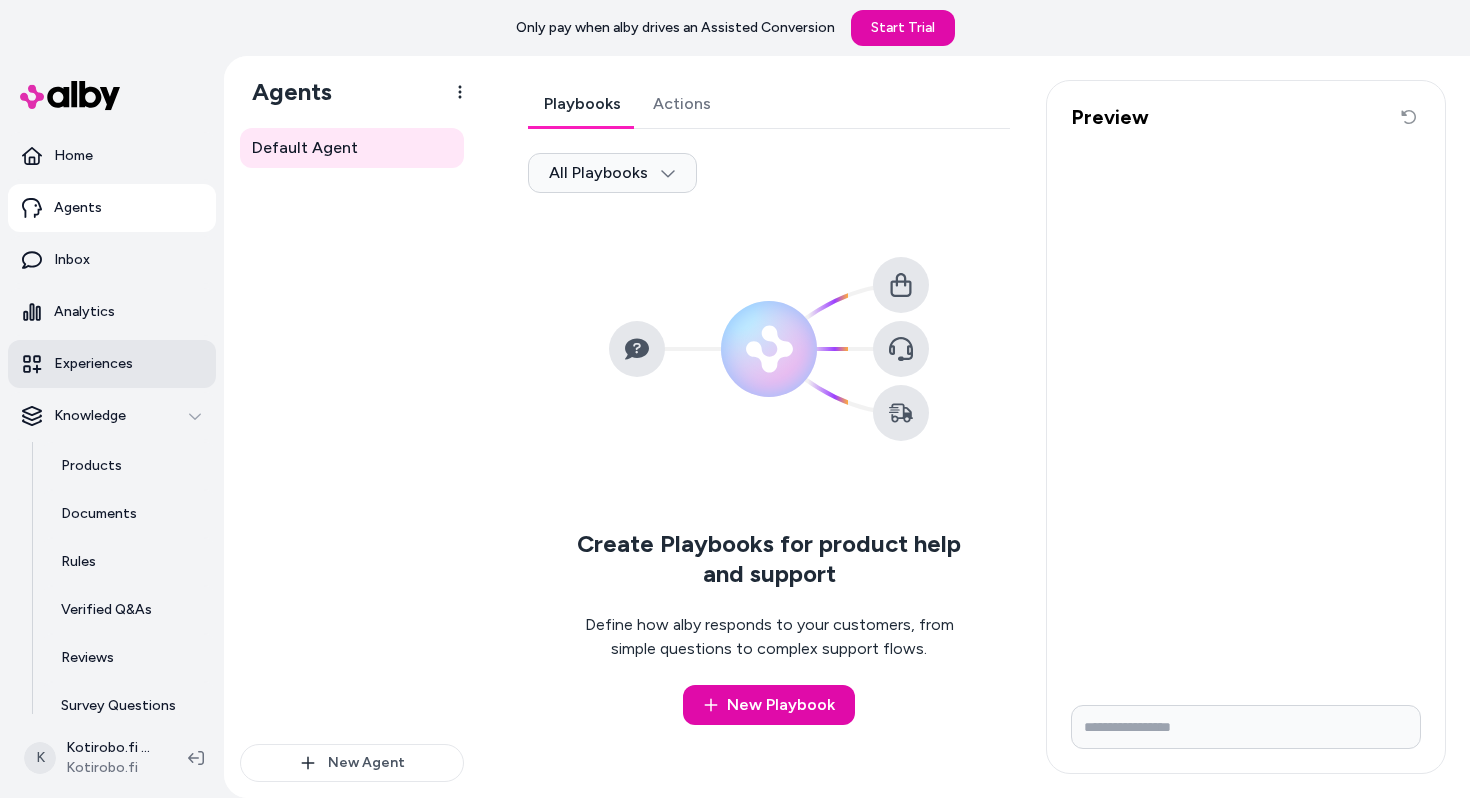 click on "Experiences" at bounding box center [93, 364] 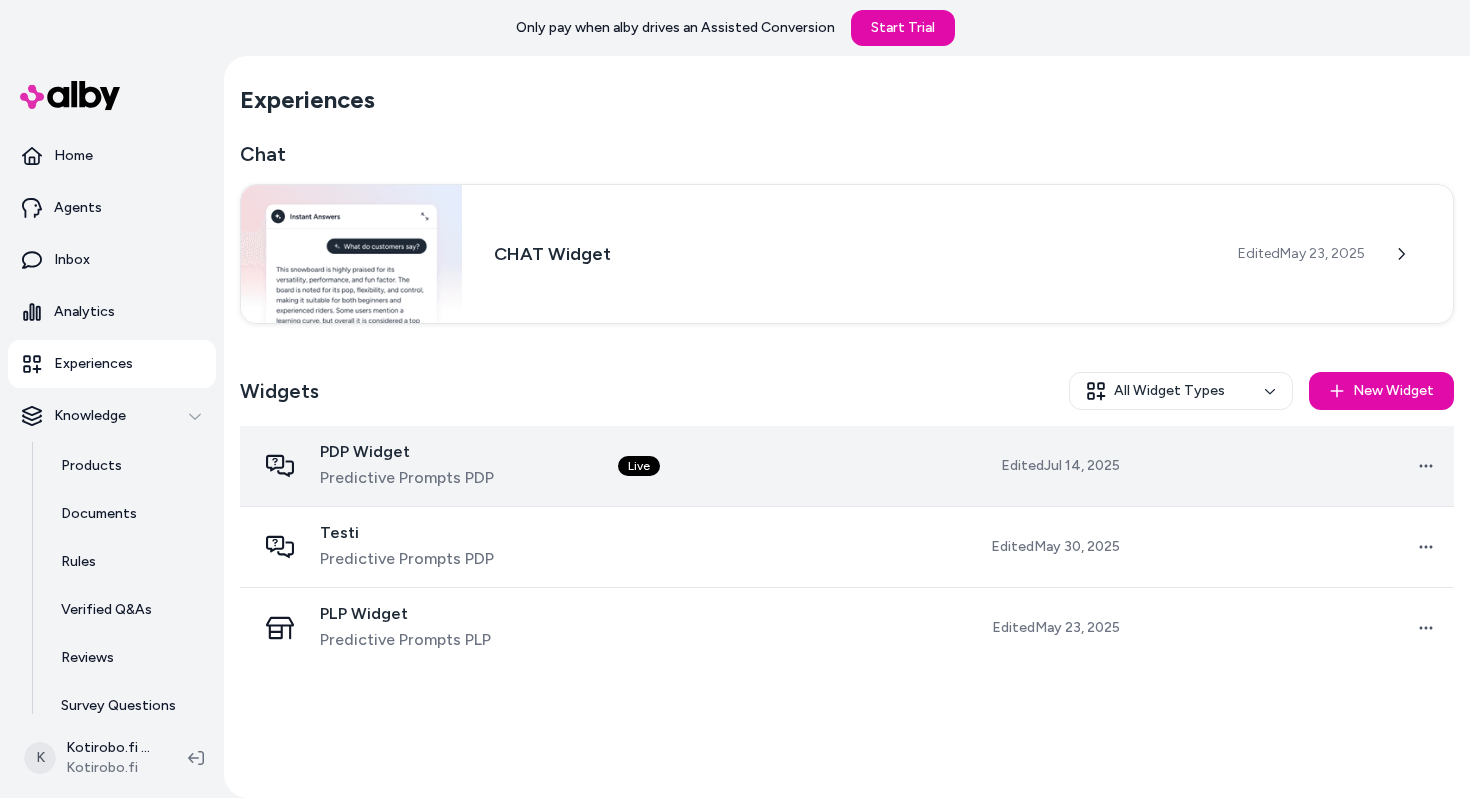 click on "Predictive Prompts PDP" at bounding box center [407, 478] 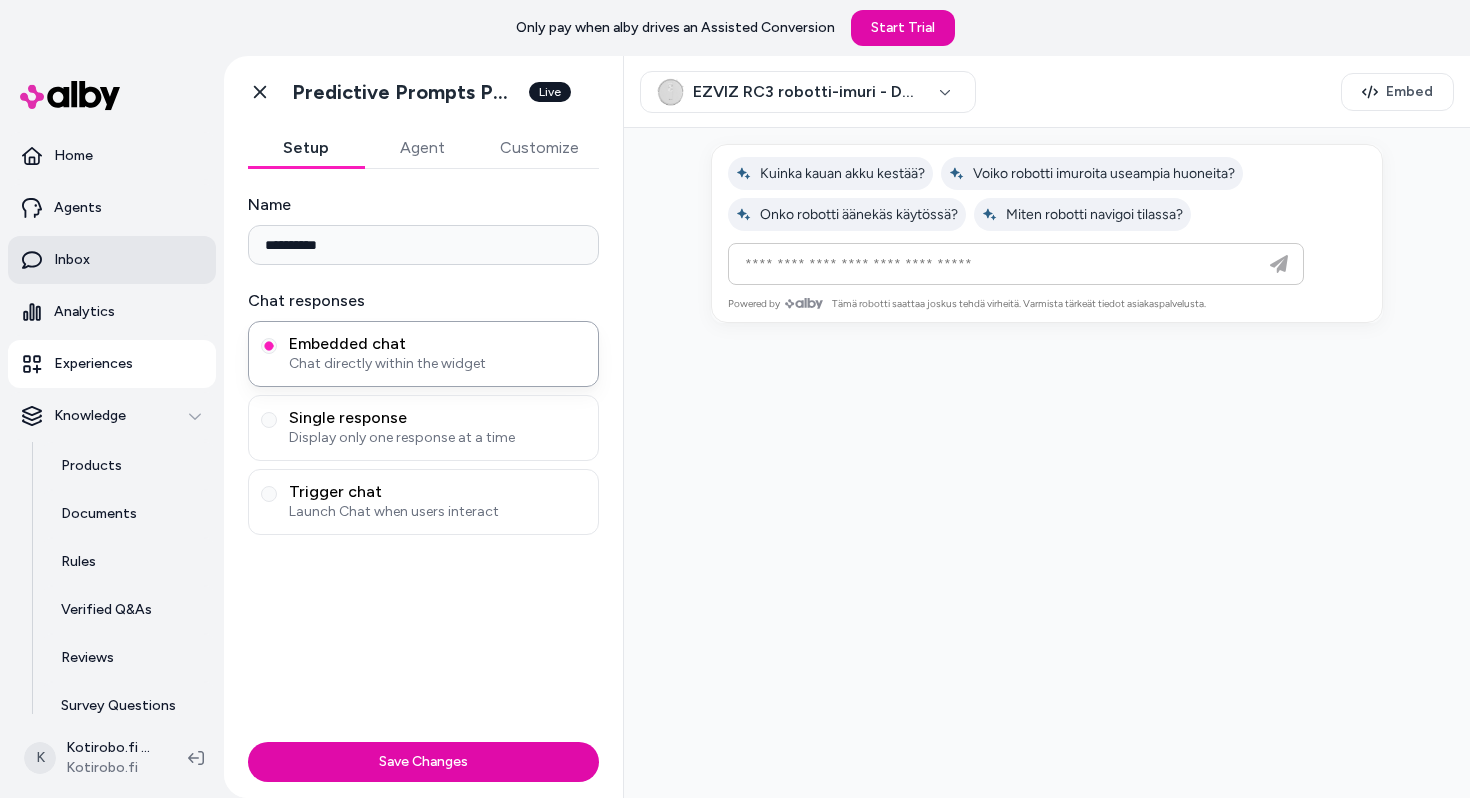 click on "Inbox" at bounding box center [112, 260] 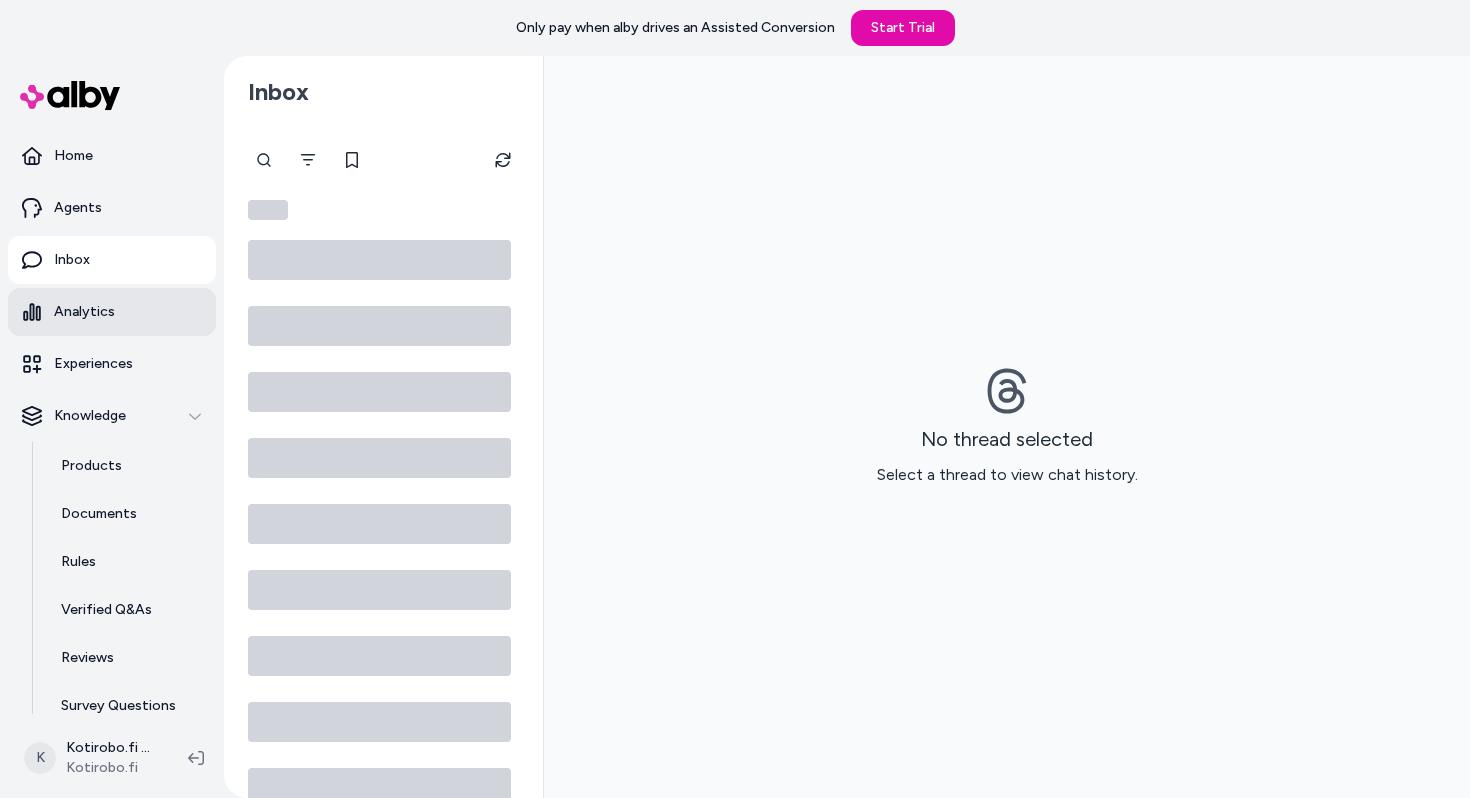click on "Analytics" at bounding box center (84, 312) 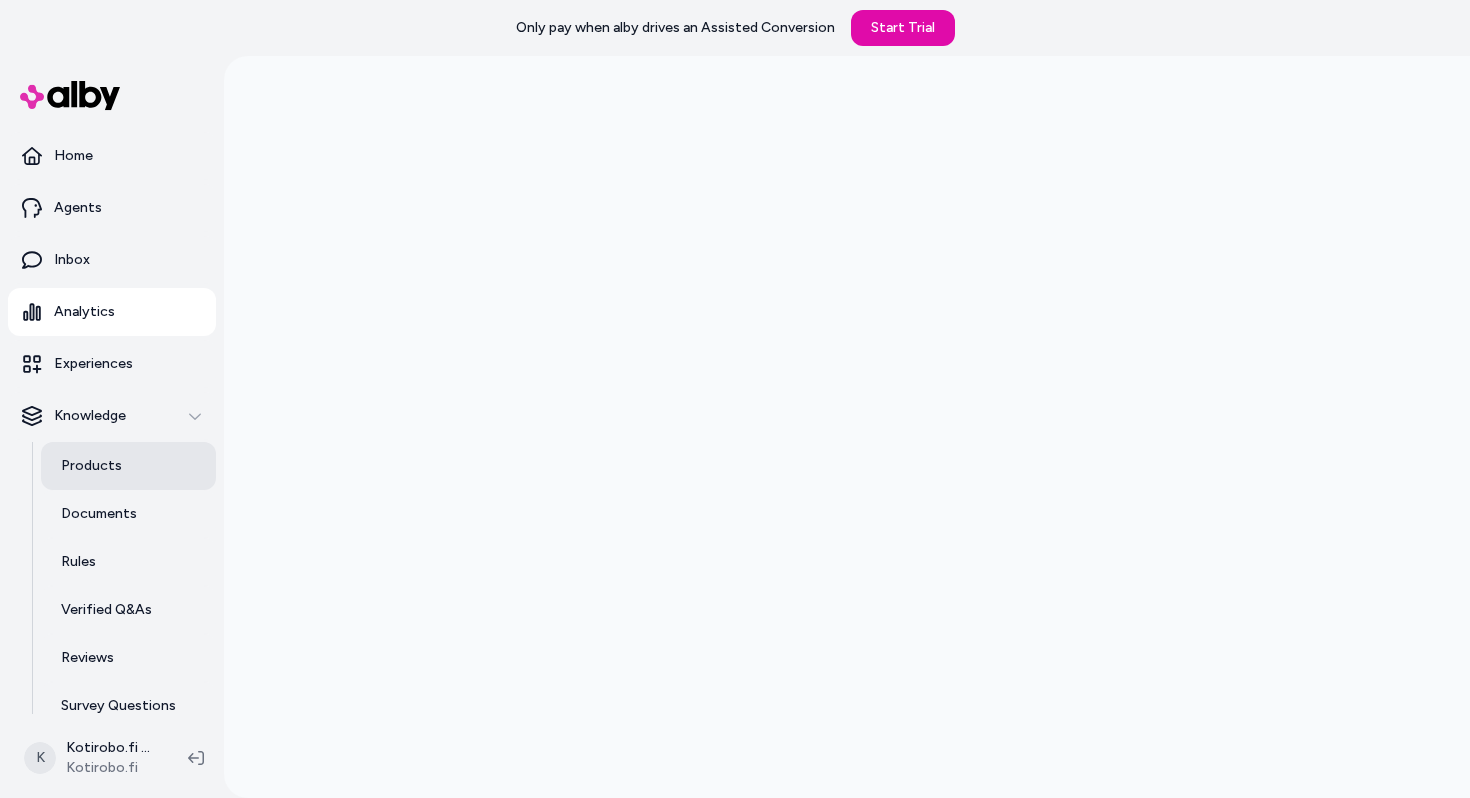 click on "Products" at bounding box center [91, 466] 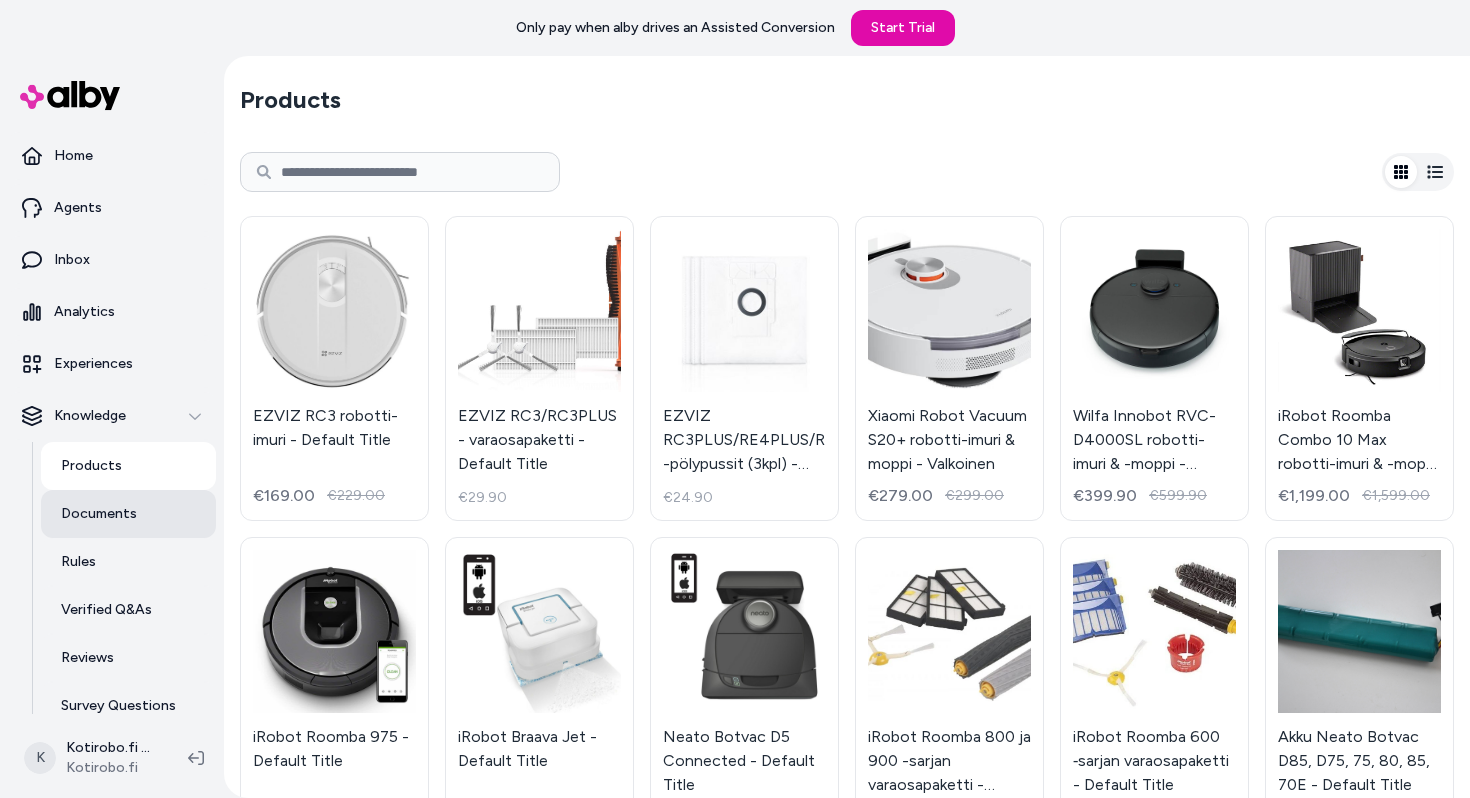 click on "Documents" at bounding box center (128, 514) 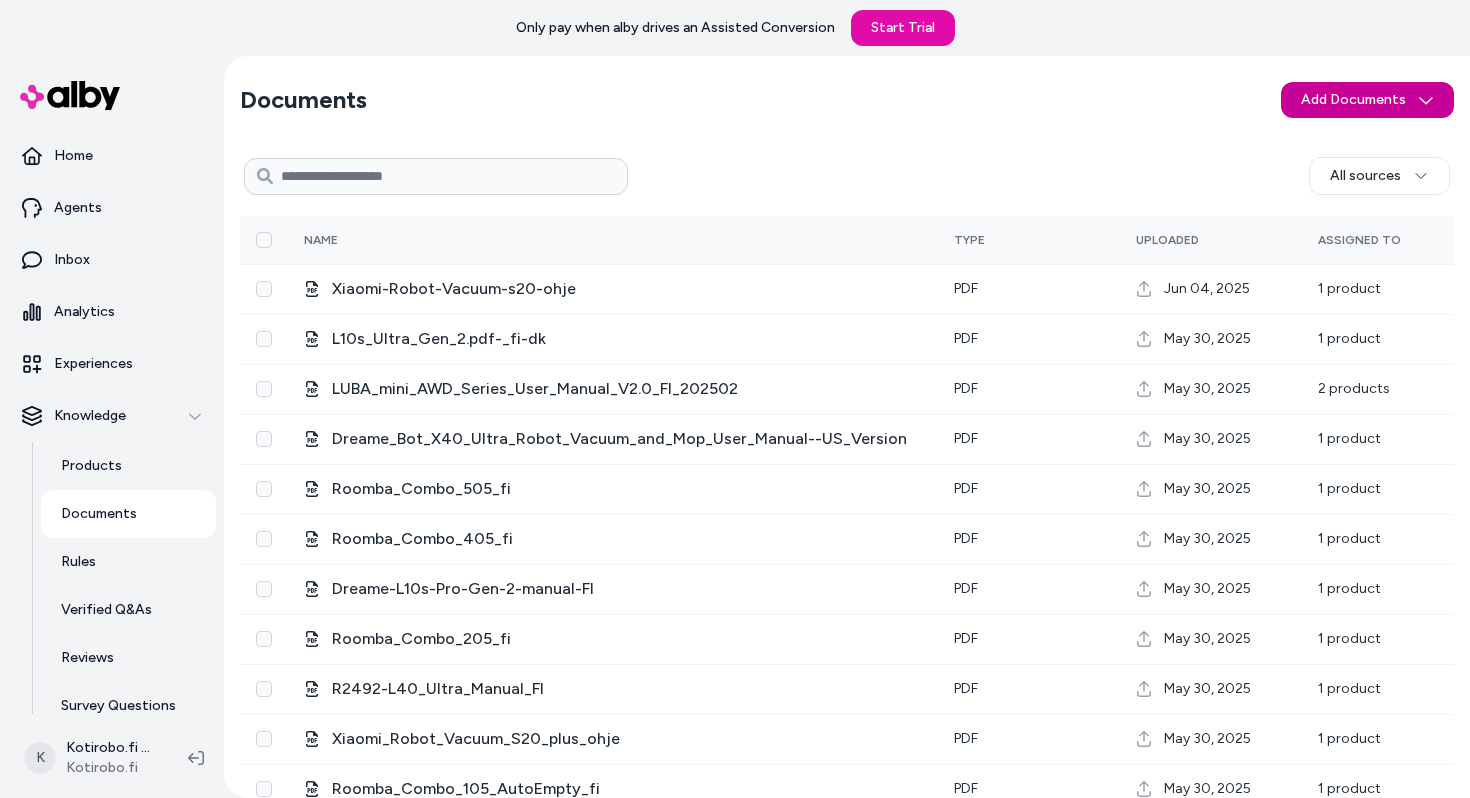 click on "Only pay when alby drives an Assisted Conversion Start Trial Home Agents Inbox Analytics Experiences Knowledge Products Documents Rules Verified Q&As Reviews Survey Questions Integrations K Kotirobo.fi Shopify Kotirobo.fi Documents Add Documents  All sources 0  Selected Edit Multiple Name Type Uploaded Assigned To Xiaomi-Robot-Vacuum-s20-ohje pdf Jun 04, 2025 1 product L10s_Ultra_Gen_2.pdf-_fi-dk pdf May 30, 2025 1 product LUBA_mini_AWD_Series_User_Manual_V2.0_FI_202502 pdf May 30, 2025 2 products Dreame_Bot_X40_Ultra_Robot_Vacuum_and_Mop_User_Manual--US_Version pdf May 30, 2025 1 product Roomba_Combo_505_fi pdf May 30, 2025 1 product Roomba_Combo_405_fi pdf May 30, 2025 1 product Dreame-L10s-Pro-Gen-2-manual-FI pdf May 30, 2025 1 product Roomba_Combo_205_fi pdf May 30, 2025 1 product R2492-L40_Ultra_Manual_FI pdf May 30, 2025 1 product Xiaomi_Robot_Vacuum_S20_plus_ohje pdf May 30, 2025 1 product Roomba_Combo_105_AutoEmpty_fi pdf May 30, 2025 1 product Xiaomi_Robot_Vacuum_X20_Max_Manual_suomi pdf May 30, 2025" at bounding box center [735, 427] 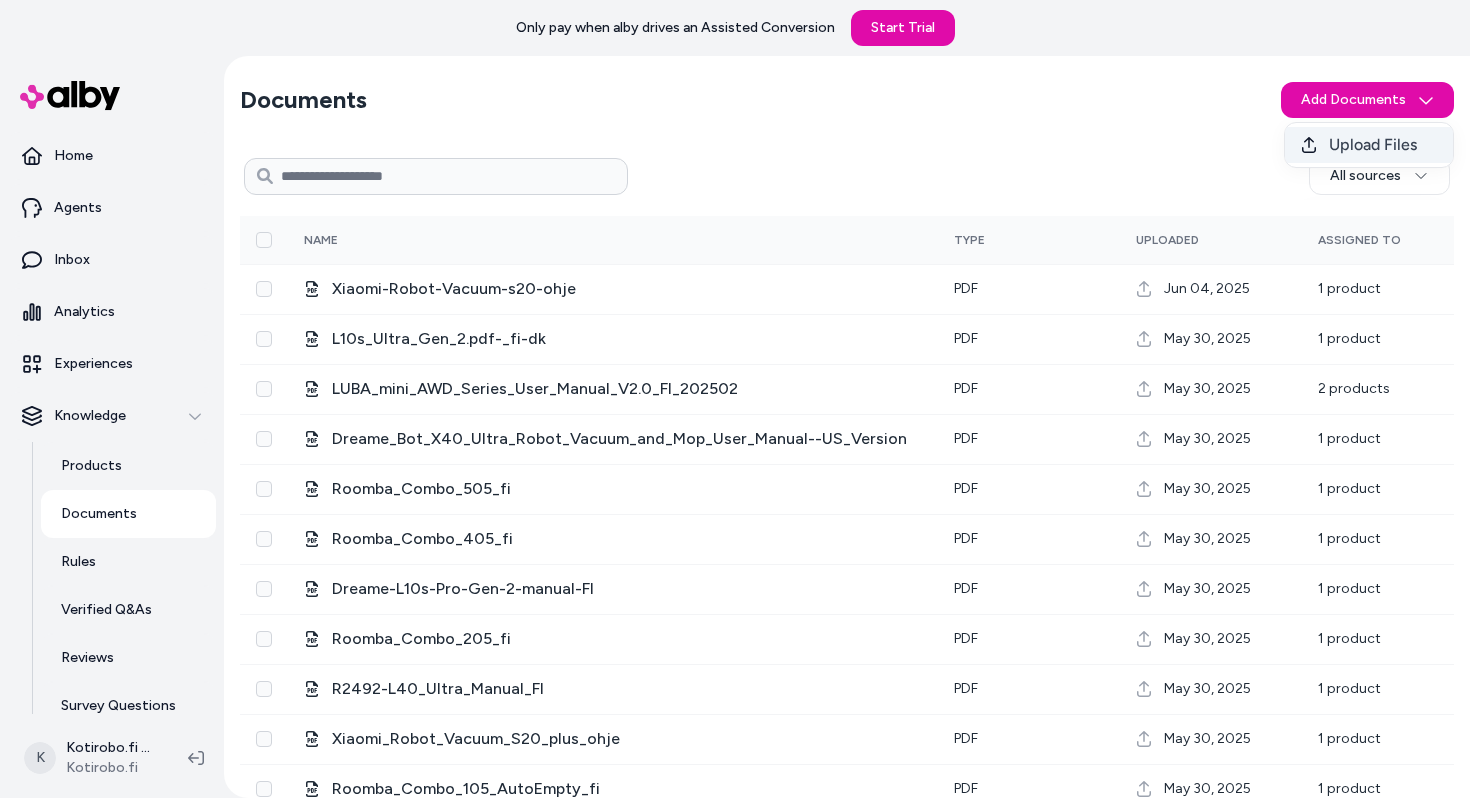 click on "Upload Files" at bounding box center (1369, 145) 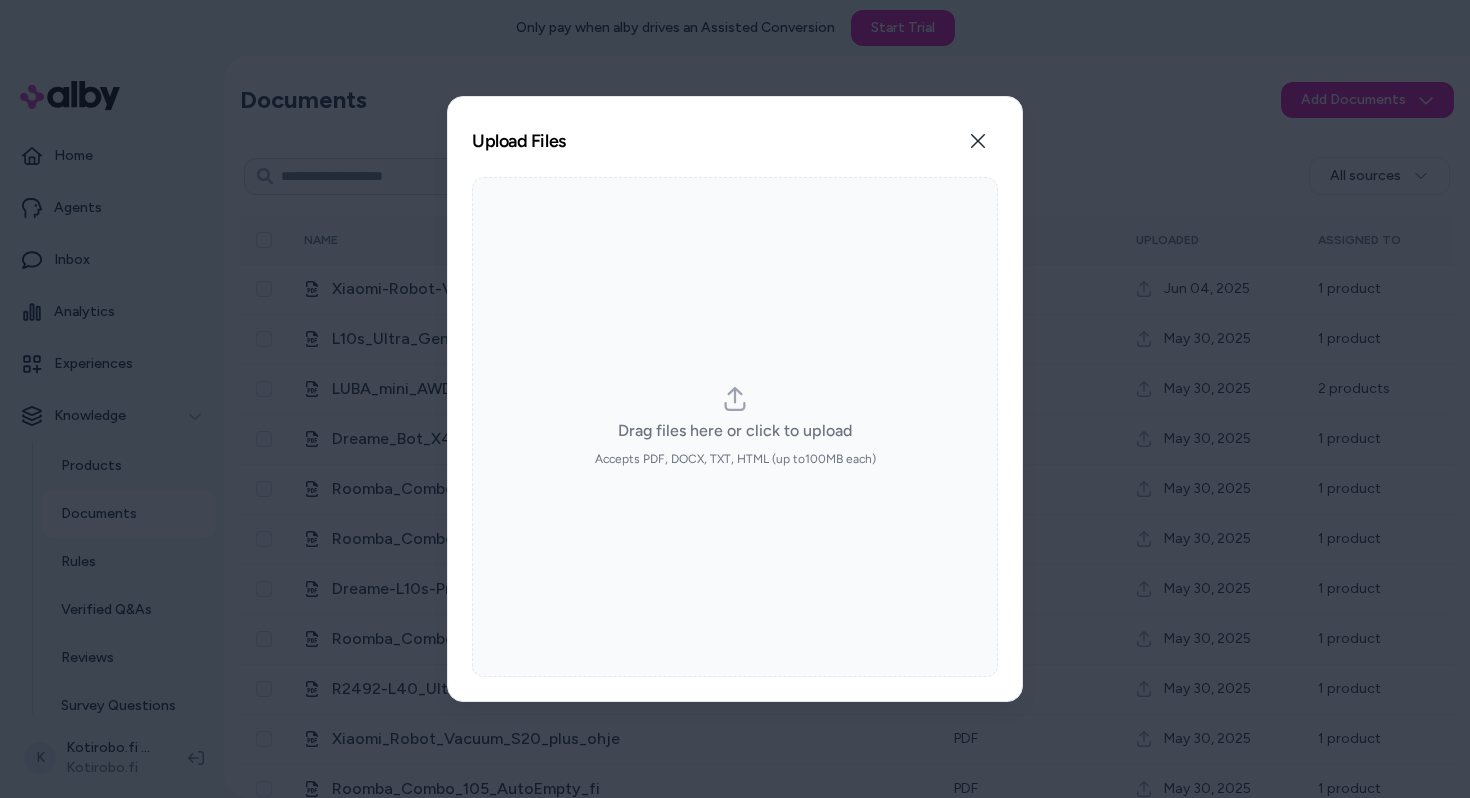 click on "Drag files here or click to upload Accepts PDF, DOCX, TXT, HTML (up to  100 MB each)" at bounding box center (735, 427) 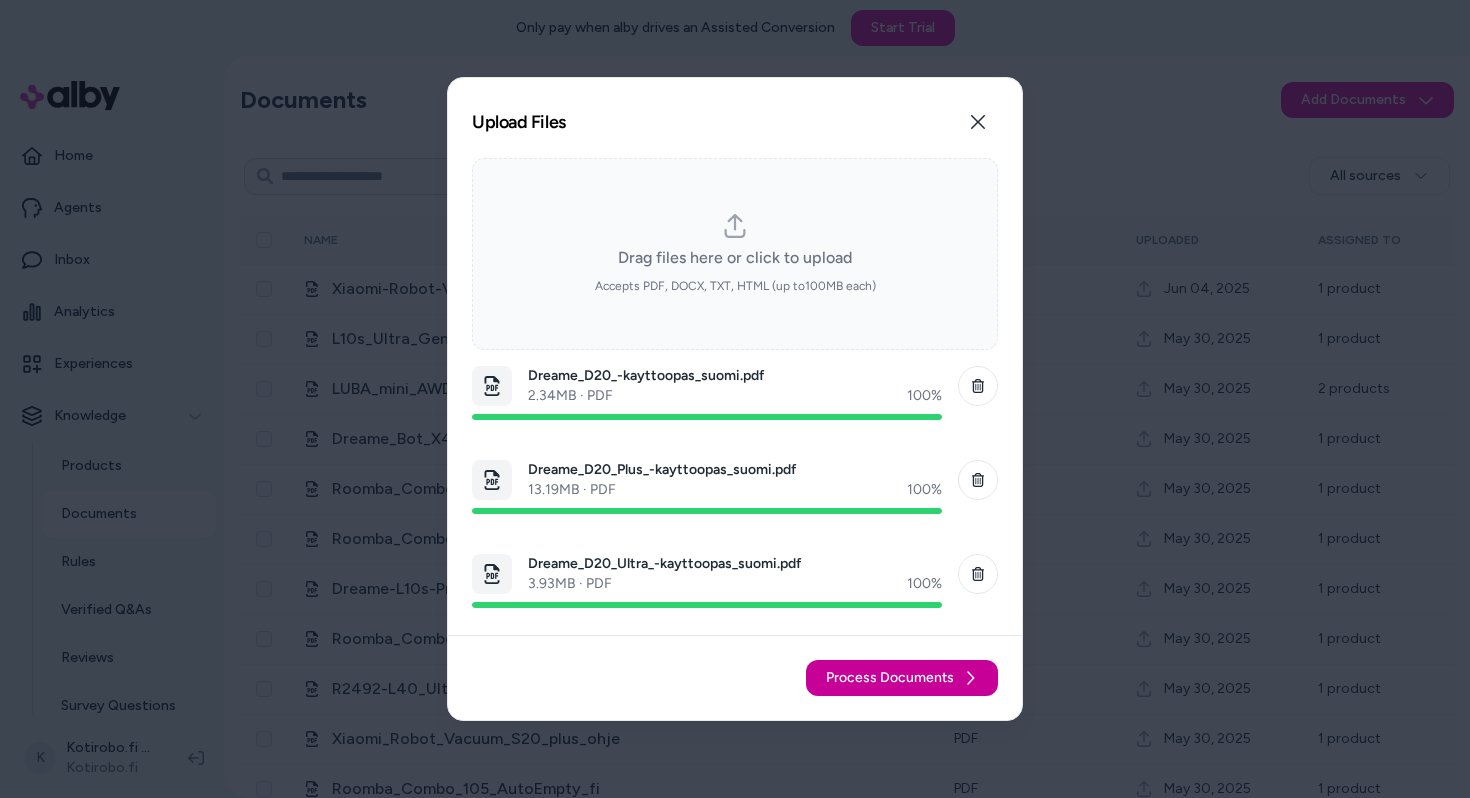 click on "Process Documents" at bounding box center (902, 678) 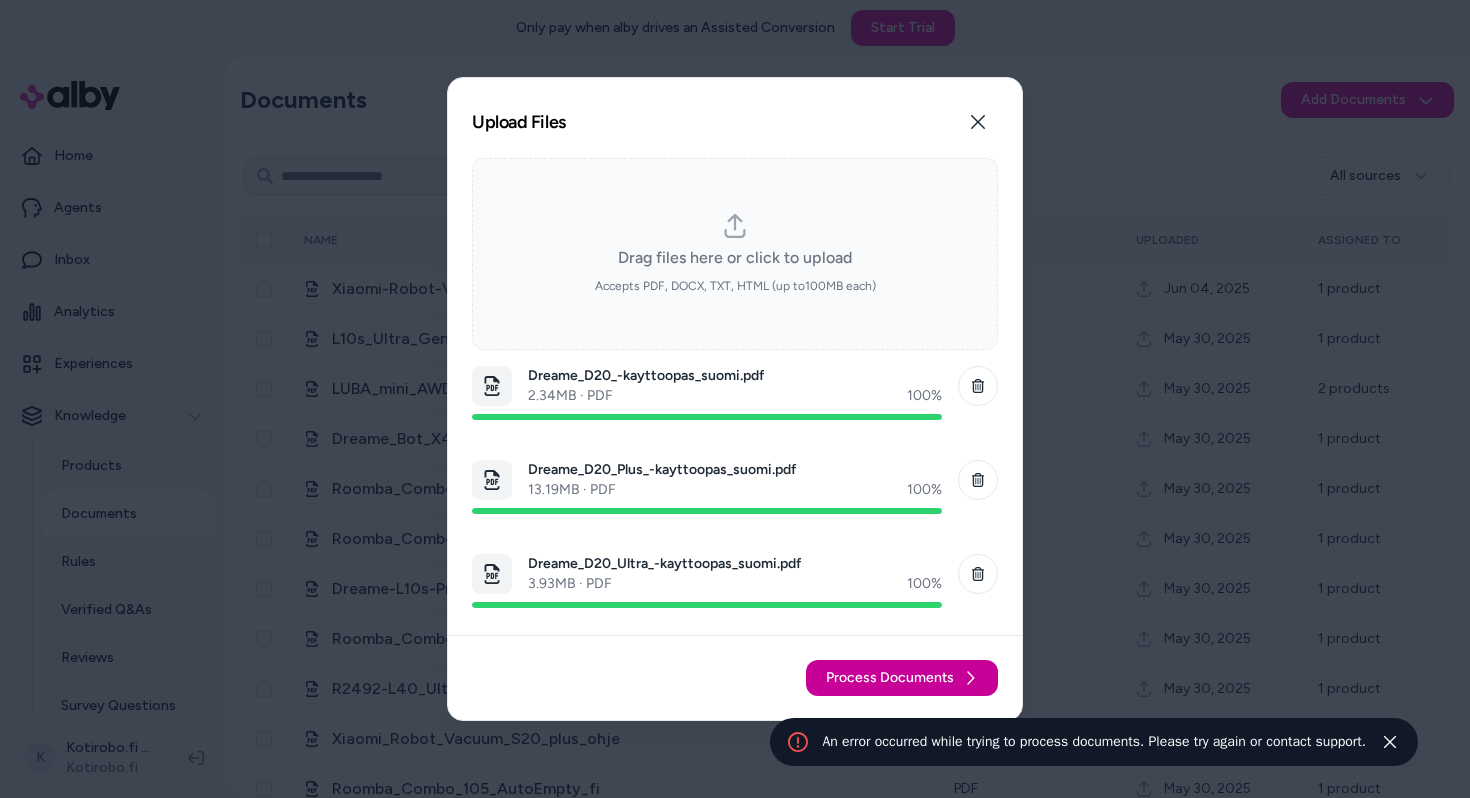 click on "Process Documents" at bounding box center (890, 678) 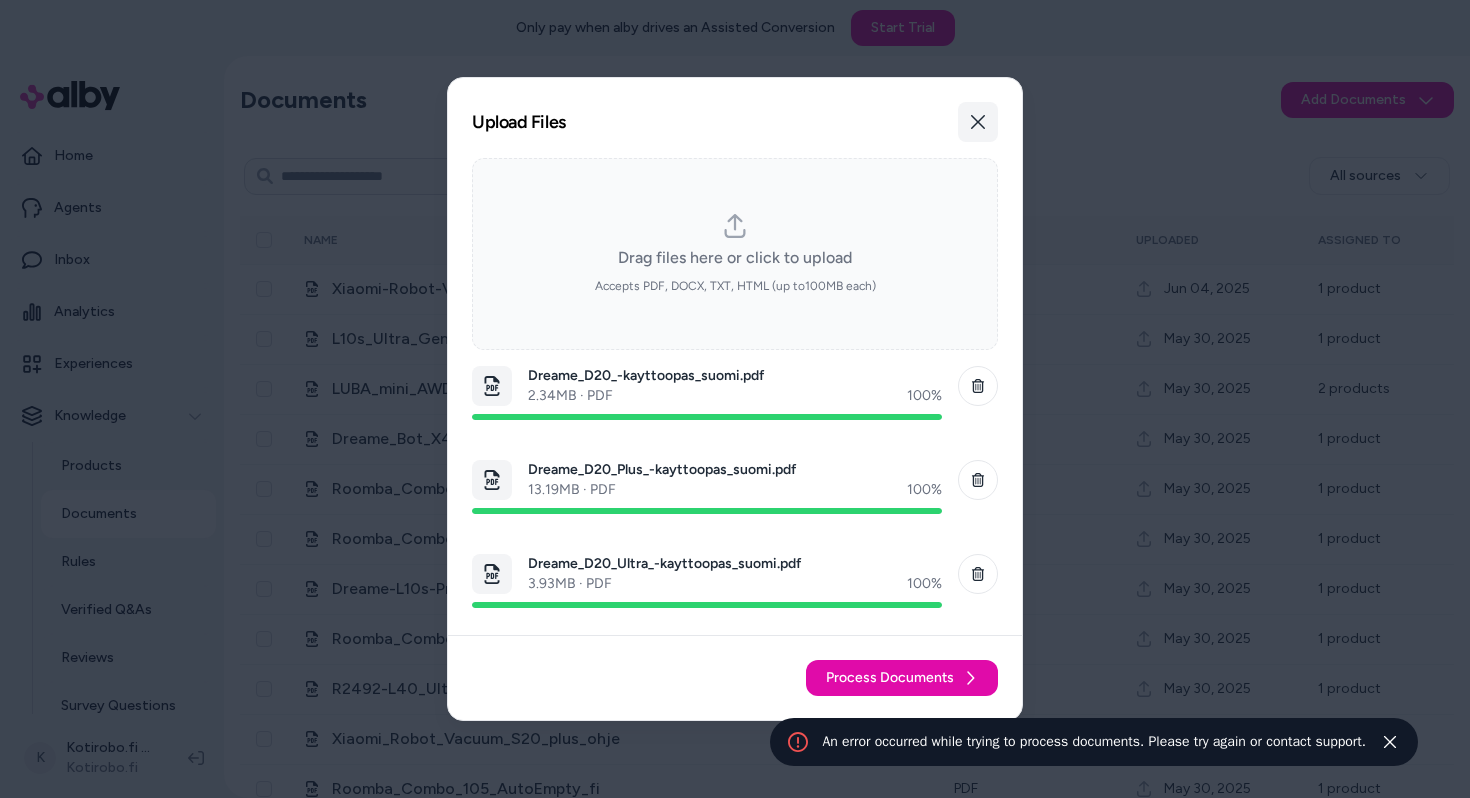 click 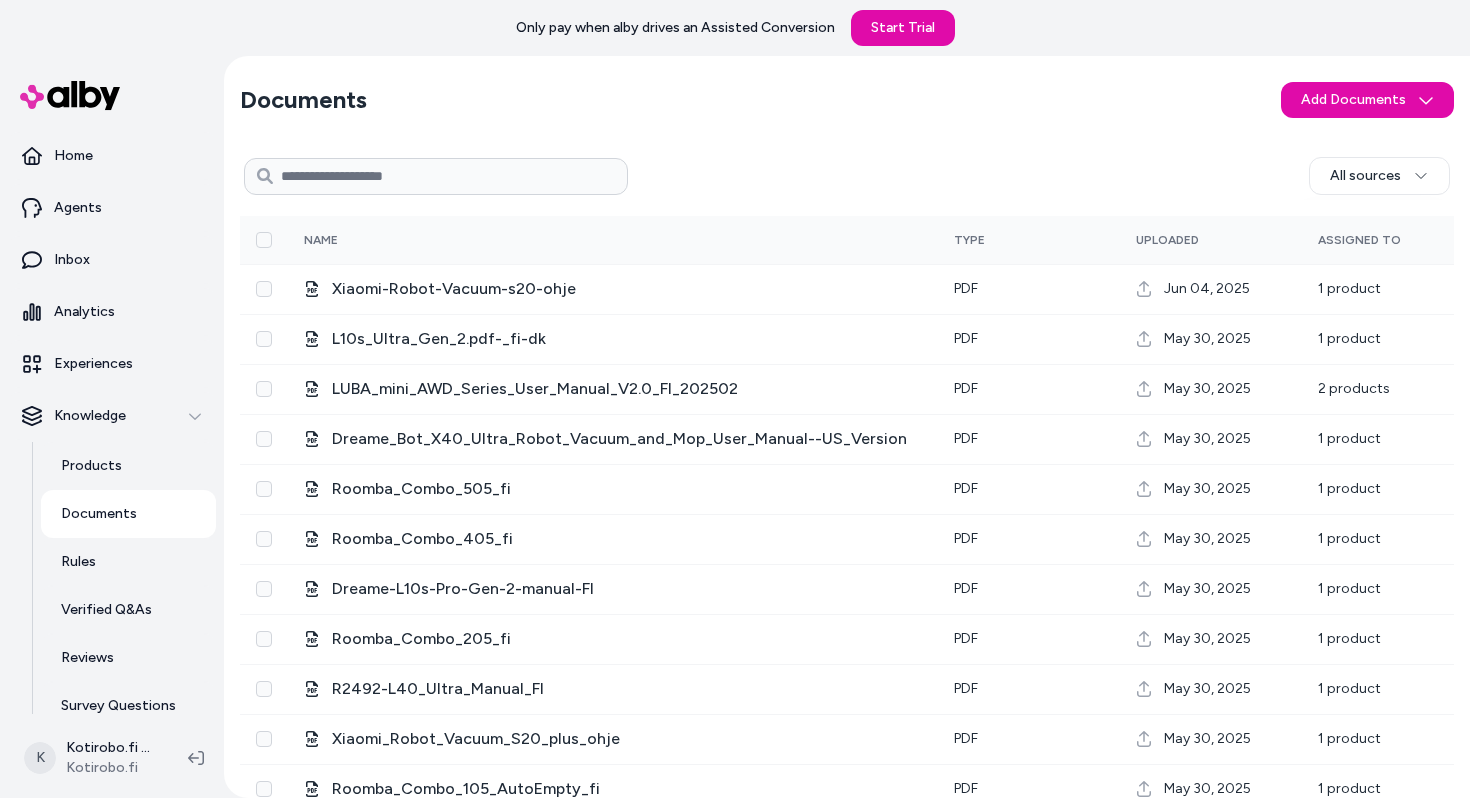 scroll, scrollTop: 0, scrollLeft: 0, axis: both 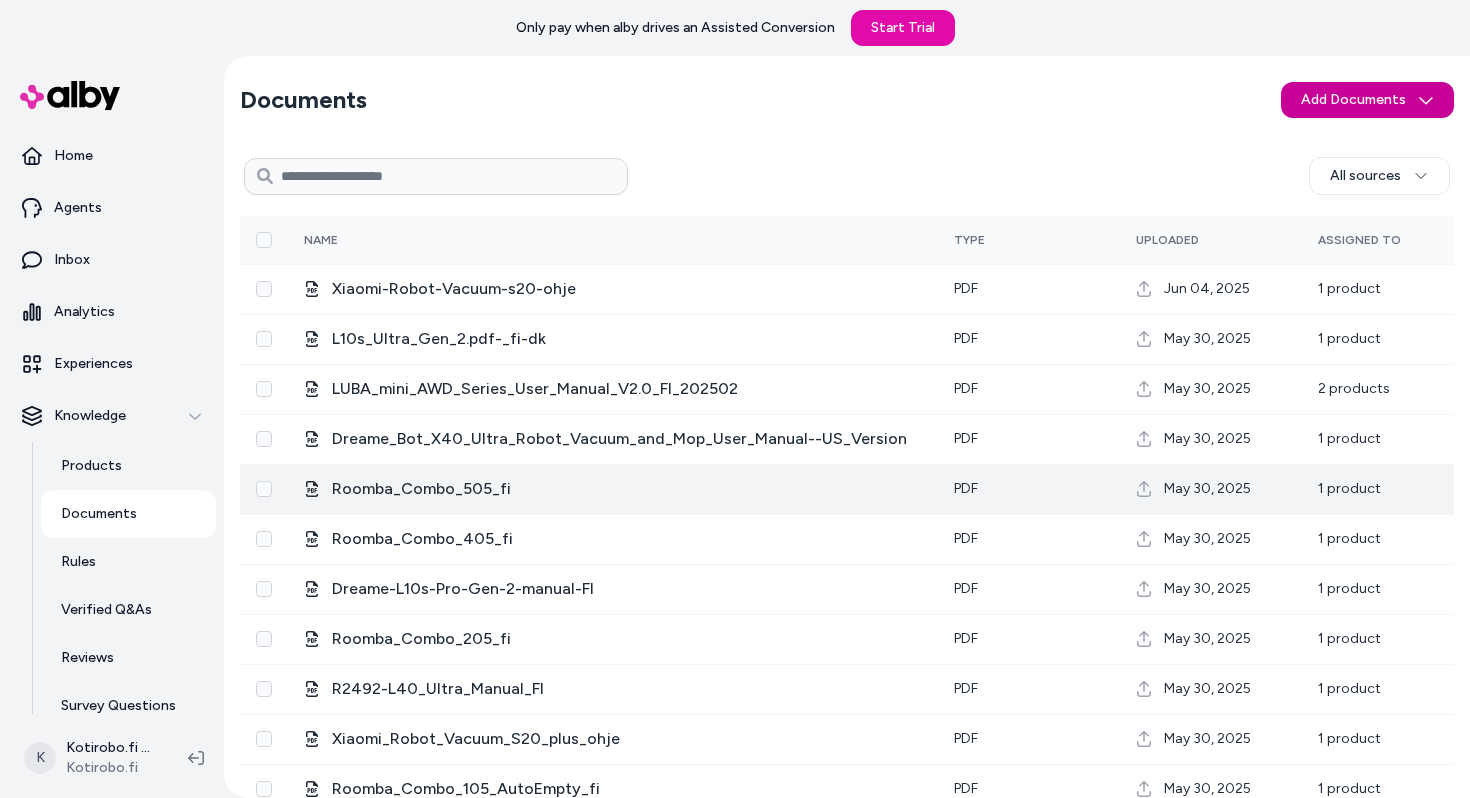 click on "Assisted Conversions Total K Kotirobo.fi Shopify Kotirobo.fi Documents Add Documents  All sources 0  Selected Edit Multiple Name Type Uploaded Assigned To Xiaomi-Robot-Vacuum-s20-ohje pdf [DATE] 1 product L10s_Ultra_Gen_2.pdf-_fi-dk pdf [DATE] 1 product LUBA_mini_AWD_Series_User_Manual_V2.0_FI_202502 pdf [DATE] 2 products Dreame_Bot_X40_Ultra_Robot_Vacuum_and_Mop_User_Manual--US_Version pdf [DATE] 1 product Roomba_Combo_505_fi pdf [DATE] 1 product Roomba_Combo_405_fi pdf [DATE] 1 product Dreame-L10s-Pro-Gen-2-manual-FI pdf [DATE] 1 product Roomba_Combo_205_fi pdf [DATE] 1 product R2492-L40_Ultra_Manual_FI pdf [DATE] 1 product Xiaomi_Robot_Vacuum_S20_plus_ohje pdf [DATE] 1 product Roomba_Combo_105_AutoEmpty_fi pdf [DATE] 1 product Xiaomi_Robot_Vacuum_X20_Max_Manual_suomi pdf [DATE]" at bounding box center [735, 399] 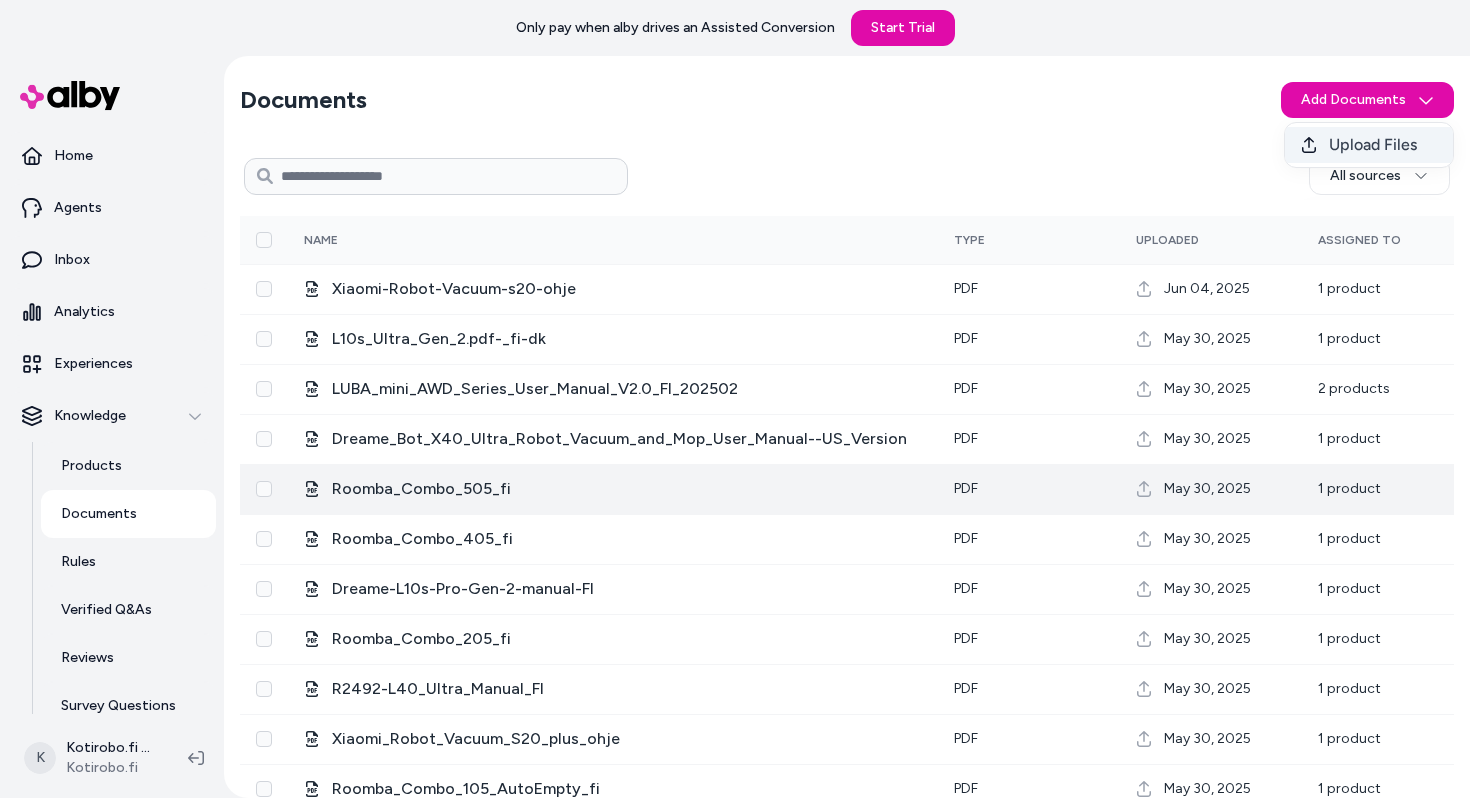 click on "Upload Files" at bounding box center (1373, 145) 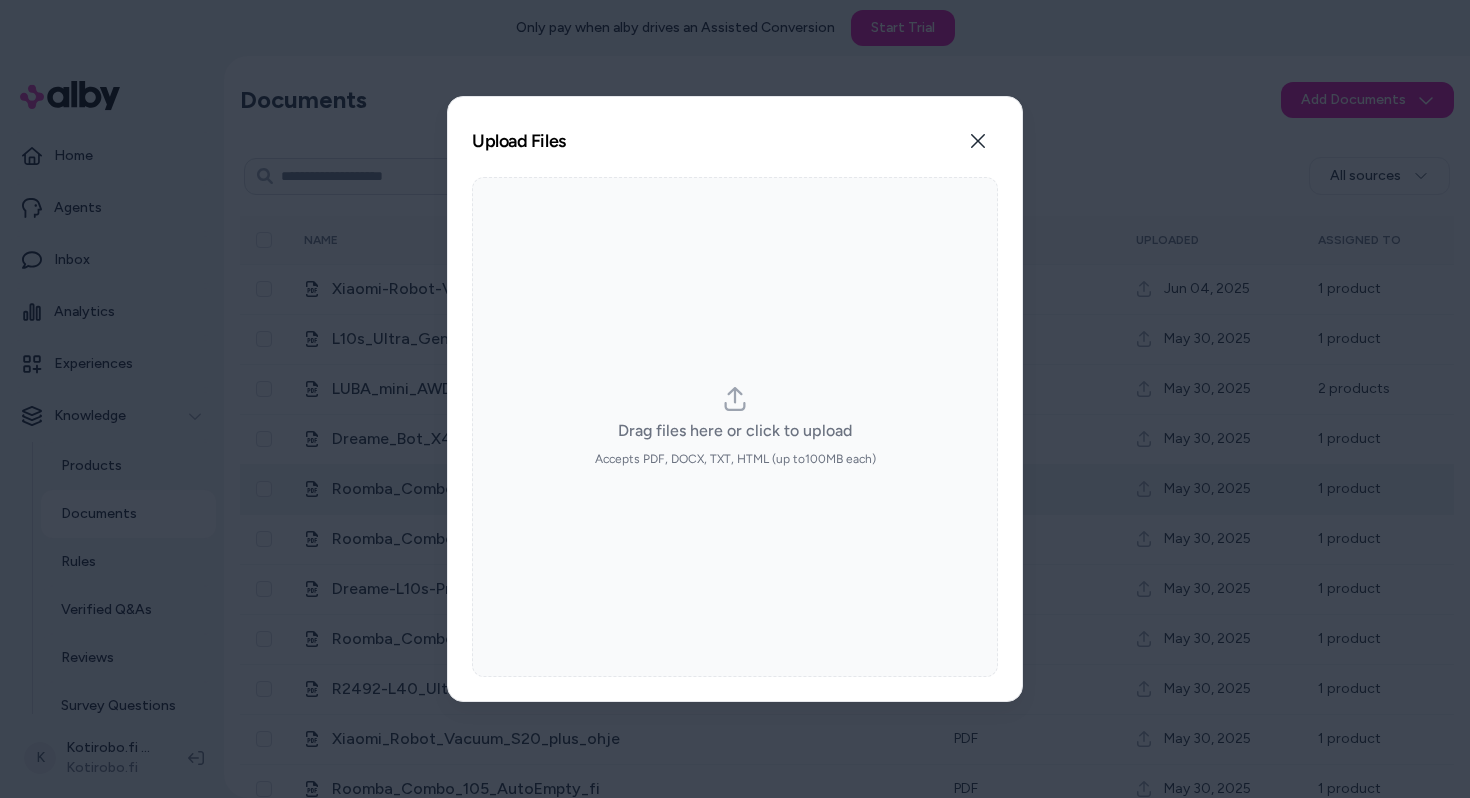 click on "Drag files here or click to upload Accepts PDF, DOCX, TXT, HTML (up to  100 MB each)" at bounding box center (735, 427) 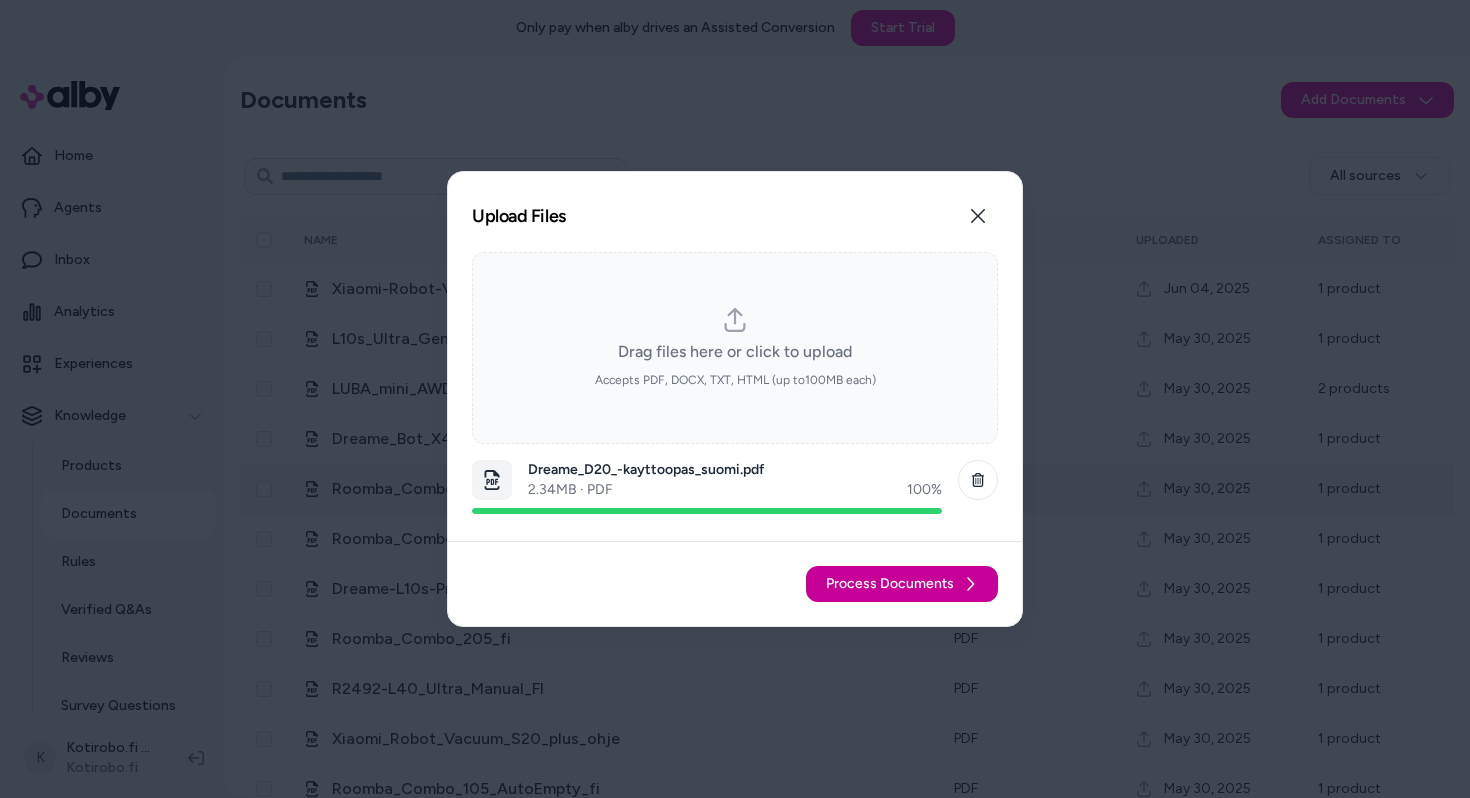 click on "Process Documents" at bounding box center (902, 584) 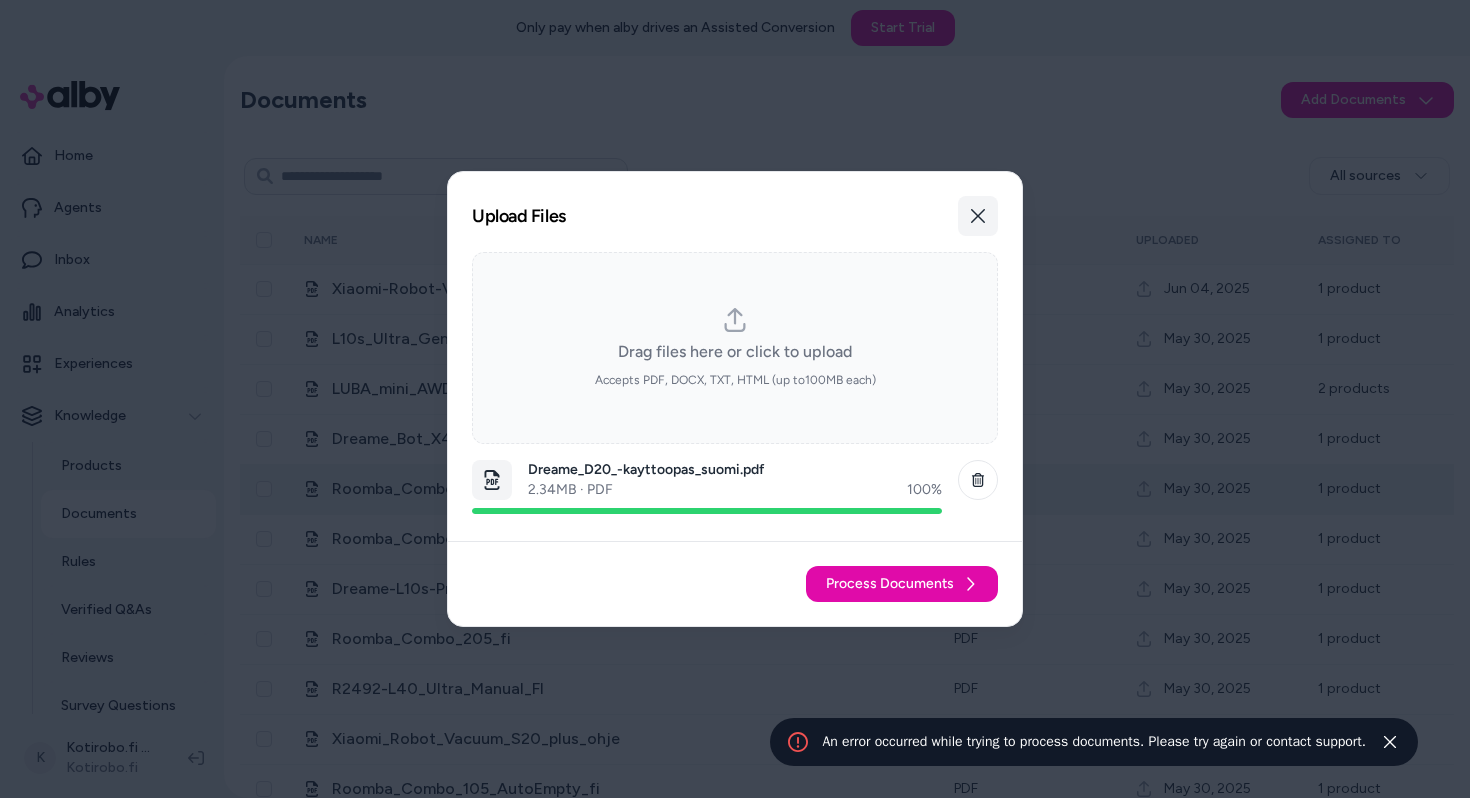 click on "Close" at bounding box center (978, 216) 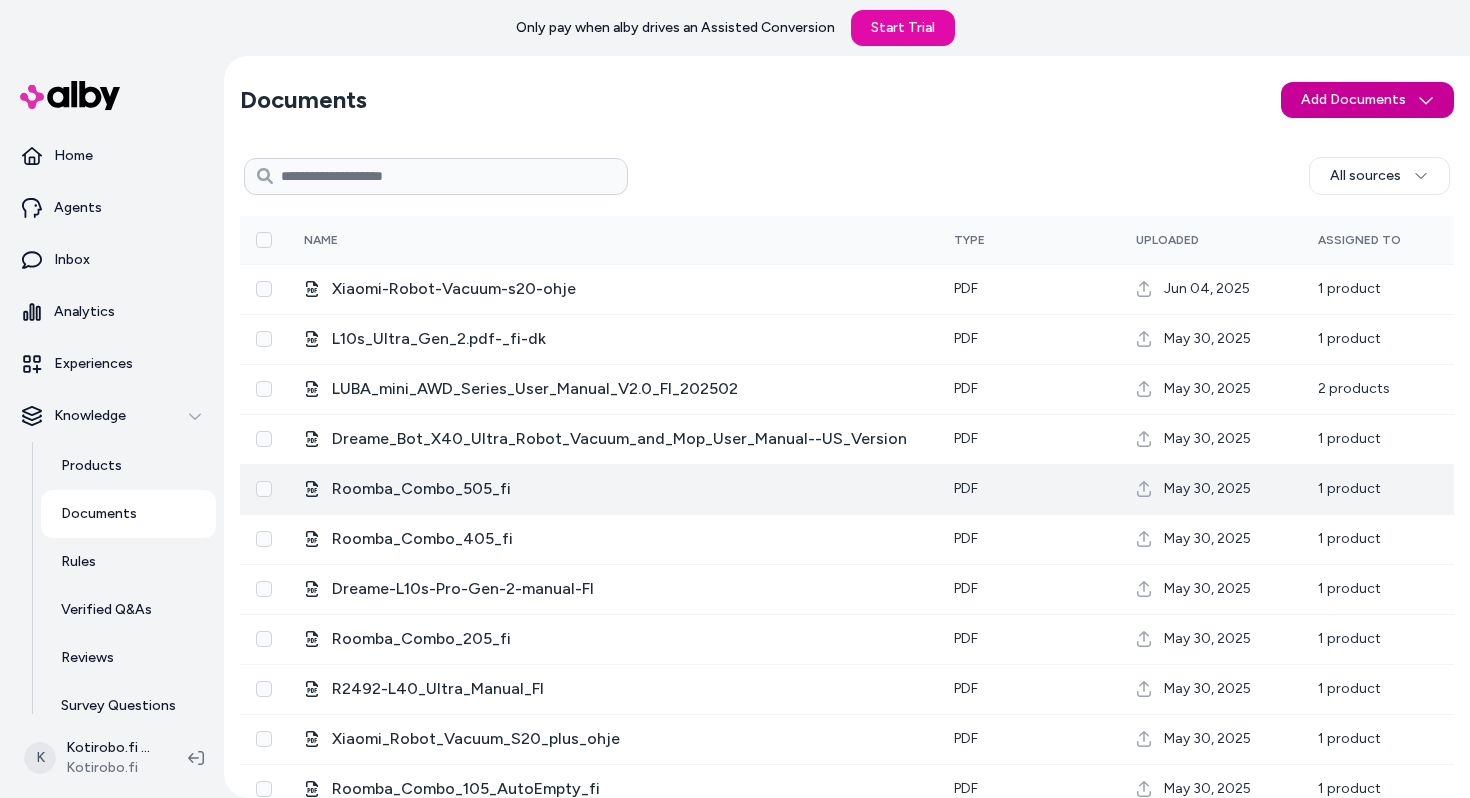 click on "Only pay when alby drives an Assisted Conversion Start Trial Home Agents Inbox Analytics Experiences Knowledge Products Documents Rules Verified Q&As Reviews Survey Questions Integrations K Kotirobo.fi Shopify Kotirobo.fi Documents Add Documents  All sources 0  Selected Edit Multiple Name Type Uploaded Assigned To Xiaomi-Robot-Vacuum-s20-ohje pdf Jun 04, 2025 1 product L10s_Ultra_Gen_2.pdf-_fi-dk pdf May 30, 2025 1 product LUBA_mini_AWD_Series_User_Manual_V2.0_FI_202502 pdf May 30, 2025 2 products Dreame_Bot_X40_Ultra_Robot_Vacuum_and_Mop_User_Manual--US_Version pdf May 30, 2025 1 product Roomba_Combo_505_fi pdf May 30, 2025 1 product Roomba_Combo_405_fi pdf May 30, 2025 1 product Dreame-L10s-Pro-Gen-2-manual-FI pdf May 30, 2025 1 product Roomba_Combo_205_fi pdf May 30, 2025 1 product R2492-L40_Ultra_Manual_FI pdf May 30, 2025 1 product Xiaomi_Robot_Vacuum_S20_plus_ohje pdf May 30, 2025 1 product Roomba_Combo_105_AutoEmpty_fi pdf May 30, 2025 1 product Xiaomi_Robot_Vacuum_X20_Max_Manual_suomi pdf May 30, 2025" at bounding box center [735, 399] 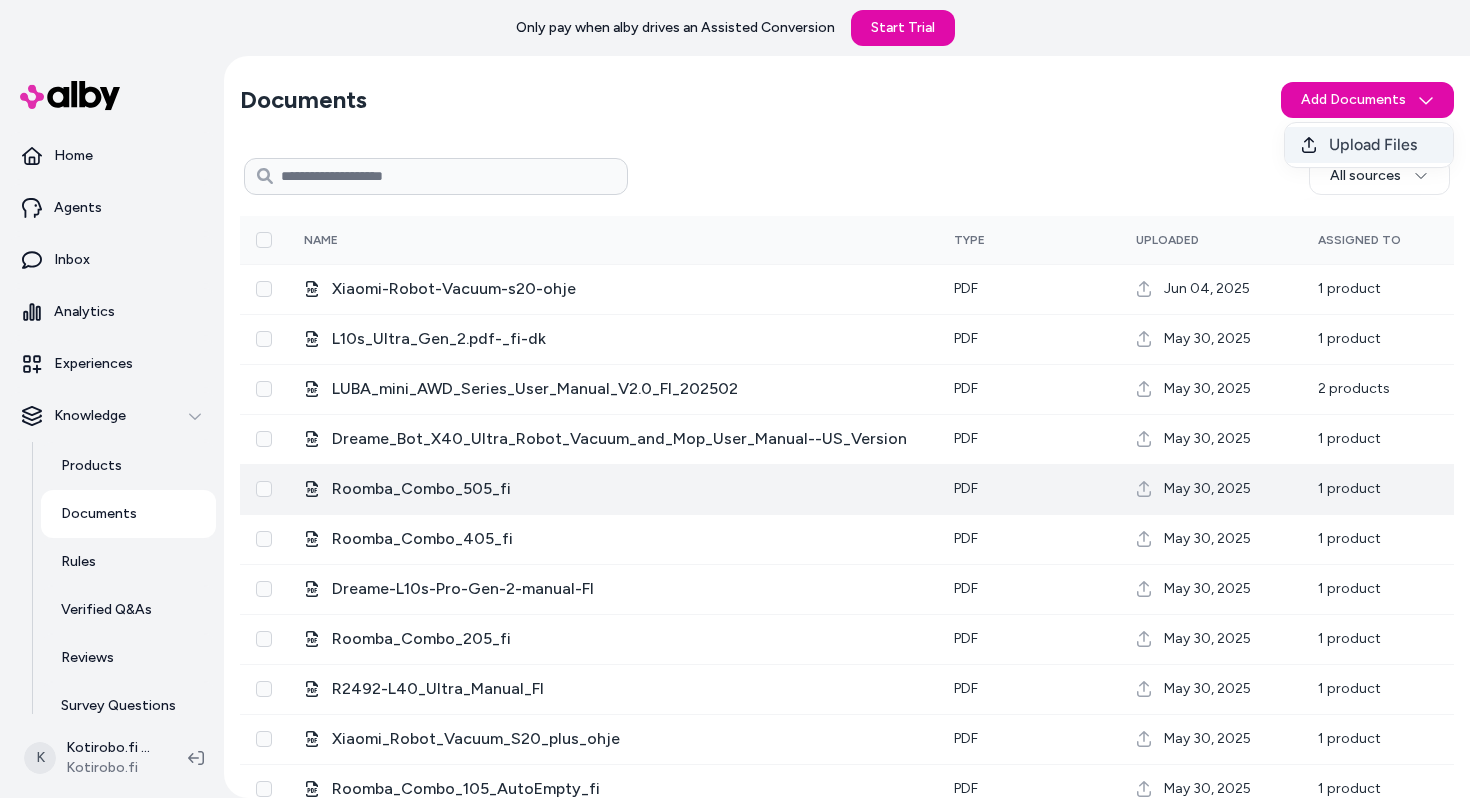 click on "Upload Files" at bounding box center (1373, 145) 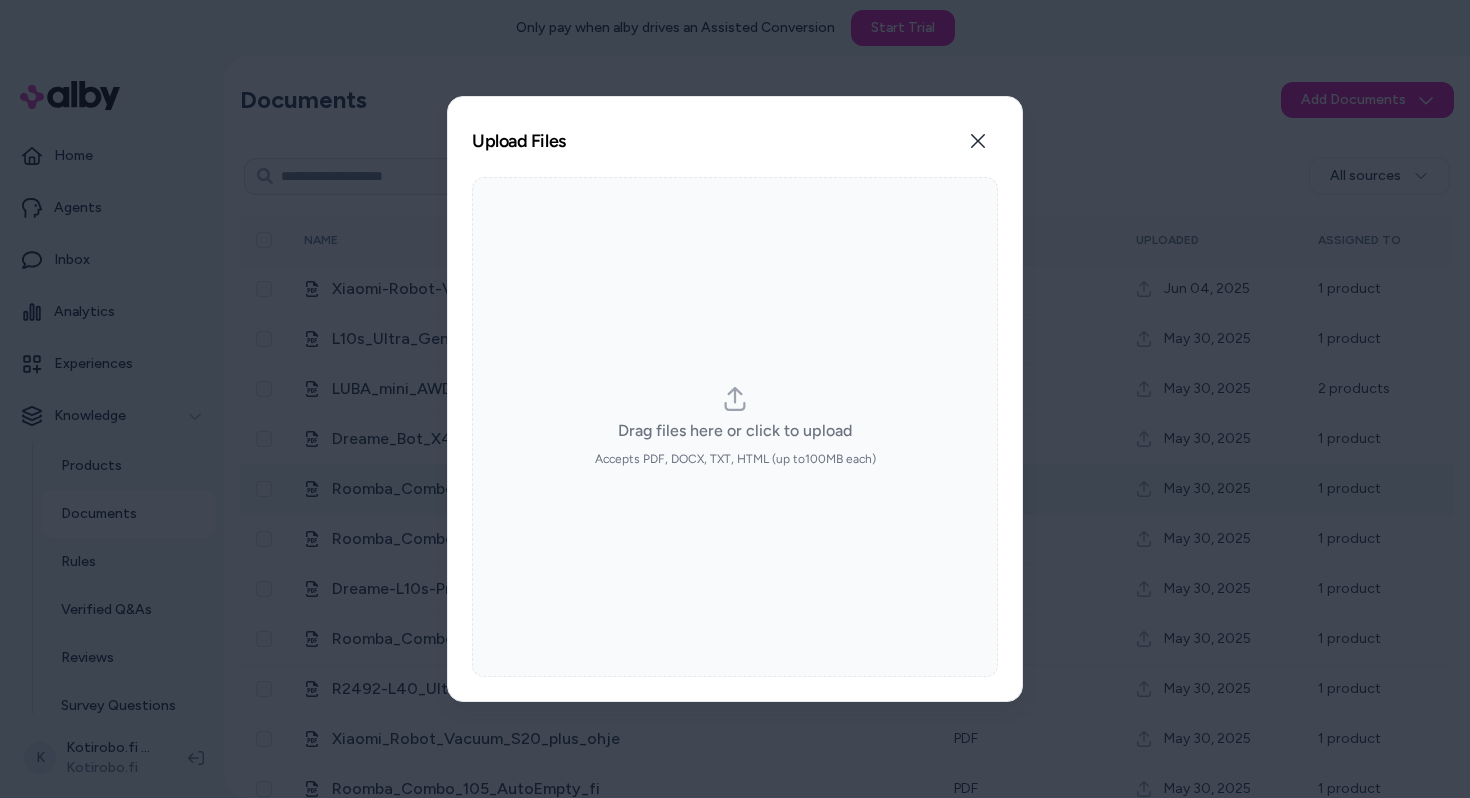 click on "Drag files here or click to upload Accepts PDF, DOCX, TXT, HTML (up to  100 MB each)" at bounding box center (735, 427) 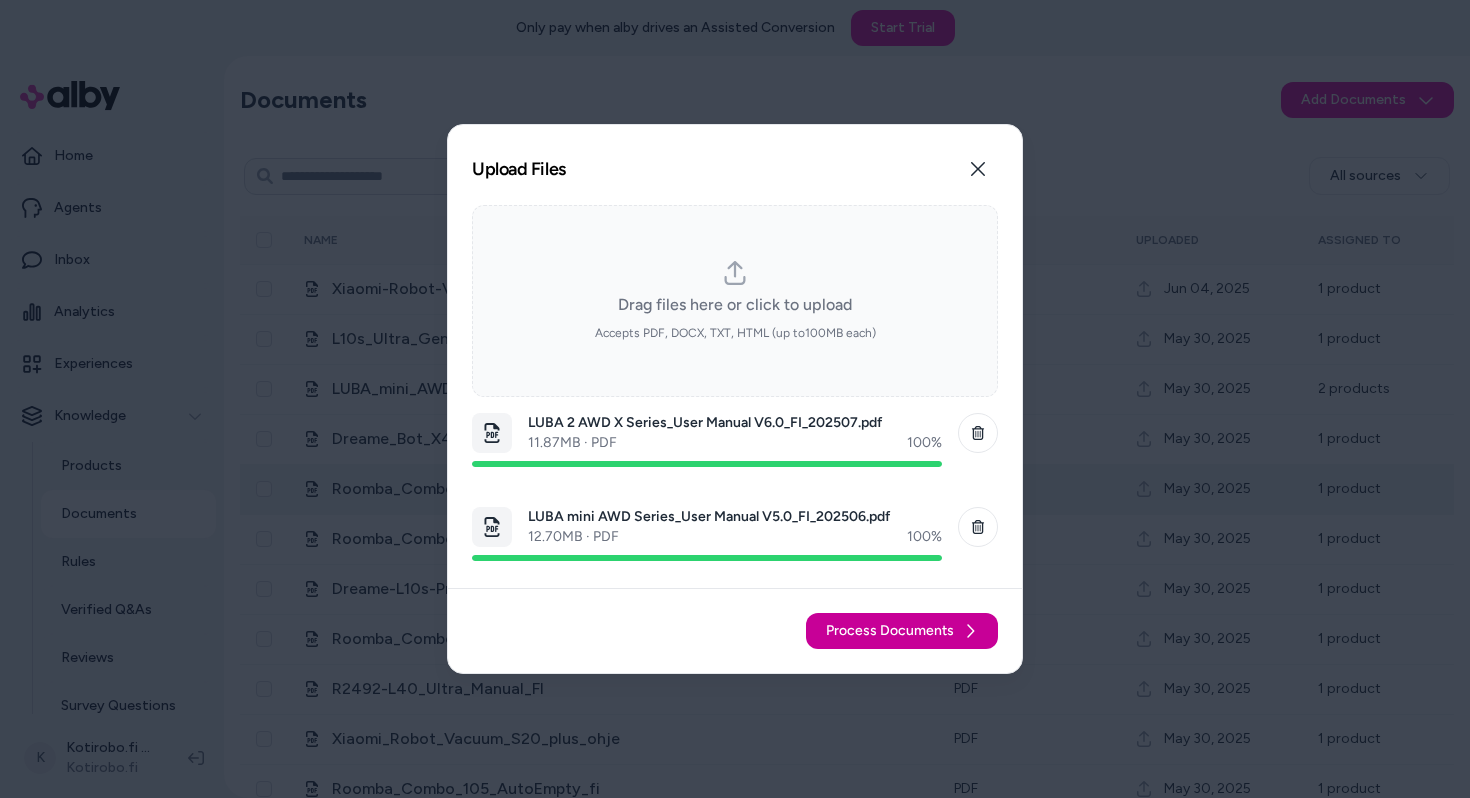 click on "Process Documents" at bounding box center (902, 631) 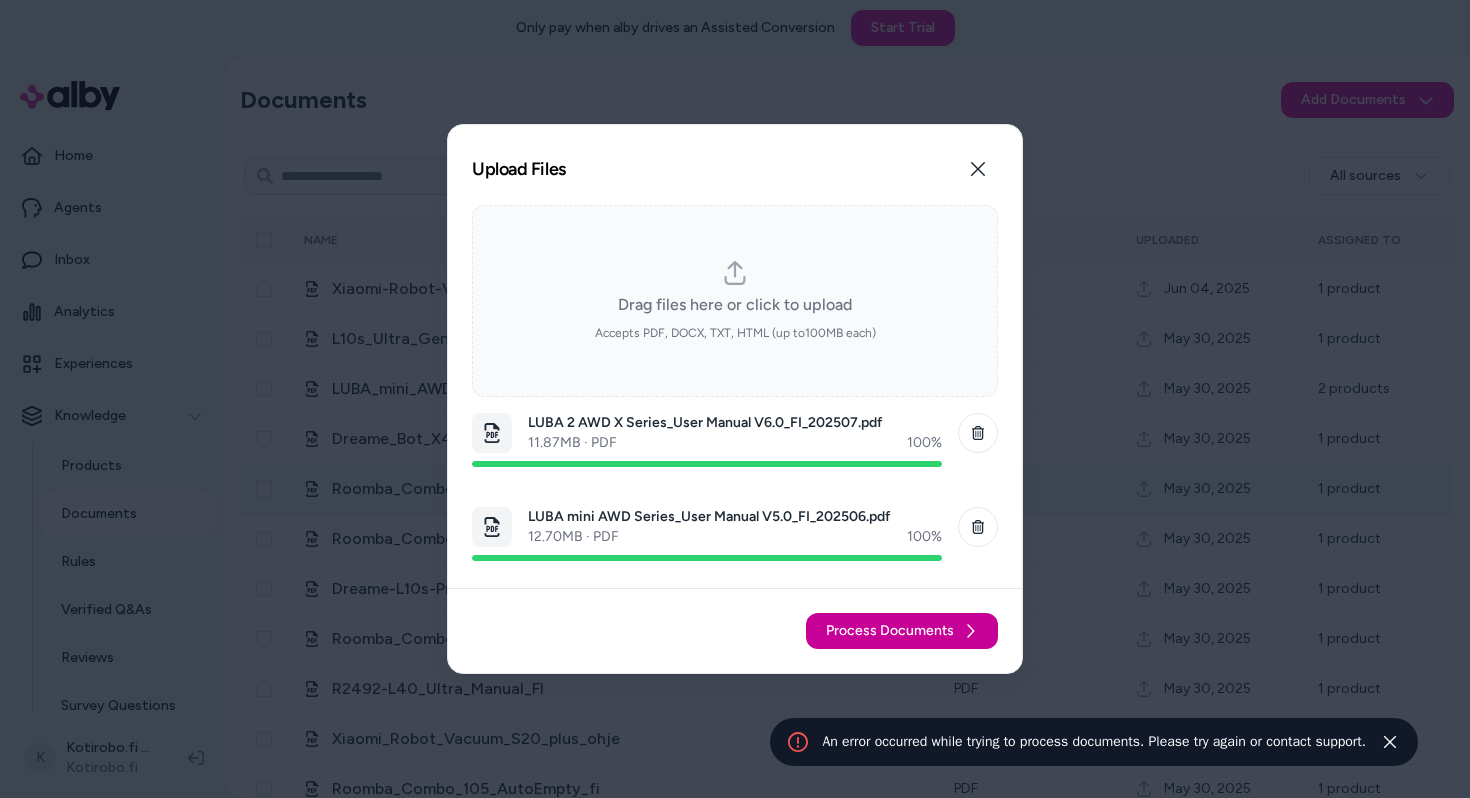 click on "Process Documents" at bounding box center [890, 631] 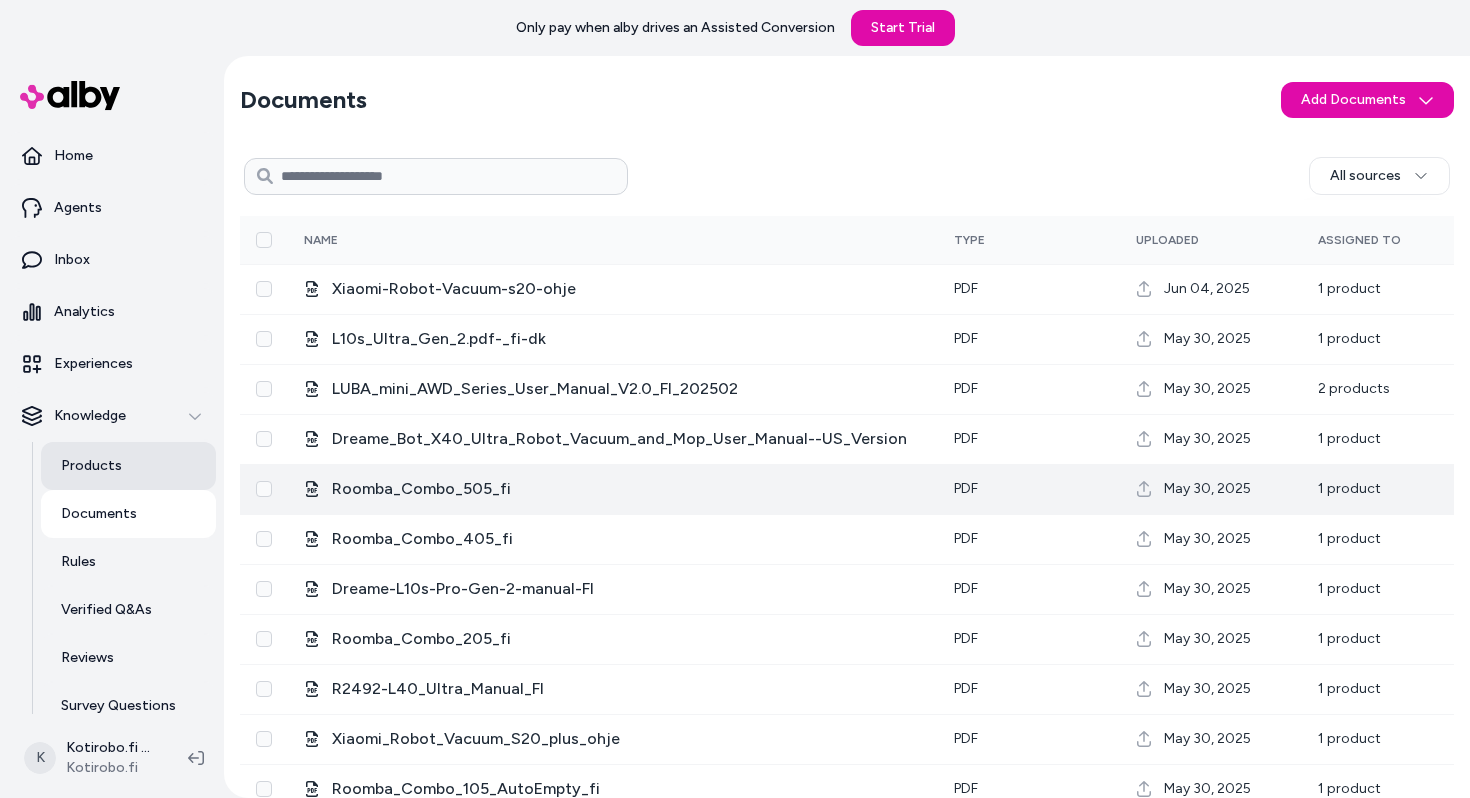 click on "Products" at bounding box center [128, 466] 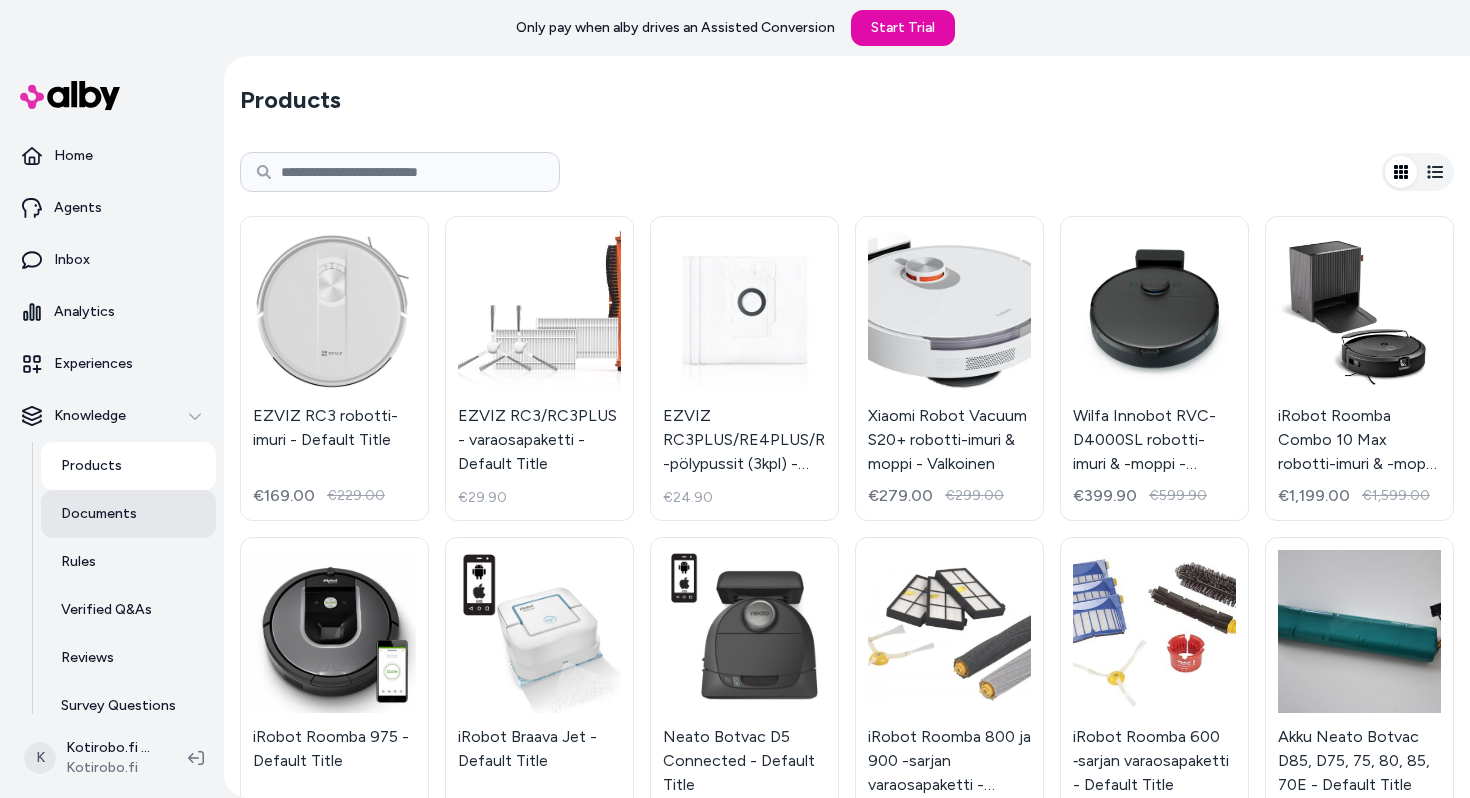 click on "Documents" at bounding box center (99, 514) 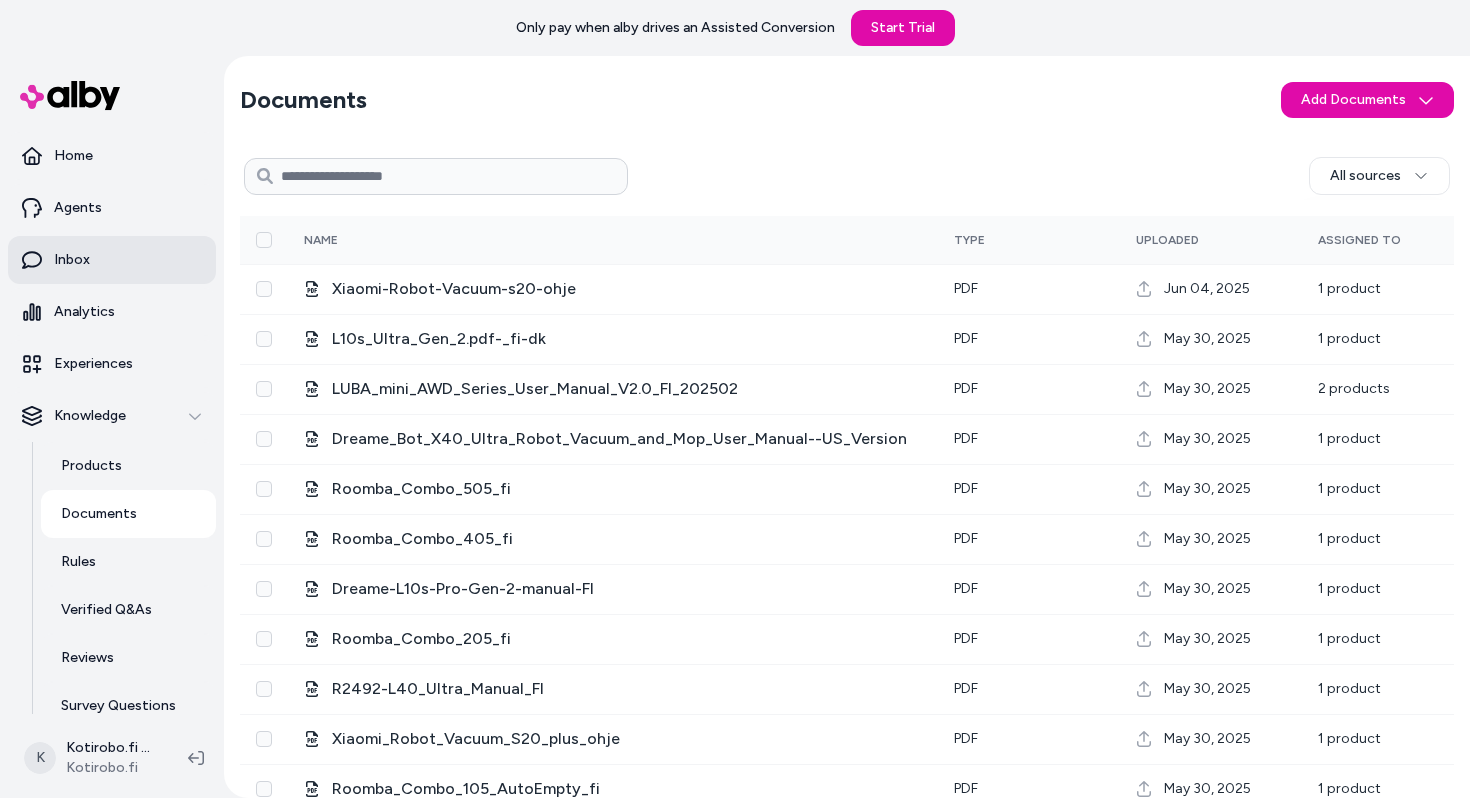 click on "Inbox" at bounding box center [112, 260] 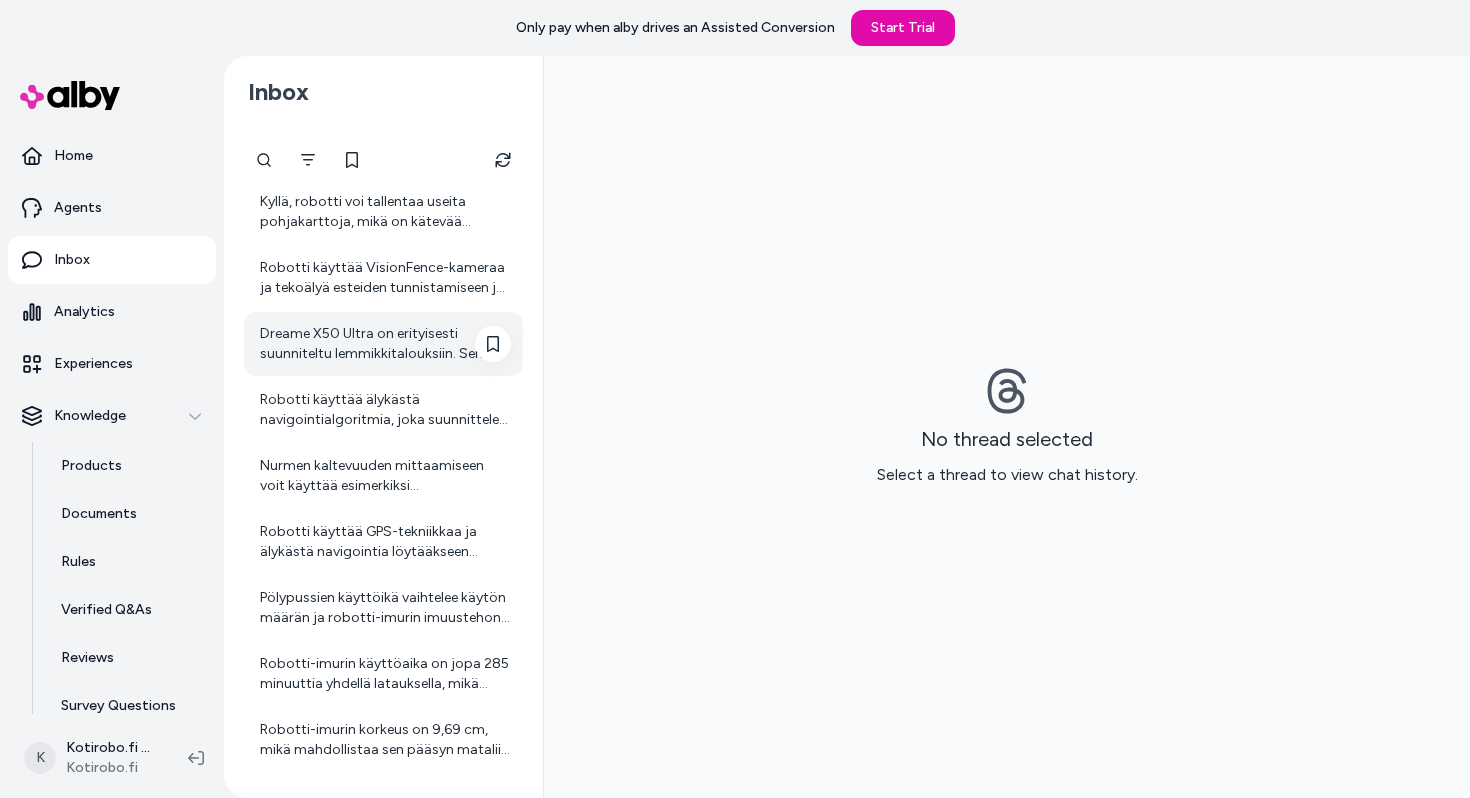 scroll, scrollTop: 0, scrollLeft: 0, axis: both 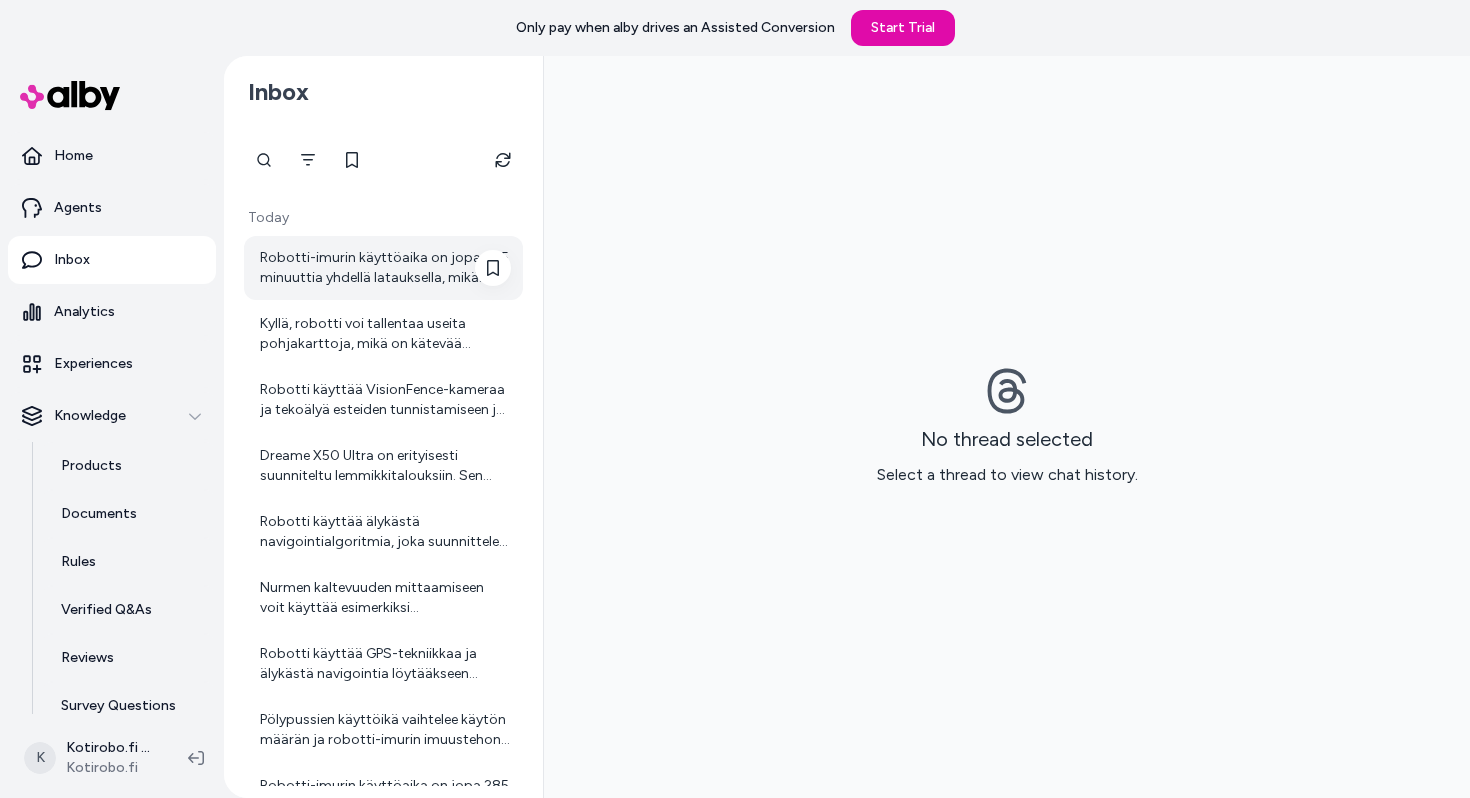 click on "Robotti-imurin käyttöaika on jopa 285 minuuttia yhdellä latauksella, mikä riittää suurillekin alueille." at bounding box center [385, 268] 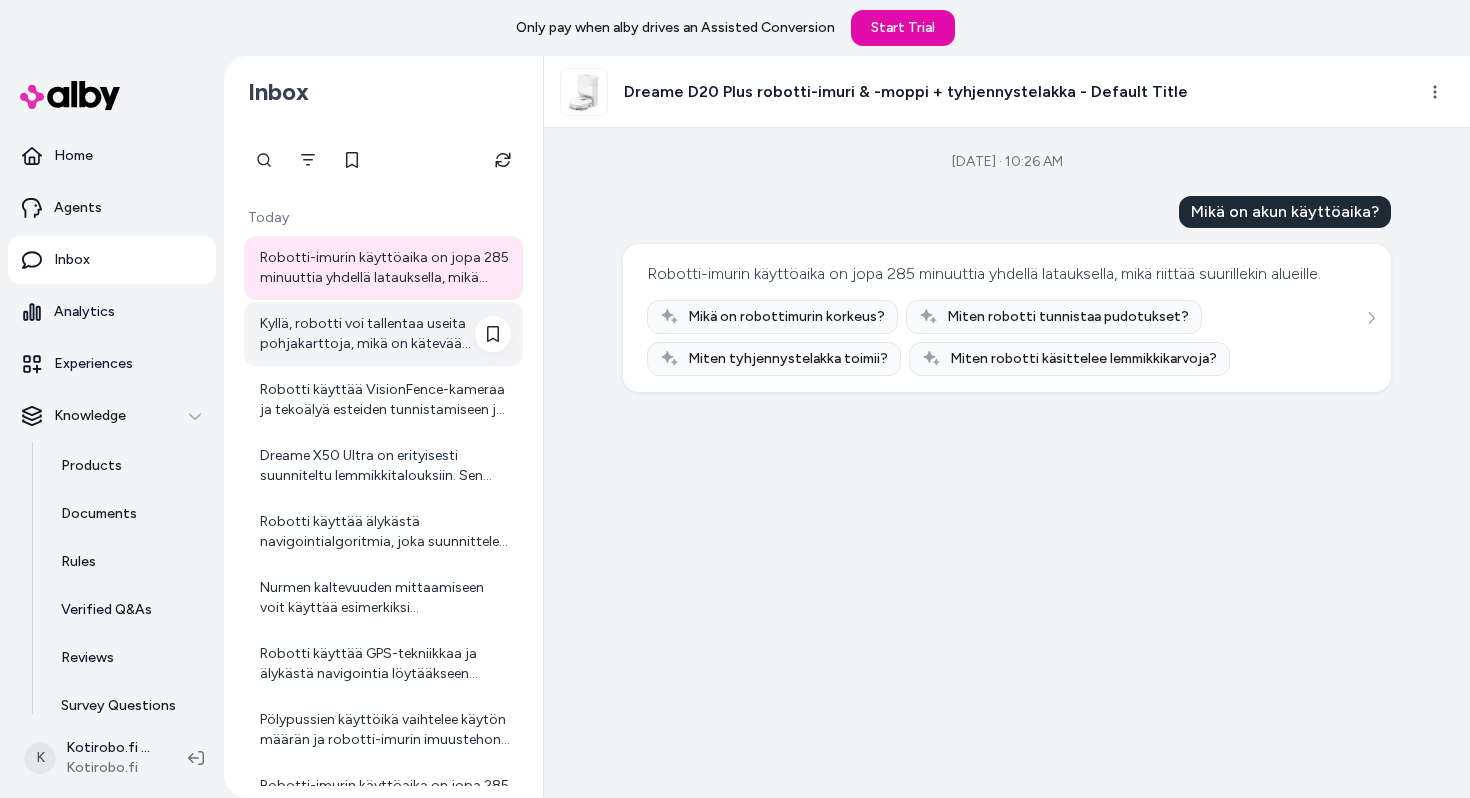 click on "Kyllä, robotti voi tallentaa useita pohjakarttoja, mikä on kätevää useammassa kerroksessa olevissa asunnoissa." at bounding box center (383, 334) 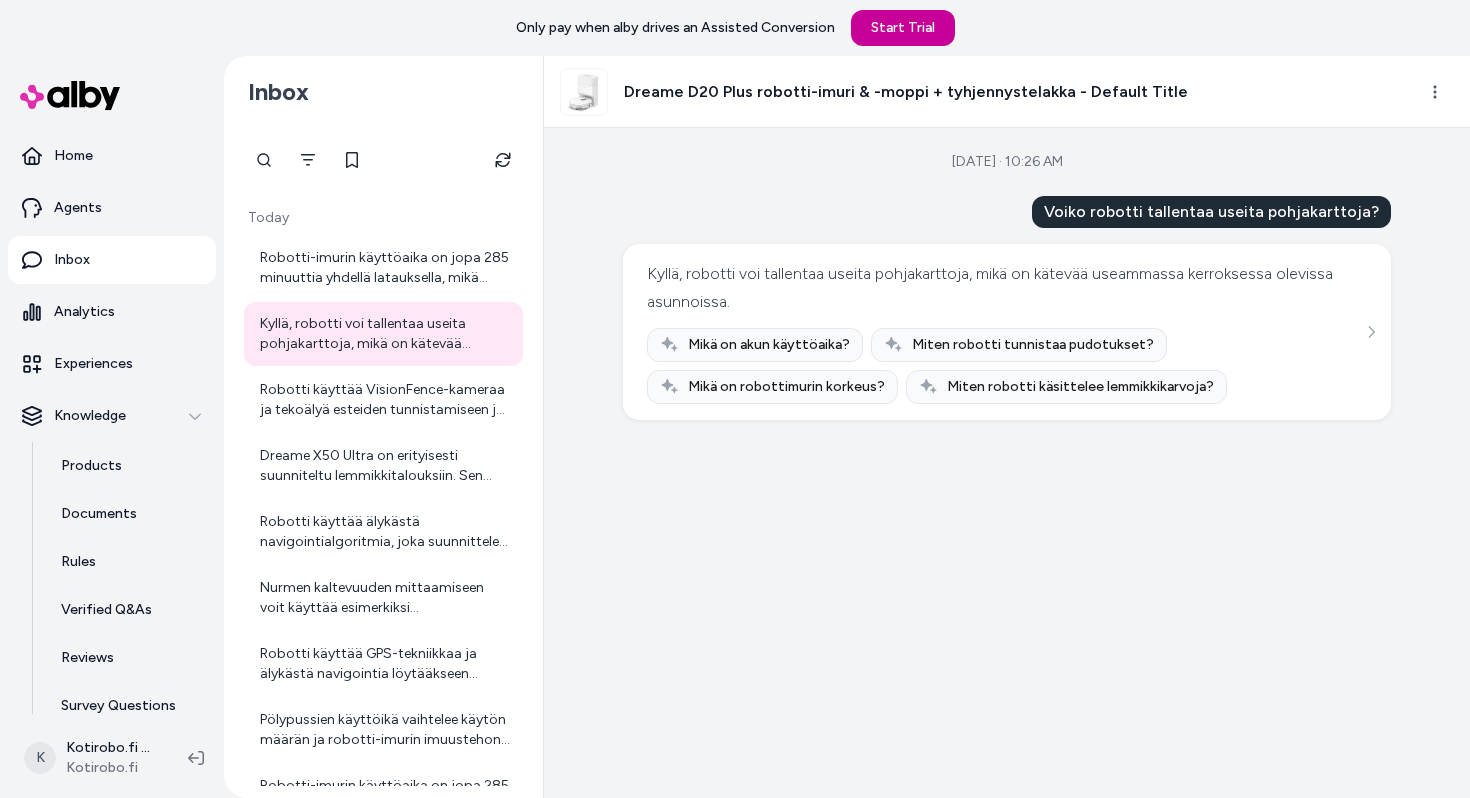 click on "Start Trial" at bounding box center [903, 28] 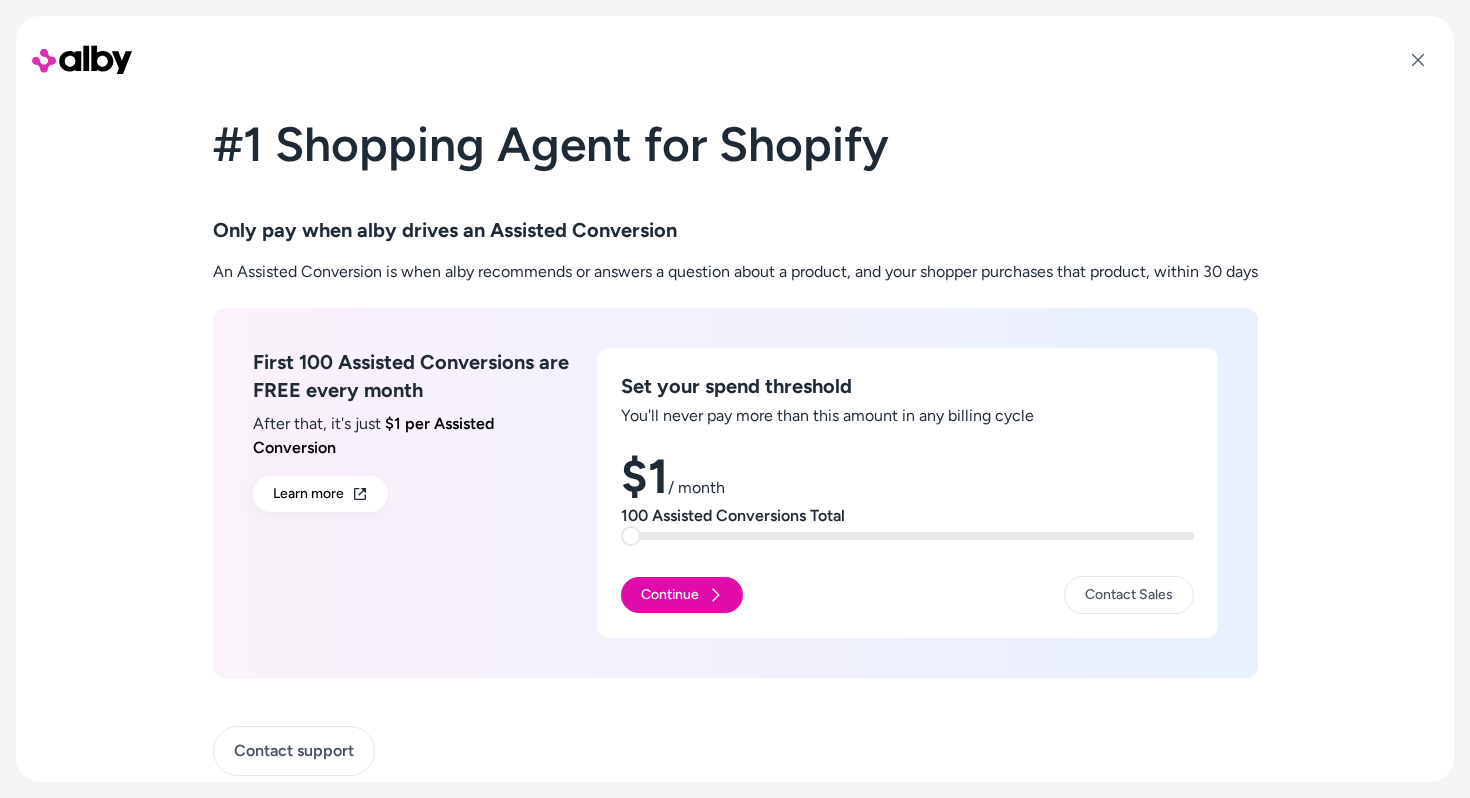 scroll, scrollTop: 2, scrollLeft: 0, axis: vertical 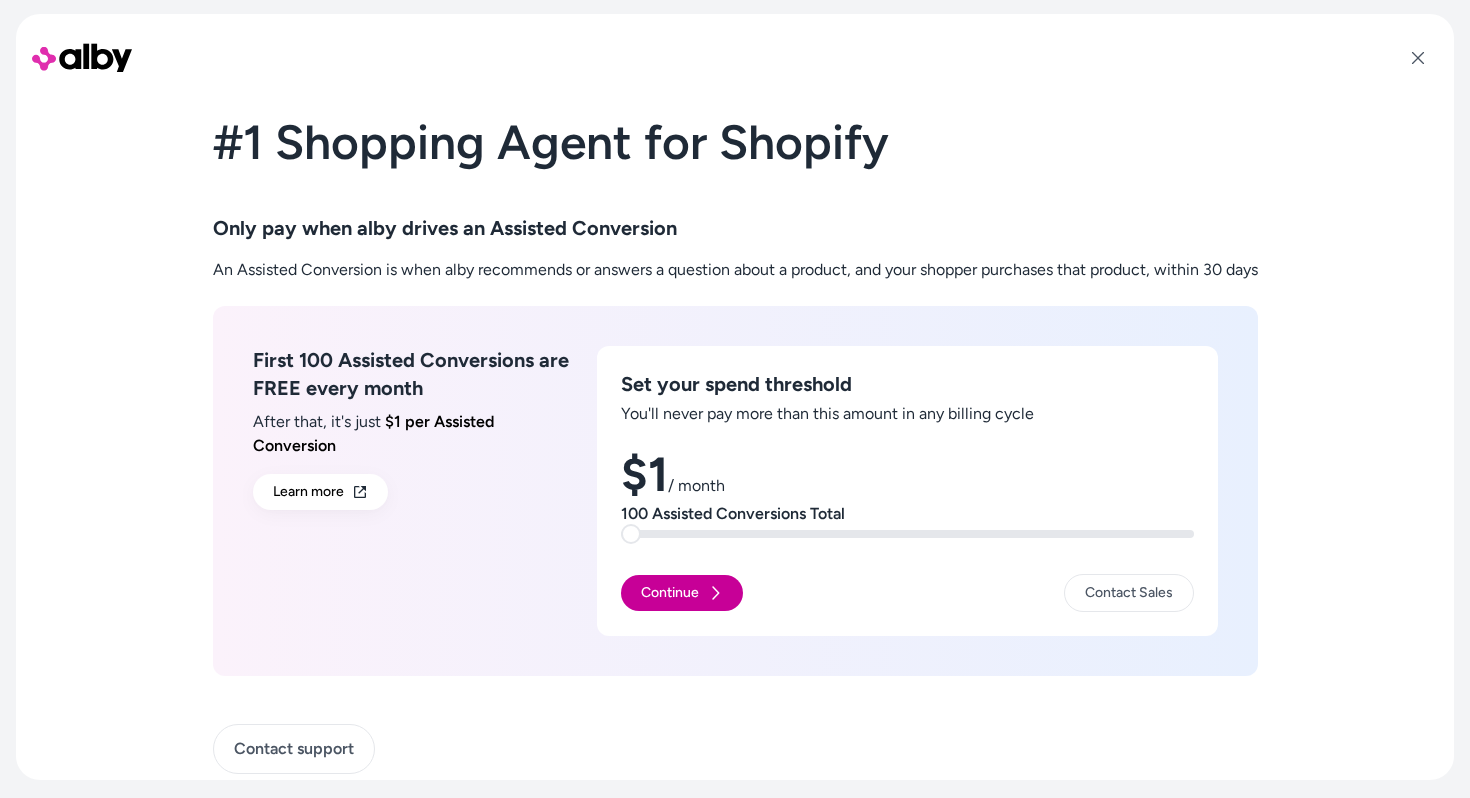 click on "Continue" at bounding box center (682, 593) 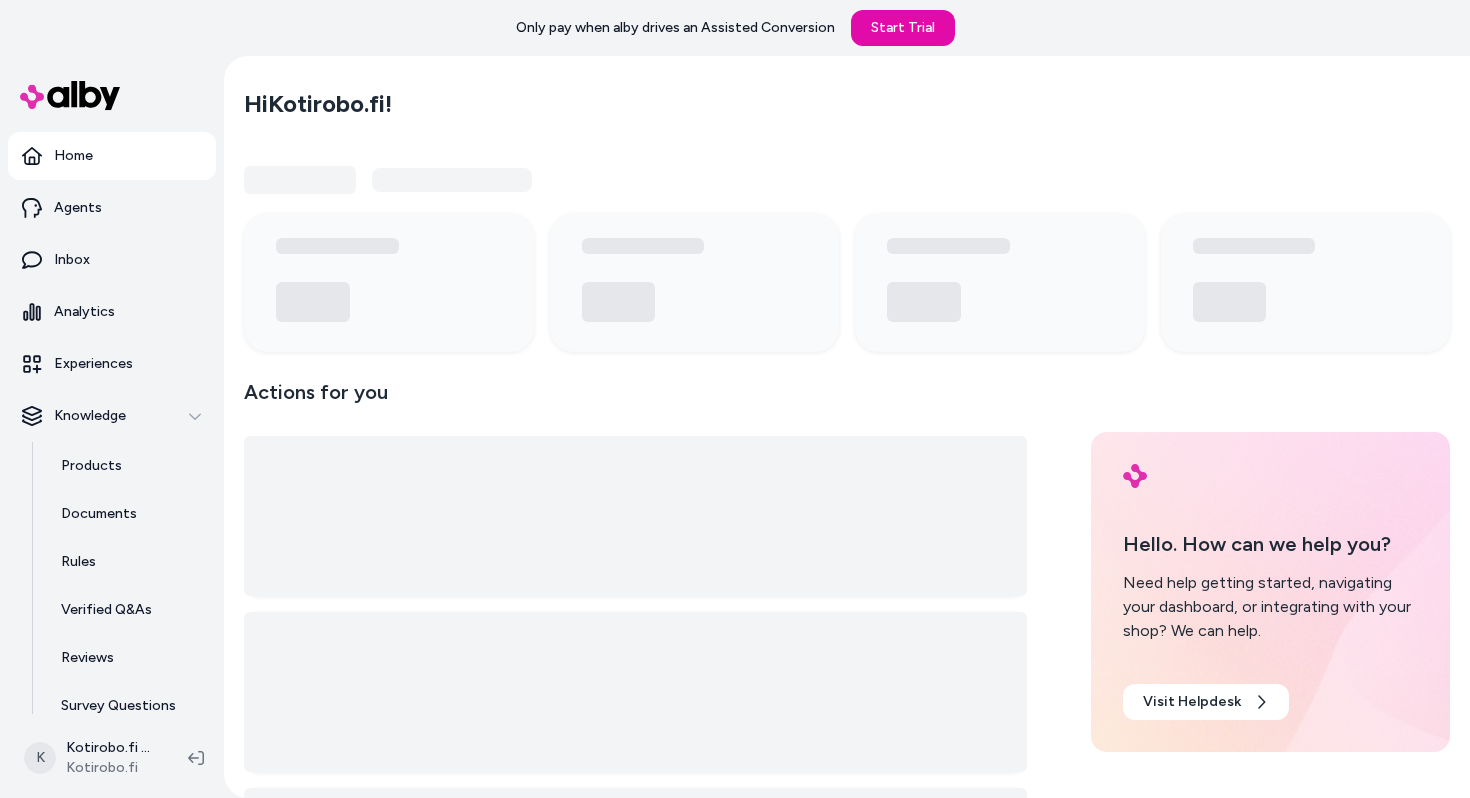 scroll, scrollTop: 0, scrollLeft: 0, axis: both 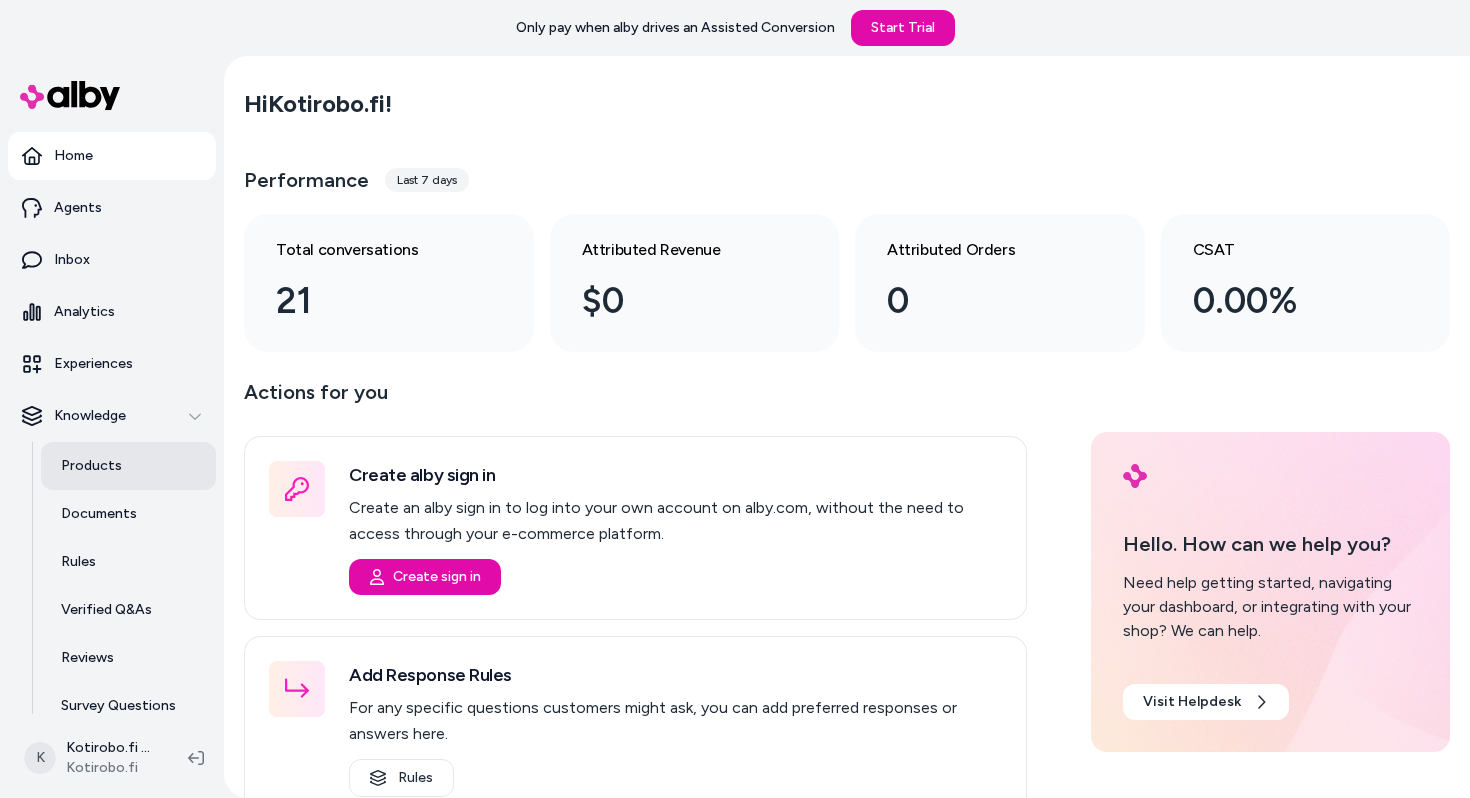 click on "Products" at bounding box center [128, 466] 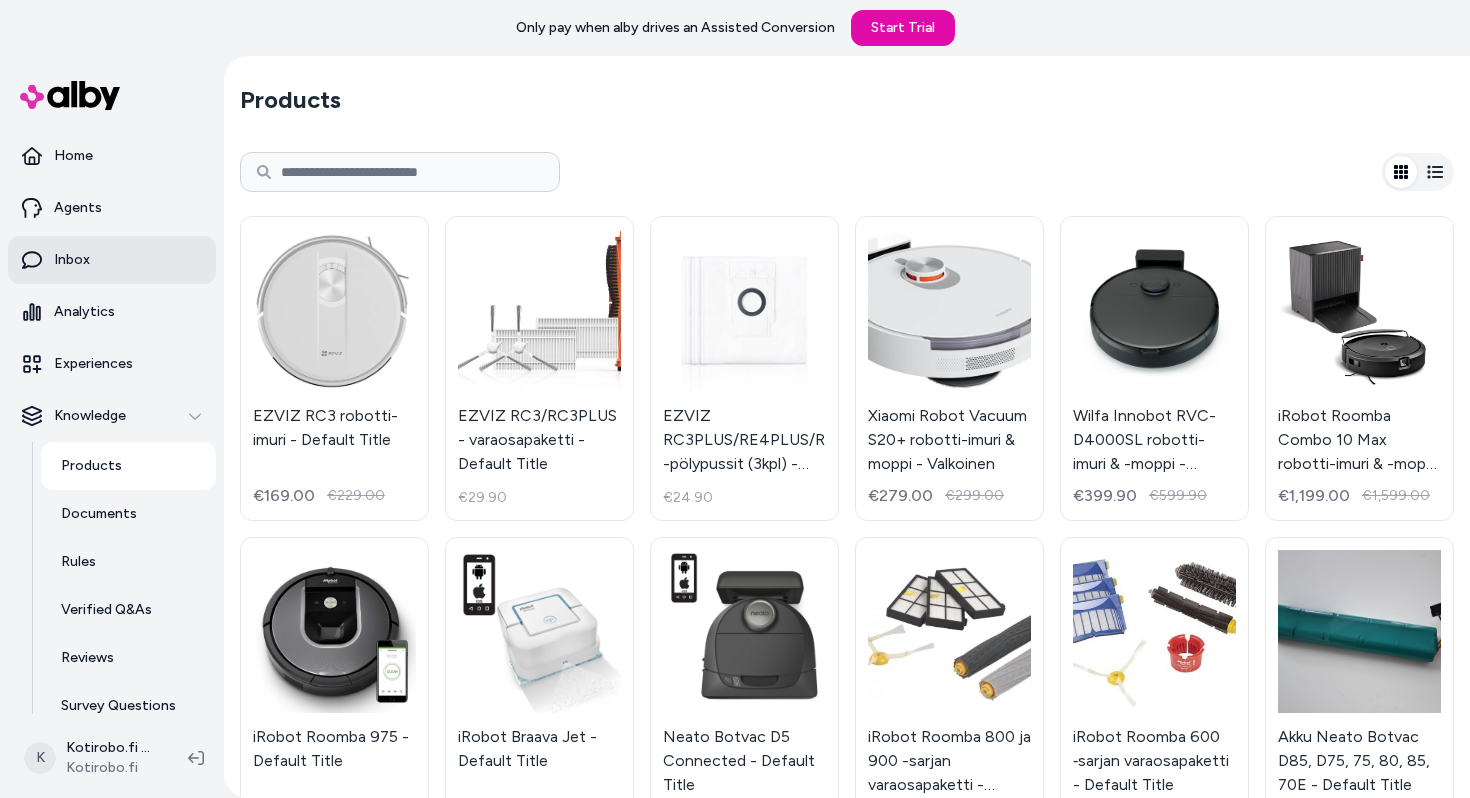 click on "Inbox" at bounding box center (112, 260) 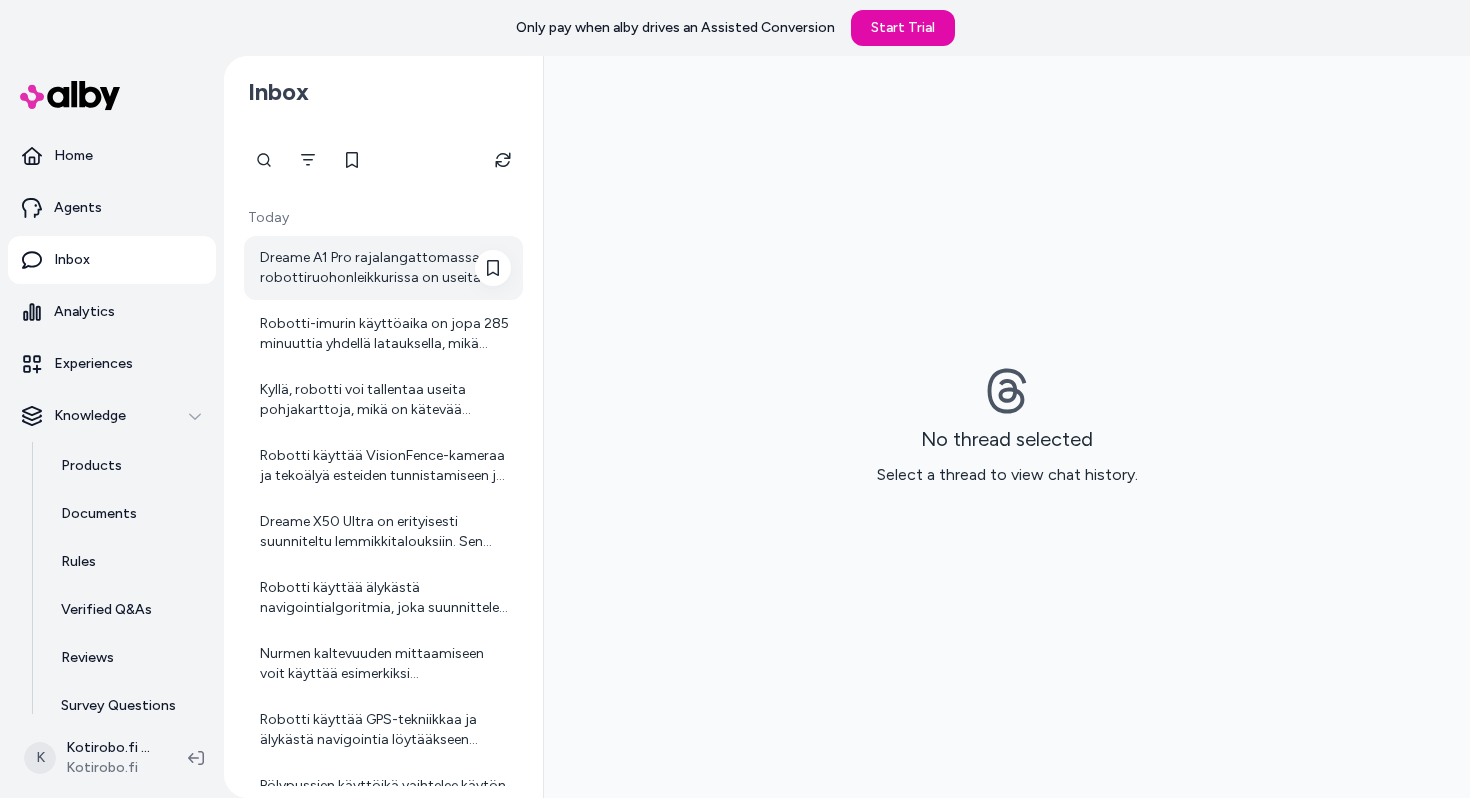 click on "Dreame A1 Pro rajalangattomassa robottiruohonleikkurissa on useita turvatoimia:
- Terät pysähtyvät välittömästi, jos laitetta kallistetaan tai nostetaan. Tämä estää vahingot tilanteissa, joissa leikkuri ei ole ehjässä asennossa.
- LiDAR-anturilla se tunnistaa ja väistää esteitä, kuten ihmisiä, eläimiä ja puutarhakalusteita, joten se toimii turvallisesti myös vilkkaassa ympäristössä.
- Nosto- ja kallistustunnistimet pysäyttävät terät jos laite joutuu epäedulliseen asentoon.
- Laite on vesipestävä (IPX6), jolloin puhdistus onnistuu helposti ilman riskiä sähköisestä vauriosta.
Jos haluat tietää lisää tai sinulla on yksityiskohtaisempia kysymyksiä turvallisuudesta, voit myös ottaa yhteyttä asiakaspalveluumme: [EMAIL](https://www.kotirobo.fi/pages/asiakaspalvelu). Autamme mielellämme!" at bounding box center [385, 268] 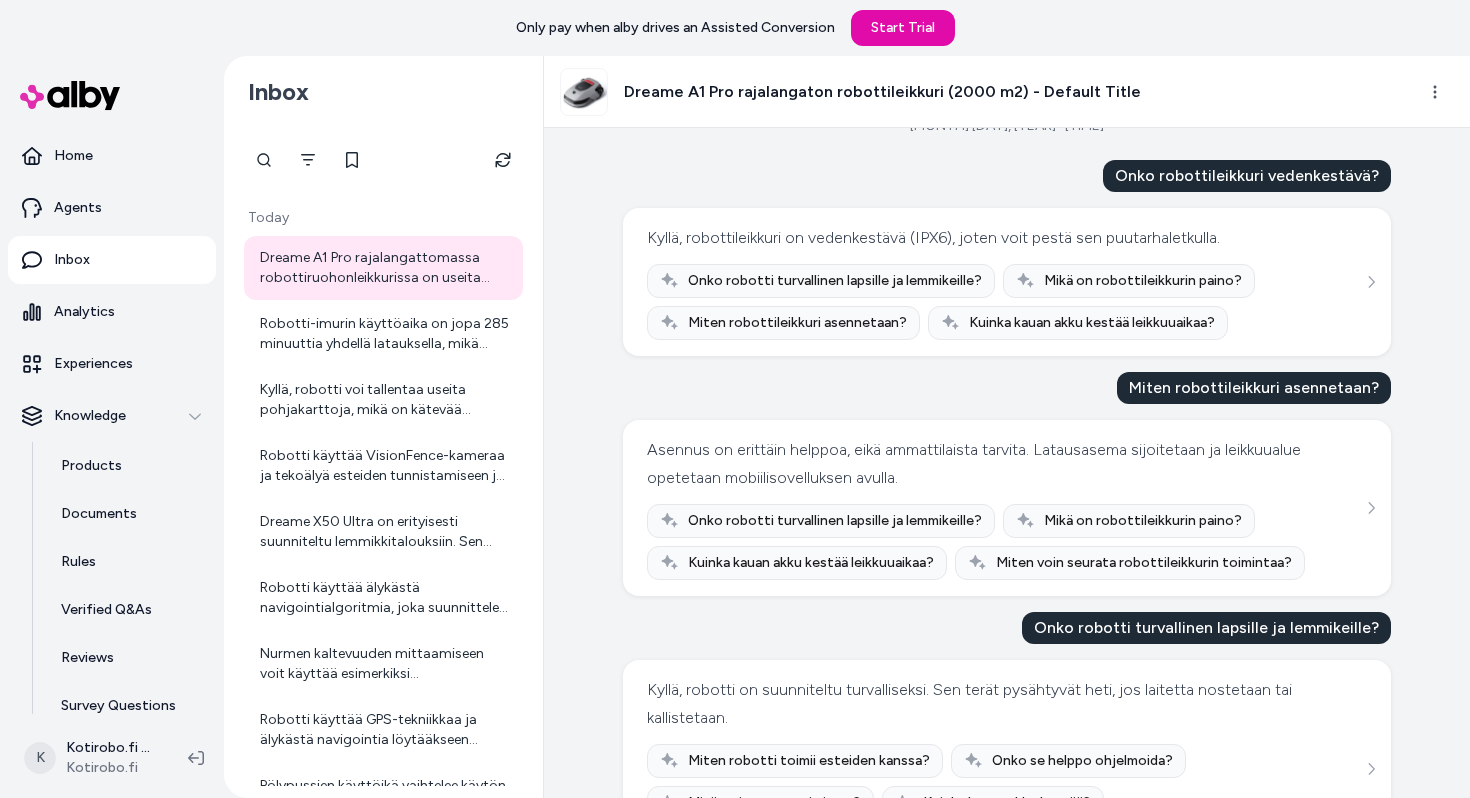 scroll, scrollTop: 0, scrollLeft: 0, axis: both 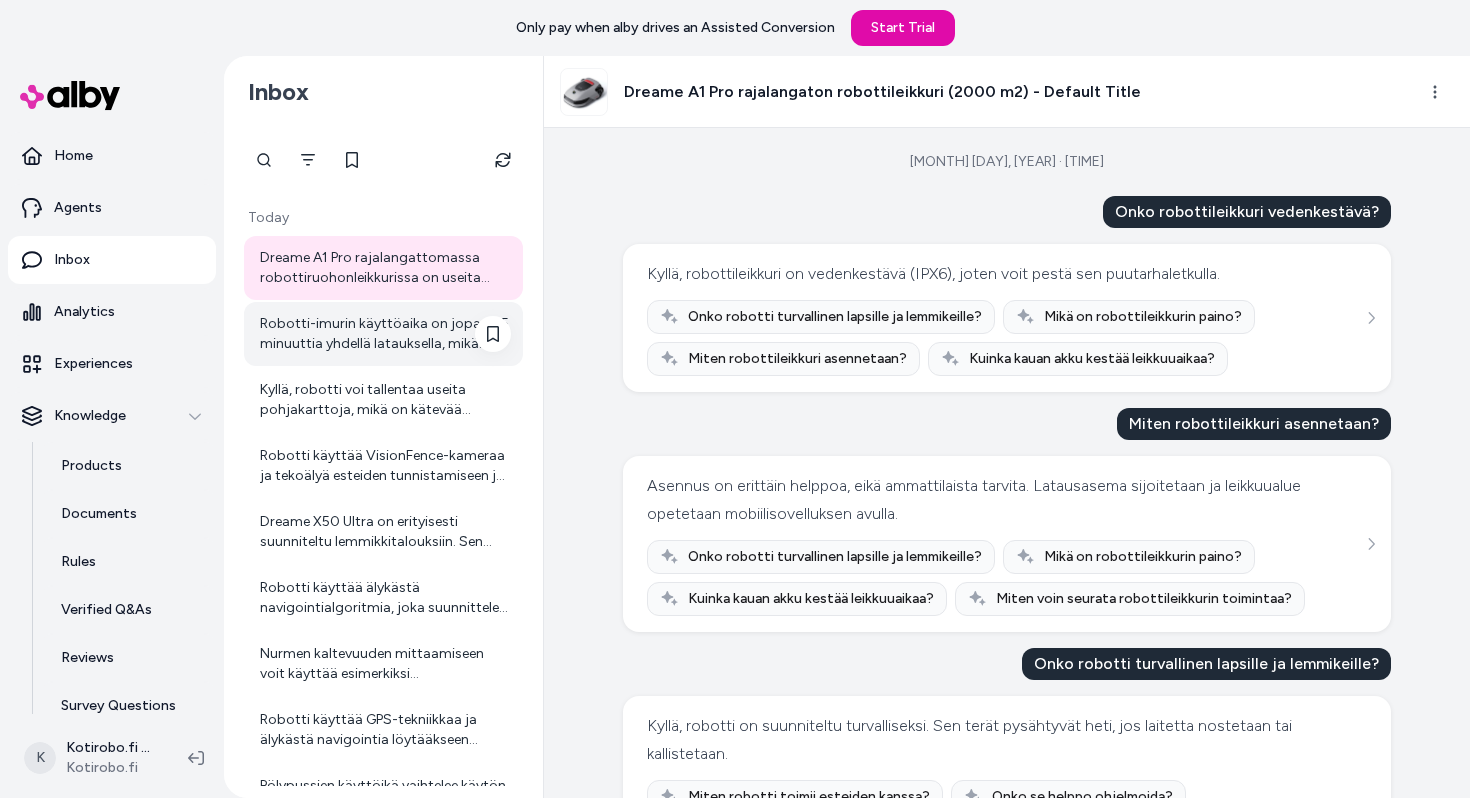 click on "Robotti-imurin käyttöaika on jopa 285 minuuttia yhdellä latauksella, mikä riittää suurillekin alueille." at bounding box center [385, 334] 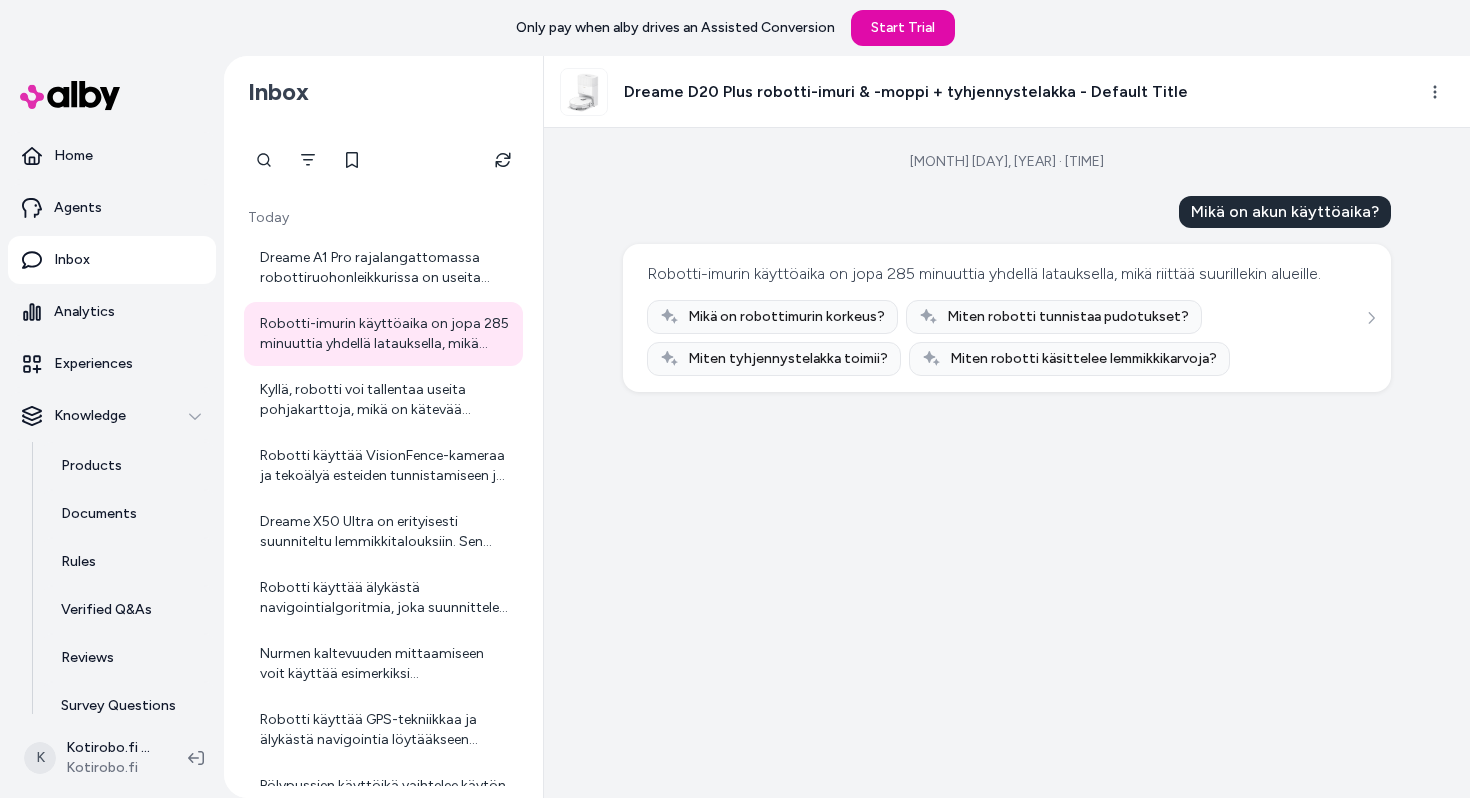 scroll, scrollTop: 56, scrollLeft: 0, axis: vertical 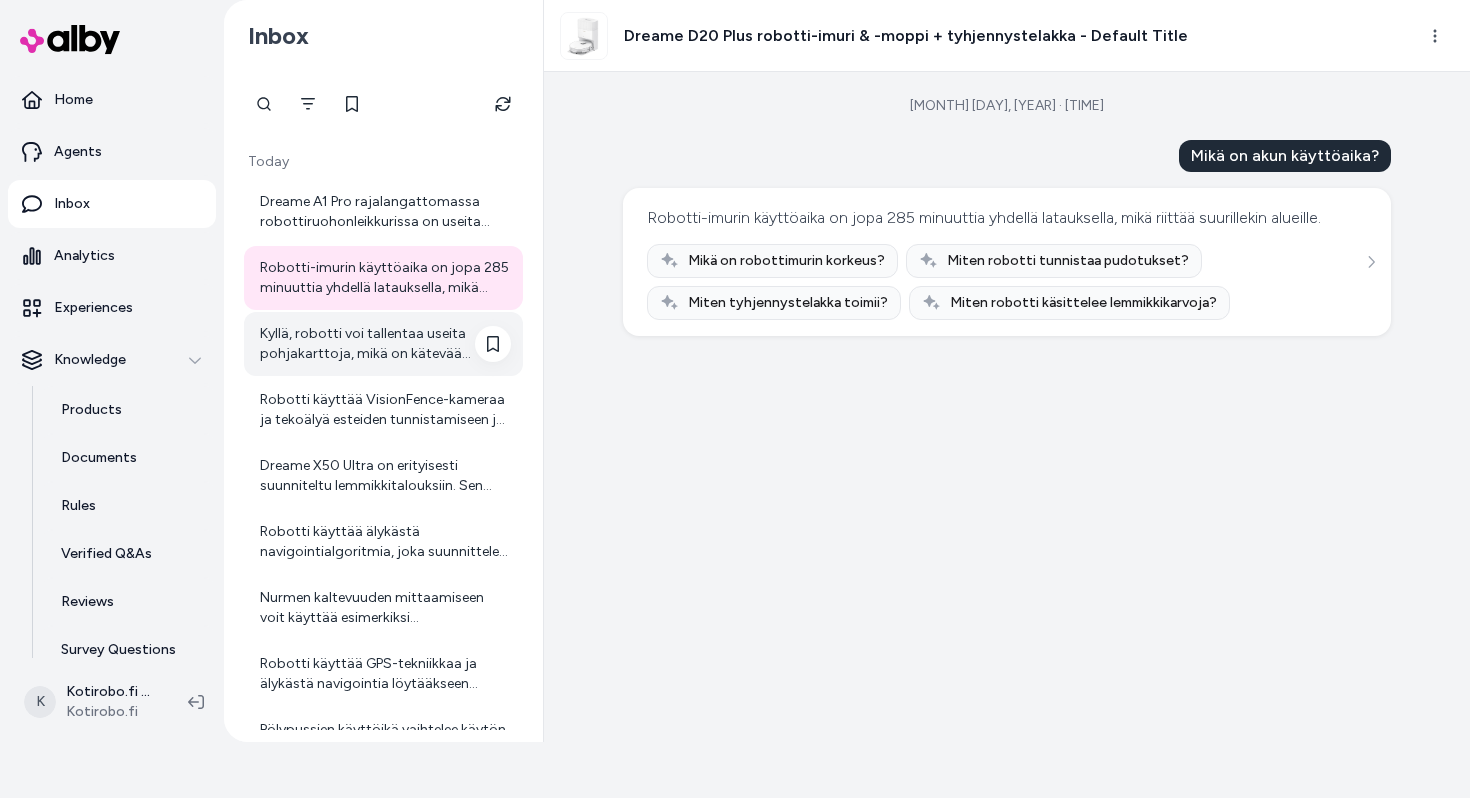click on "Kyllä, robotti voi tallentaa useita pohjakarttoja, mikä on kätevää useammassa kerroksessa olevissa asunnoissa." at bounding box center (383, 344) 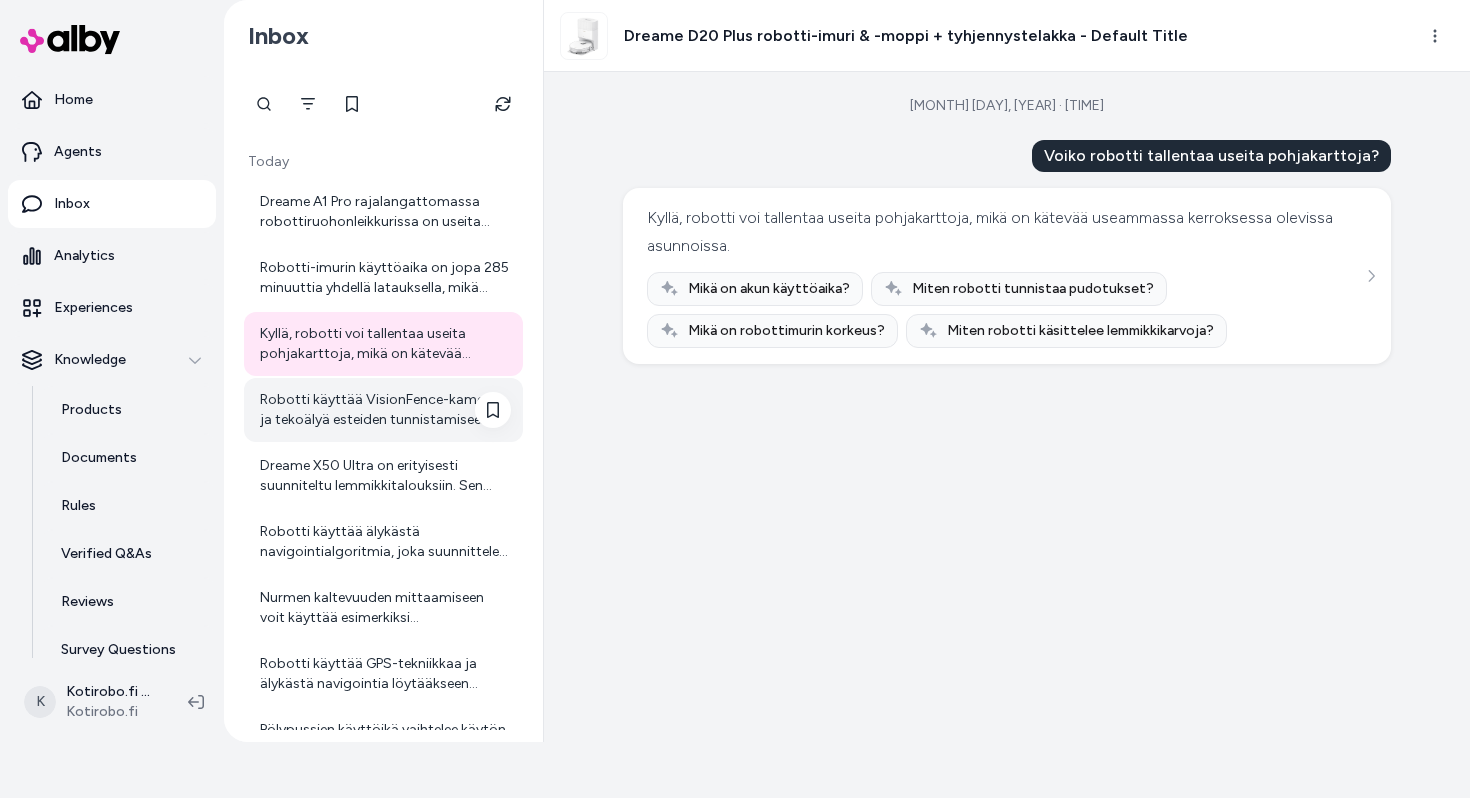 click on "Robotti käyttää VisionFence-kameraa ja tekoälyä esteiden tunnistamiseen ja väistämiseen. Kamera skannaa alueen edessä ja havaitsee esteet, jotta robotti voi muuttaa suuntaansa niiden ympäriltä." at bounding box center [383, 410] 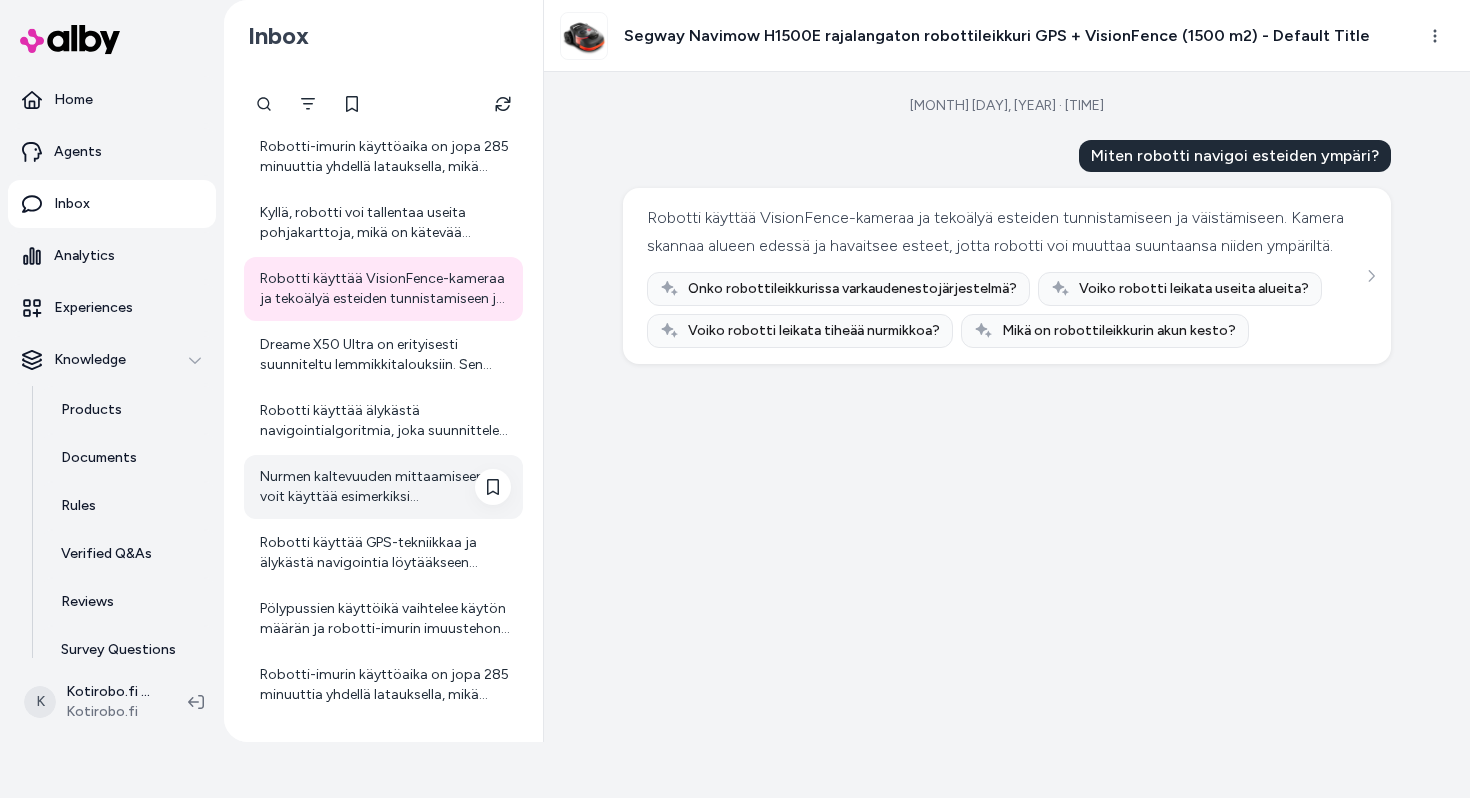 scroll, scrollTop: 122, scrollLeft: 0, axis: vertical 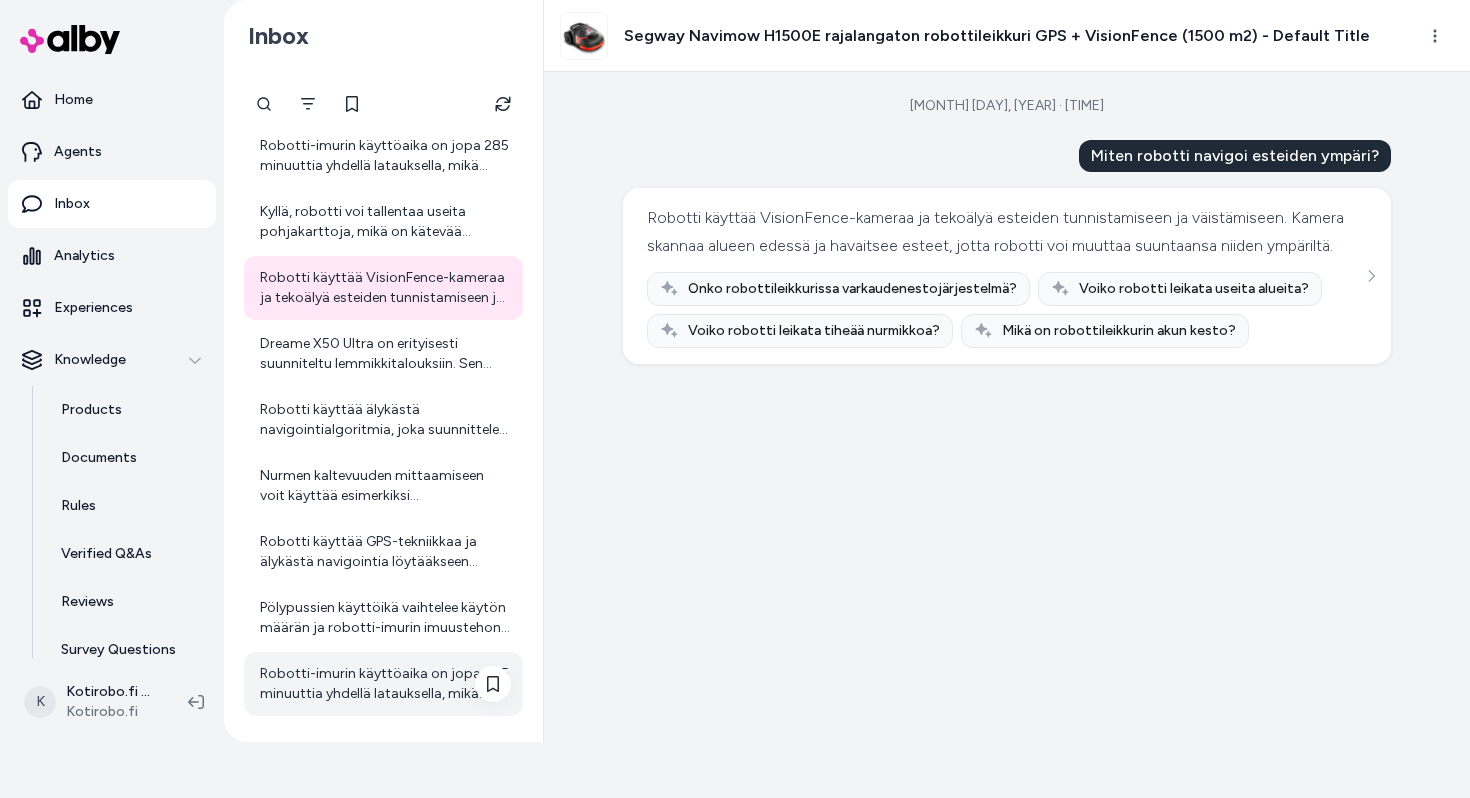 click on "Robotti-imurin käyttöaika on jopa 285 minuuttia yhdellä latauksella, mikä riittää suurillekin alueille." at bounding box center [385, 684] 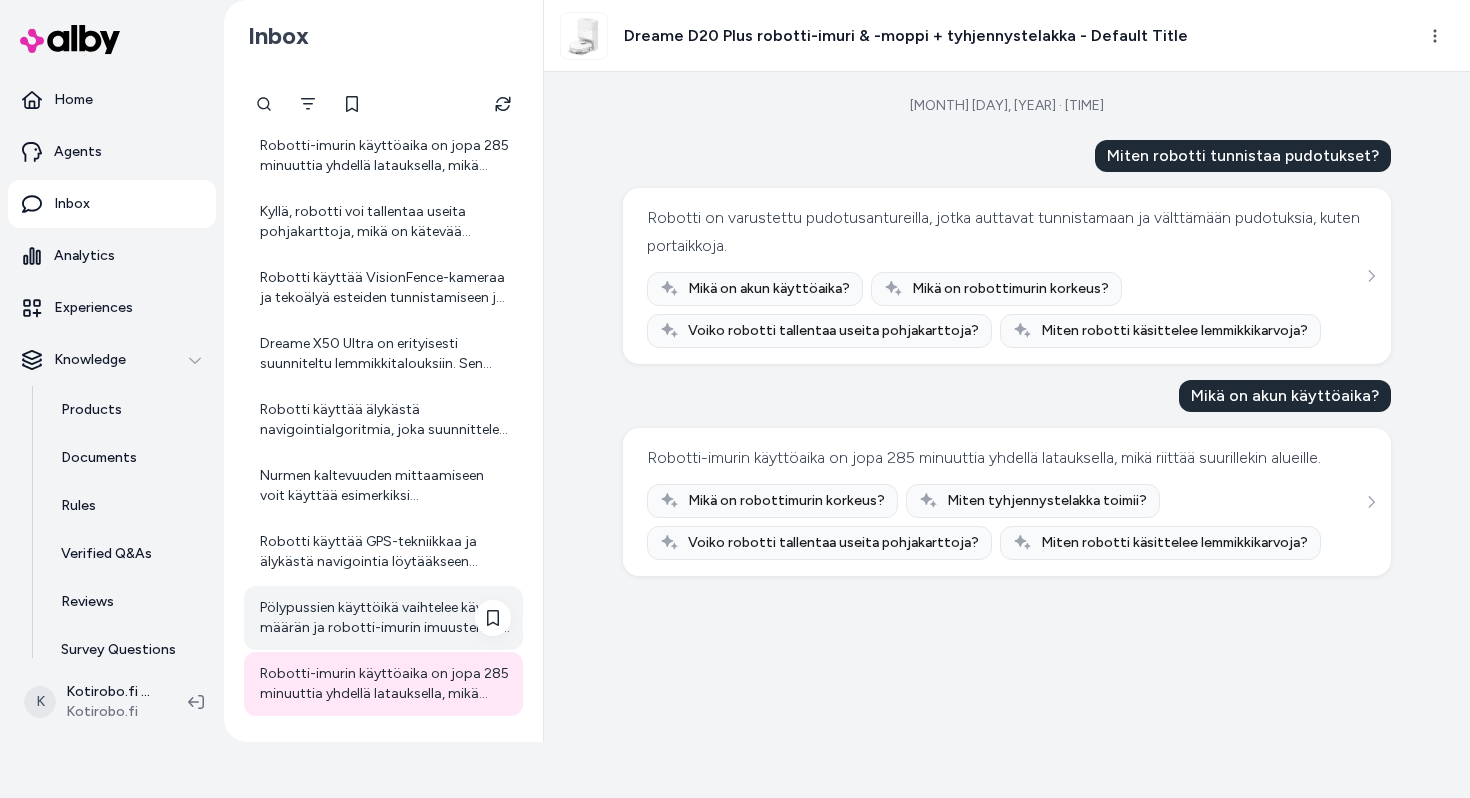 click on "Pölypussien käyttöikä vaihtelee käytön määrän ja robotti-imurin imuustehon mukaan. Yhdessä pölypussissa mahtuu noin 30 robotti-imurin pölysäiliöllistä pölyä, joten pussi kannattaa vaihtaa, kun se alkaa täyttyä tai kun imurin tyhjennystelakka ilmoittaa tarpeesta vaihtaa pussi. Yleisesti pussien käyttöikä on siis muutamista viikoista muutamaan kuukauteen käytön tiheydestä riippuen. Jos tarvitset tarkempia ohjeita tai suosituksia, voit ottaa yhteyttä asiakaspalveluumme osoitteessa [EMAIL](https://www.kotirobo.fi/pages/asiakaspalvelu). Autan mielelläni muutenkin, jos sinulla on lisää kysymyksiä!" at bounding box center (385, 618) 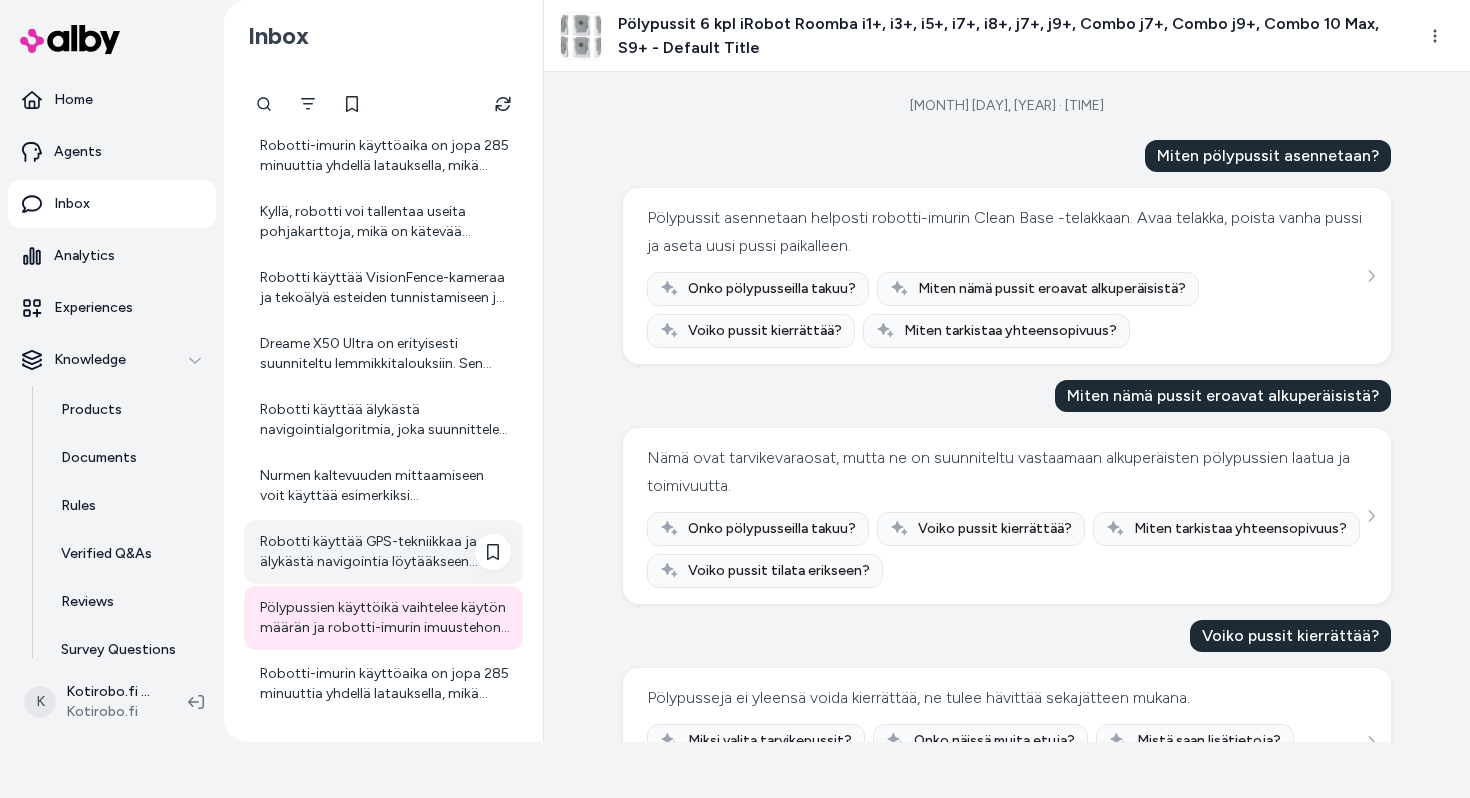 click on "Robotti käyttää GPS-tekniikkaa ja älykästä navigointia löytääkseen takaisin latausasemalleen." at bounding box center [385, 552] 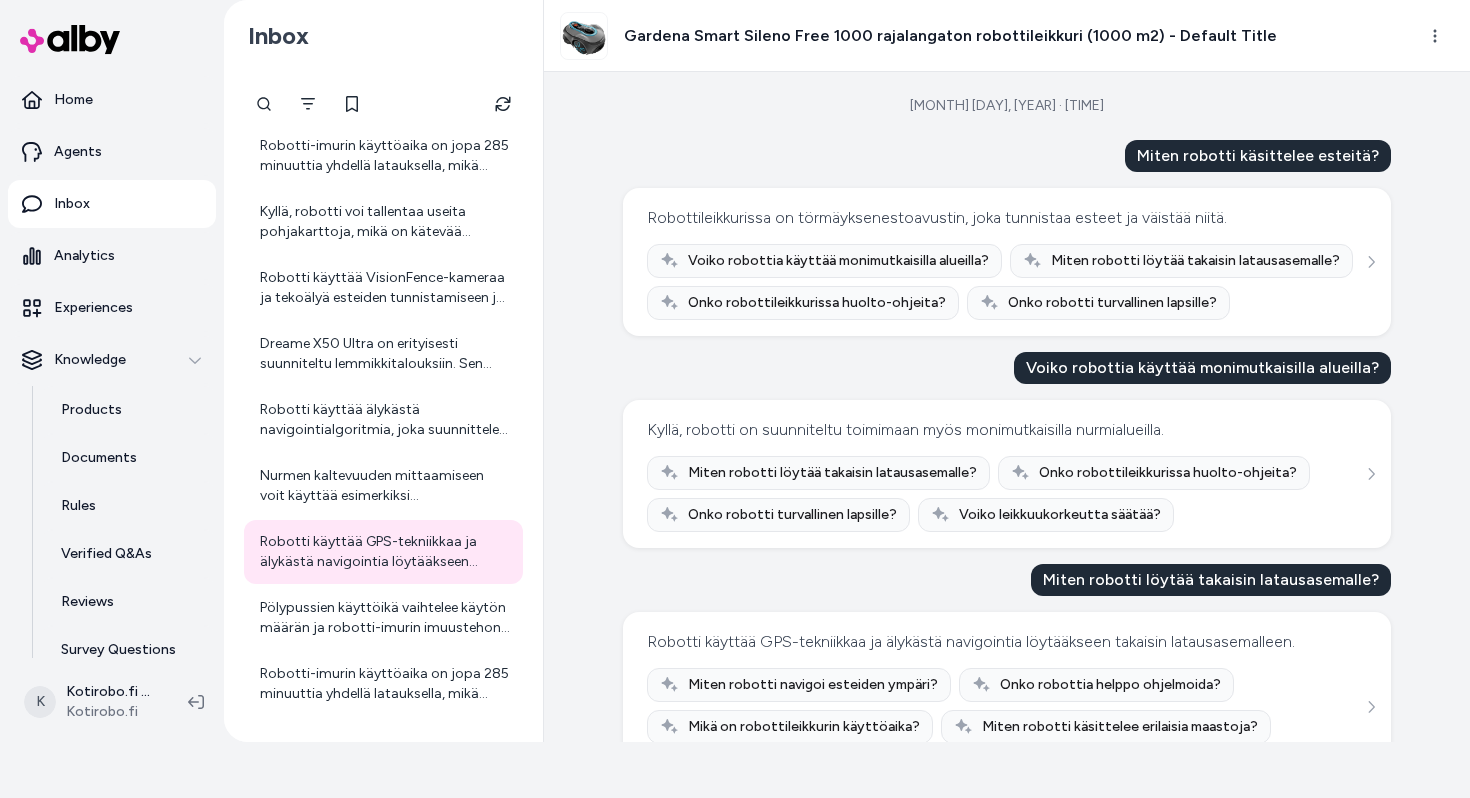 scroll, scrollTop: 84, scrollLeft: 0, axis: vertical 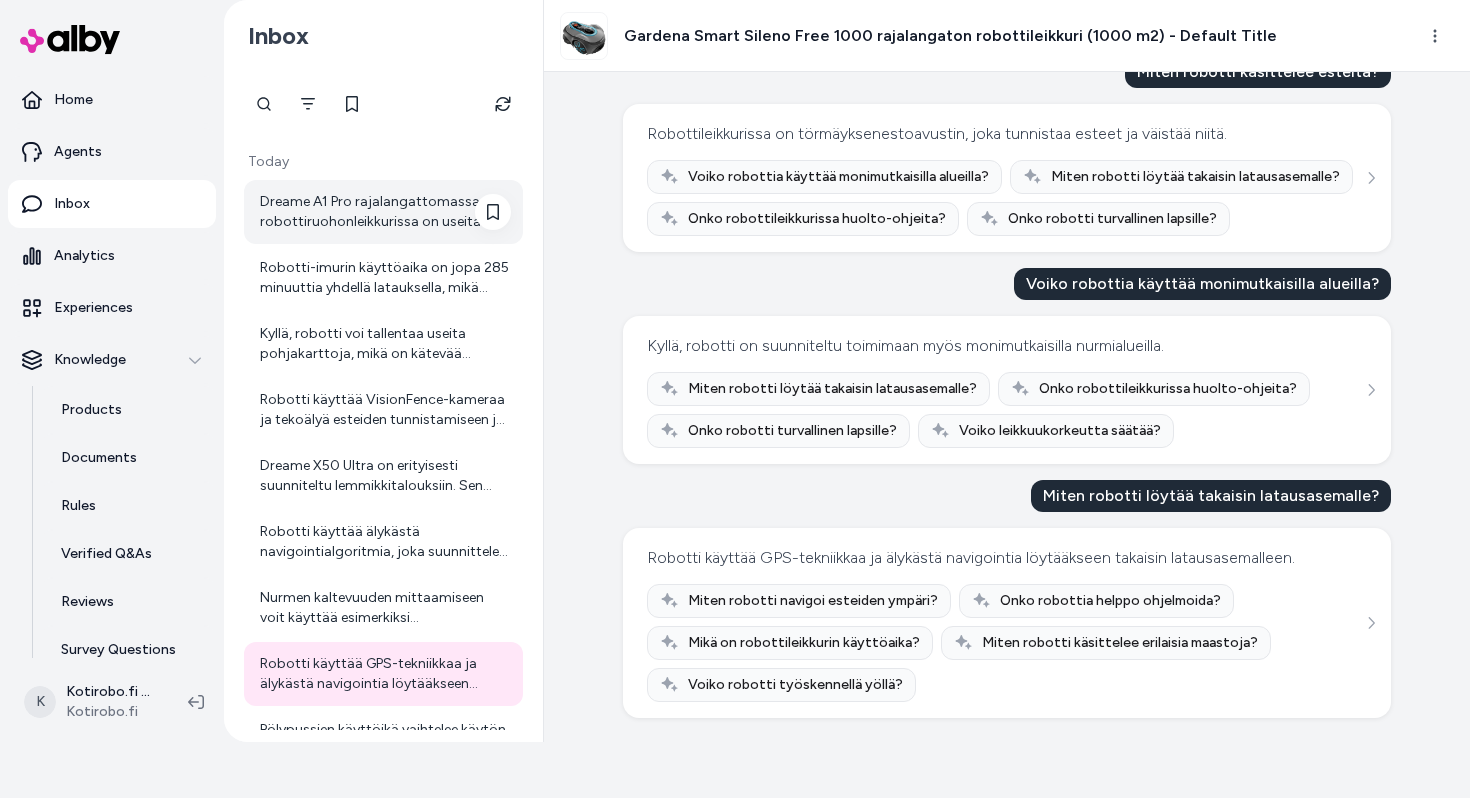 click on "Dreame A1 Pro rajalangattomassa robottiruohonleikkurissa on useita turvatoimia:
- Terät pysähtyvät välittömästi, jos laitetta kallistetaan tai nostetaan. Tämä estää vahingot tilanteissa, joissa leikkuri ei ole ehjässä asennossa.
- LiDAR-anturilla se tunnistaa ja väistää esteitä, kuten ihmisiä, eläimiä ja puutarhakalusteita, joten se toimii turvallisesti myös vilkkaassa ympäristössä.
- Nosto- ja kallistustunnistimet pysäyttävät terät jos laite joutuu epäedulliseen asentoon.
- Laite on vesipestävä (IPX6), jolloin puhdistus onnistuu helposti ilman riskiä sähköisestä vauriosta.
Jos haluat tietää lisää tai sinulla on yksityiskohtaisempia kysymyksiä turvallisuudesta, voit myös ottaa yhteyttä asiakaspalveluumme: [EMAIL](https://www.kotirobo.fi/pages/asiakaspalvelu). Autamme mielellämme!" at bounding box center [385, 212] 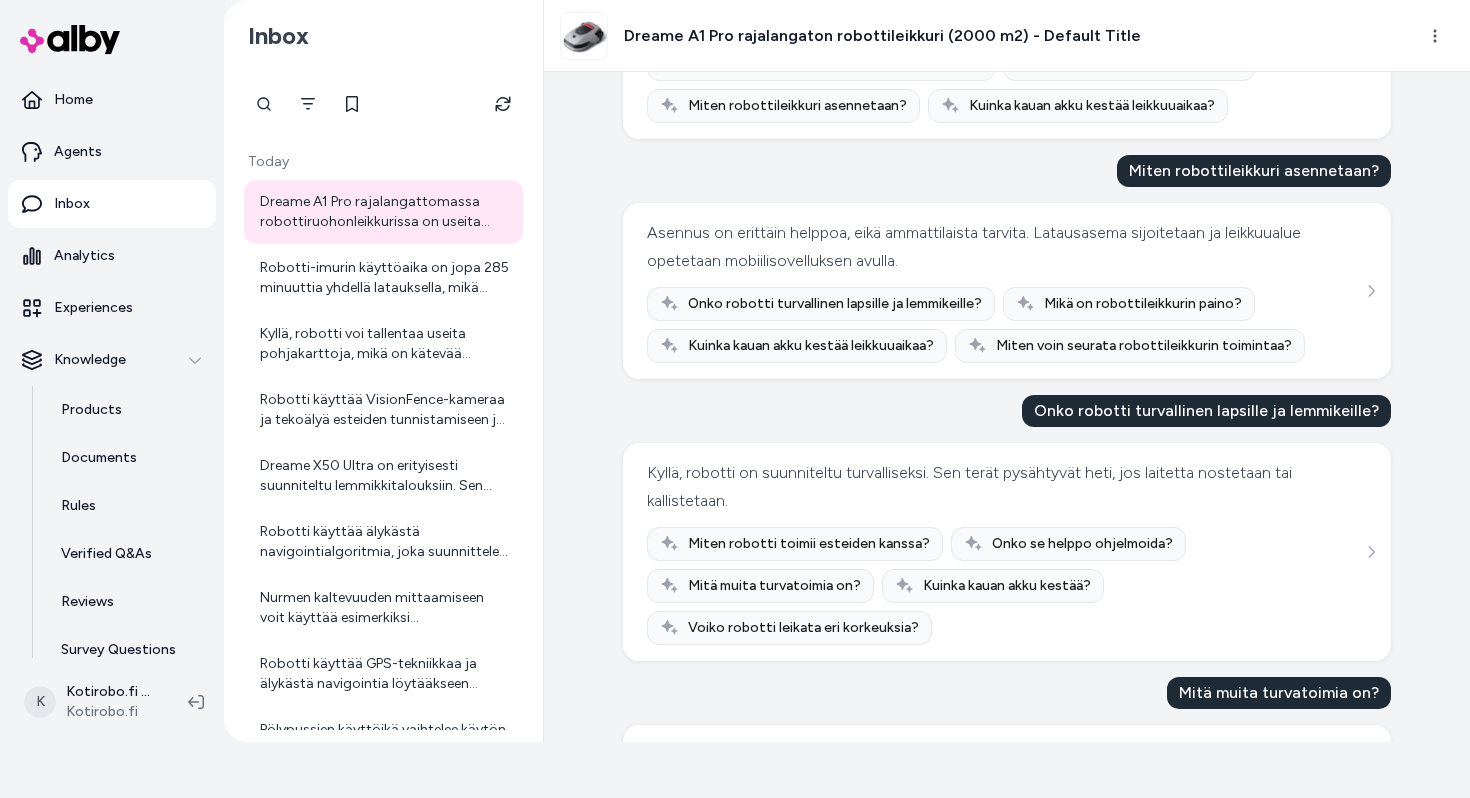 scroll, scrollTop: 0, scrollLeft: 0, axis: both 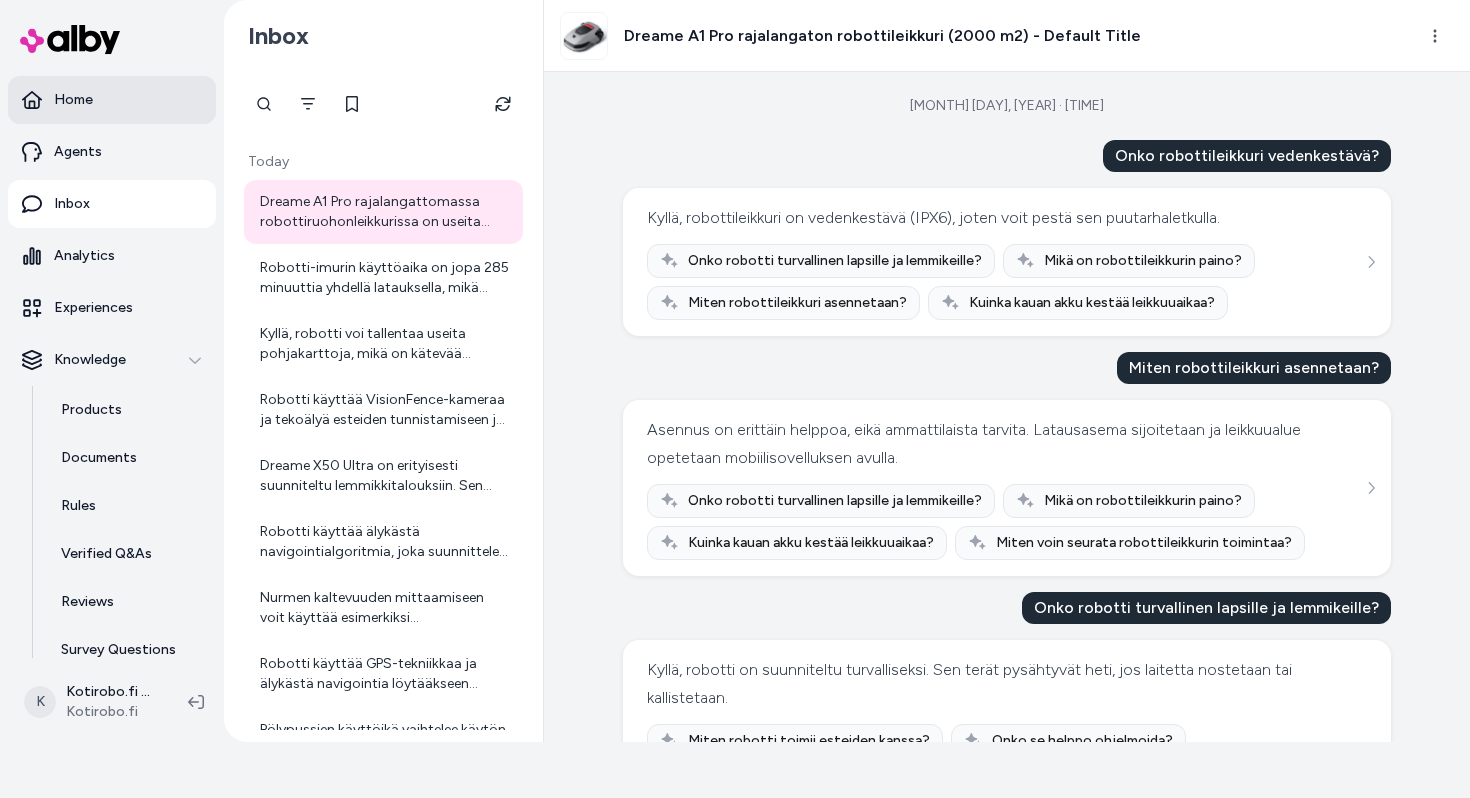 click on "Home" at bounding box center (112, 100) 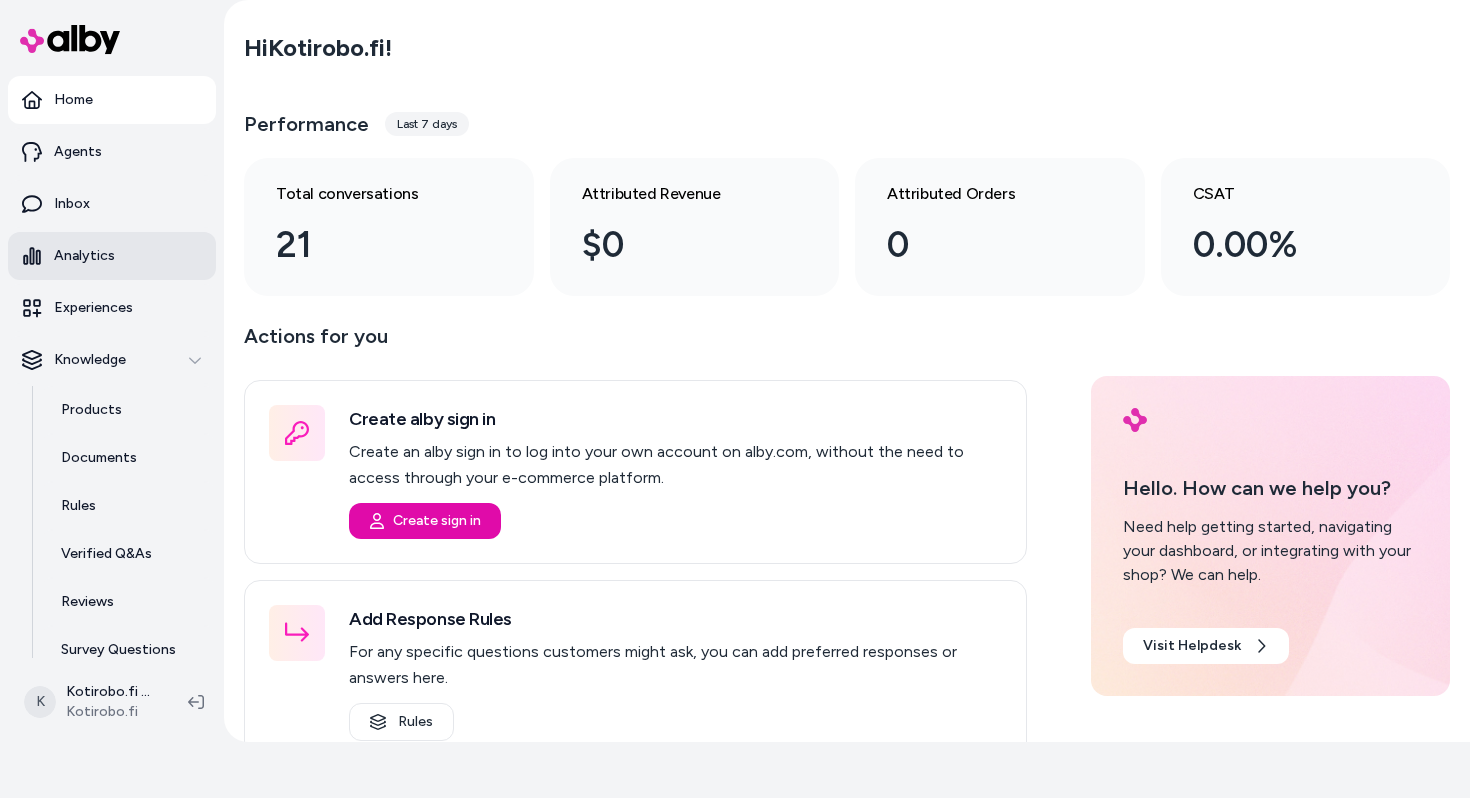 click on "Analytics" at bounding box center [112, 256] 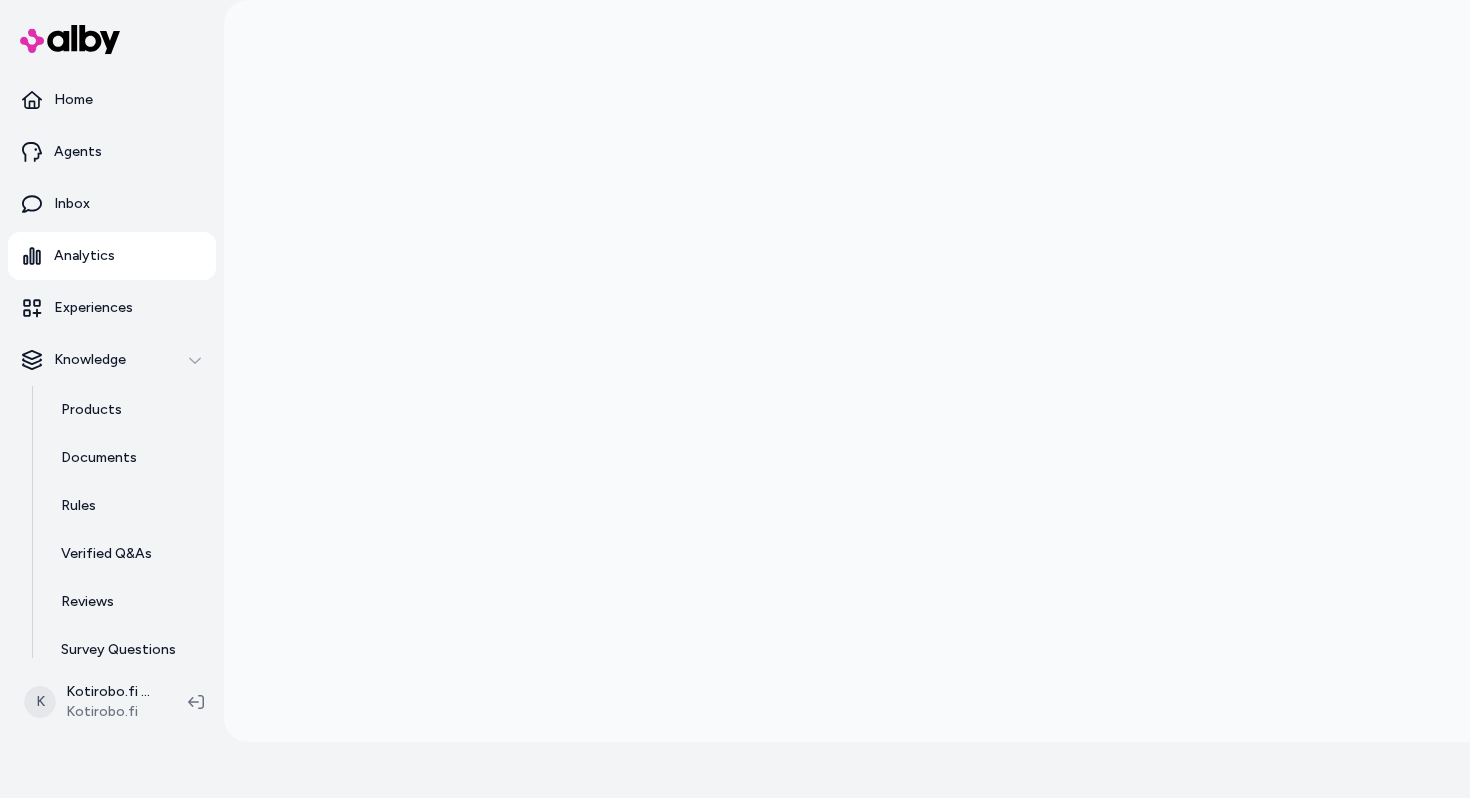 scroll, scrollTop: 0, scrollLeft: 0, axis: both 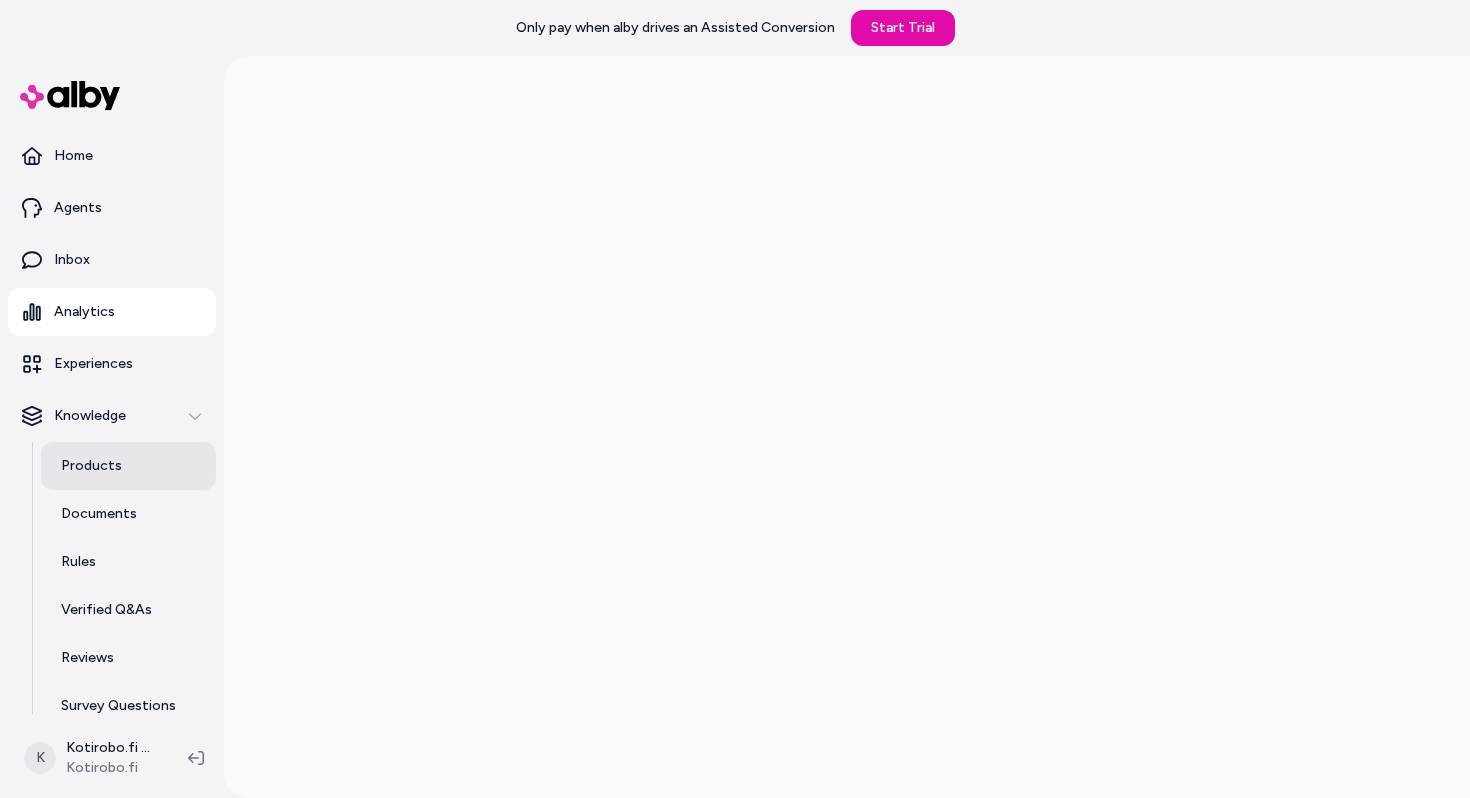 click on "Products" at bounding box center [128, 466] 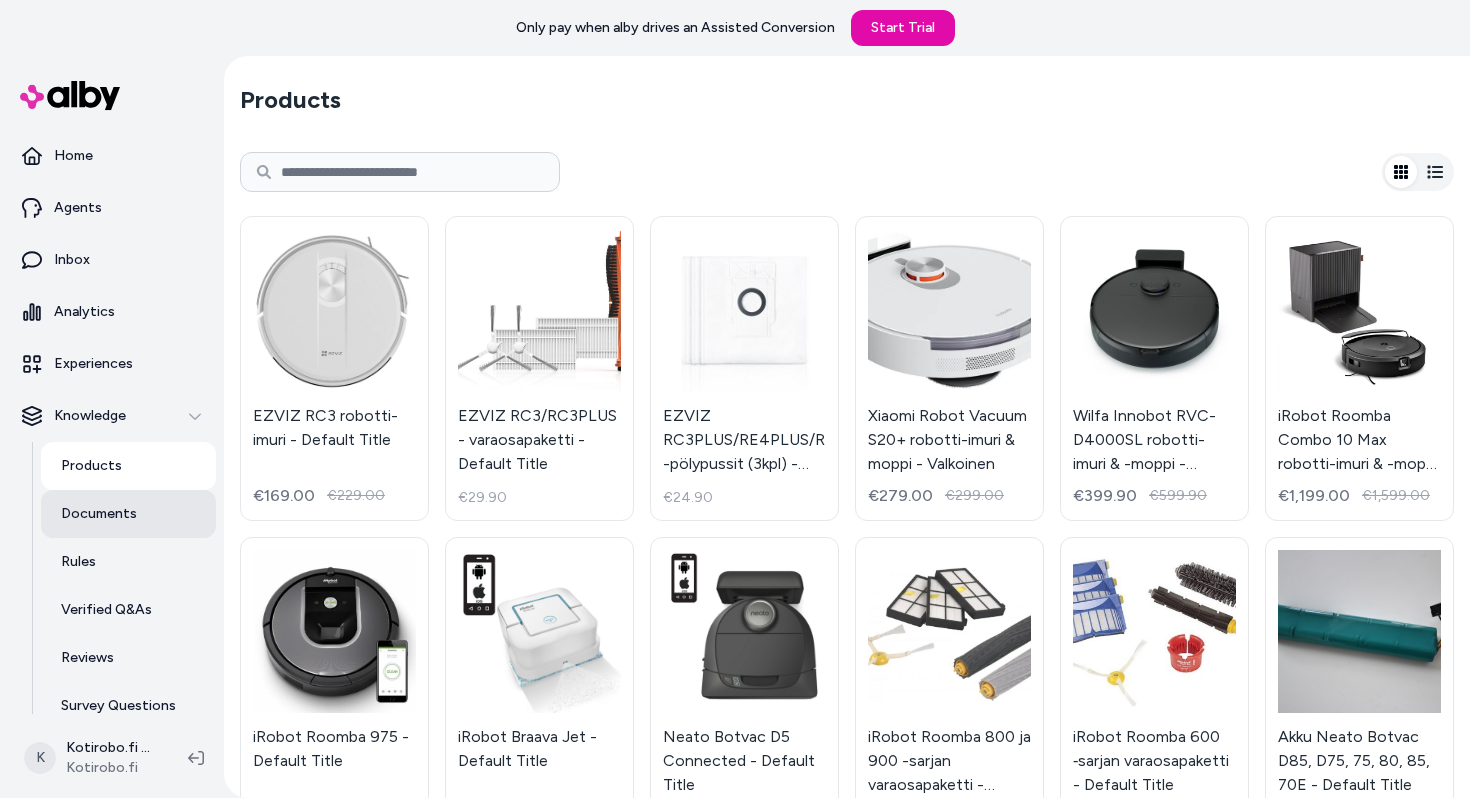 click on "Documents" at bounding box center [99, 514] 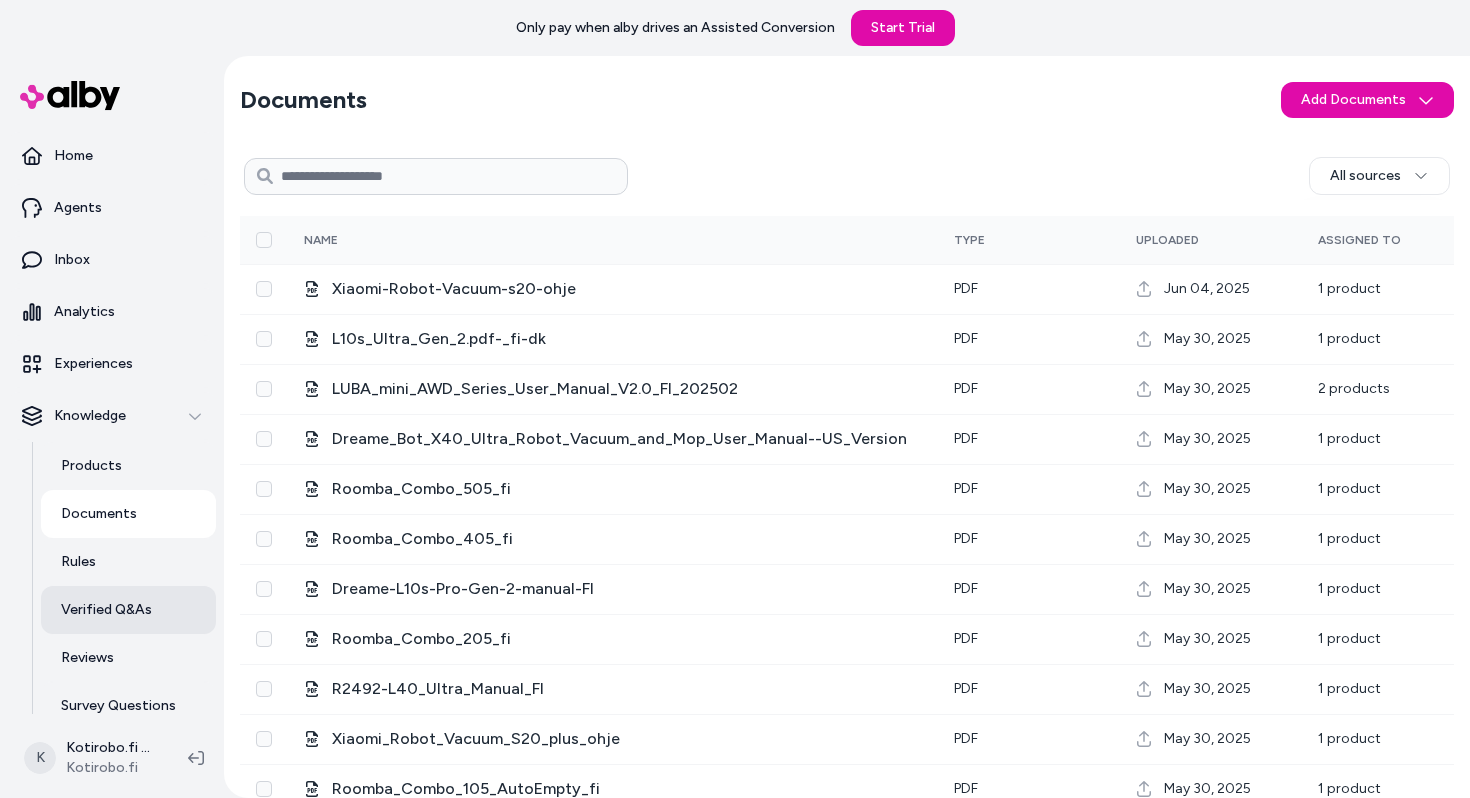 click on "Verified Q&As" at bounding box center [128, 610] 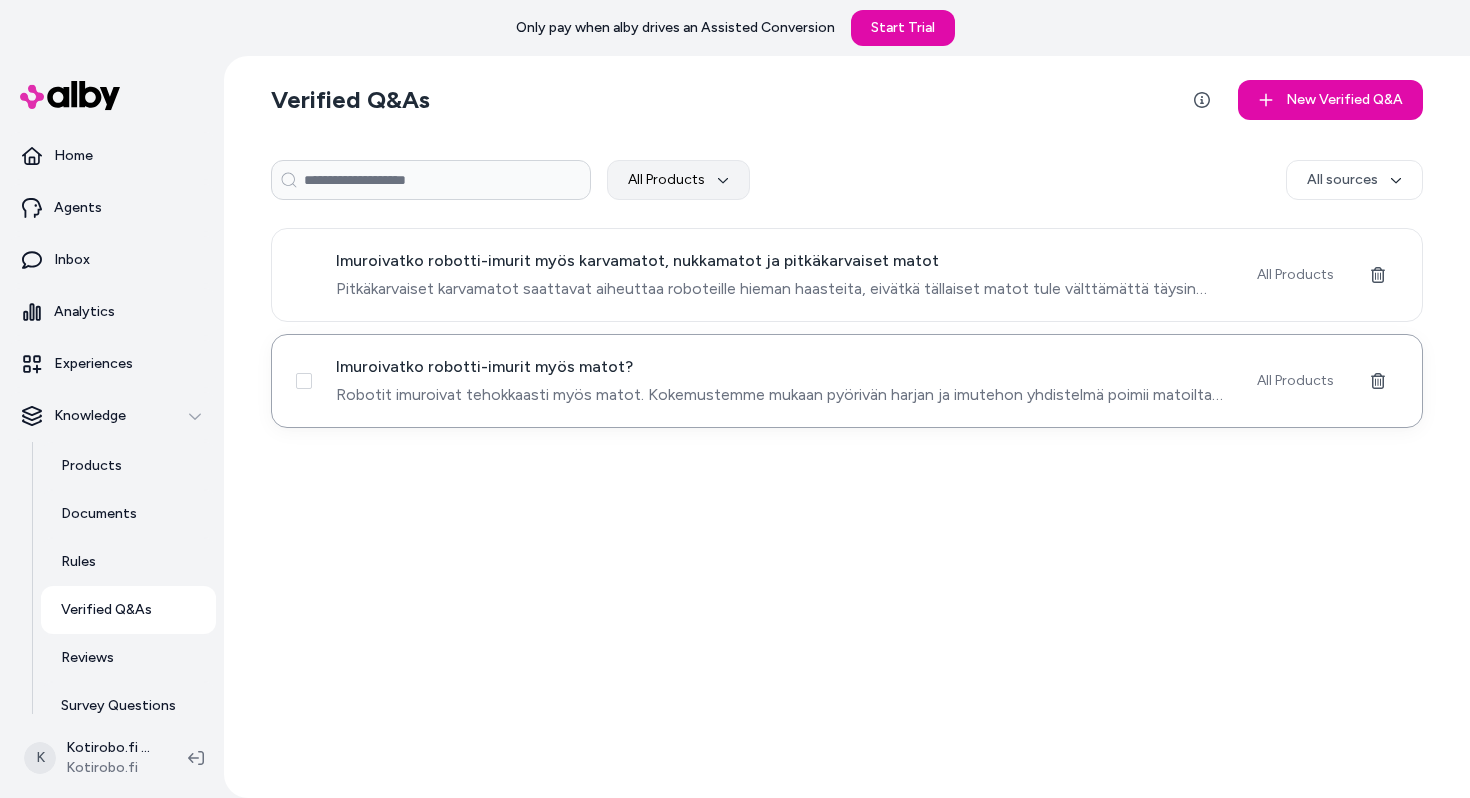 click on "Robotit imuroivat tehokkaasti myös matot. Kokemustemme mukaan pyörivän harjan ja imutehon yhdistelmä poimii matoilta hyvin pölyn ja karvat. Imuteho vaikuttaa hieman siivoustulokseen ja isomman imutehon mallit tekevätkin perusteellisempaa jälkeä.
Monissa malleissa on myös automaattinen mattojen tunnistus, jonka johdosta robotit osaavat lisätä automaattisesti imutehoa mattojen päällä.
Pitkäkarvaiset karvamatot sekä kevyet räsymatot saattavat aiheuttaa roboteille hieman haasteita, eivätkä tällaiset matot tule välttämättä täysin imuroiduiksi." at bounding box center (784, 395) 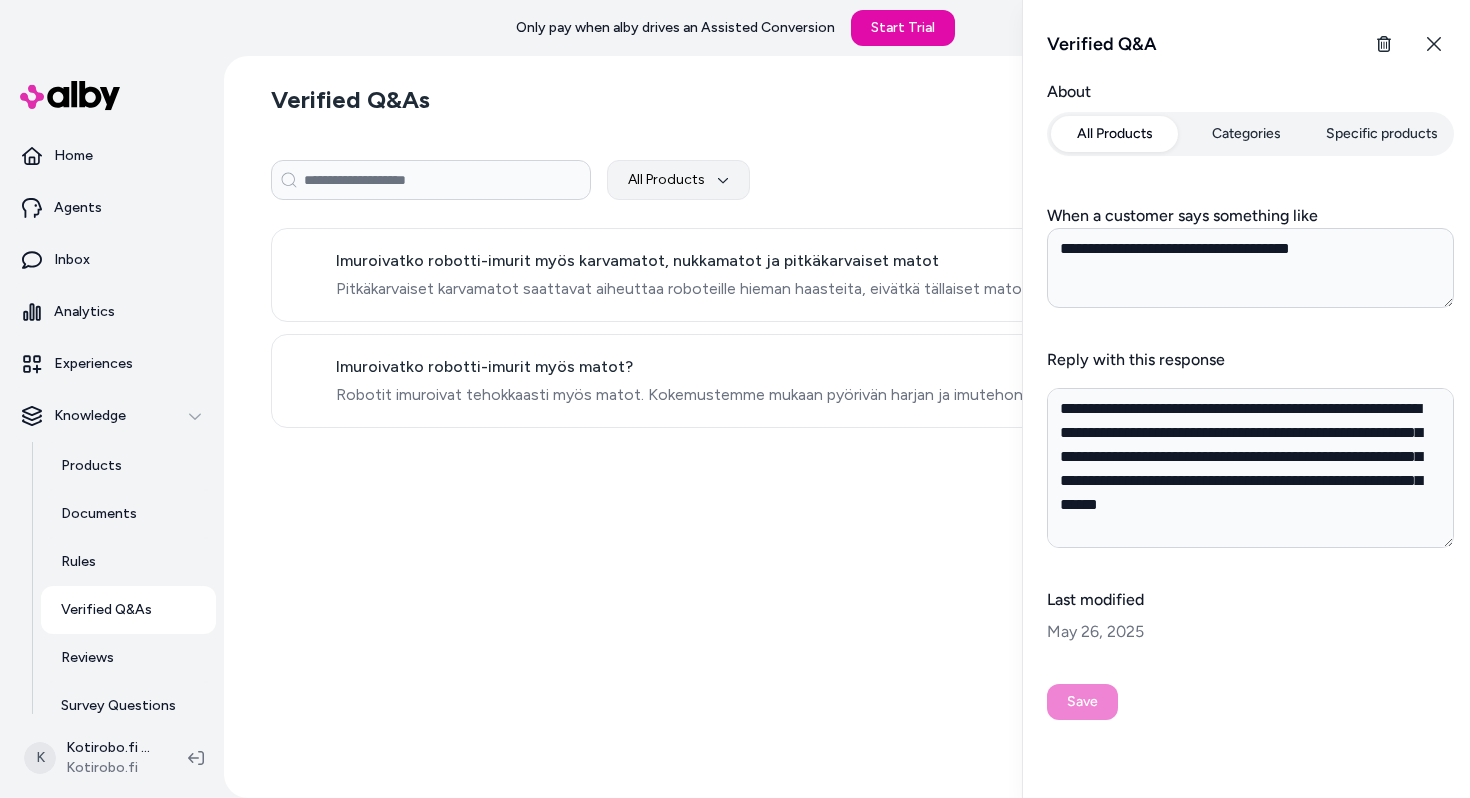 type on "*" 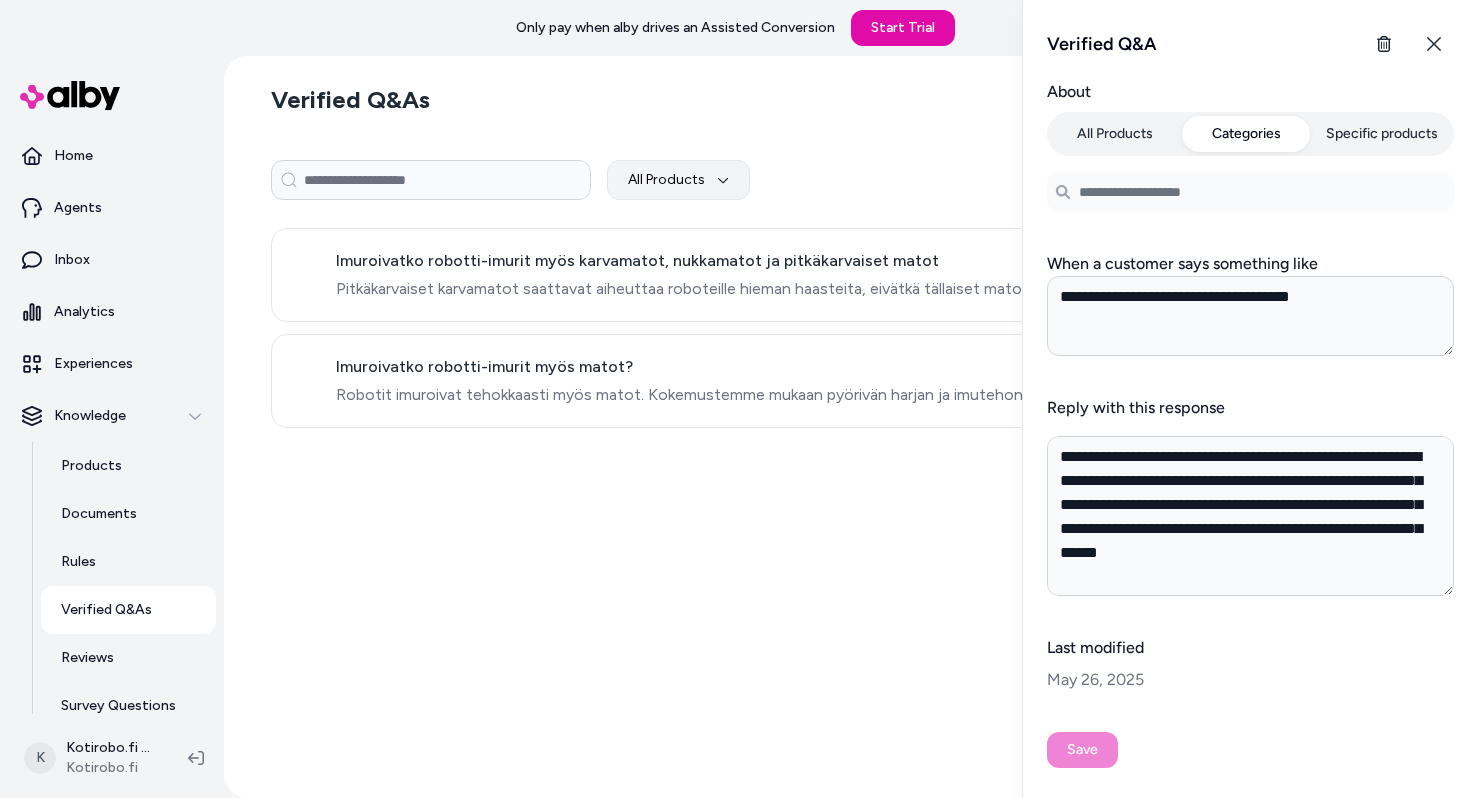 click at bounding box center (1250, 192) 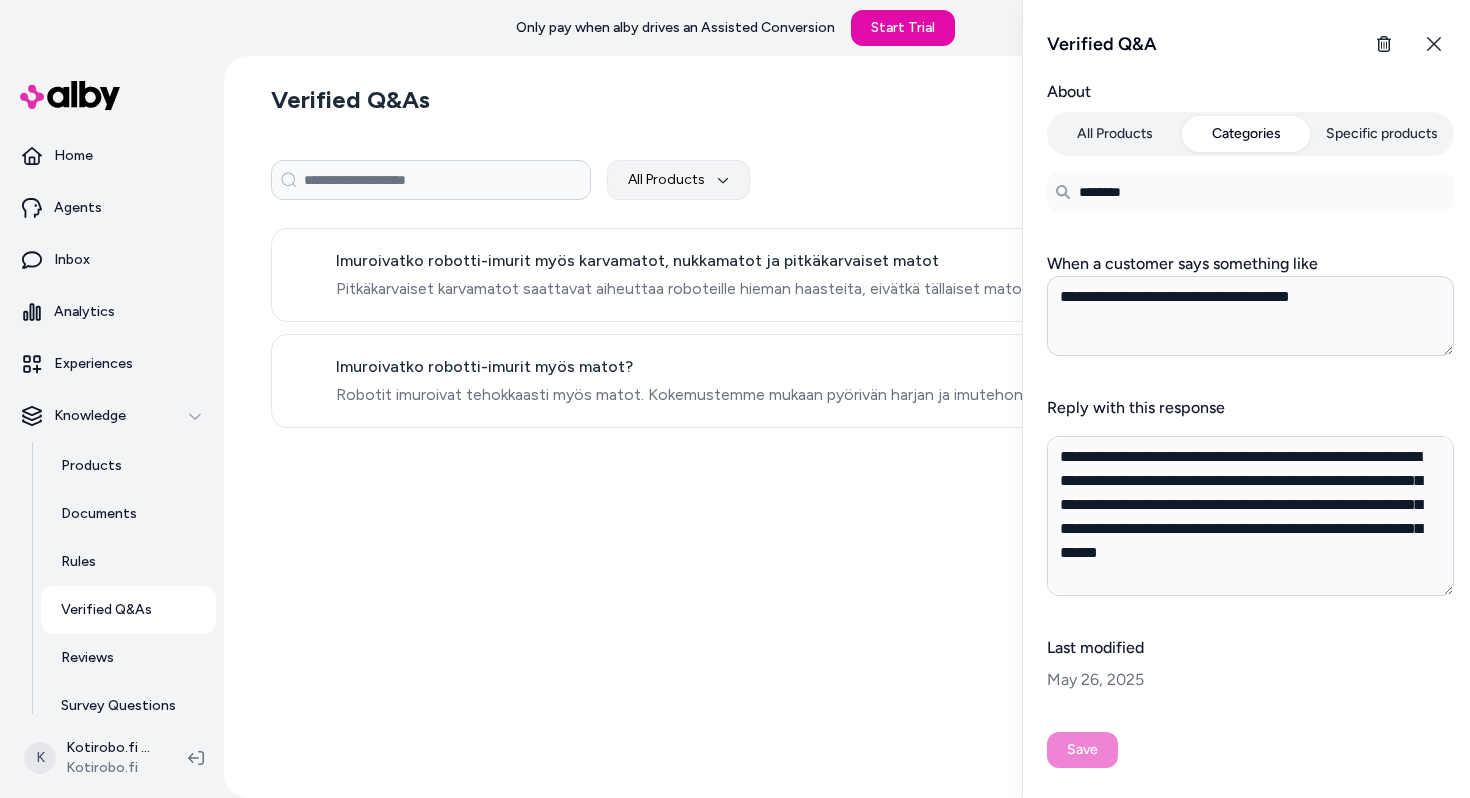 type on "*******" 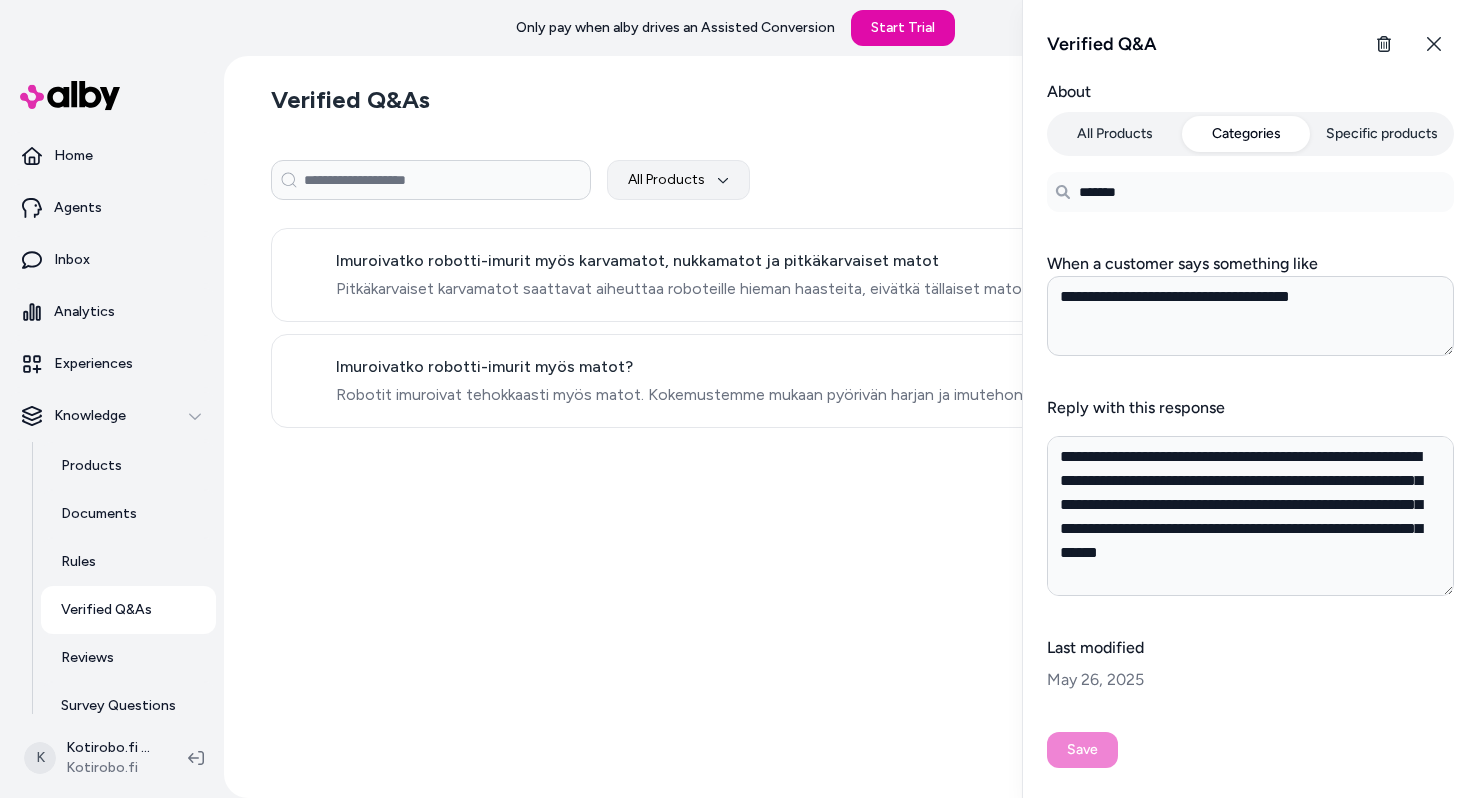 click on "Specific products" at bounding box center (1382, 134) 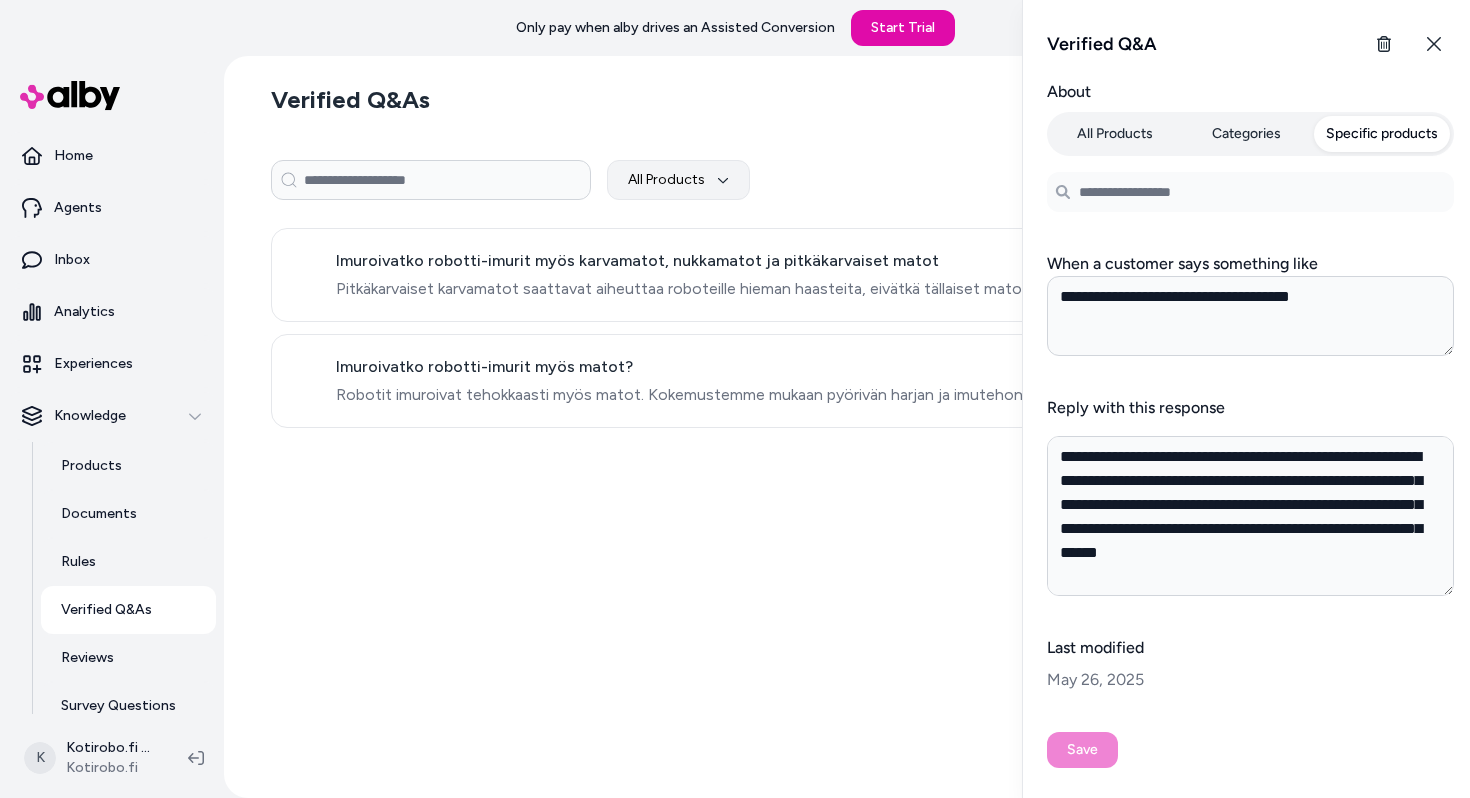 click on "Categories" at bounding box center (1247, 134) 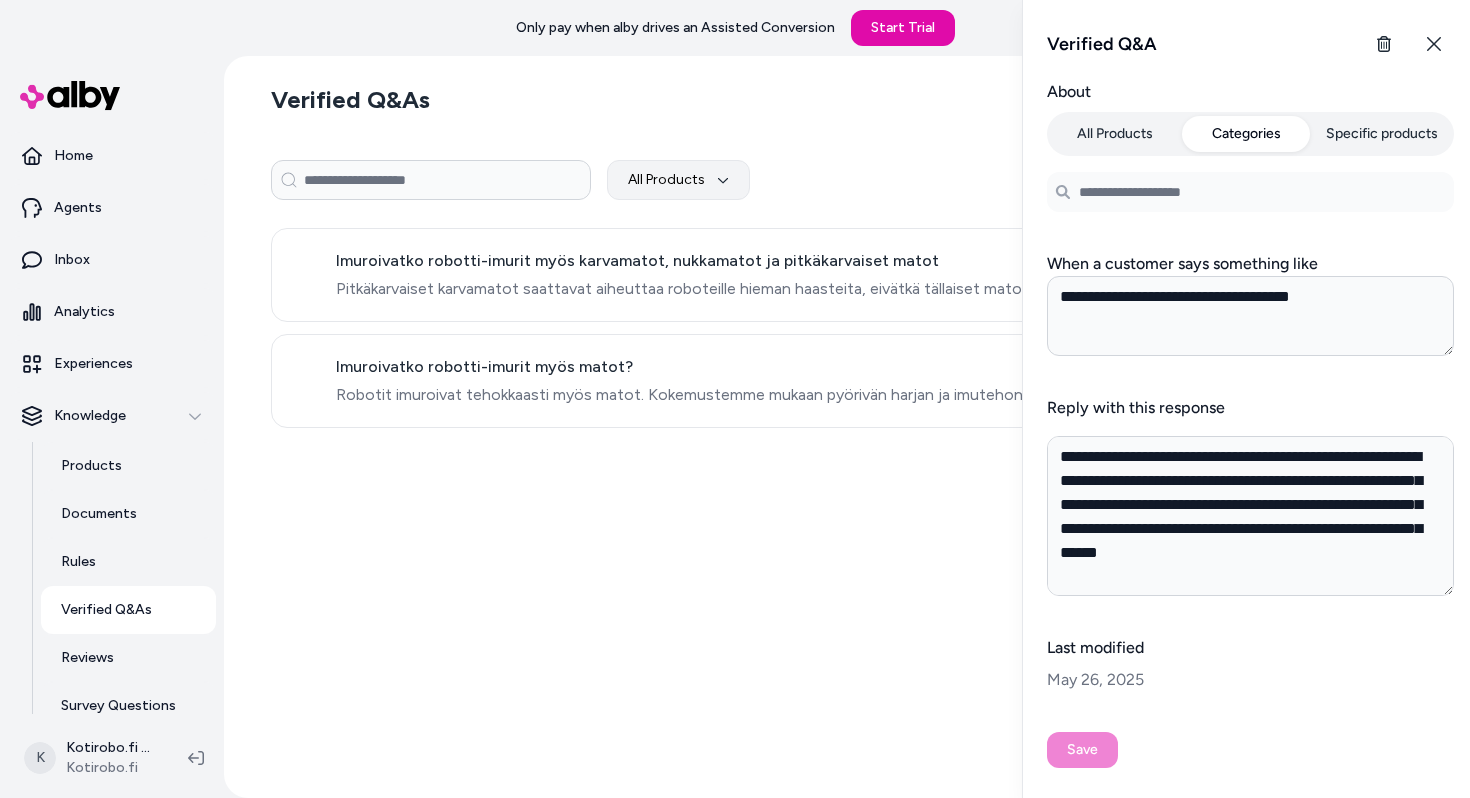 click on "All Products" at bounding box center (1115, 134) 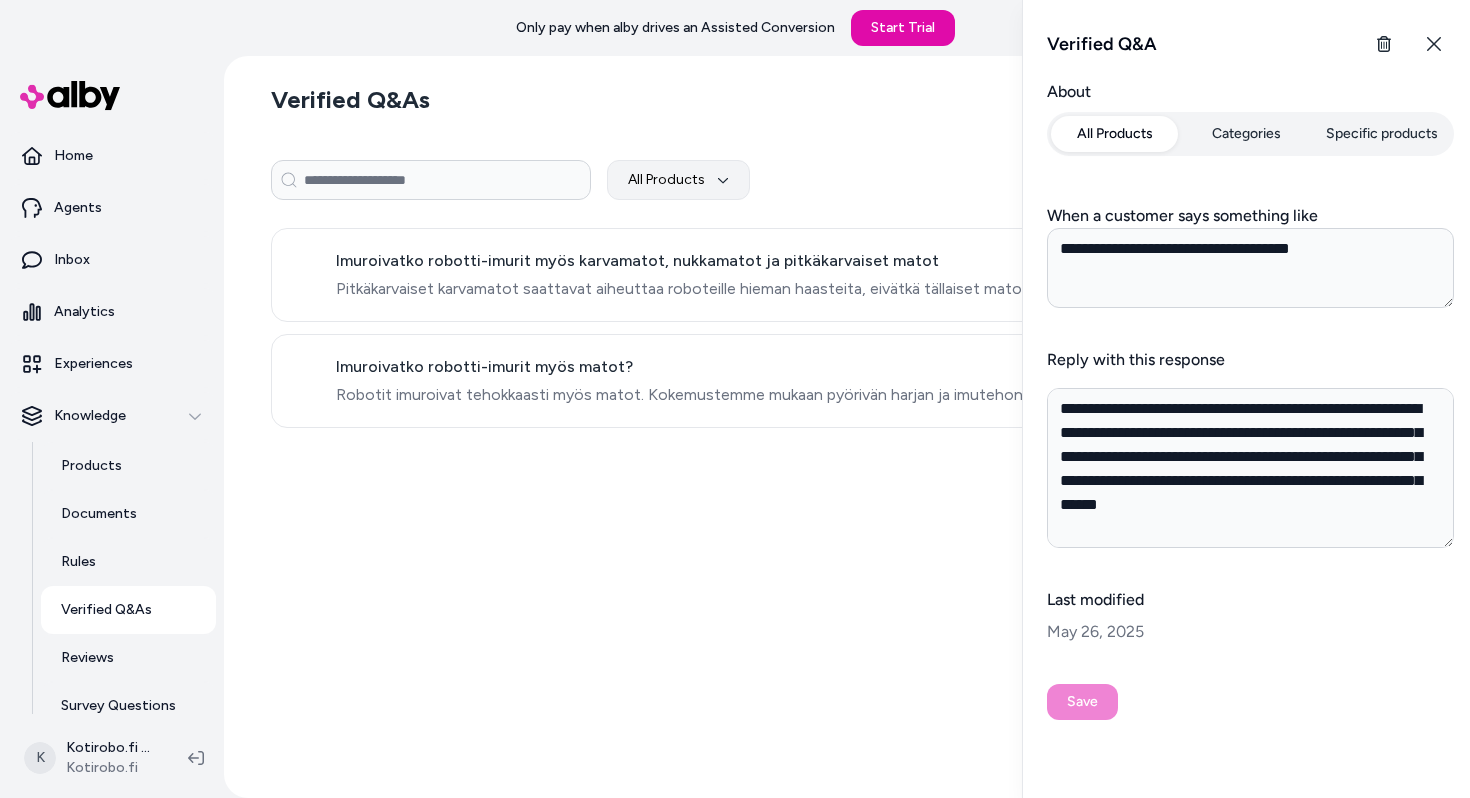 click on "Categories" at bounding box center [1247, 134] 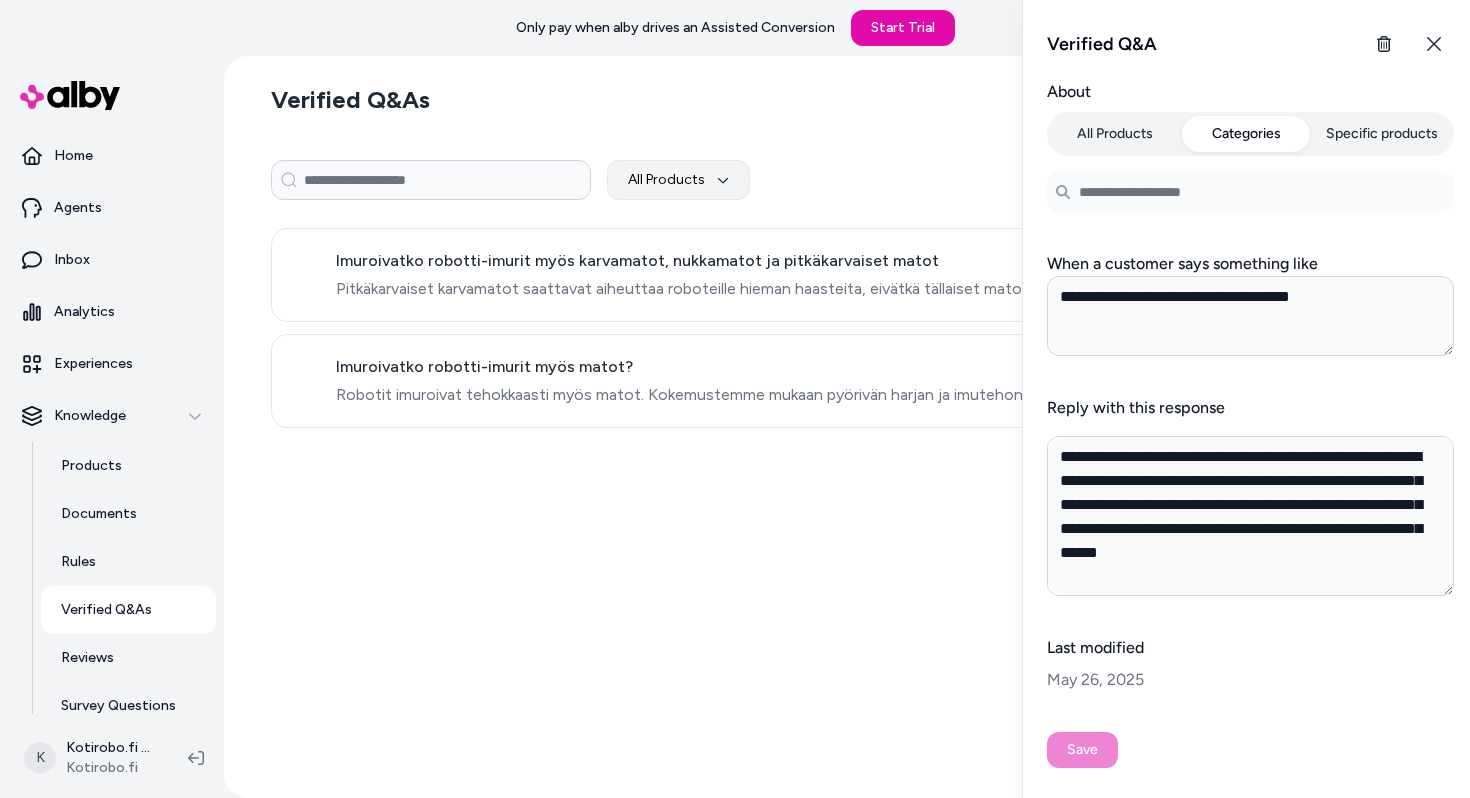 click at bounding box center (1250, 192) 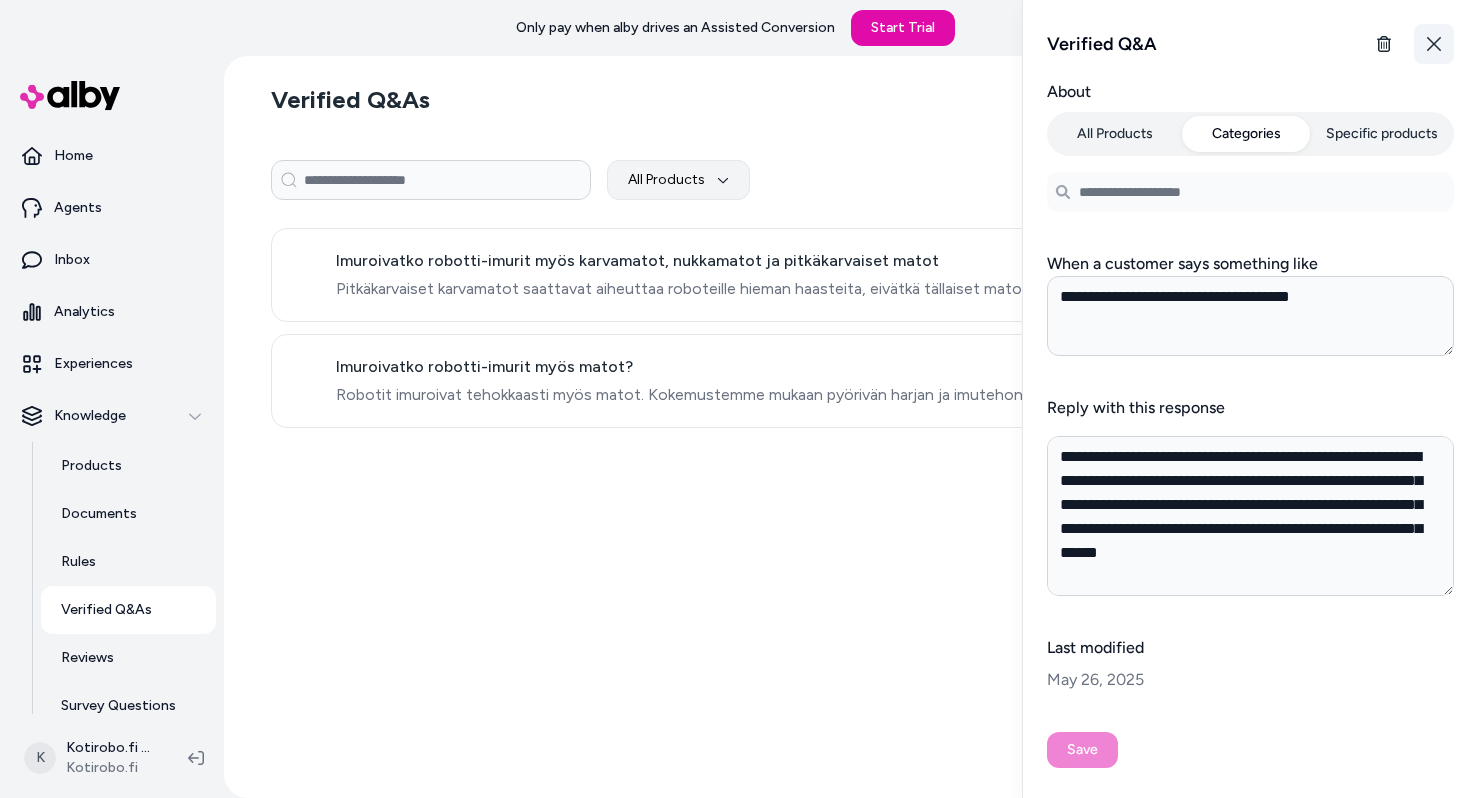 click on "Close" at bounding box center [1434, 44] 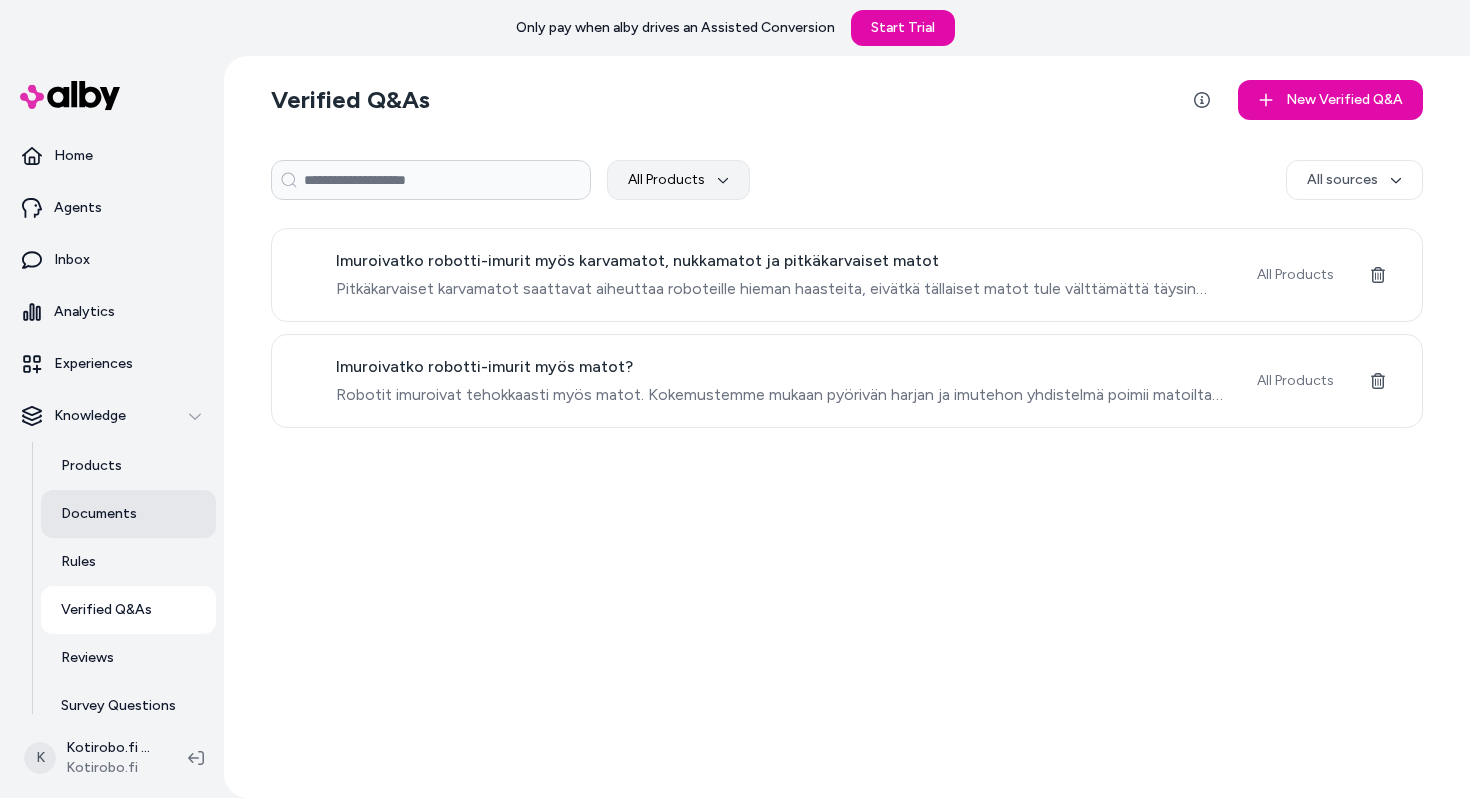 click on "Documents" at bounding box center (128, 514) 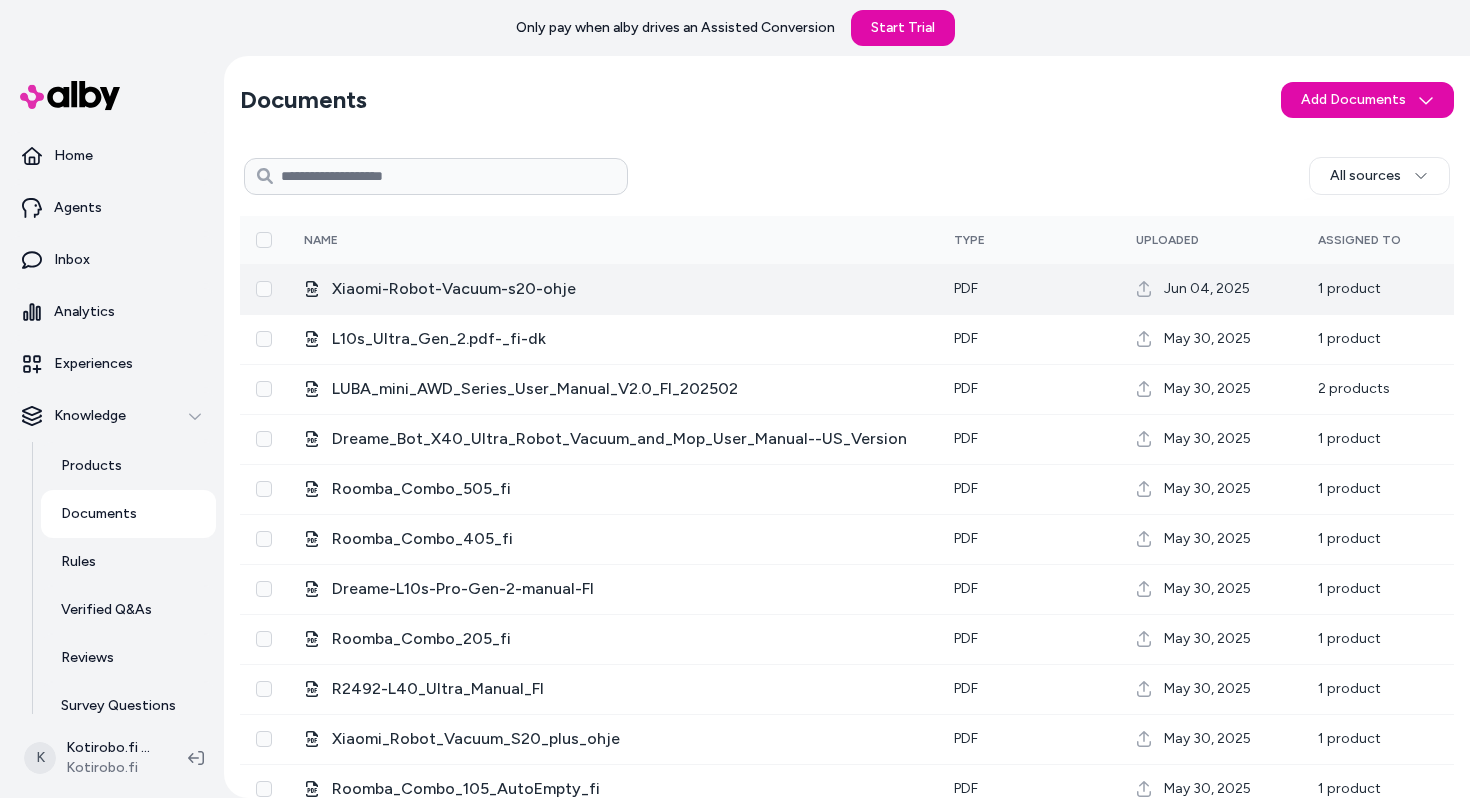 click on "Xiaomi-Robot-Vacuum-s20-ohje" at bounding box center [613, 289] 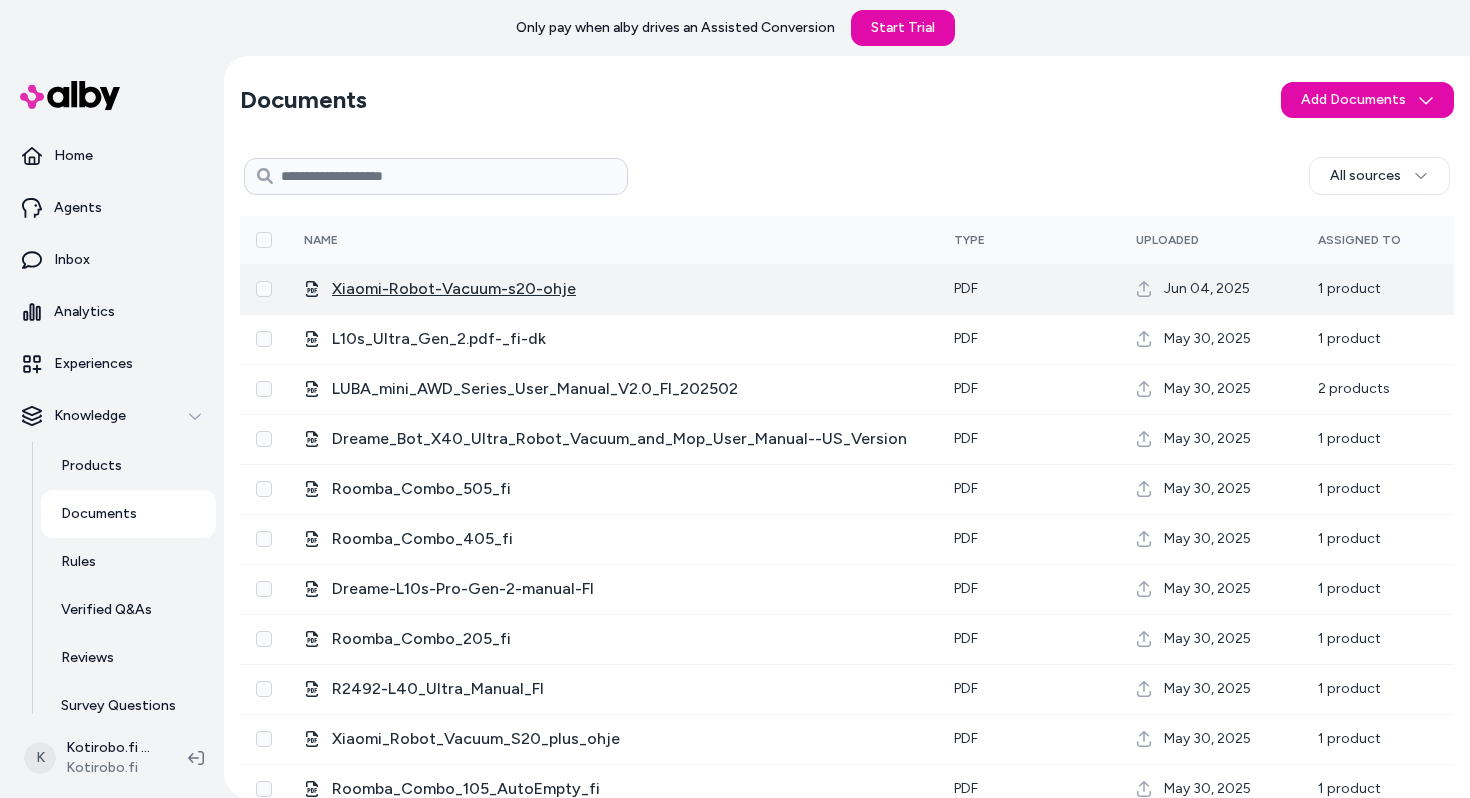 click on "Xiaomi-Robot-Vacuum-s20-ohje" at bounding box center [454, 289] 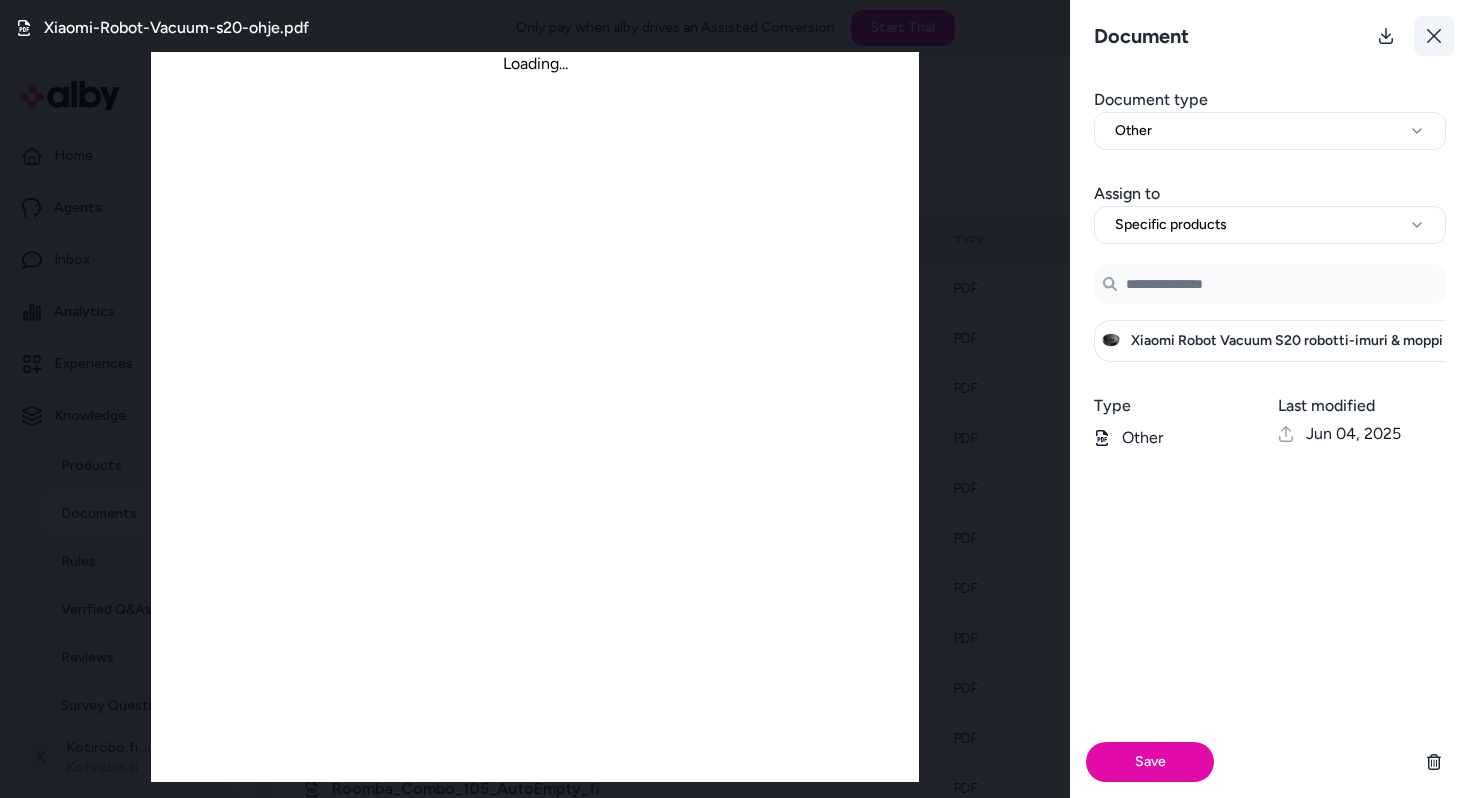 click 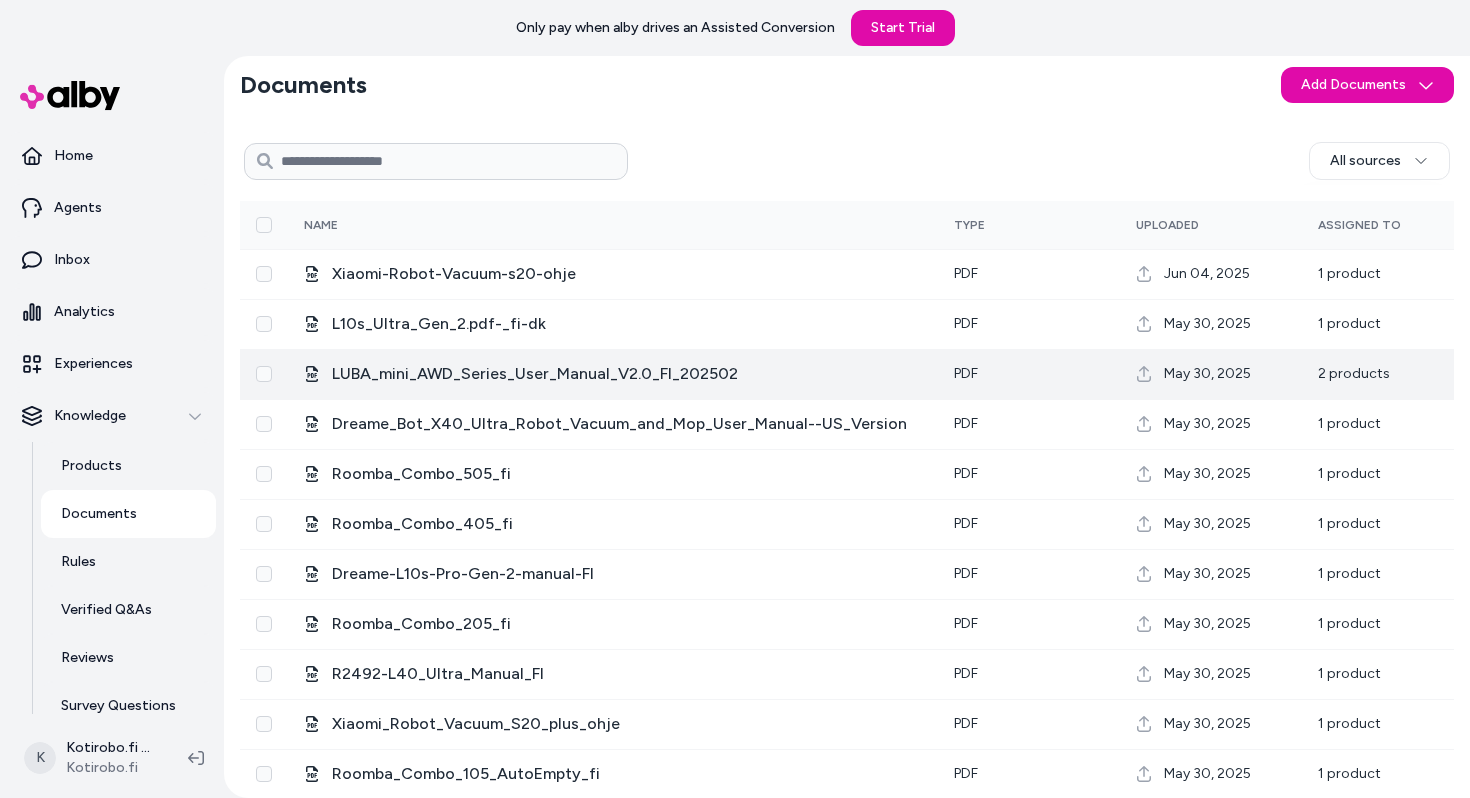 scroll, scrollTop: 482, scrollLeft: 0, axis: vertical 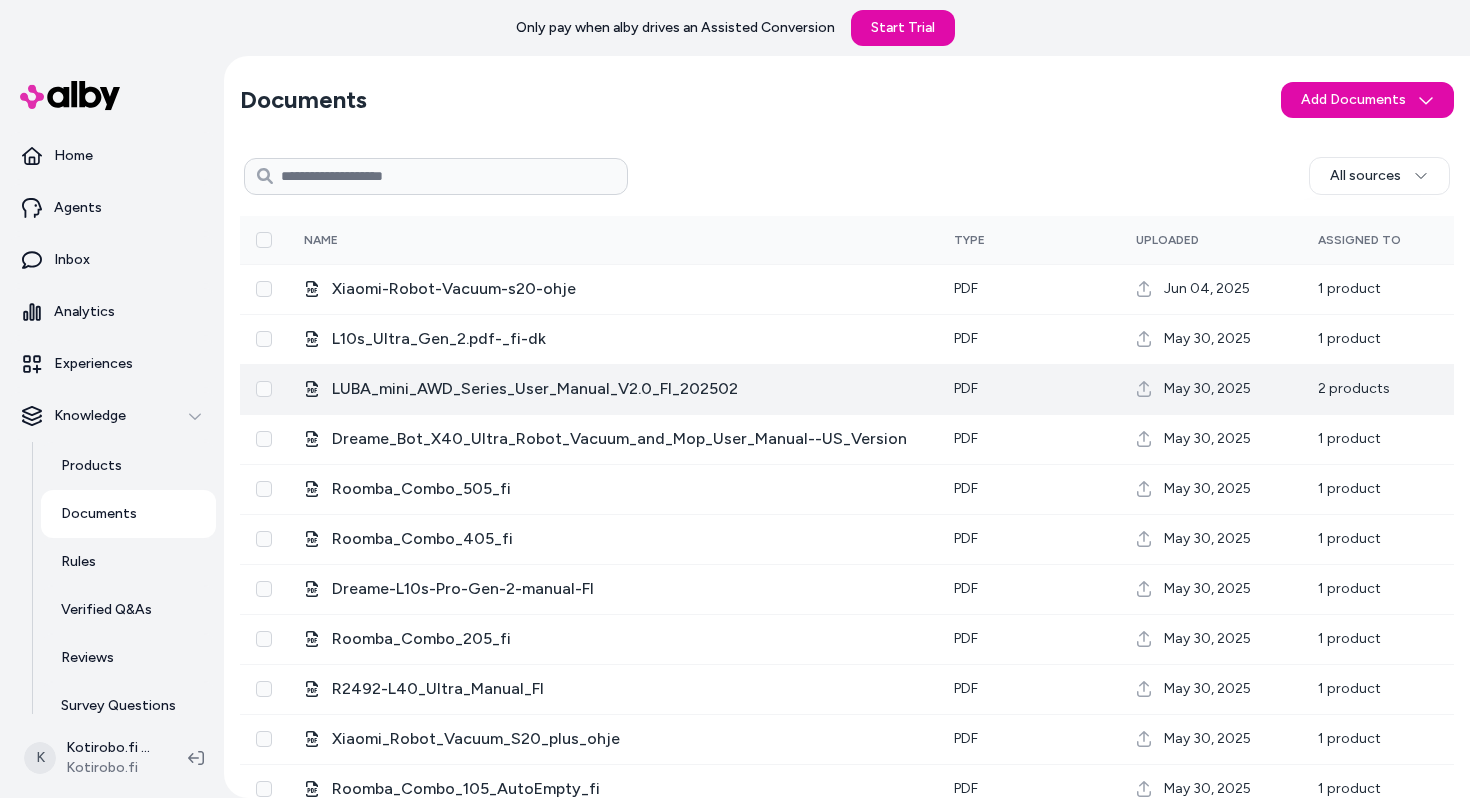 click at bounding box center [436, 176] 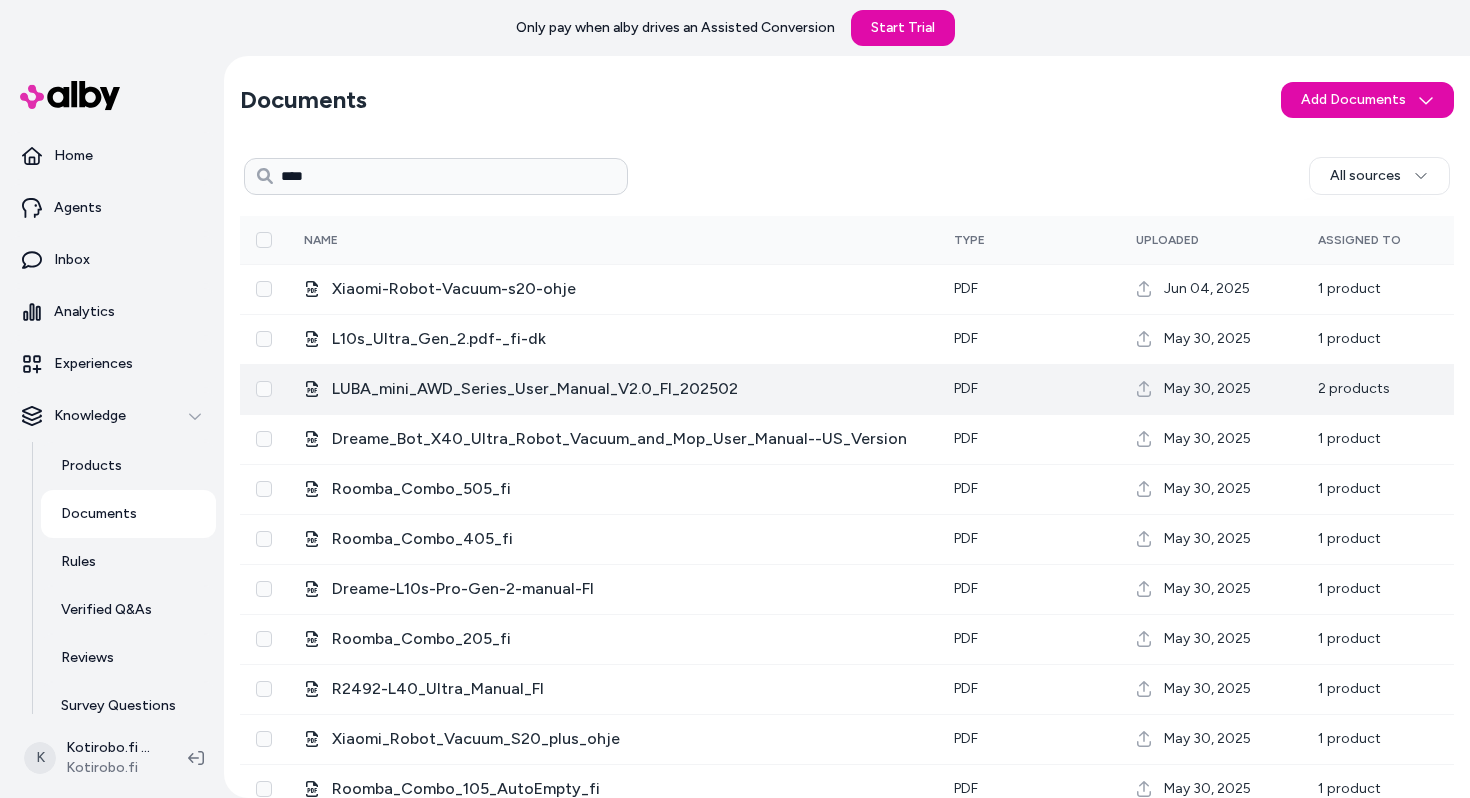 type on "****" 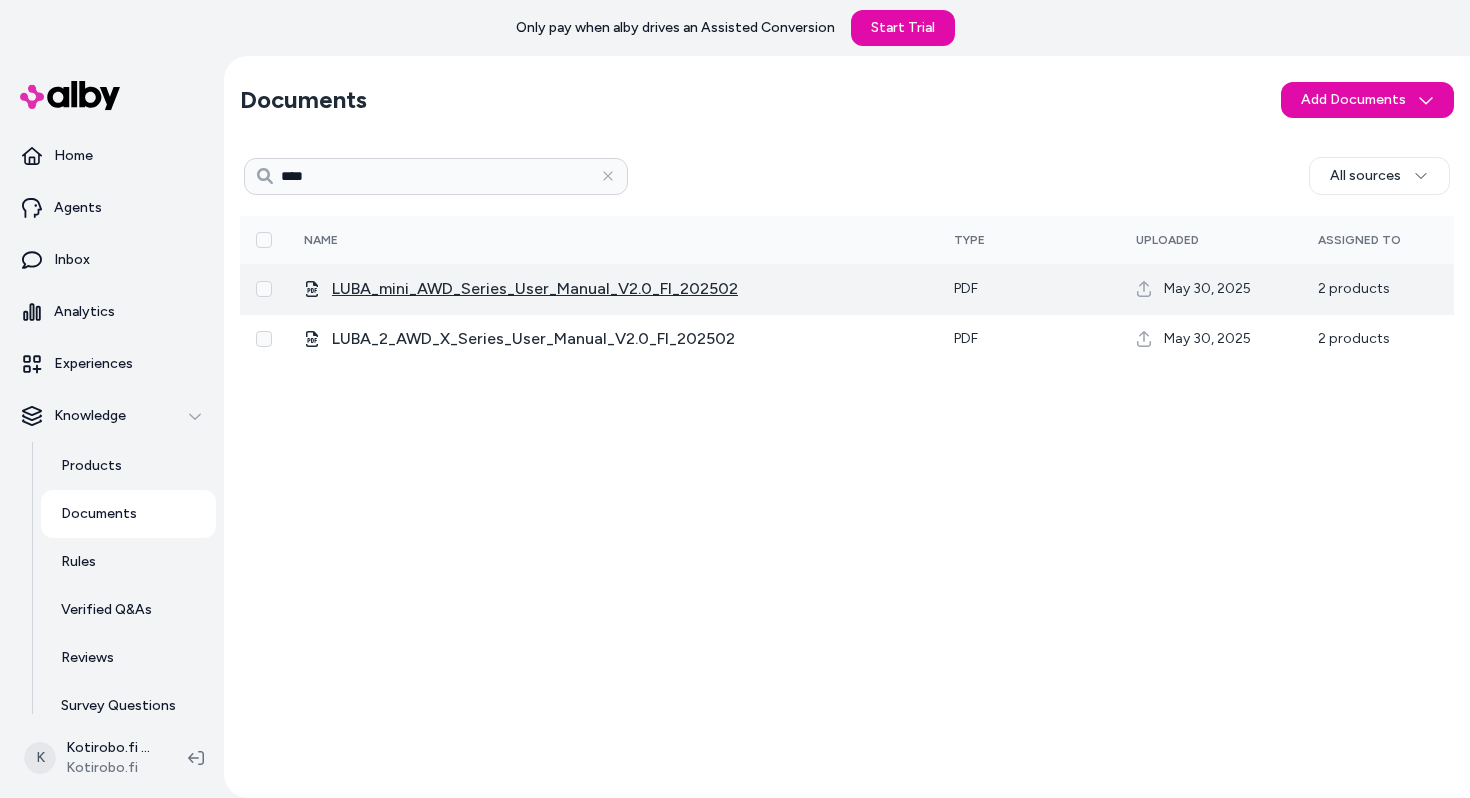 click on "LUBA_mini_AWD_Series_User_Manual_V2.0_FI_202502" at bounding box center (535, 289) 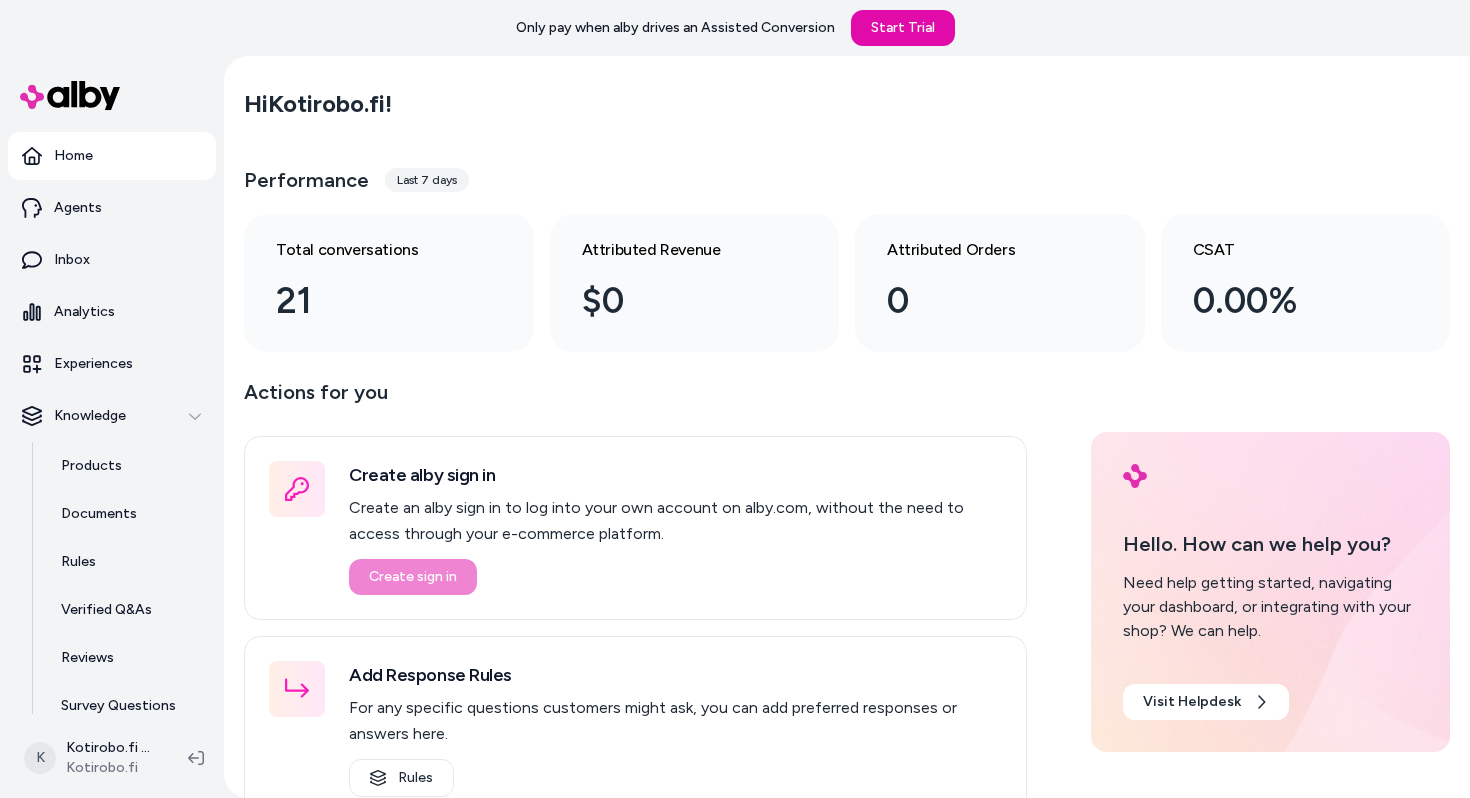 scroll, scrollTop: 0, scrollLeft: 0, axis: both 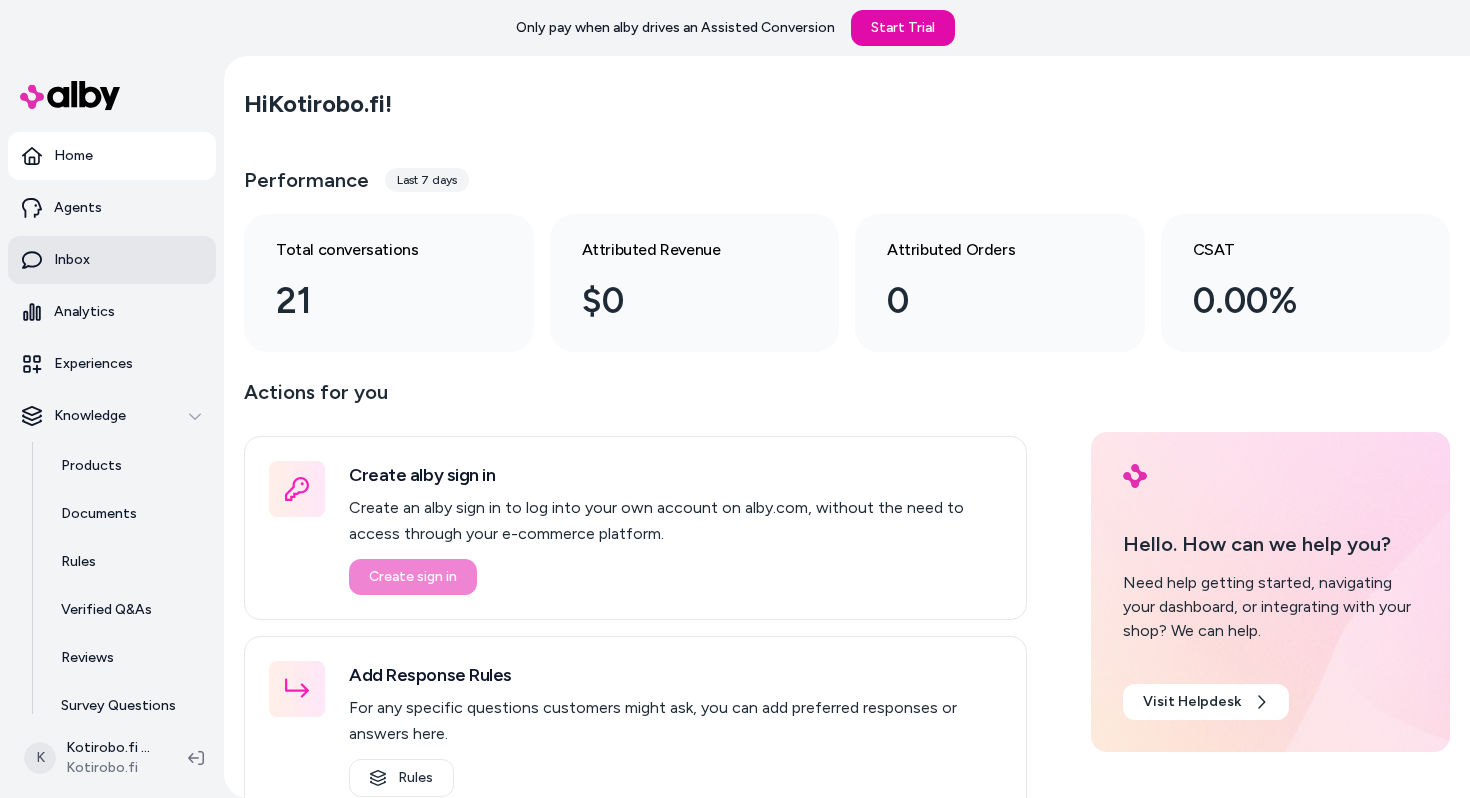 click on "Inbox" at bounding box center (112, 260) 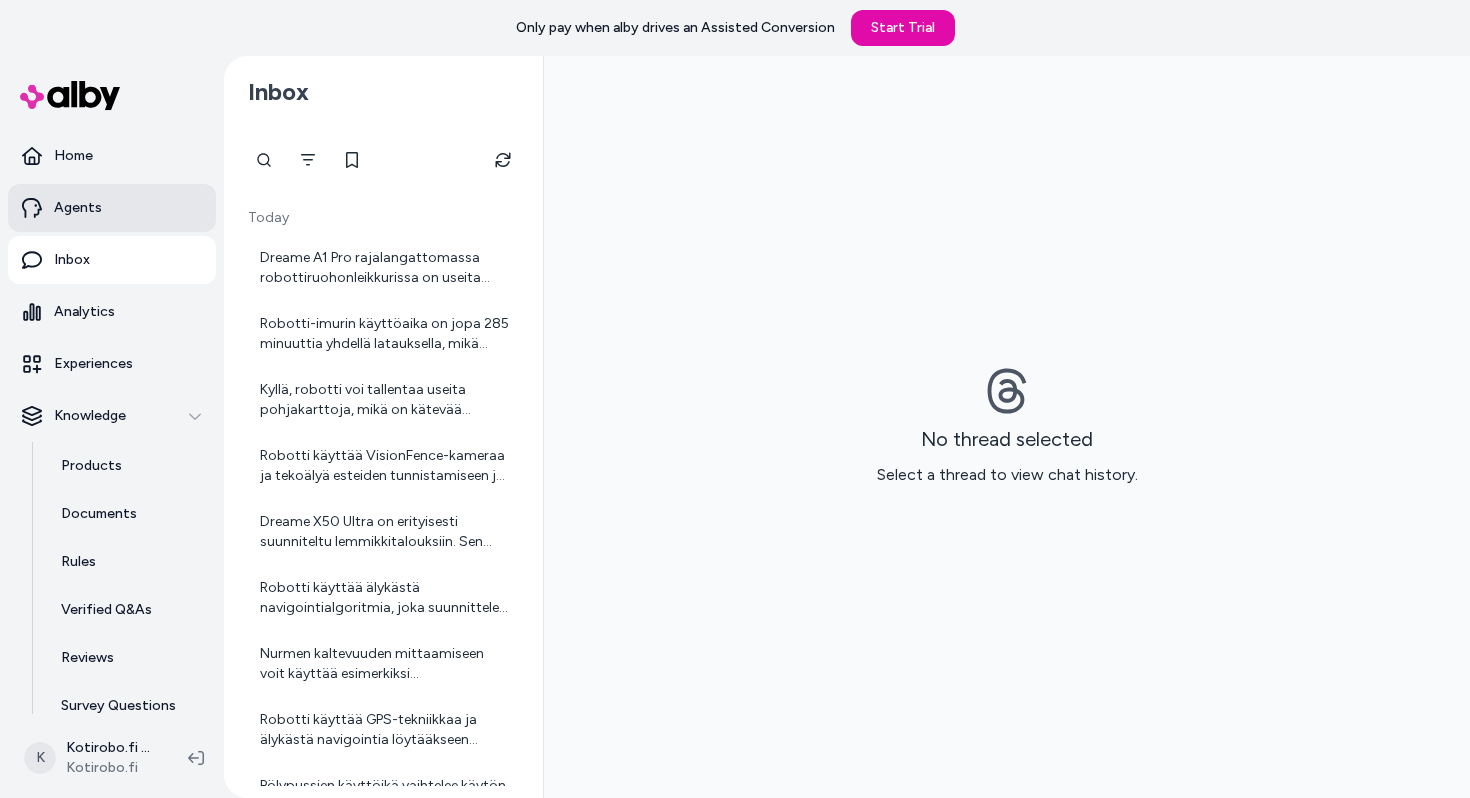 click on "Agents" at bounding box center (112, 208) 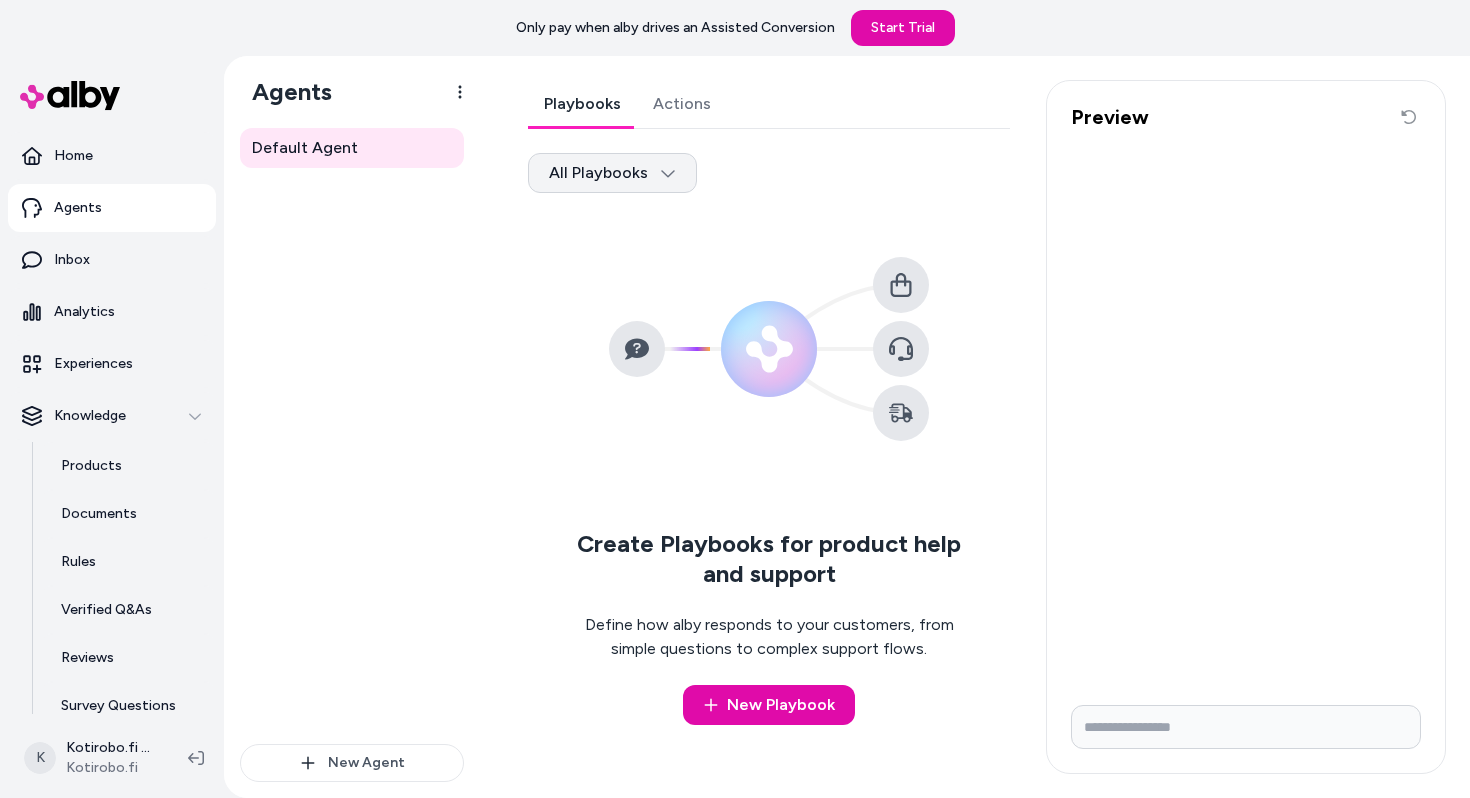 click on "Only pay when alby drives an Assisted Conversion Start Trial Home Agents Inbox Analytics Experiences Knowledge Products Documents Rules Verified Q&As Reviews Survey Questions Integrations K Kotirobo.fi Shopify Kotirobo.fi Agents Default Agent New Agent Default Agent Playbooks Actions All Playbooks Create Playbooks for product help and support Define how alby responds to your customers, from simple questions to complex support flows. New Playbook Preview Reset conversation" at bounding box center [735, 399] 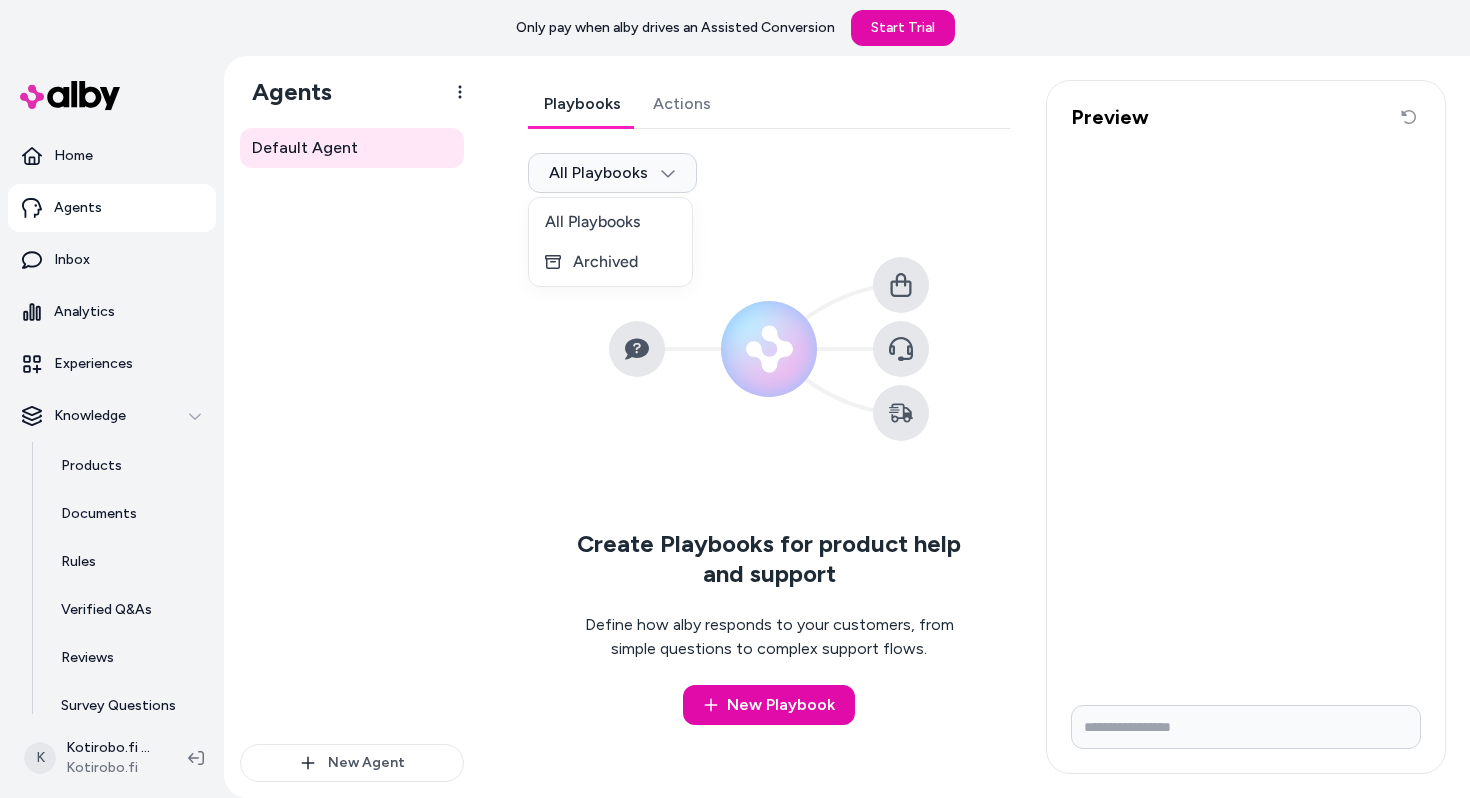 click on "Only pay when alby drives an Assisted Conversion Start Trial Home Agents Inbox Analytics Experiences Knowledge Products Documents Rules Verified Q&As Reviews Survey Questions Integrations K Kotirobo.fi Shopify Kotirobo.fi Agents Default Agent New Agent Default Agent Playbooks Actions All Playbooks Create Playbooks for product help and support Define how alby responds to your customers, from simple questions to complex support flows. New Playbook Preview Reset conversation All Playbooks Archived" at bounding box center [735, 399] 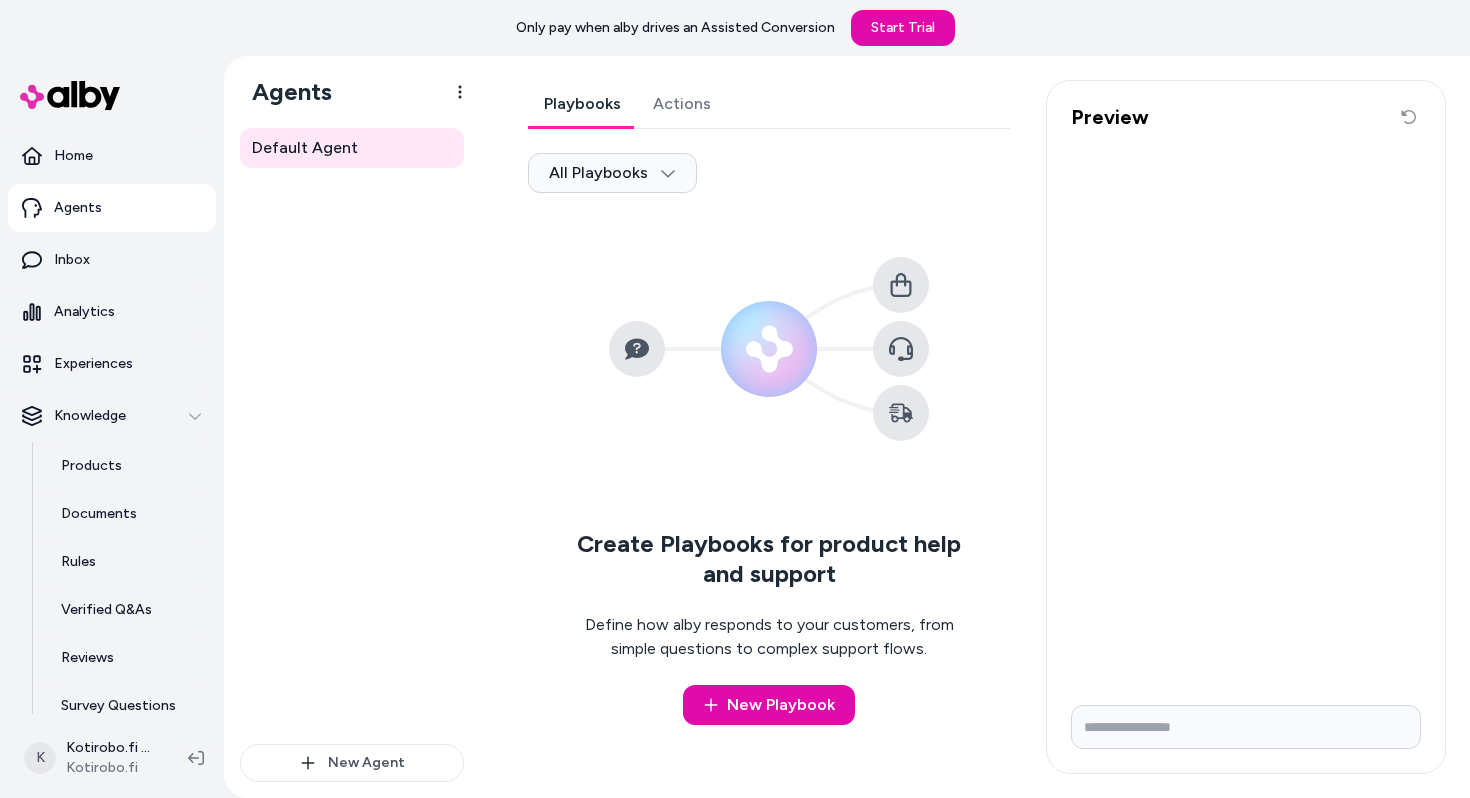 click on "Actions" at bounding box center (682, 104) 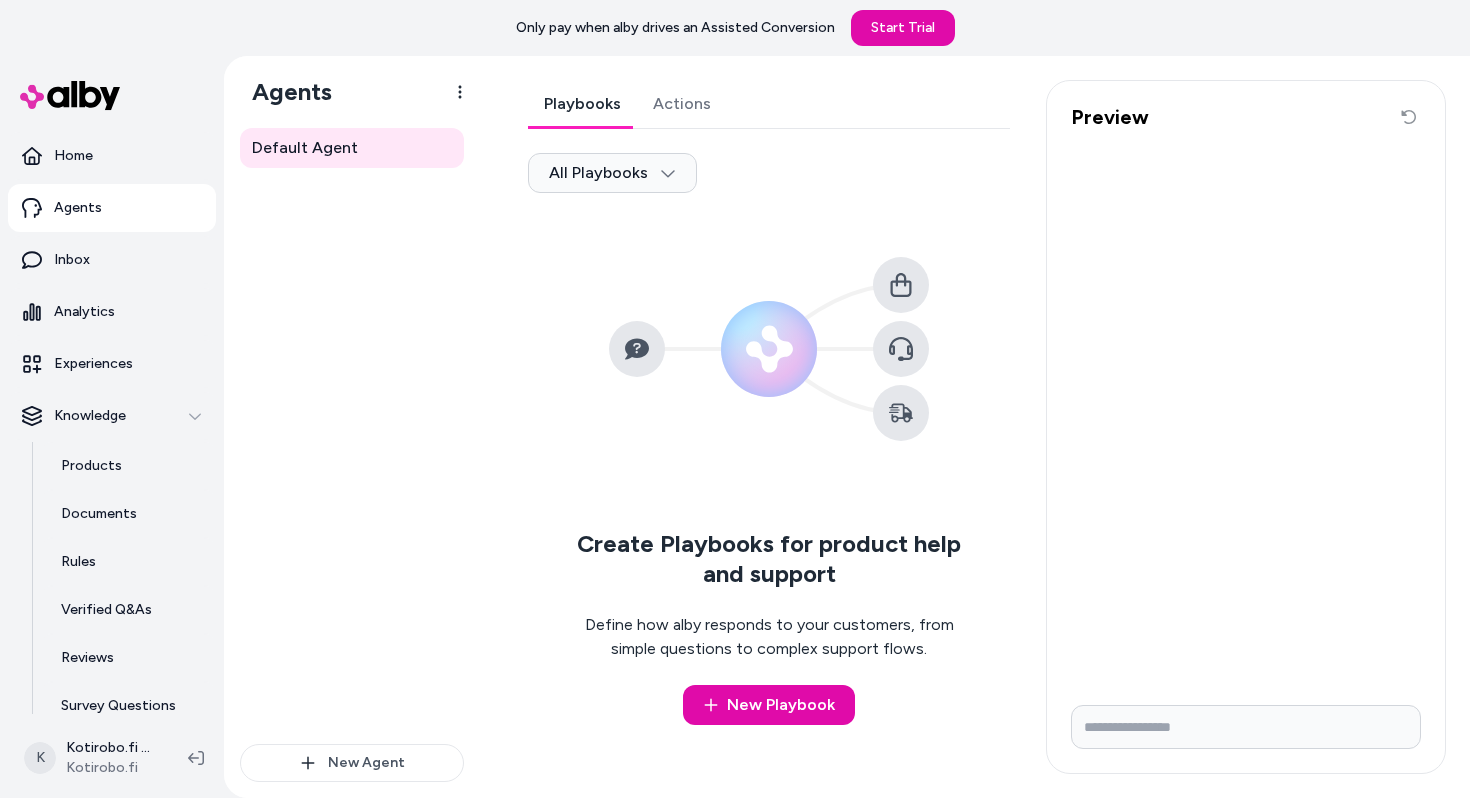 click on "Playbooks" at bounding box center [582, 104] 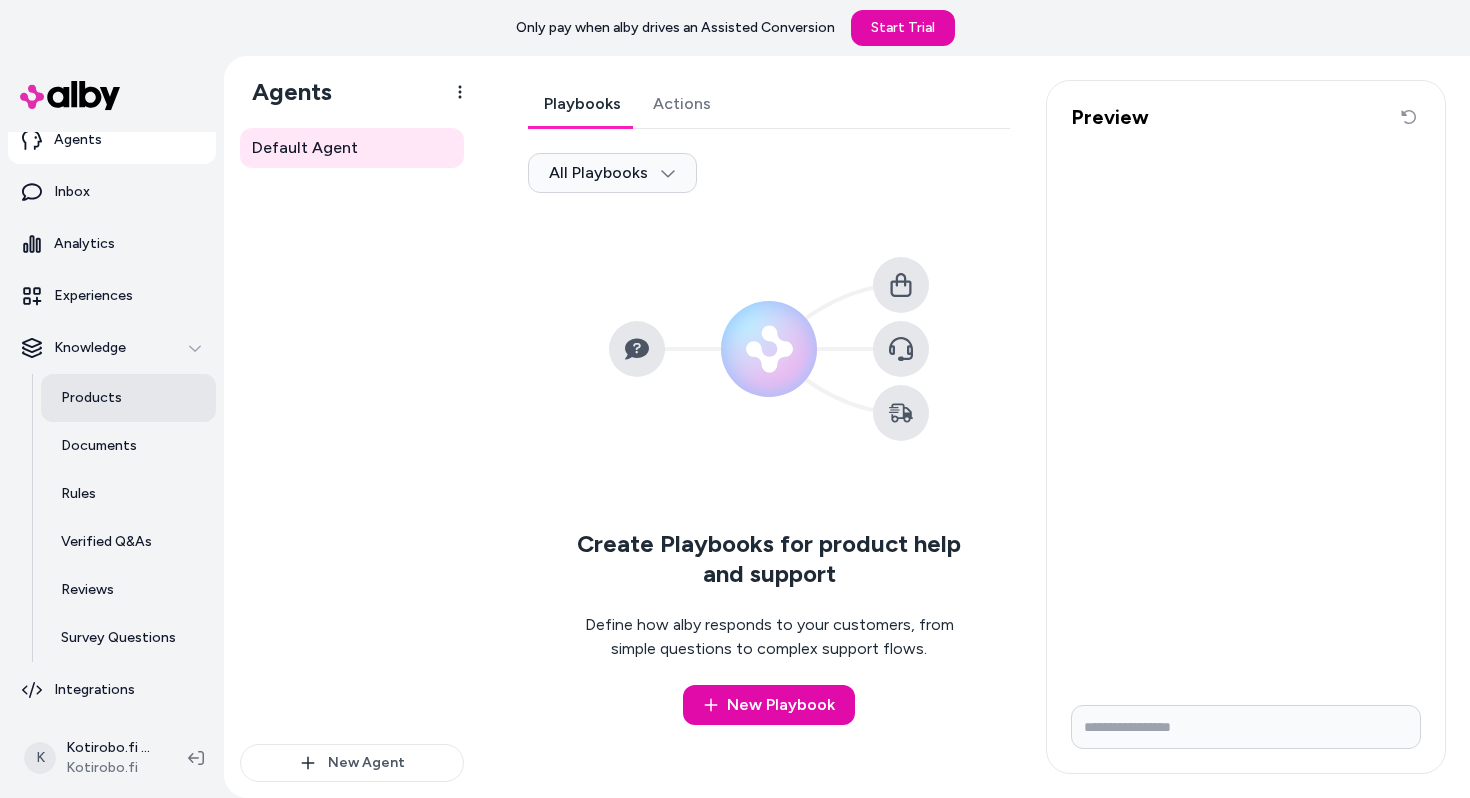scroll, scrollTop: 0, scrollLeft: 0, axis: both 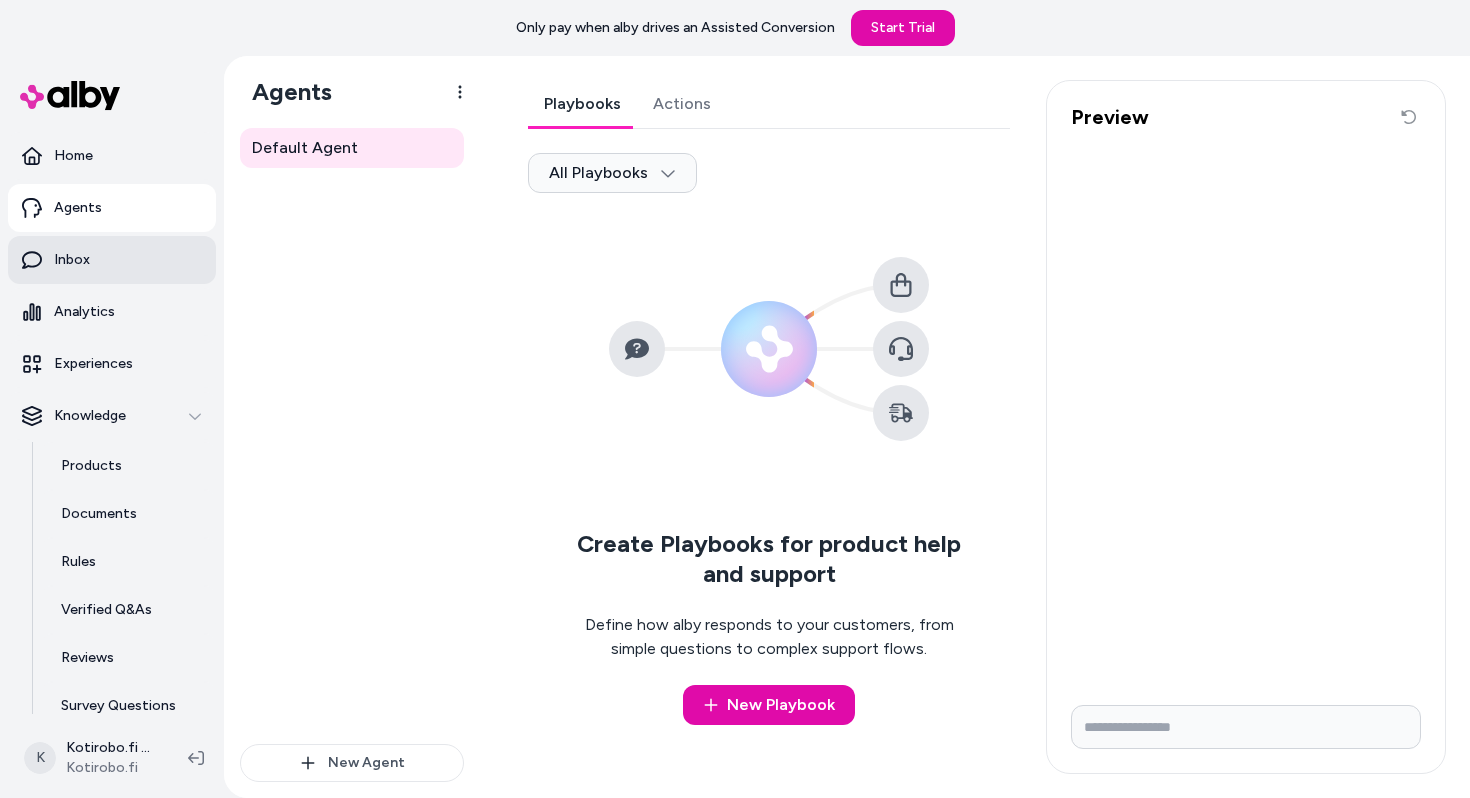click on "Inbox" at bounding box center (112, 260) 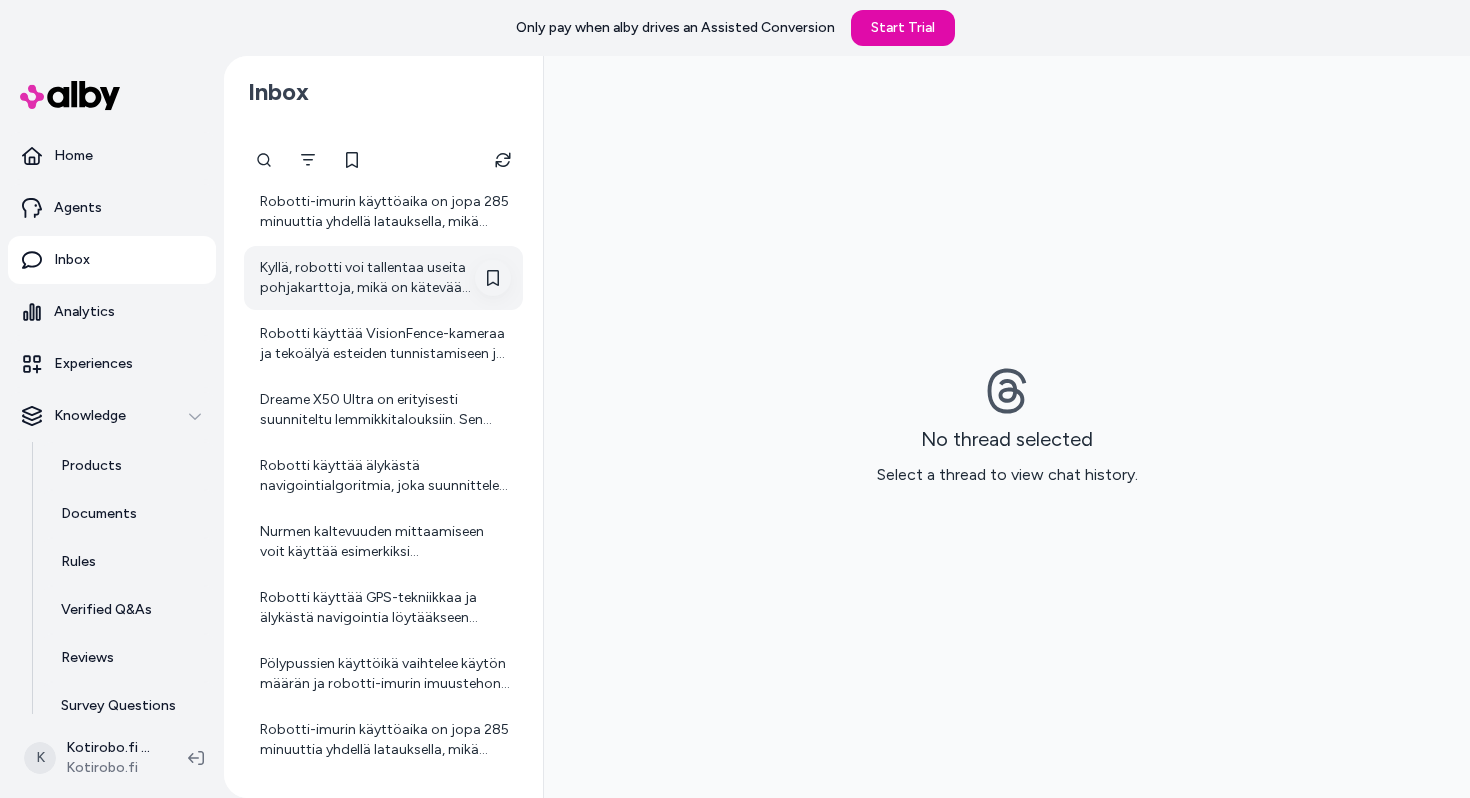scroll, scrollTop: 0, scrollLeft: 0, axis: both 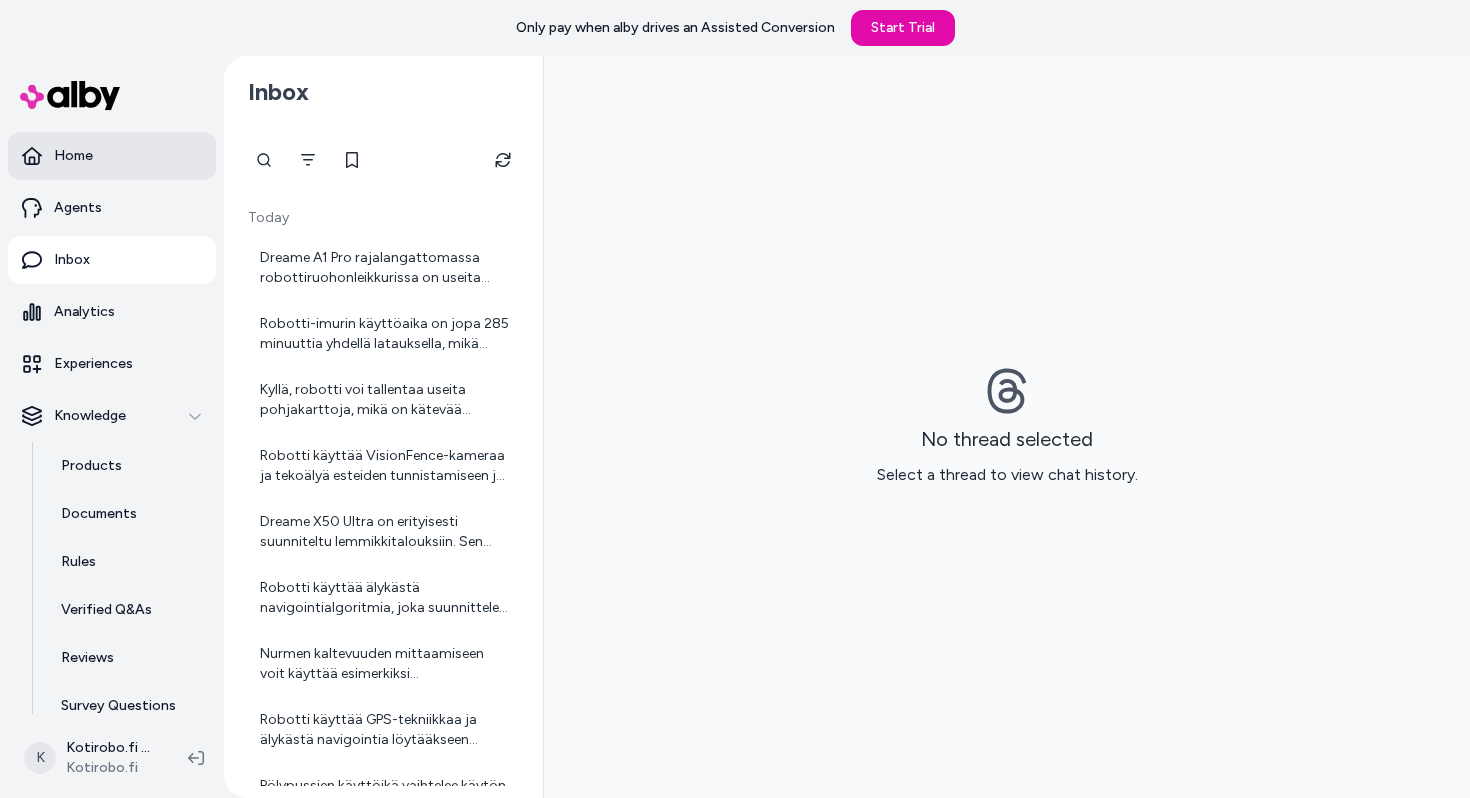 click on "Home" at bounding box center (112, 156) 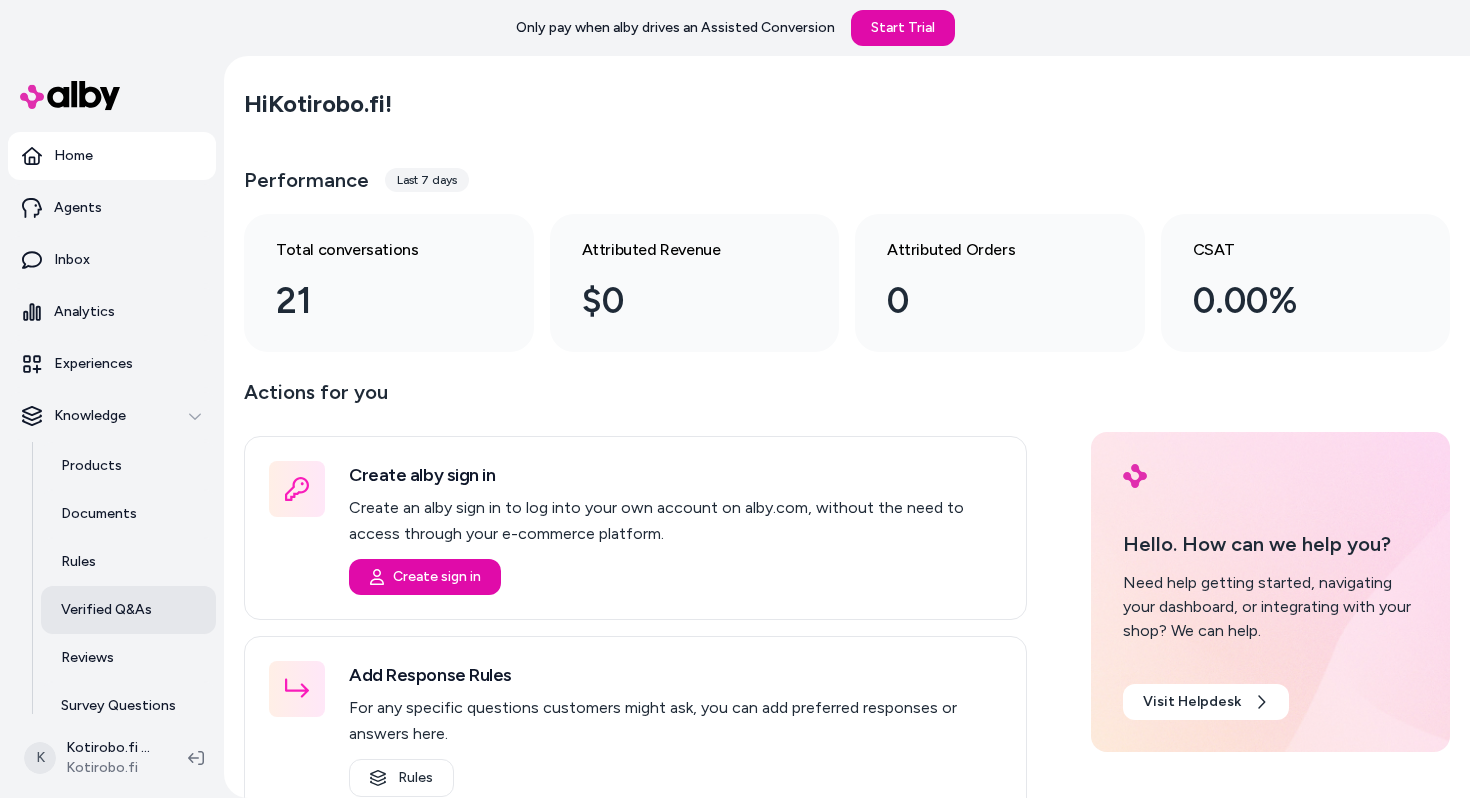 scroll, scrollTop: 68, scrollLeft: 0, axis: vertical 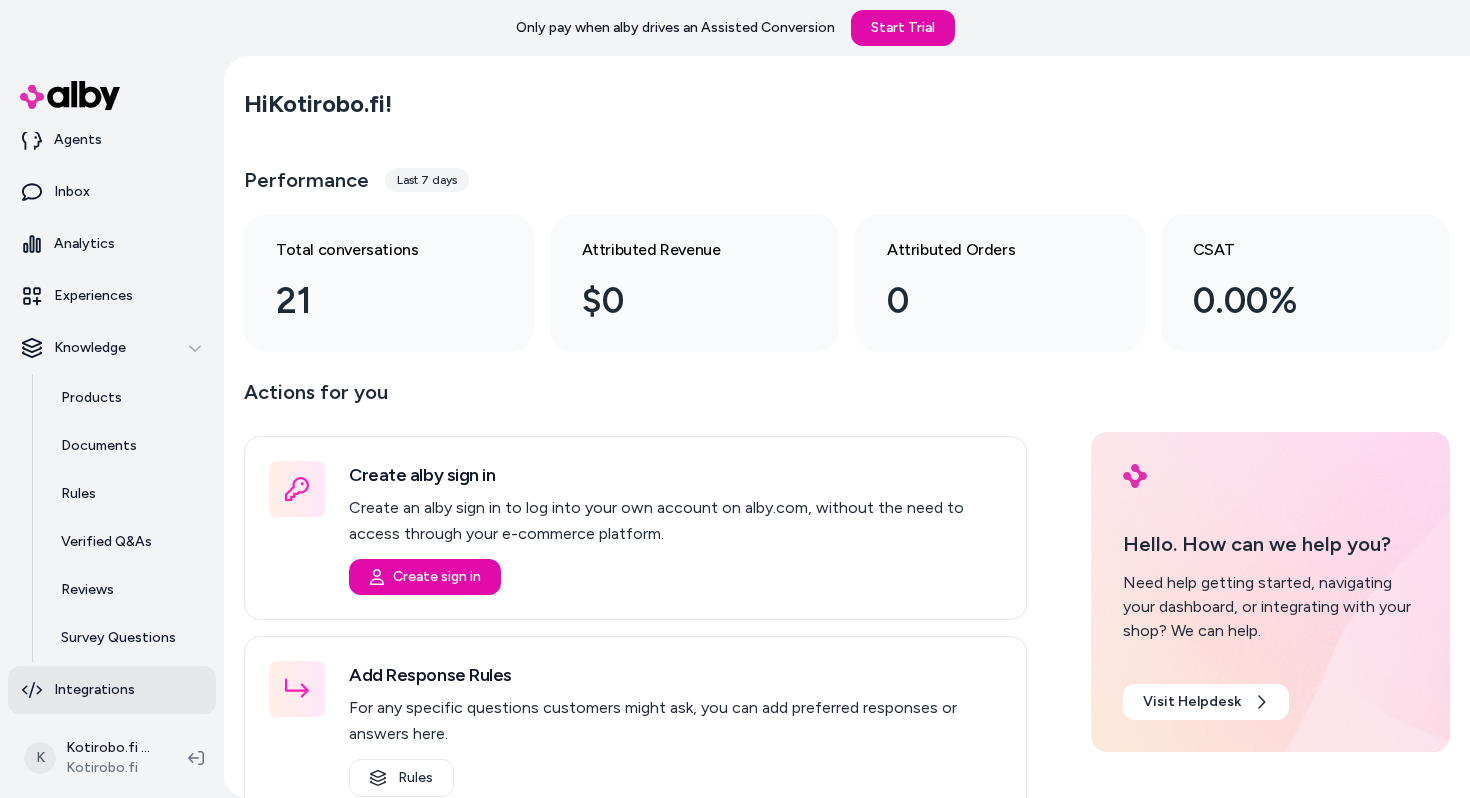 click on "Integrations" at bounding box center (94, 690) 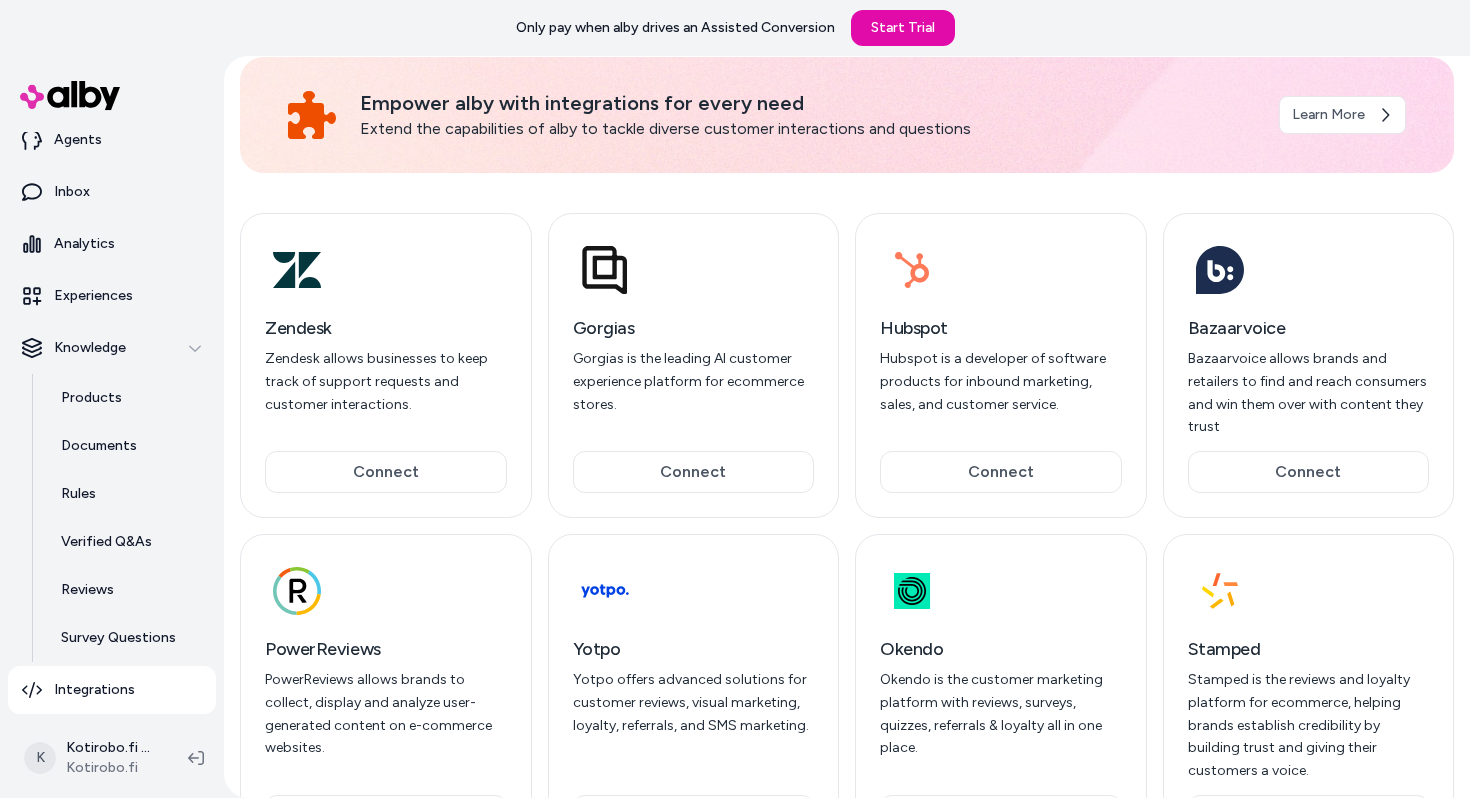 scroll, scrollTop: 195, scrollLeft: 0, axis: vertical 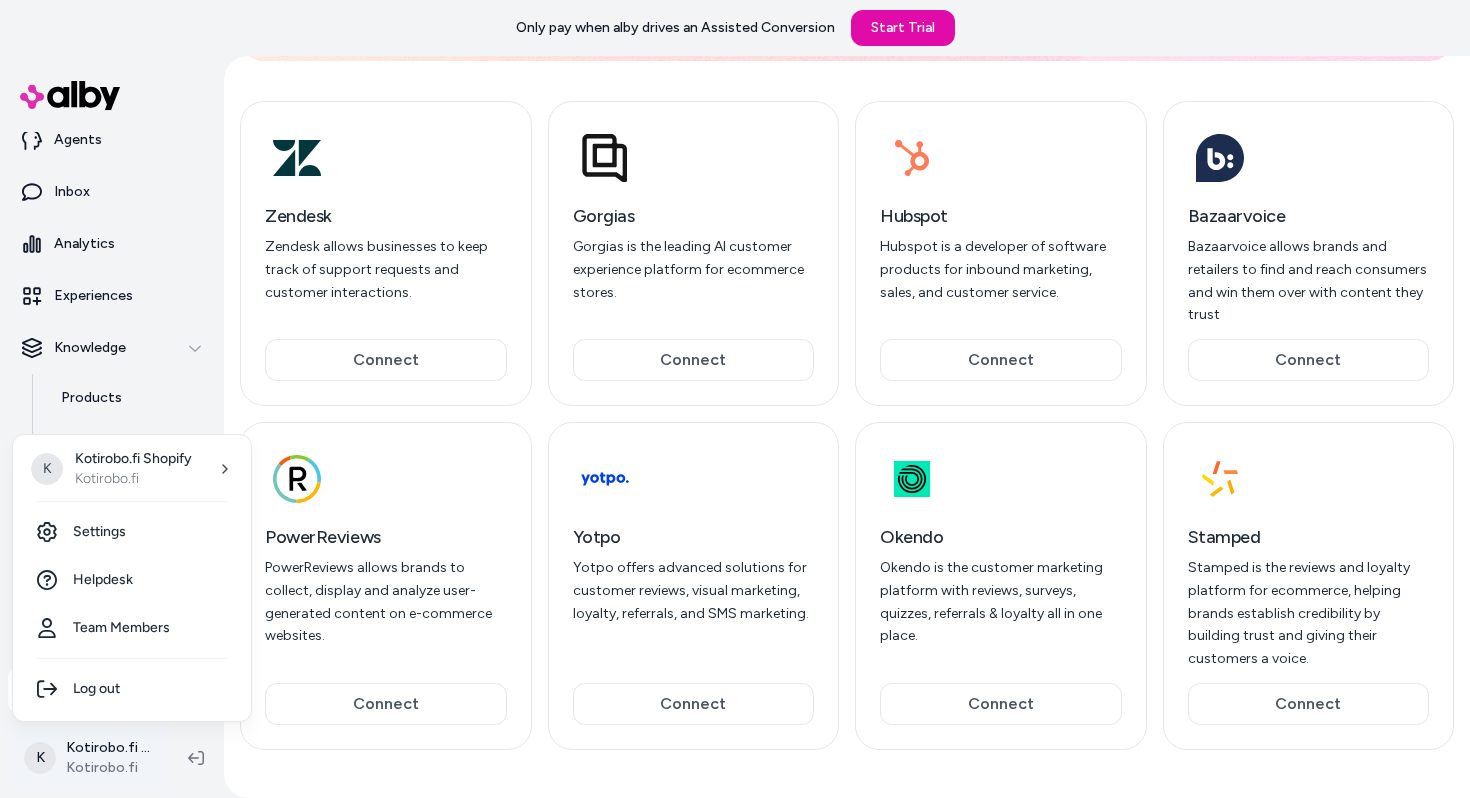 click on "Only pay when alby drives an Assisted Conversion Start Trial Home Agents Inbox Analytics Experiences Knowledge Products Documents Rules Verified Q&As Reviews Survey Questions Integrations K Kotirobo.fi Shopify Kotirobo.fi Integrations Empower alby with integrations for every need Extend the capabilities of alby to tackle diverse customer interactions and questions Learn More  Zendesk Zendesk allows businesses to keep track of support requests and customer interactions. Connect Gorgias Gorgias is the leading AI customer experience platform for ecommerce stores. Connect Hubspot Hubspot is a developer of software products for inbound marketing, sales, and customer service. Connect Bazaarvoice Bazaarvoice allows brands and retailers to find and reach consumers and win them over with content they trust Connect PowerReviews PowerReviews allows brands to collect, display and analyze user-generated content on e-commerce websites. Connect Yotpo Connect Okendo Connect Stamped Connect K Kotirobo.fi   Shopify Settings" at bounding box center (735, 399) 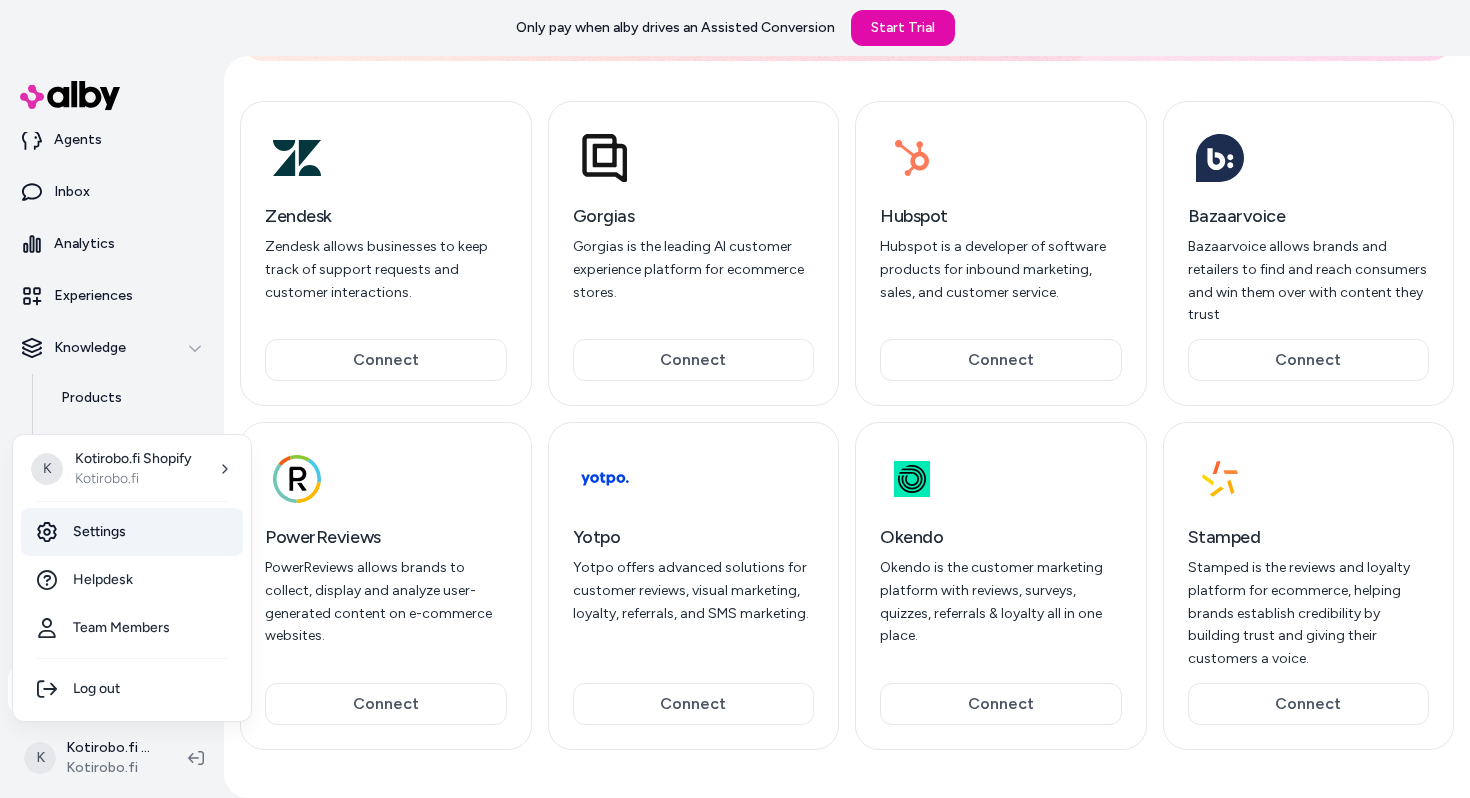 click on "Settings" at bounding box center (132, 532) 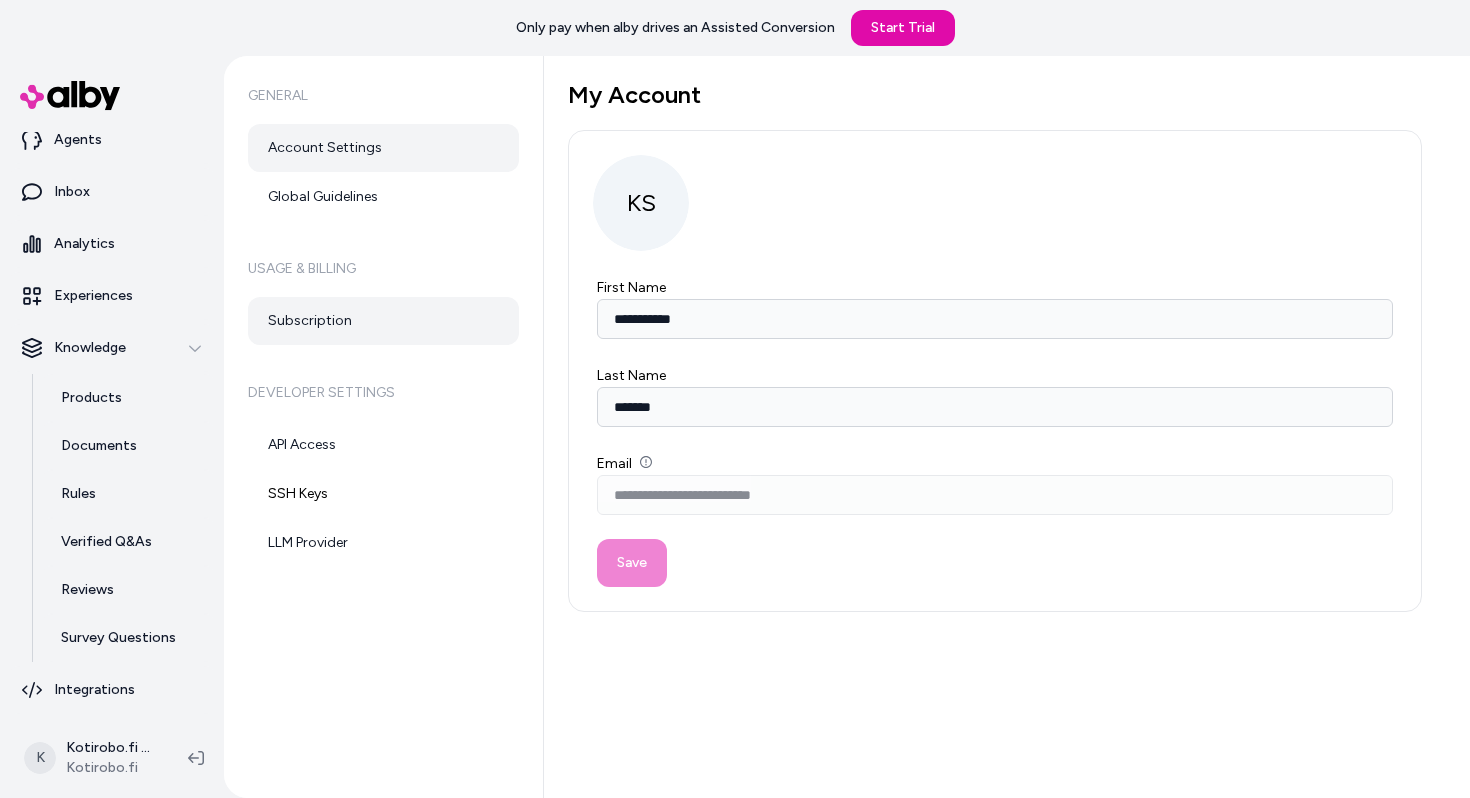 click on "Subscription" at bounding box center (383, 321) 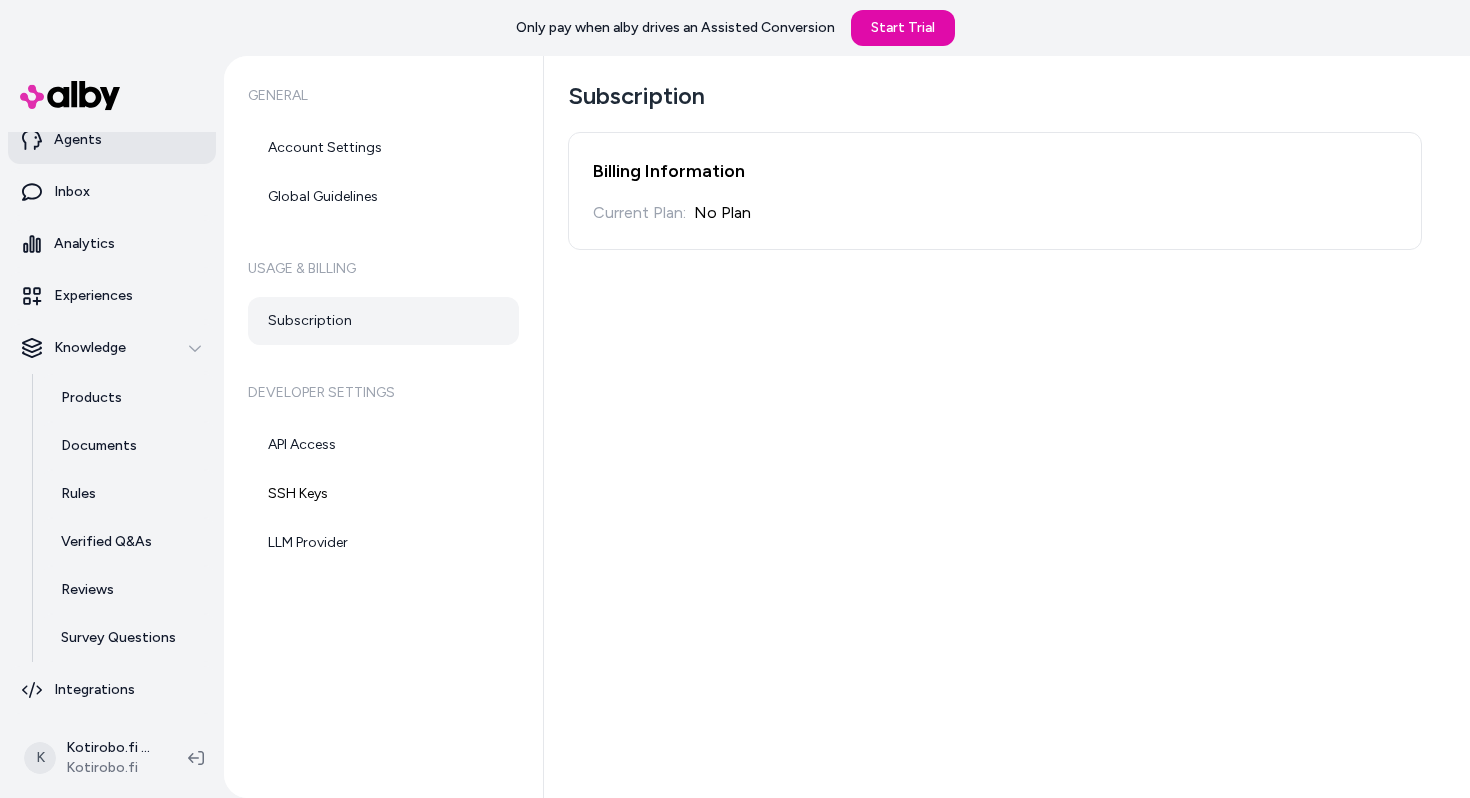 click on "Agents" at bounding box center (112, 140) 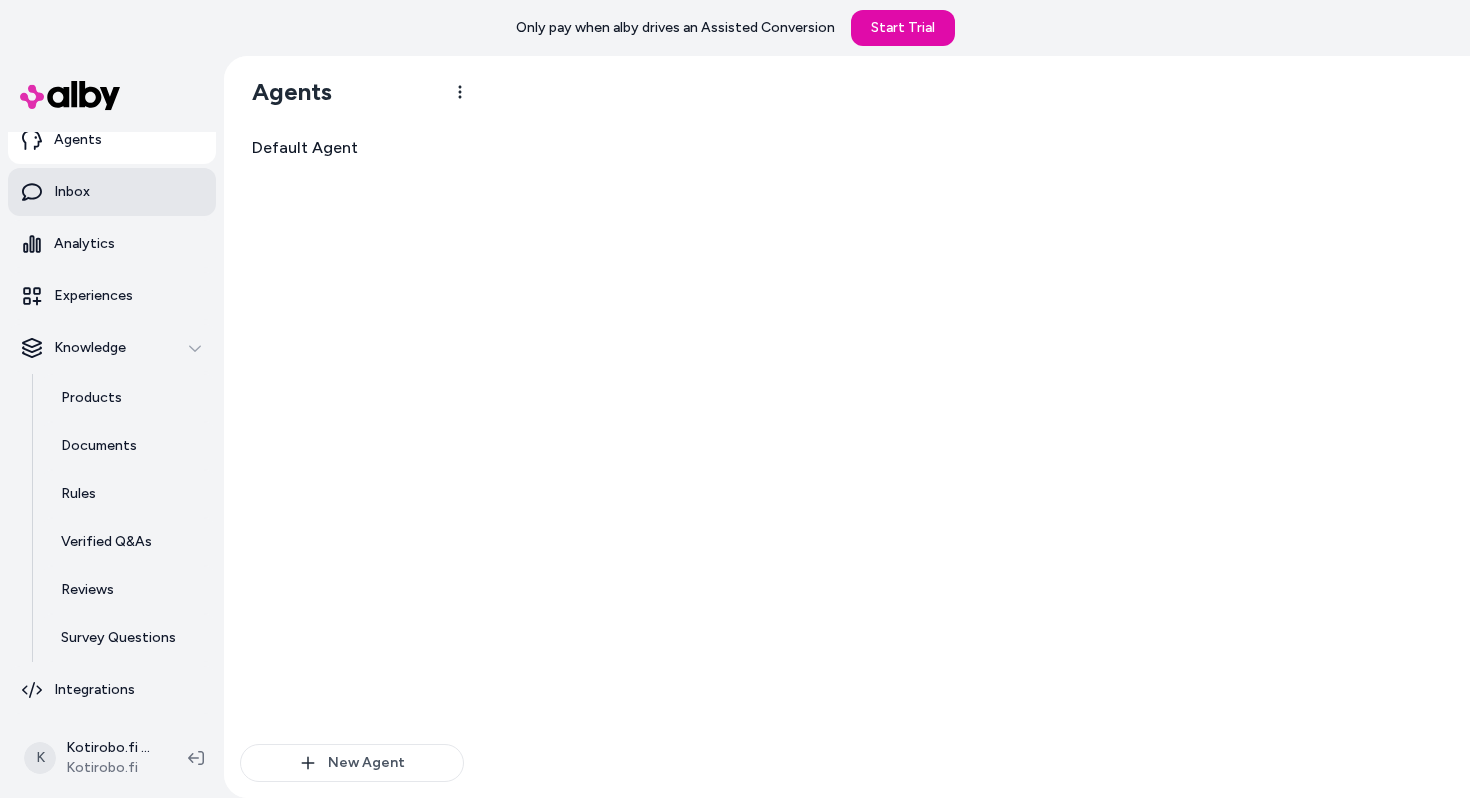 scroll, scrollTop: 0, scrollLeft: 0, axis: both 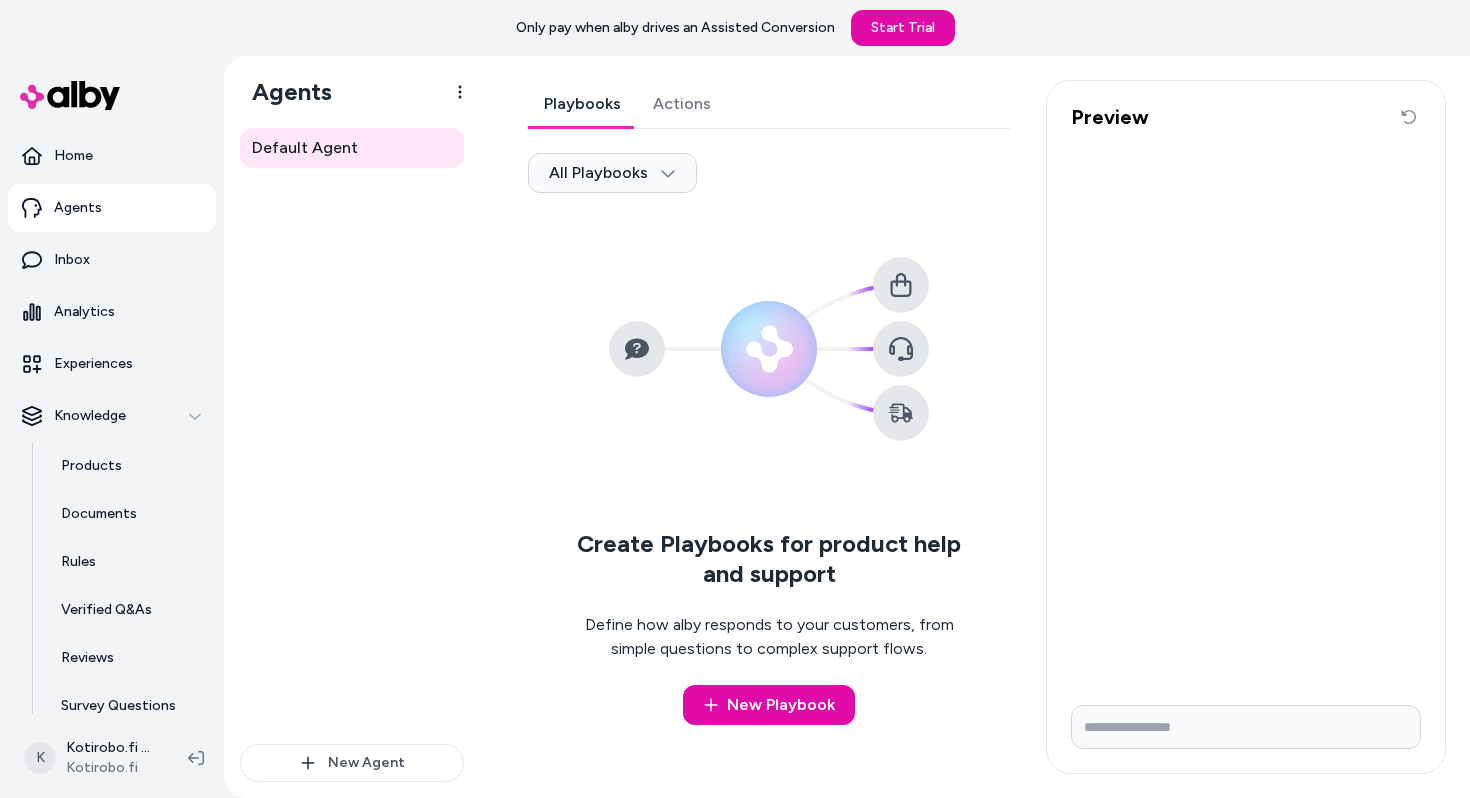 click at bounding box center [70, 95] 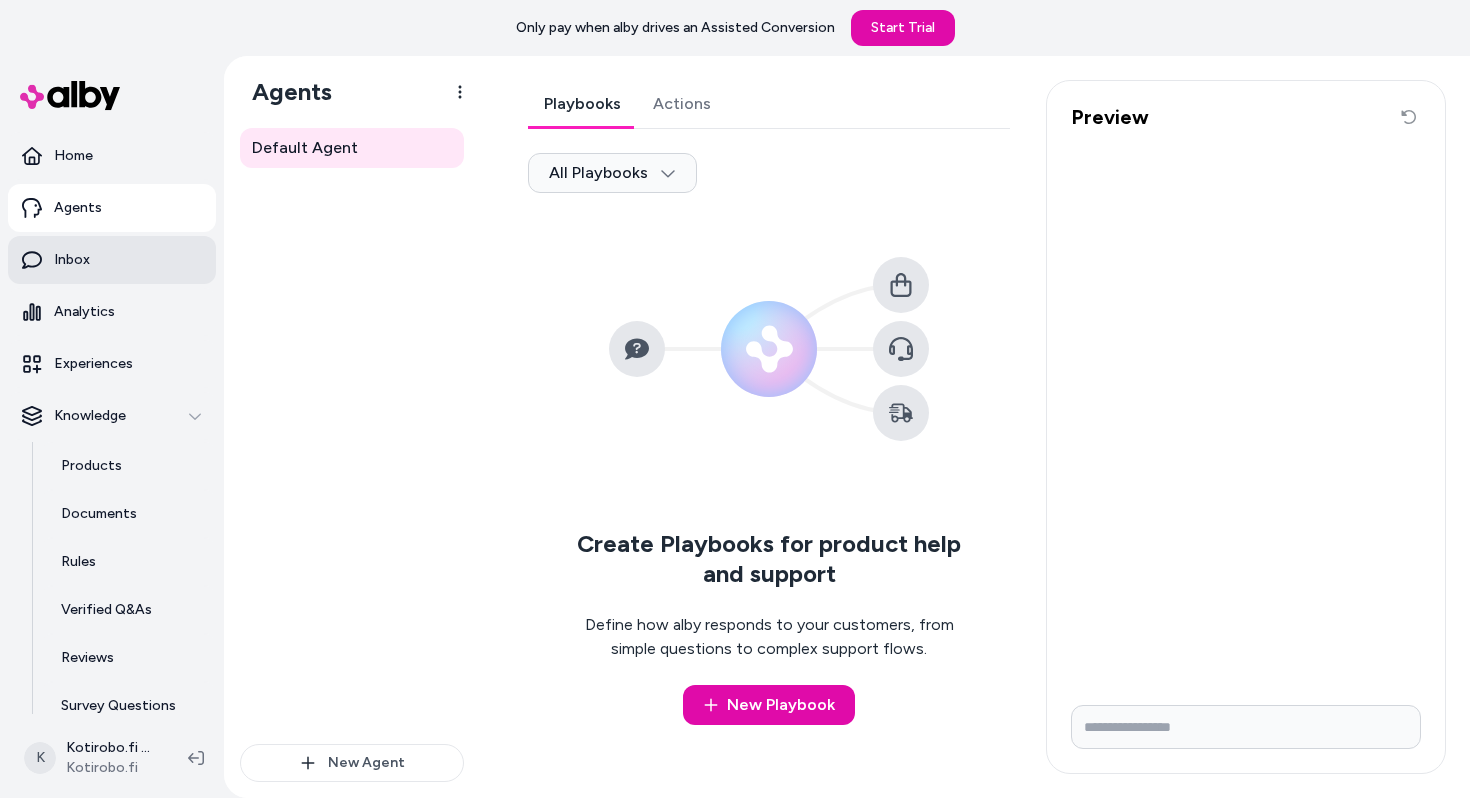 click on "Inbox" at bounding box center (72, 260) 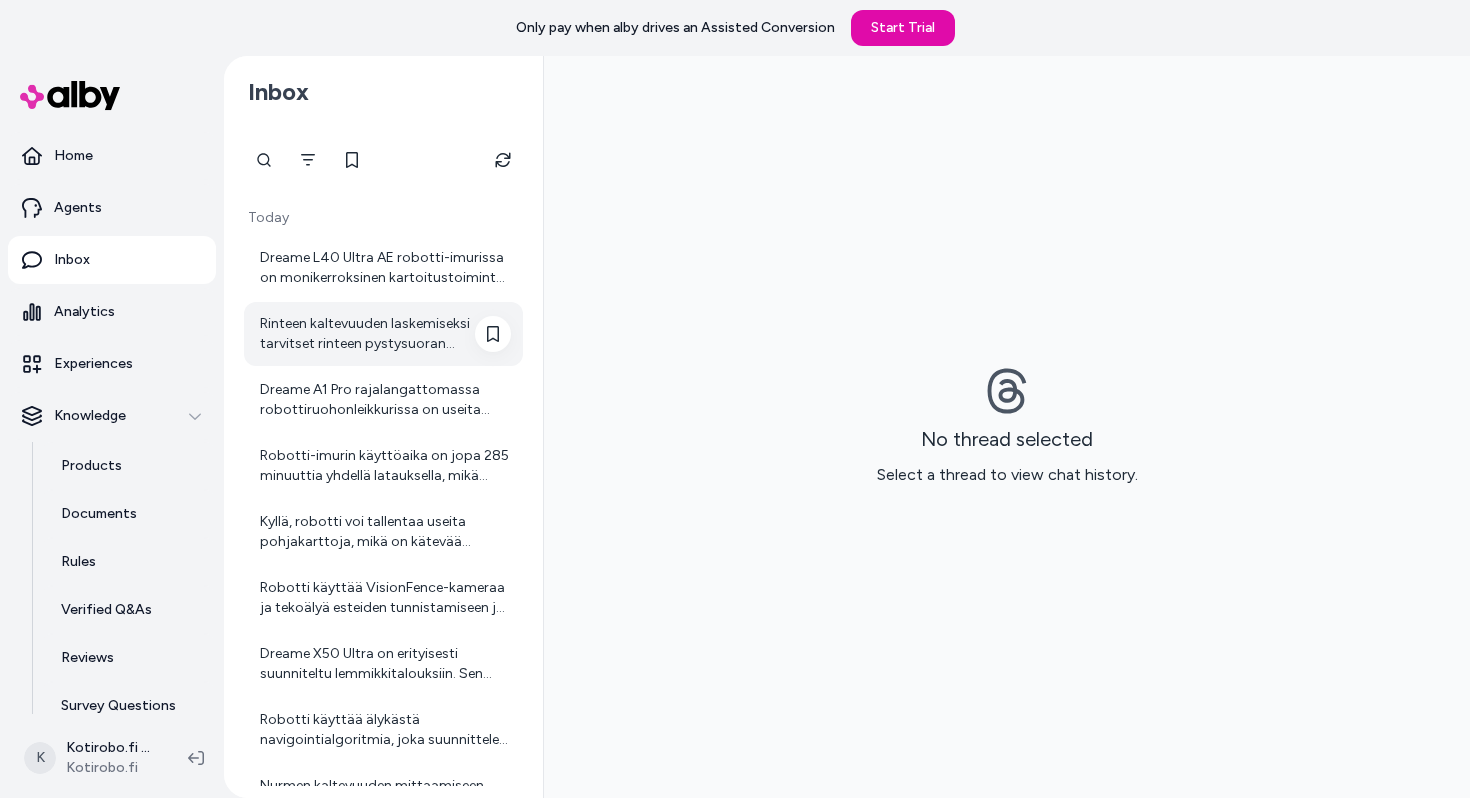click on "Rinteen kaltevuuden laskemiseksi tarvitset rinteen pystysuoran korkeuseron ja rinteen vaakasuoran pituuden. Kaltevuusprosentti lasketaan kaavalla:
Kaltevuus (%) = (korkeusero / vaakasuora pituus) × 100
Esimerkiksi, jos rinteen korkeusero on 3 metriä ja vaakasuora pituus 6 metriä, kaltevuus on (3/6) × 100 = 50 %.
Jos haluat, voin auttaa sinua tarkemmin, miten mitata nämä mitat käytännössä piha-alueellasi. Haluatko lisäohjeita mittaamiseen?" at bounding box center (385, 334) 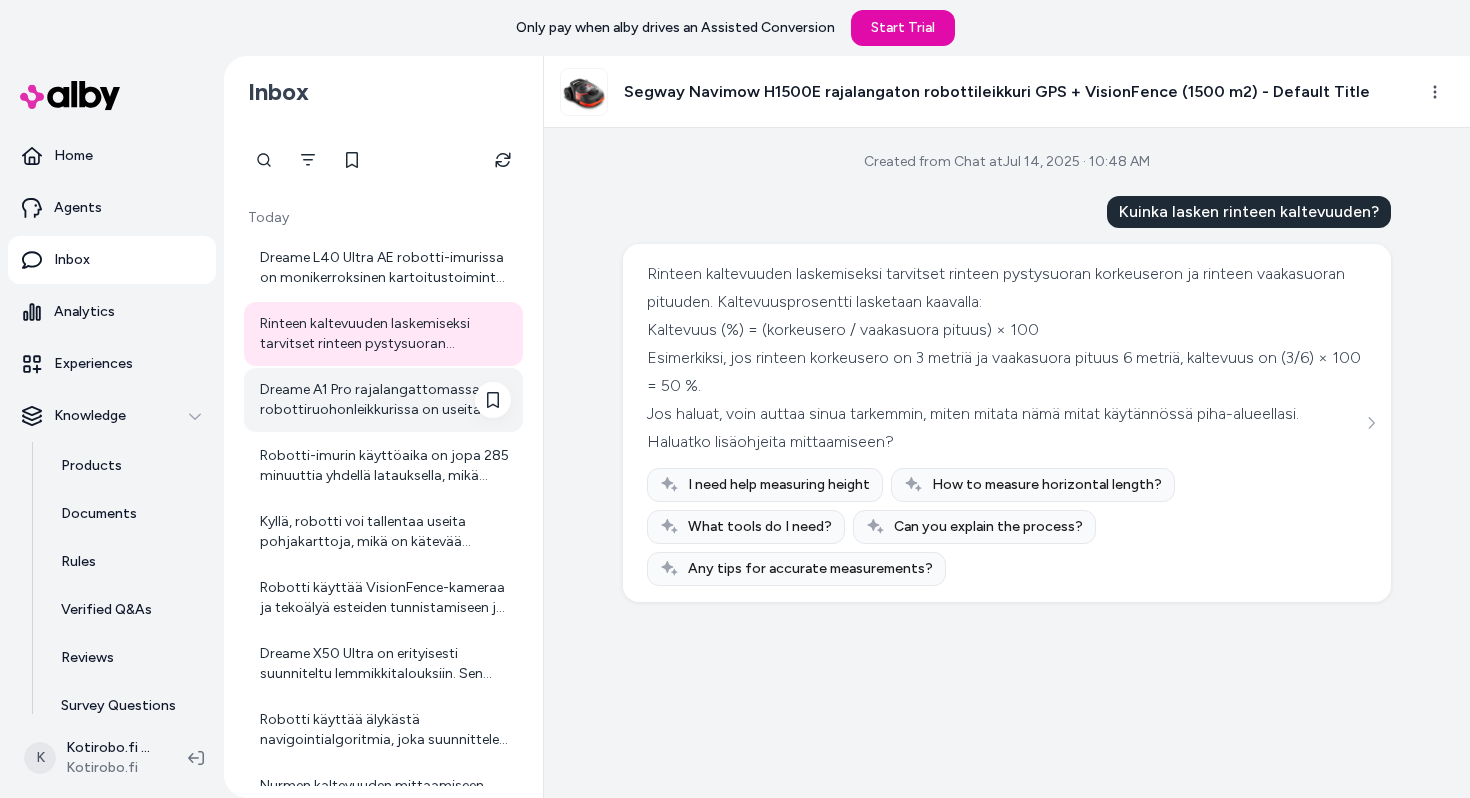 click on "Dreame A1 Pro rajalangattomassa robottiruohonleikkurissa on useita turvatoimia:
- Terät pysähtyvät välittömästi, jos laitetta kallistetaan tai nostetaan. Tämä estää vahingot tilanteissa, joissa leikkuri ei ole ehjässä asennossa.
- LiDAR-anturilla se tunnistaa ja väistää esteitä, kuten ihmisiä, eläimiä ja puutarhakalusteita, joten se toimii turvallisesti myös vilkkaassa ympäristössä.
- Nosto- ja kallistustunnistimet pysäyttävät terät jos laite joutuu epäedulliseen asentoon.
- Laite on vesipestävä (IPX6), jolloin puhdistus onnistuu helposti ilman riskiä sähköisestä vauriosta.
Jos haluat tietää lisää tai sinulla on yksityiskohtaisempia kysymyksiä turvallisuudesta, voit myös ottaa yhteyttä asiakaspalveluumme: [EMAIL](https://www.kotirobo.fi/pages/asiakaspalvelu). Autamme mielellämme!" at bounding box center (385, 400) 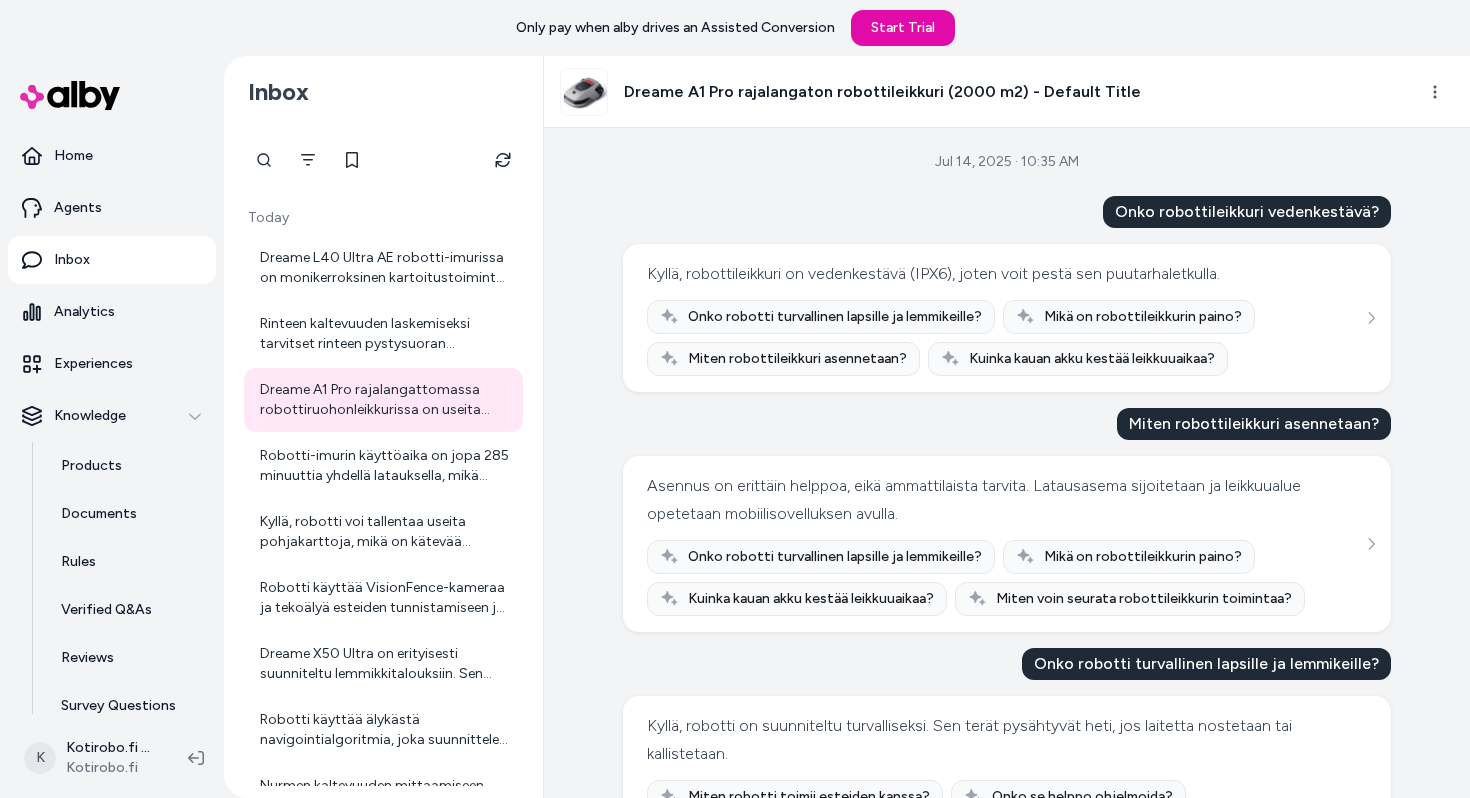 scroll, scrollTop: 668, scrollLeft: 0, axis: vertical 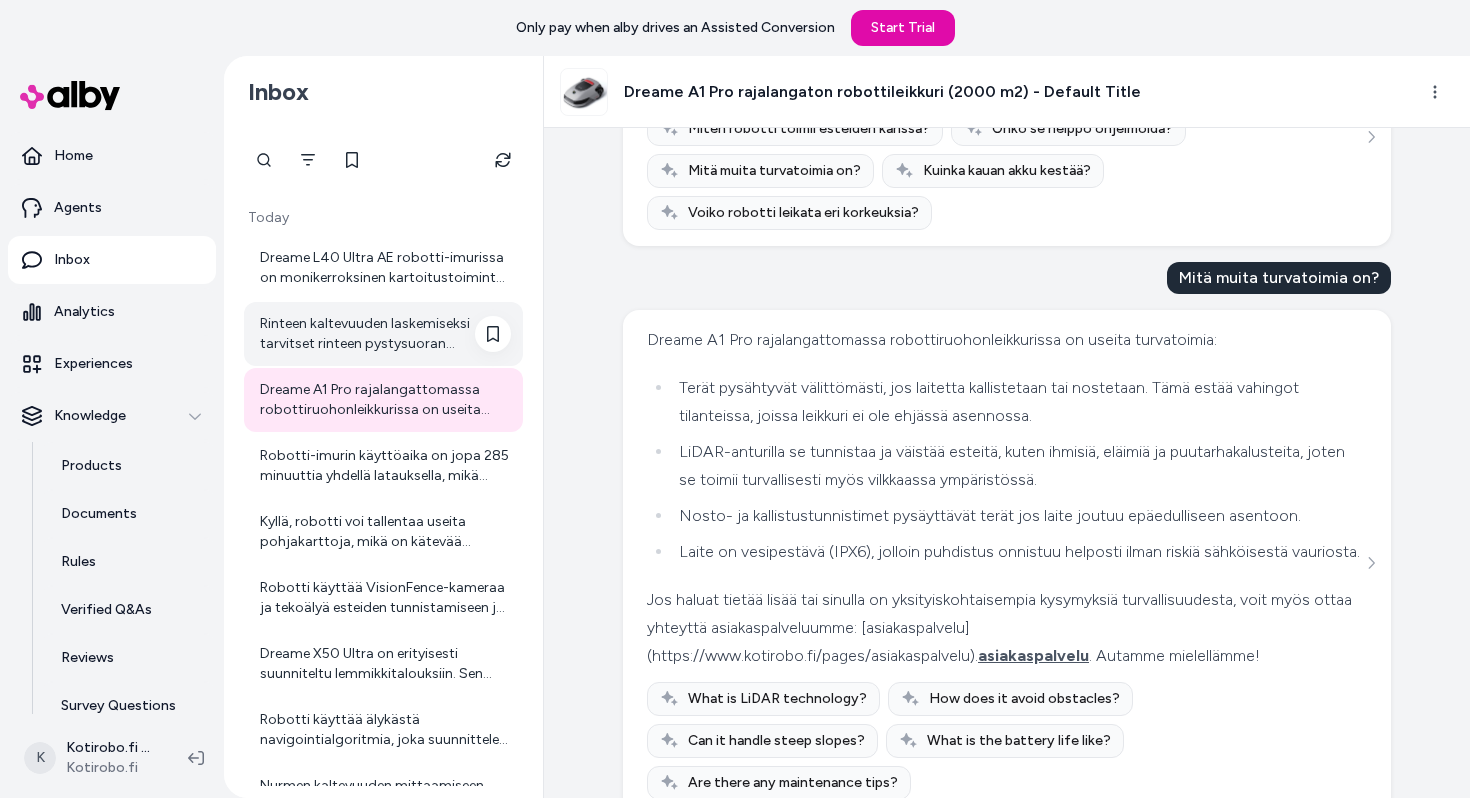 click on "Rinteen kaltevuuden laskemiseksi tarvitset rinteen pystysuoran korkeuseron ja rinteen vaakasuoran pituuden. Kaltevuusprosentti lasketaan kaavalla:
Kaltevuus (%) = (korkeusero / vaakasuora pituus) × 100
Esimerkiksi, jos rinteen korkeusero on 3 metriä ja vaakasuora pituus 6 metriä, kaltevuus on (3/6) × 100 = 50 %.
Jos haluat, voin auttaa sinua tarkemmin, miten mitata nämä mitat käytännössä piha-alueellasi. Haluatko lisäohjeita mittaamiseen?" at bounding box center [385, 334] 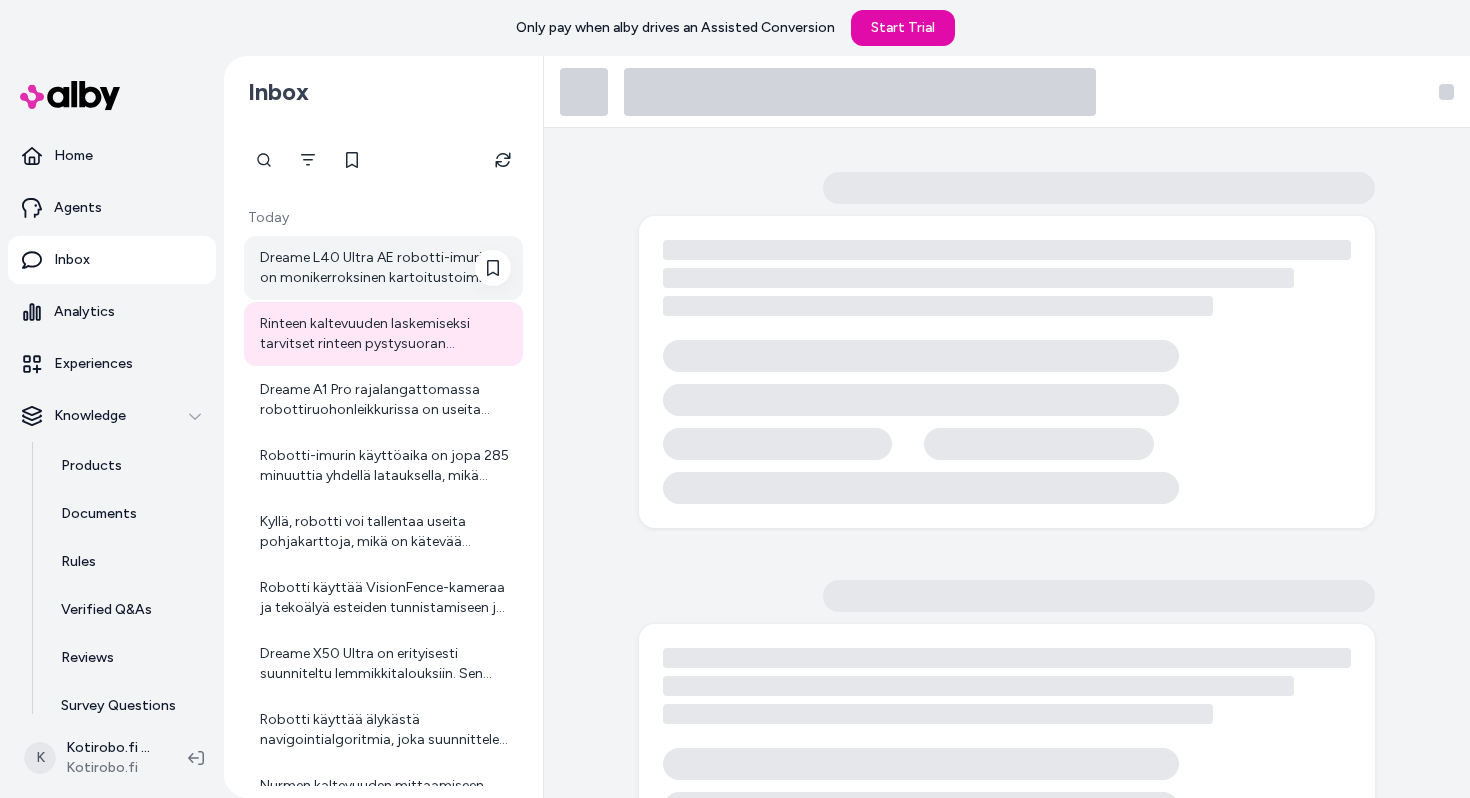 click on "Dreame L40 Ultra AE robotti-imurissa on monikerroksinen kartoitustoiminto, mikä tarkoittaa, että se pystyy tallentamaan muistinsa useita eri pohjakarttoja eri kerroksista. Näin robotti ymmärtää, millä kerroksella se siivoaa, ja kykenee navigoimaan tehokkaasti kerroksesta toiseen.
Käytännössä sinun tarvitsee vain vaihtaa robotti siivottavaan kerrokseen ja laittaa se käyntiin. Robotti tunnistaa pohjakartan ja käyttäytyy sen mukaisesti kyseisen kerroksen siivouksessa.
Jos haluat lisätietoja tai ohjeita monikerroksisen navigoinnin käyttämiseen, voit tarvittaessa ottaa yhteyttä asiakaspalveluumme: [Kotirobo Asiakaspalvelu](https://www.kotirobo.fi/pages/asiakaspalvelu). Autamme mielellämme!" at bounding box center [385, 268] 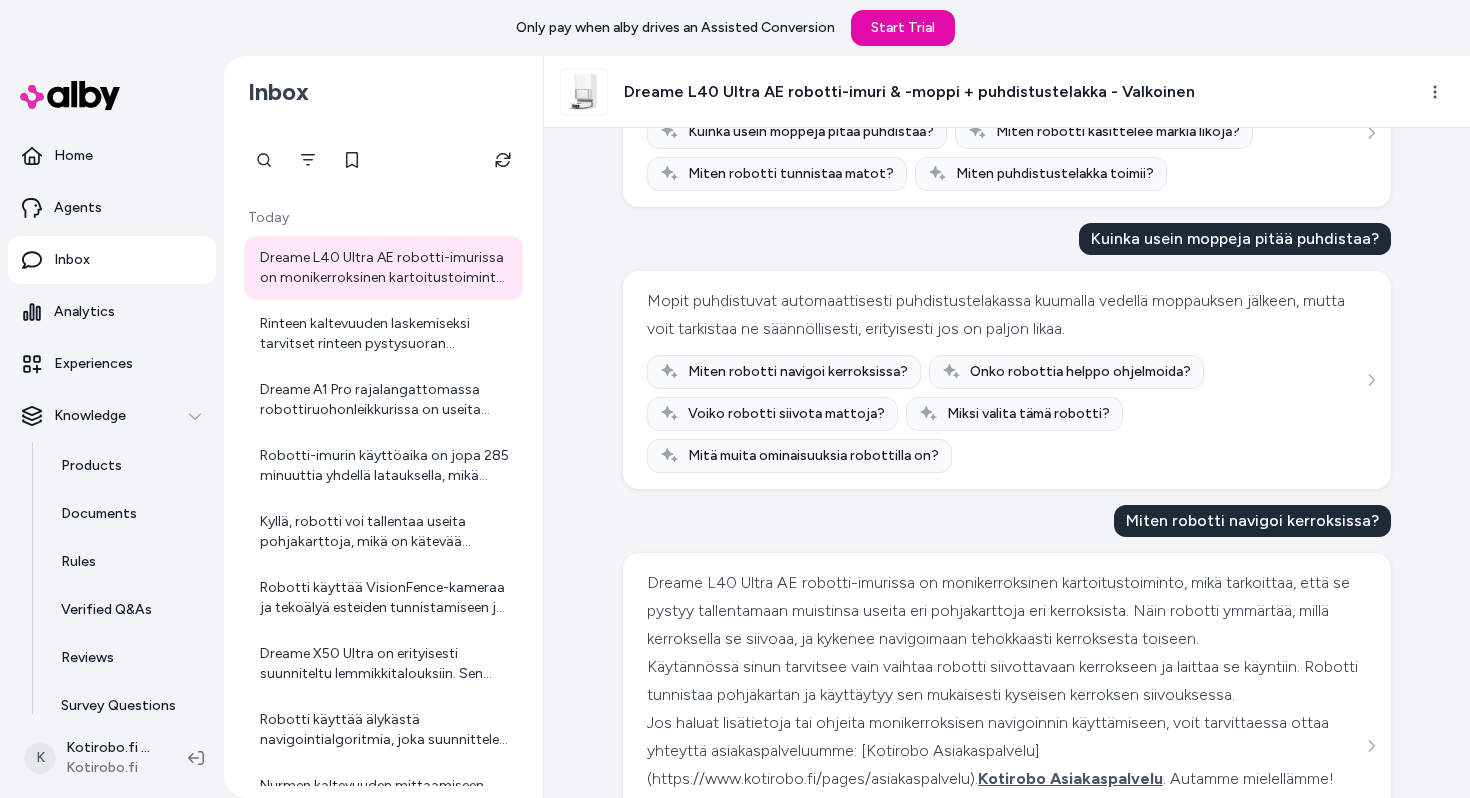 scroll, scrollTop: 430, scrollLeft: 0, axis: vertical 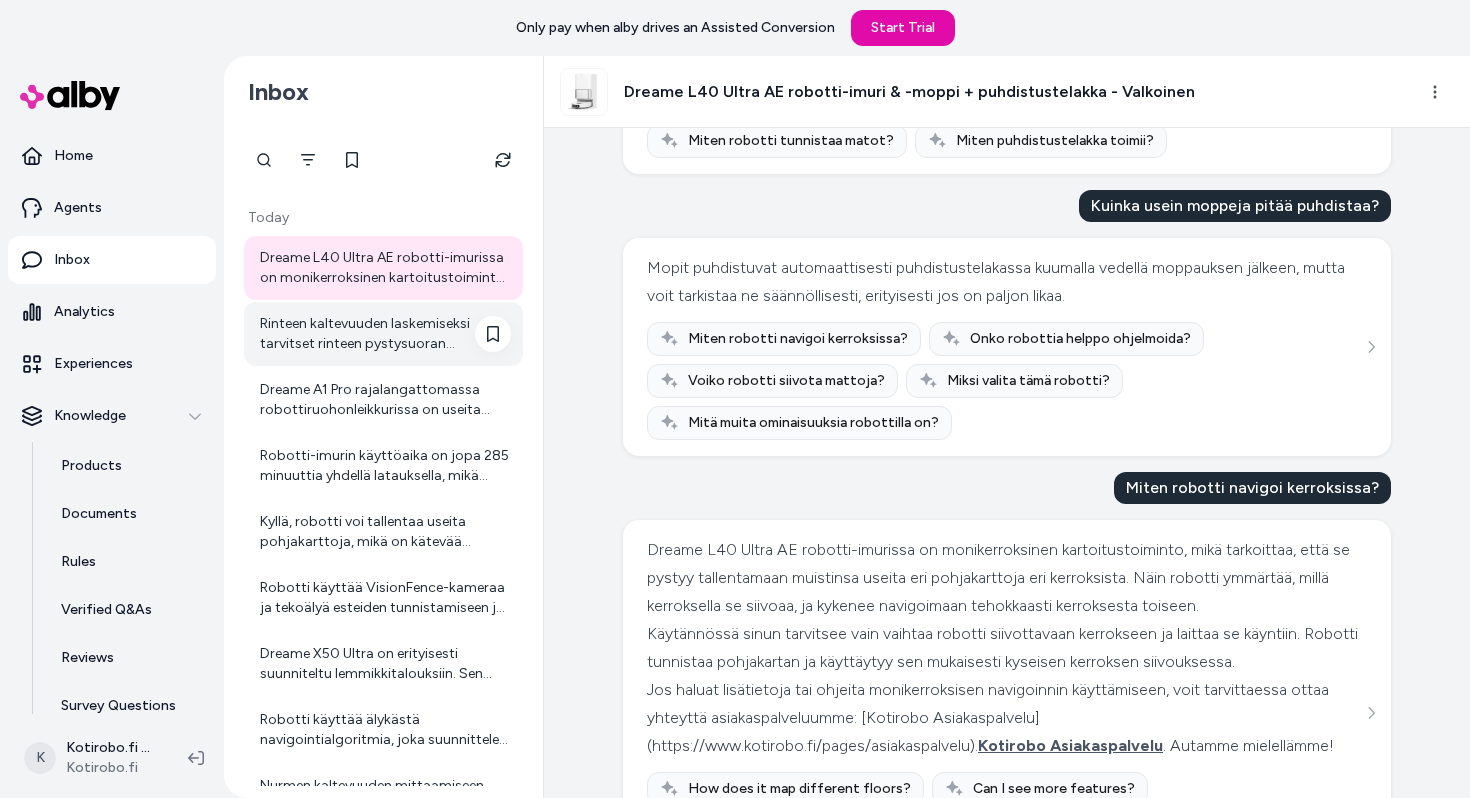 click on "Rinteen kaltevuuden laskemiseksi tarvitset rinteen pystysuoran korkeuseron ja rinteen vaakasuoran pituuden. Kaltevuusprosentti lasketaan kaavalla:
Kaltevuus (%) = (korkeusero / vaakasuora pituus) × 100
Esimerkiksi, jos rinteen korkeusero on 3 metriä ja vaakasuora pituus 6 metriä, kaltevuus on (3/6) × 100 = 50 %.
Jos haluat, voin auttaa sinua tarkemmin, miten mitata nämä mitat käytännössä piha-alueellasi. Haluatko lisäohjeita mittaamiseen?" at bounding box center (385, 334) 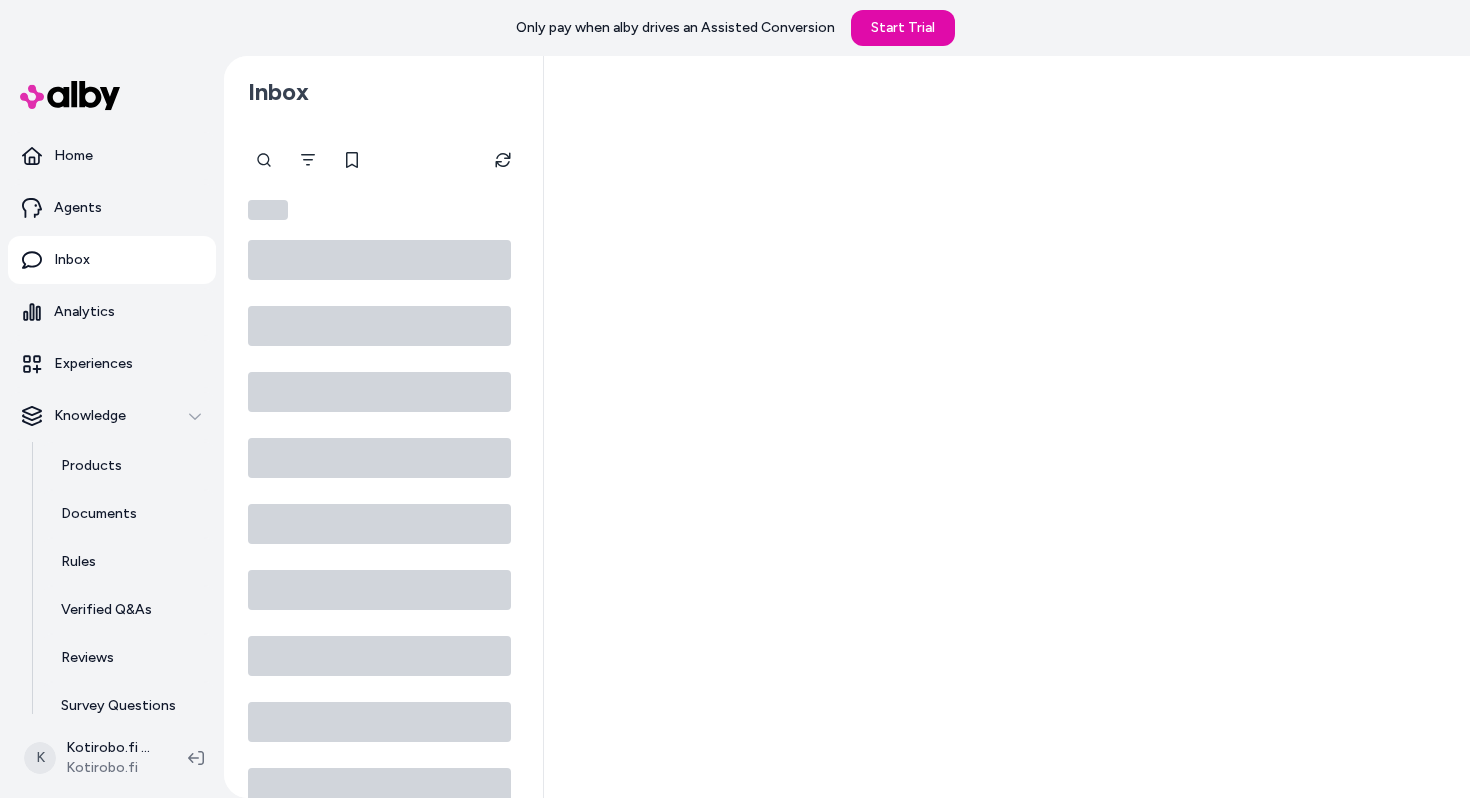 scroll, scrollTop: 0, scrollLeft: 0, axis: both 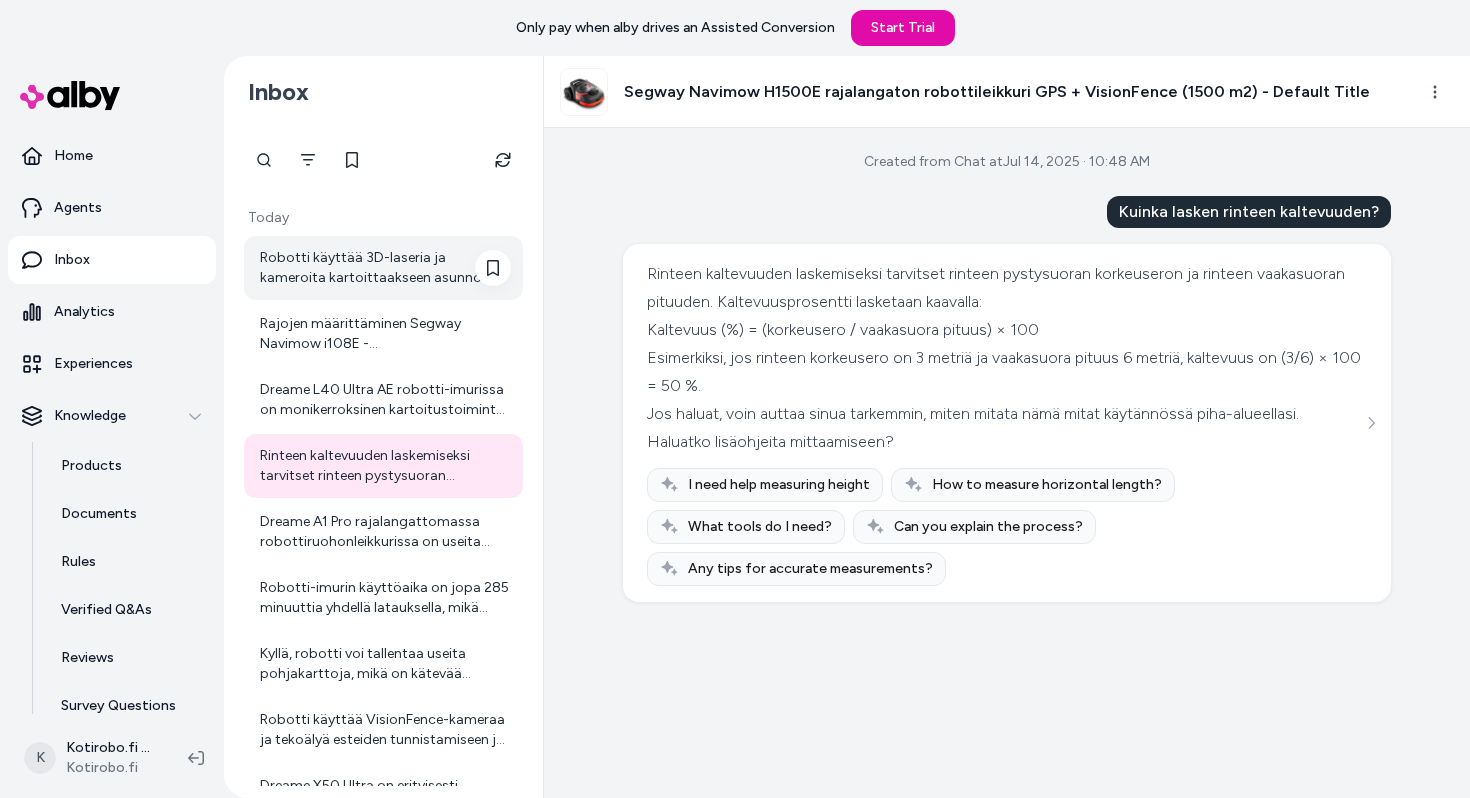 click on "Robotti käyttää 3D-laseria ja kameroita kartoittaakseen asunnon tarkasti. Tämä mahdollistaa tehokkaan ja järjestelmällisen siivouksen." at bounding box center (385, 268) 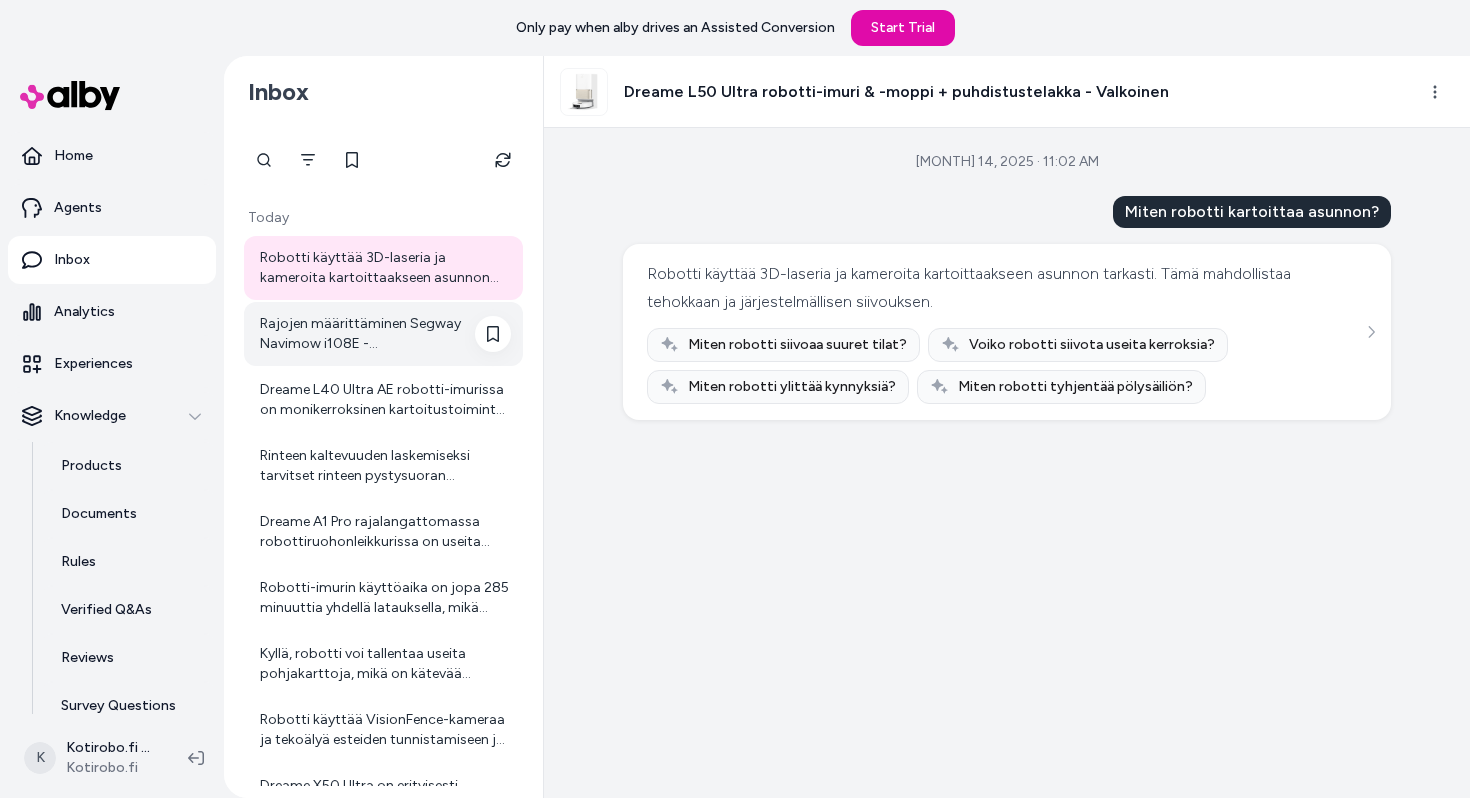 click on "Rajojen määrittäminen Segway Navimow i108E -robottiruohonleikkurille tapahtuu täysin rajalangattomasti mobiilisovelluksen avulla. Käytössä on Assist Mapping -ominaisuus, joka helpottaa kartoitusta.
Toimi näin:
1. Käynnistä Navimow-sovellus älypuhelimessasi.
2. Ohjaa robottia kauko-ohjauksella pitkin nurmikon reunoja.
3. Robottileikkurin VisionFence-kamera ja paikannusjärjestelmä tunnistavat nurmikon rajat automaattisesti.
4. Kun reunat on ajettu, voit käynnistää Assist Mapping -toiminnon sovelluksesta, jolloin rajat tallentuvat kartalle.
5. Voit jälkikäteen muokata rajaa suoraan sovelluksen piirto-ominaisuudella.
Rajojen määrittelyssä on tärkeää kävellä reunoja pitkin tasaisesti sekä tehdä kulmat vähintään 90°, jotta raja tallentuu tarkasti.
Tällä tavalla robottileikkuri oppii, missä nurmikko leikataan ilman fyysisiä rajakaapeleita.
Tarvittaessa voin neuvoa yksityiskohtaisemmin sovelluksen käytössä!" at bounding box center [383, 334] 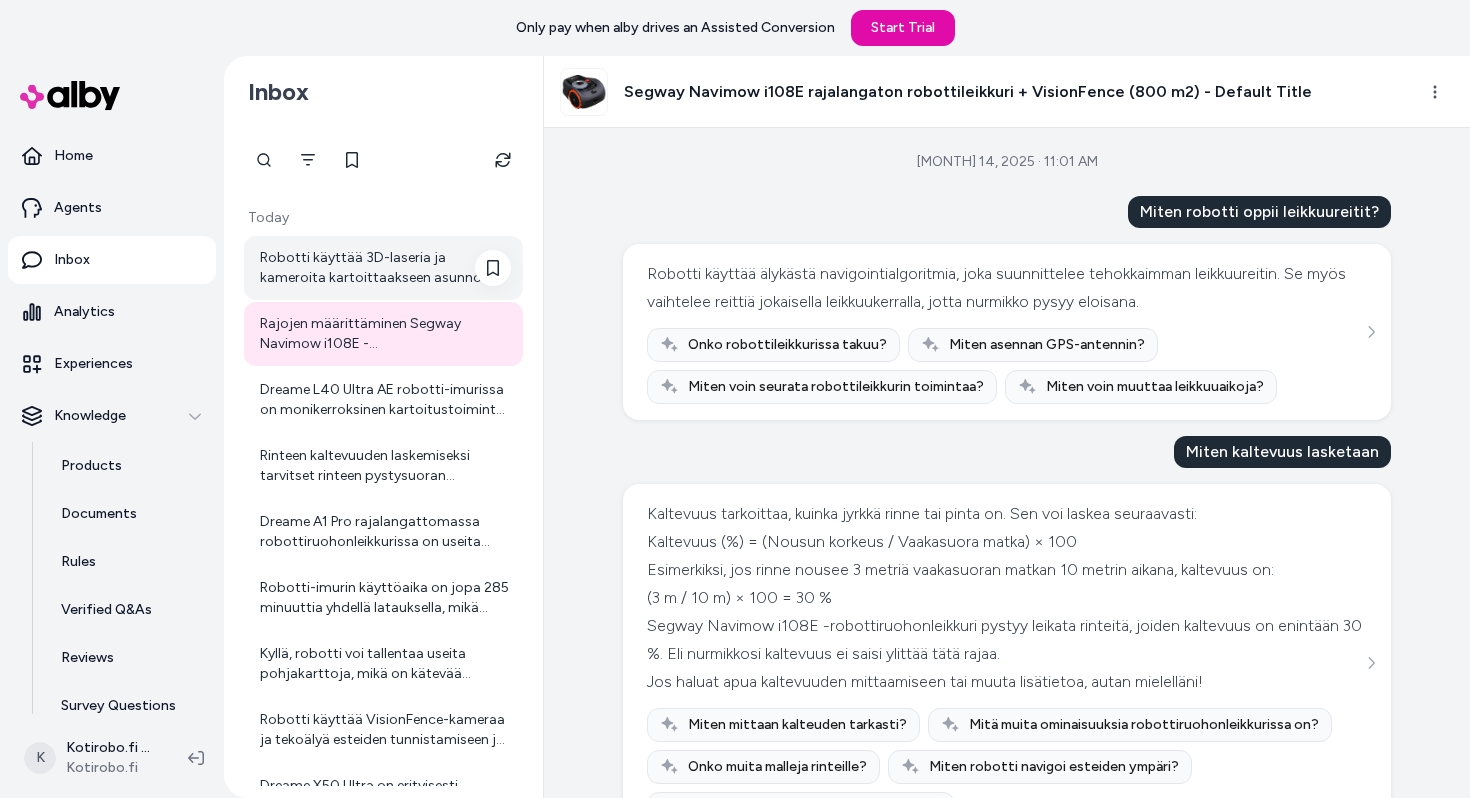 click on "Robotti käyttää 3D-laseria ja kameroita kartoittaakseen asunnon tarkasti. Tämä mahdollistaa tehokkaan ja järjestelmällisen siivouksen." at bounding box center (385, 268) 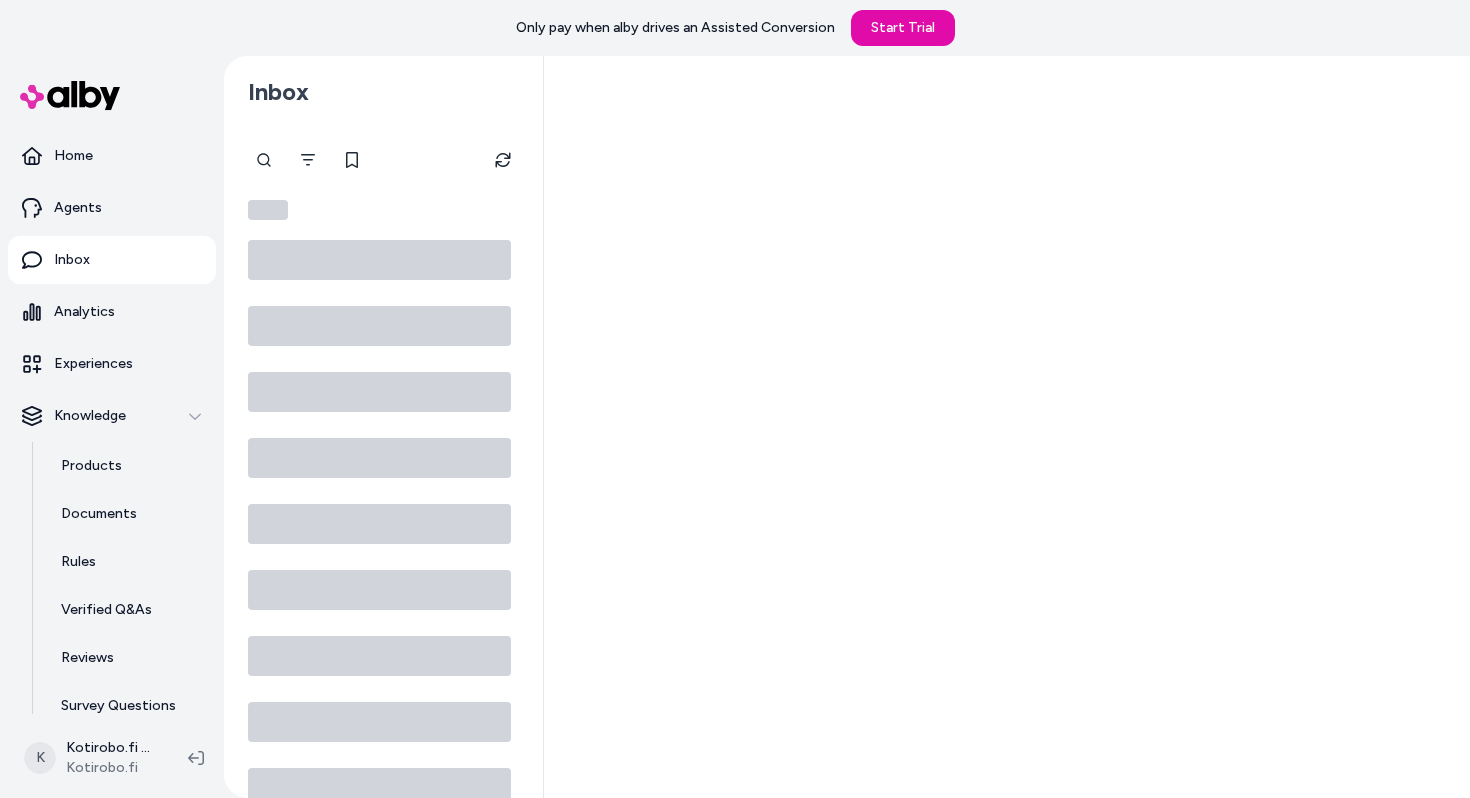 scroll, scrollTop: 0, scrollLeft: 0, axis: both 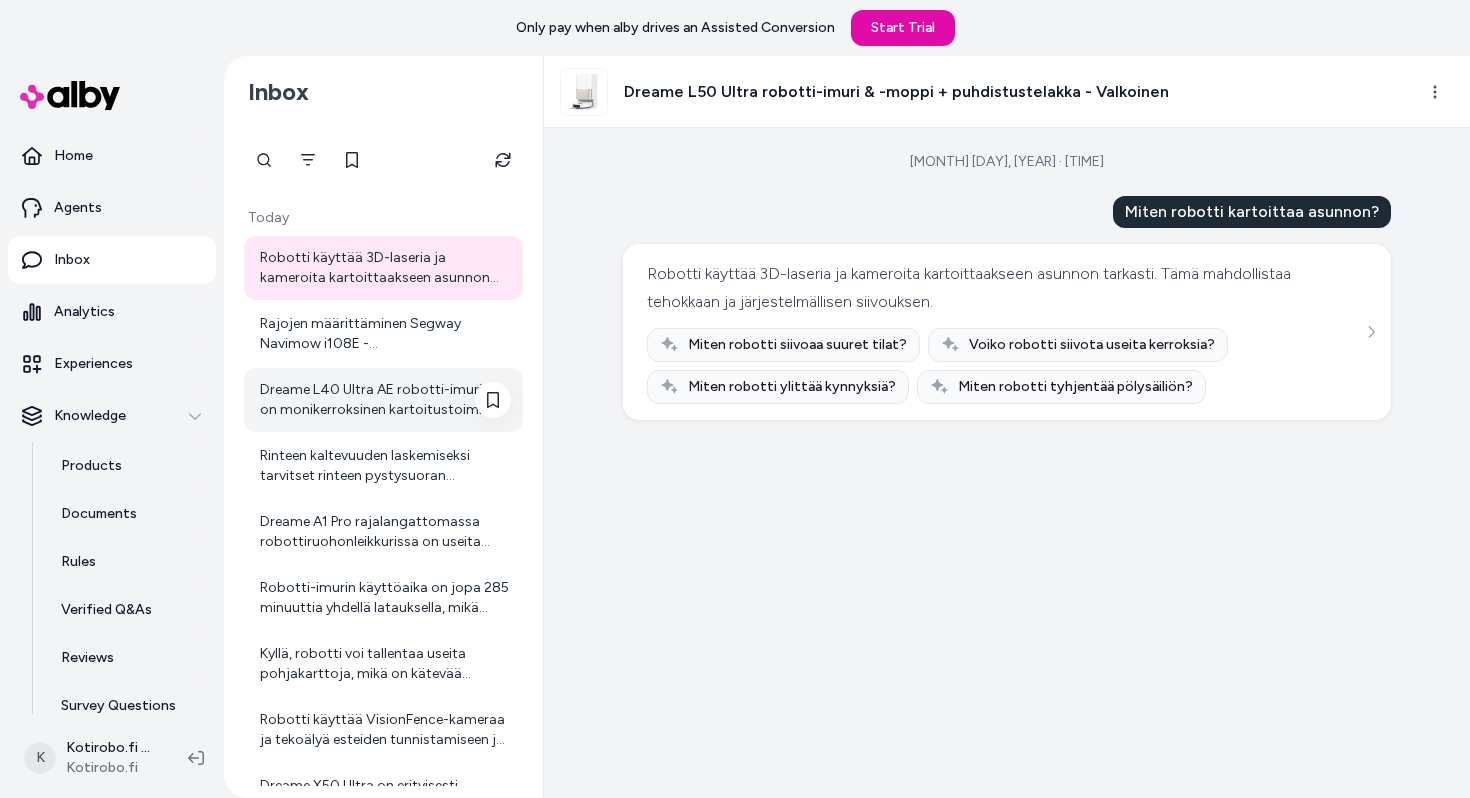 click on "Dreame L40 Ultra AE robotti-imurissa on monikerroksinen kartoitustoiminto, mikä tarkoittaa, että se pystyy tallentamaan muistinsa useita eri pohjakarttoja eri kerroksista. Näin robotti ymmärtää, millä kerroksella se siivoaa, ja kykenee navigoimaan tehokkaasti kerroksesta toiseen.
Käytännössä sinun tarvitsee vain vaihtaa robotti siivottavaan kerrokseen ja laittaa se käyntiin. Robotti tunnistaa pohjakartan ja käyttäytyy sen mukaisesti kyseisen kerroksen siivouksessa.
Jos haluat lisätietoja tai ohjeita monikerroksisen navigoinnin käyttämiseen, voit tarvittaessa ottaa yhteyttä asiakaspalveluumme: [Kotirobo Asiakaspalvelu](https://www.kotirobo.fi/pages/asiakaspalvelu). Autamme mielellämme!" at bounding box center [383, 400] 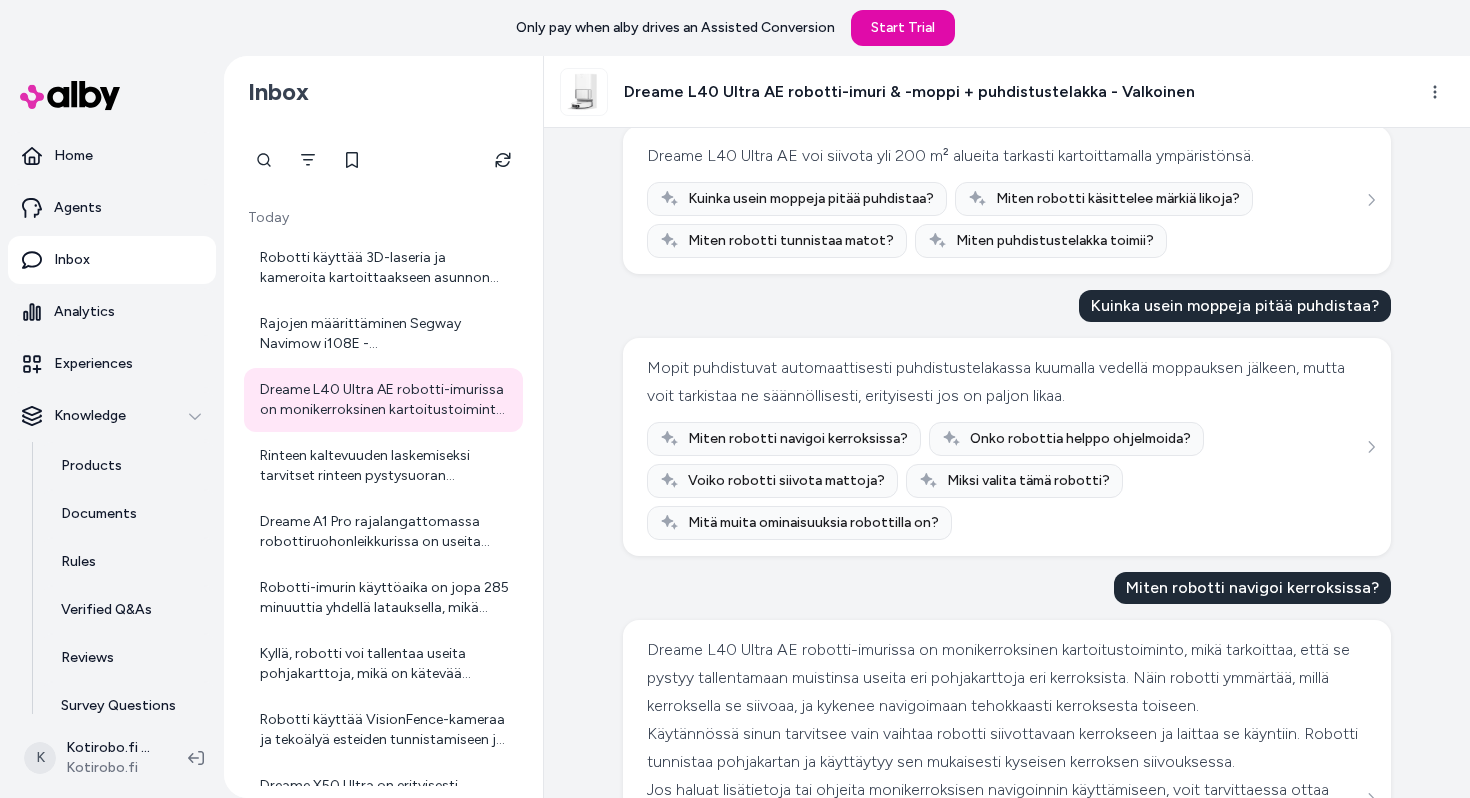 scroll, scrollTop: 562, scrollLeft: 0, axis: vertical 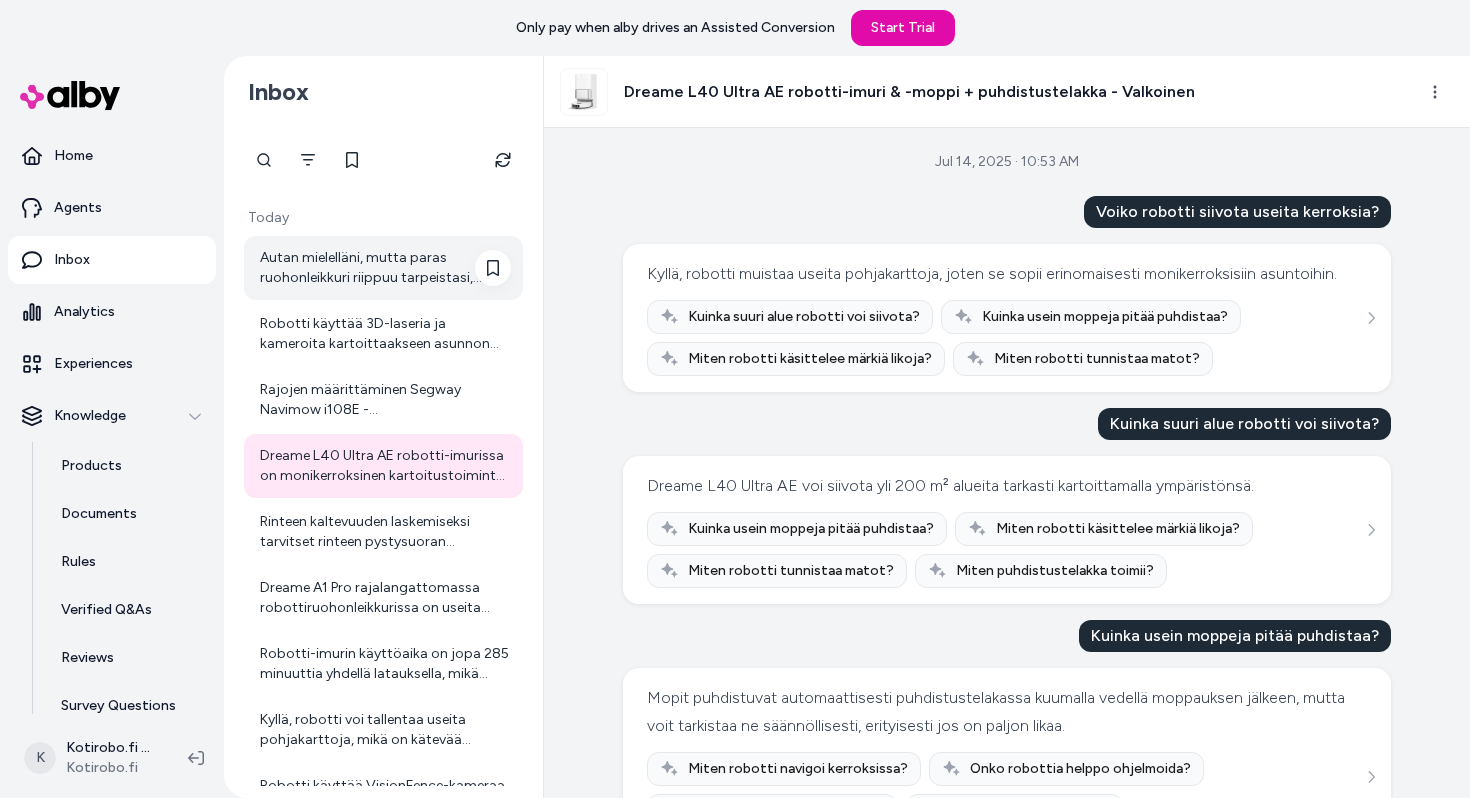 click on "Autan mielelläni, mutta paras ruohonleikkuri riippuu tarpeistasi, kuten nurmikon koosta, maaston muodosta ja toiveistasi. Voisitko kertoa hieman nurmikkosi koosta, onko siellä rinteitä, esteitä tai erityisiä vaatimuksia? Näin voin auttaa sinua paremmin valitsemaan sopivan leikkurin.
Voit myös ottaa yhteyttä asiakaspalveluumme tarjoamaan henkilökohtaista suositusta: https://www.example.com/pages/asiakaspalvelu" at bounding box center (385, 268) 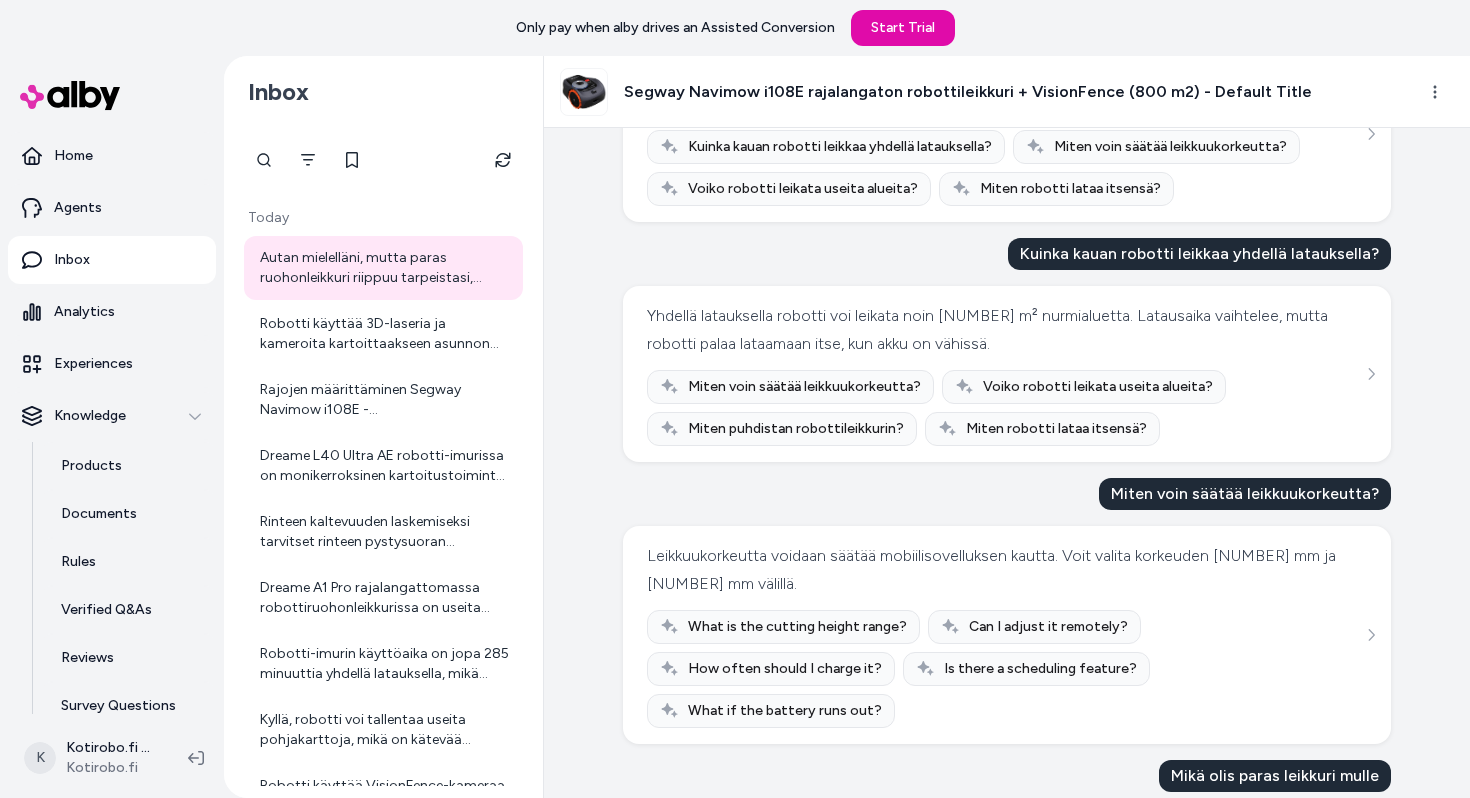 scroll, scrollTop: 562, scrollLeft: 0, axis: vertical 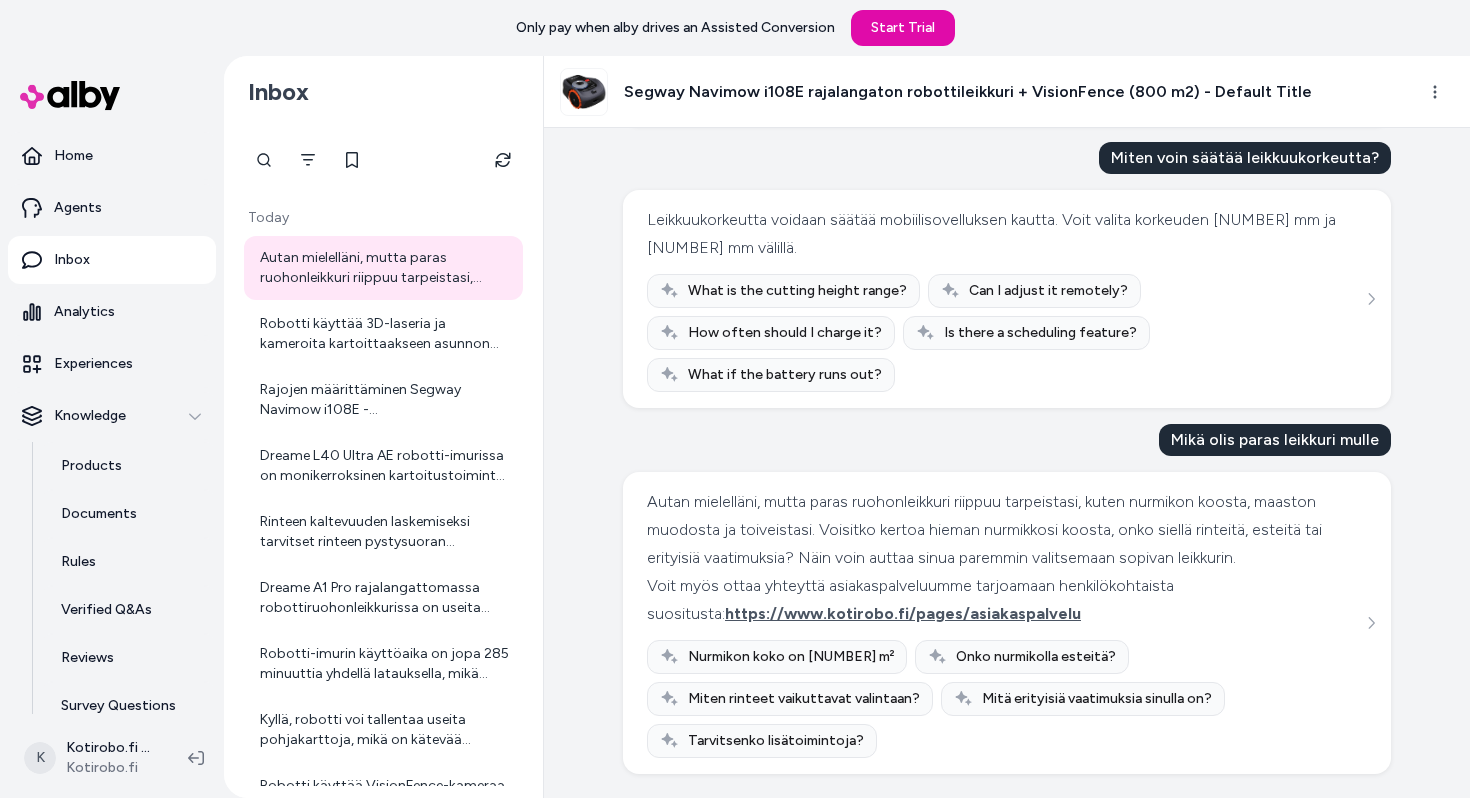 click on "Mikä olis paras leikkuri mulle" at bounding box center [1275, 440] 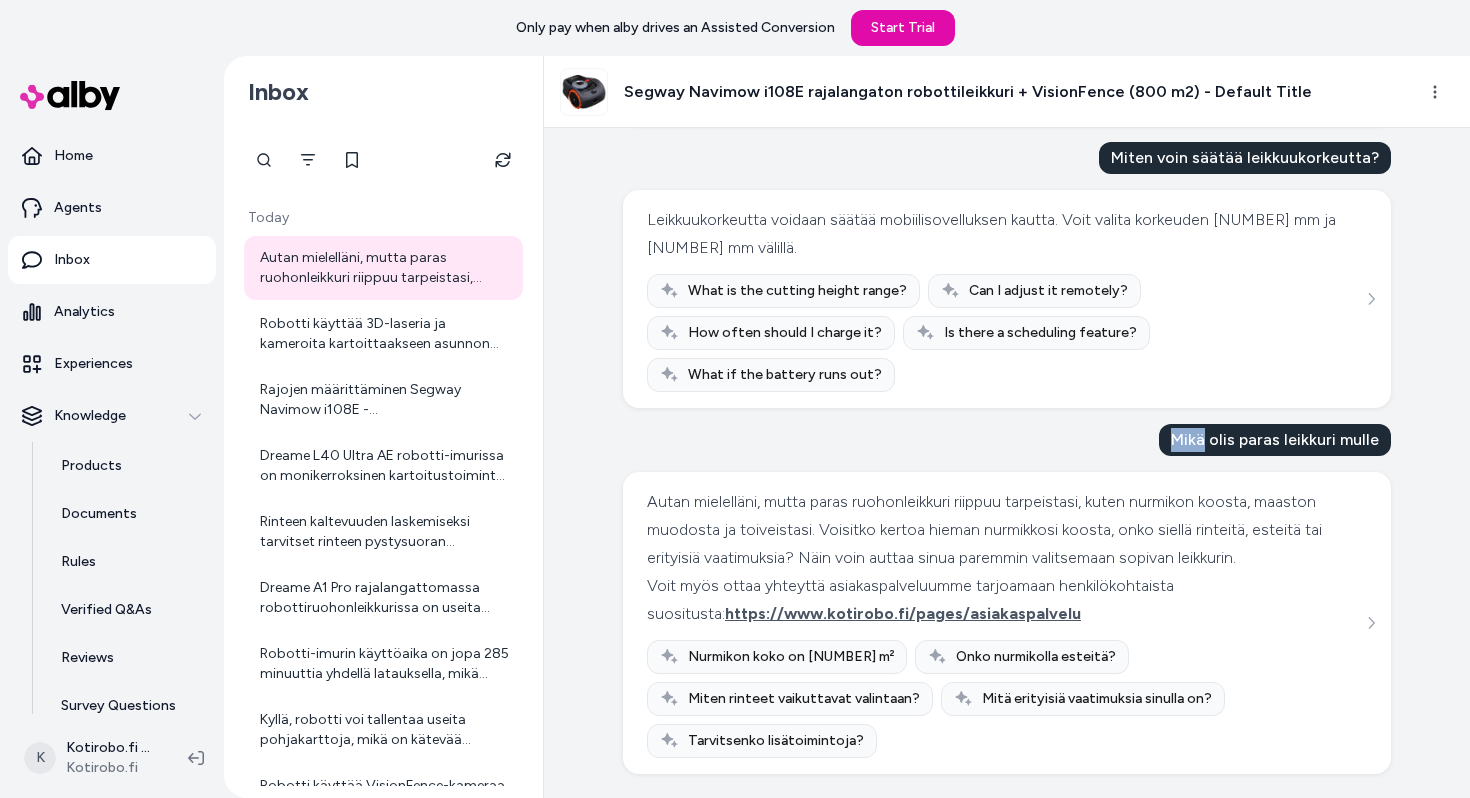 click on "Mikä olis paras leikkuri mulle" at bounding box center [1275, 440] 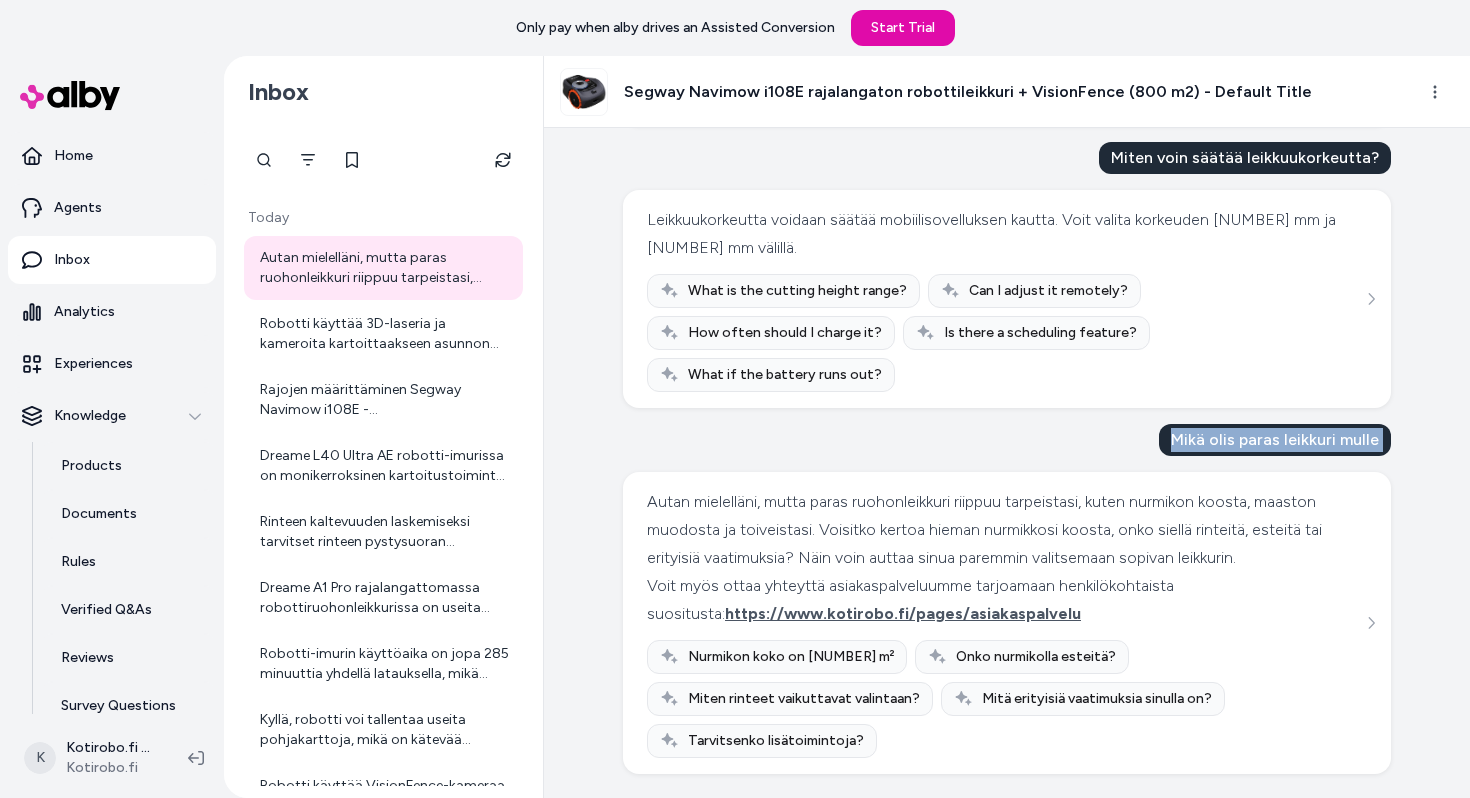 click on "Mikä olis paras leikkuri mulle" at bounding box center [1275, 440] 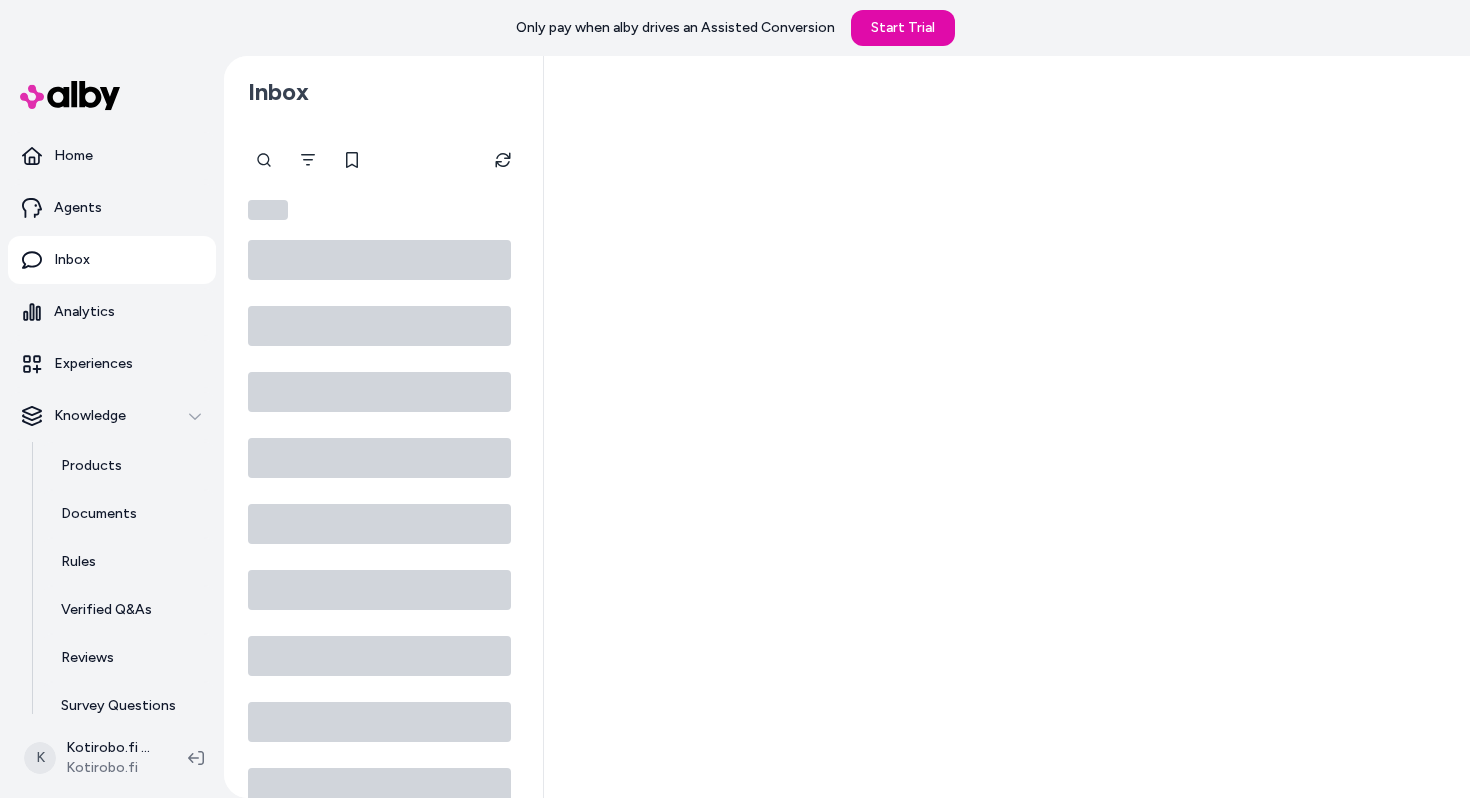 scroll, scrollTop: 0, scrollLeft: 0, axis: both 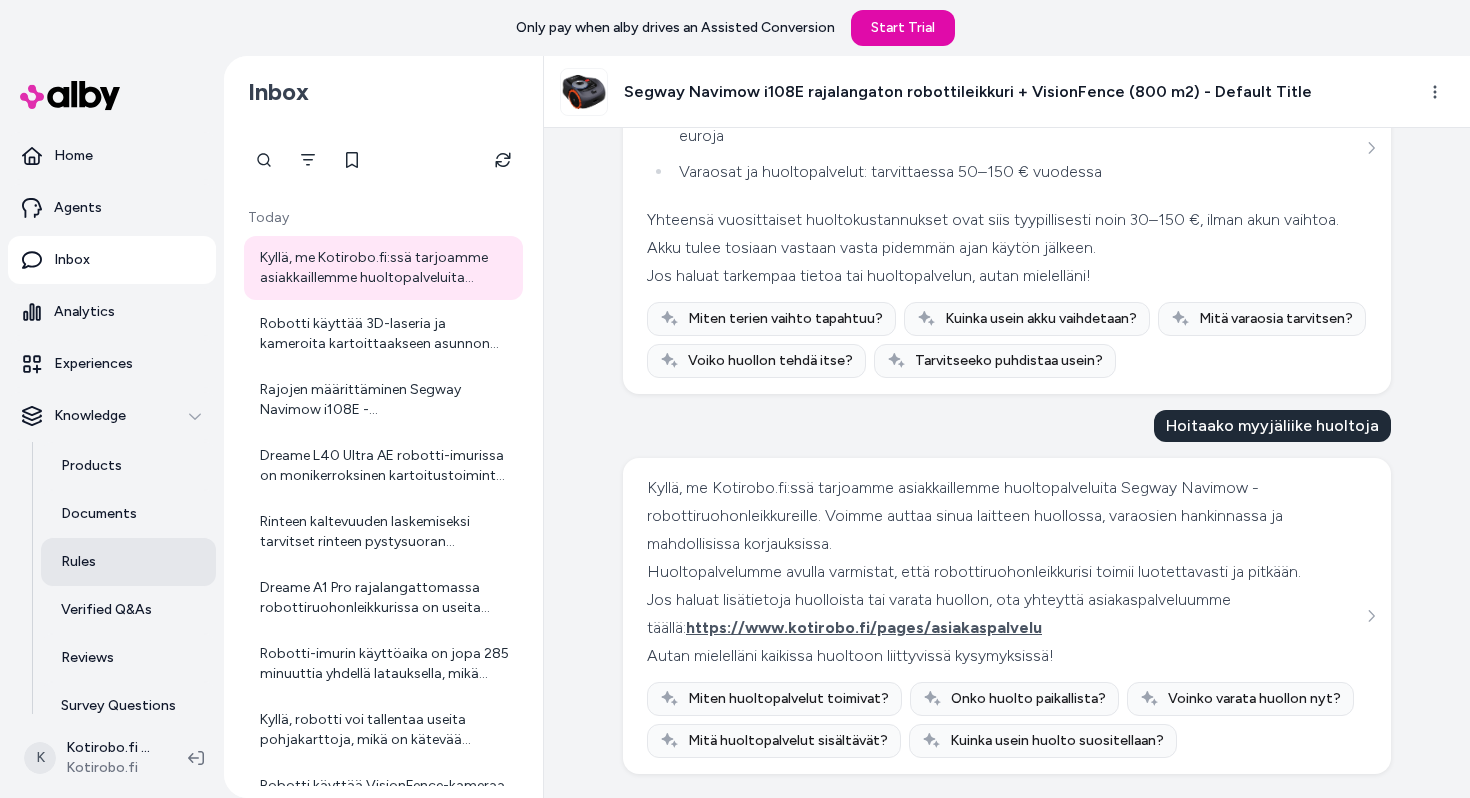 click on "Rules" at bounding box center [128, 562] 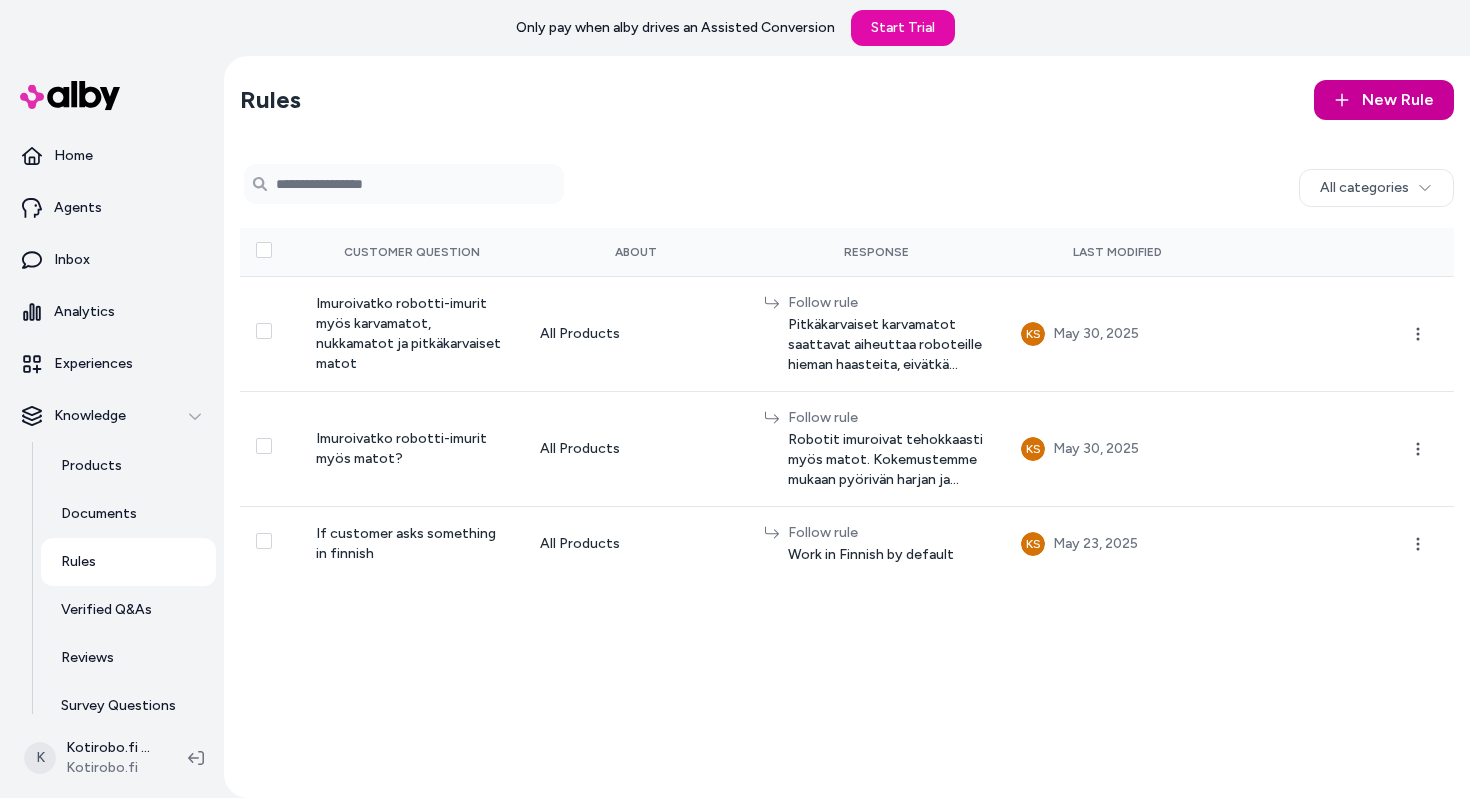 click 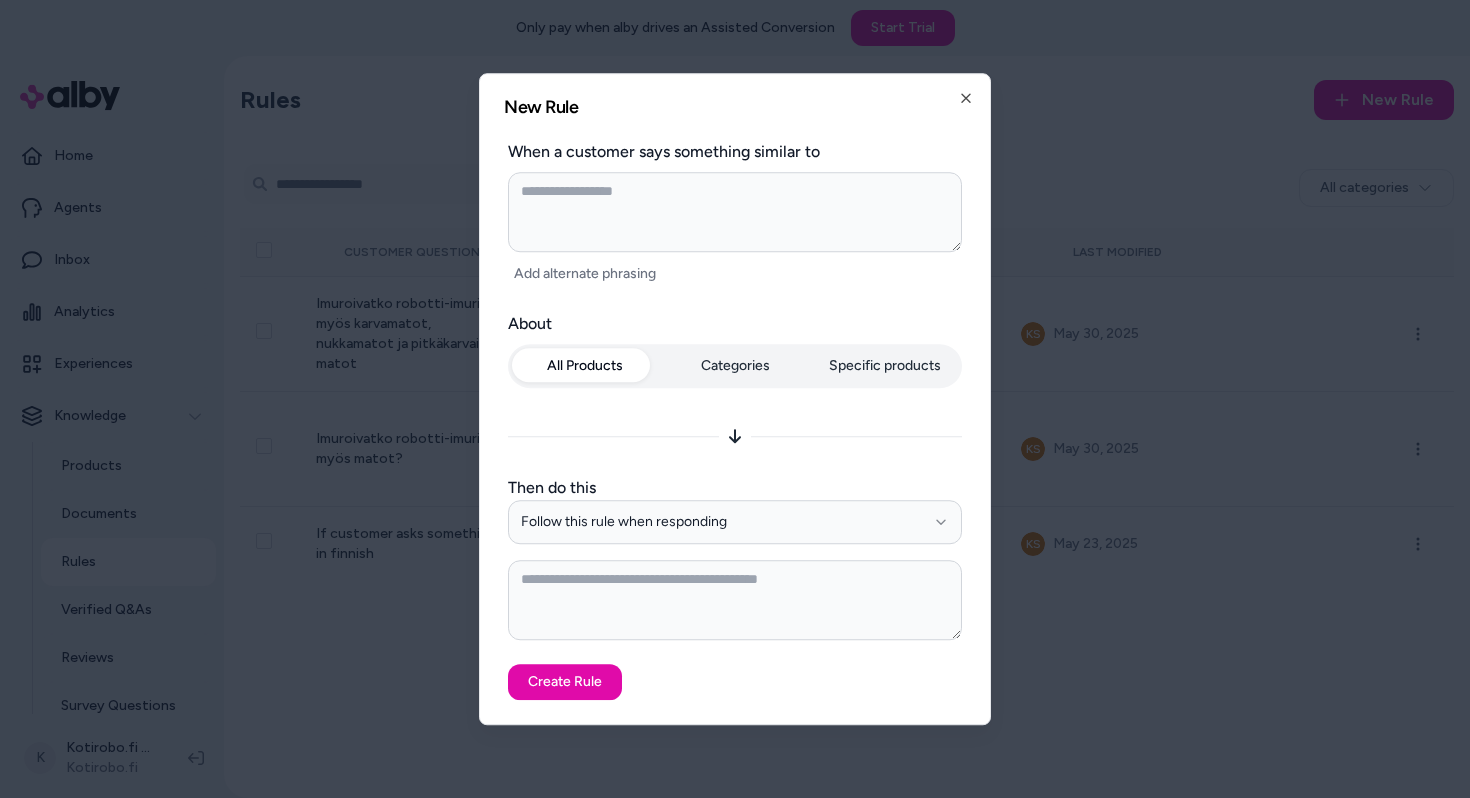 type on "*" 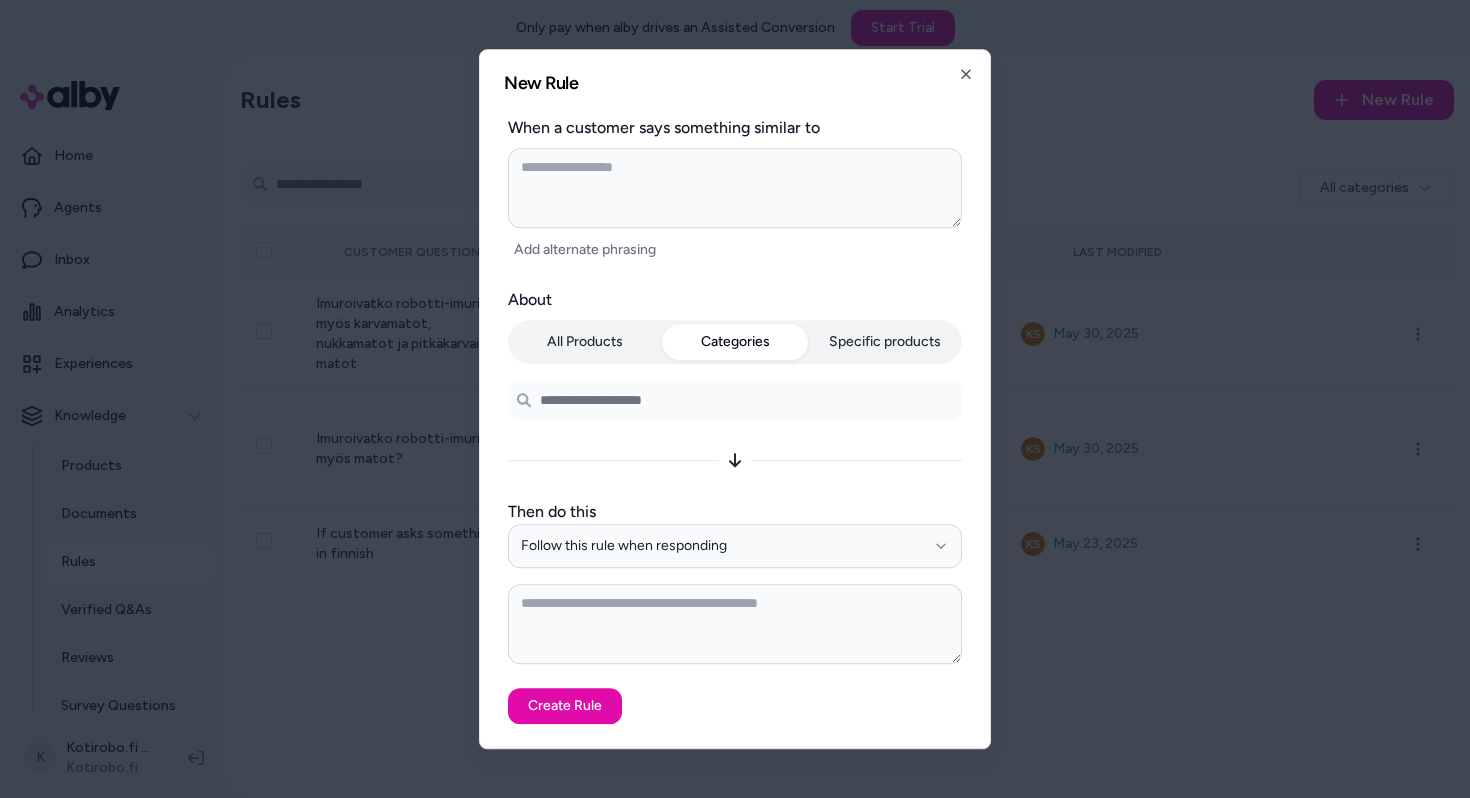 click at bounding box center (735, 400) 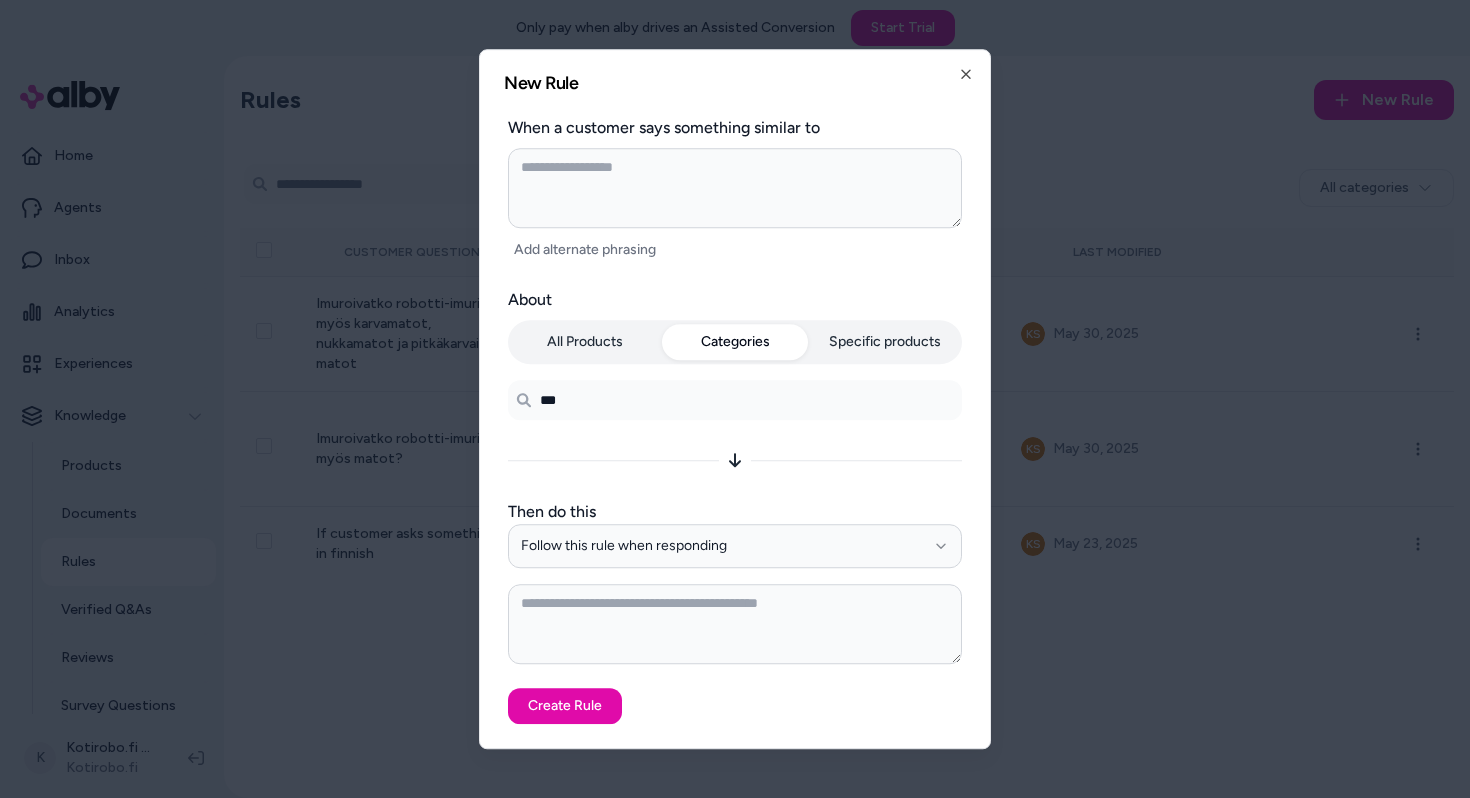 type on "****" 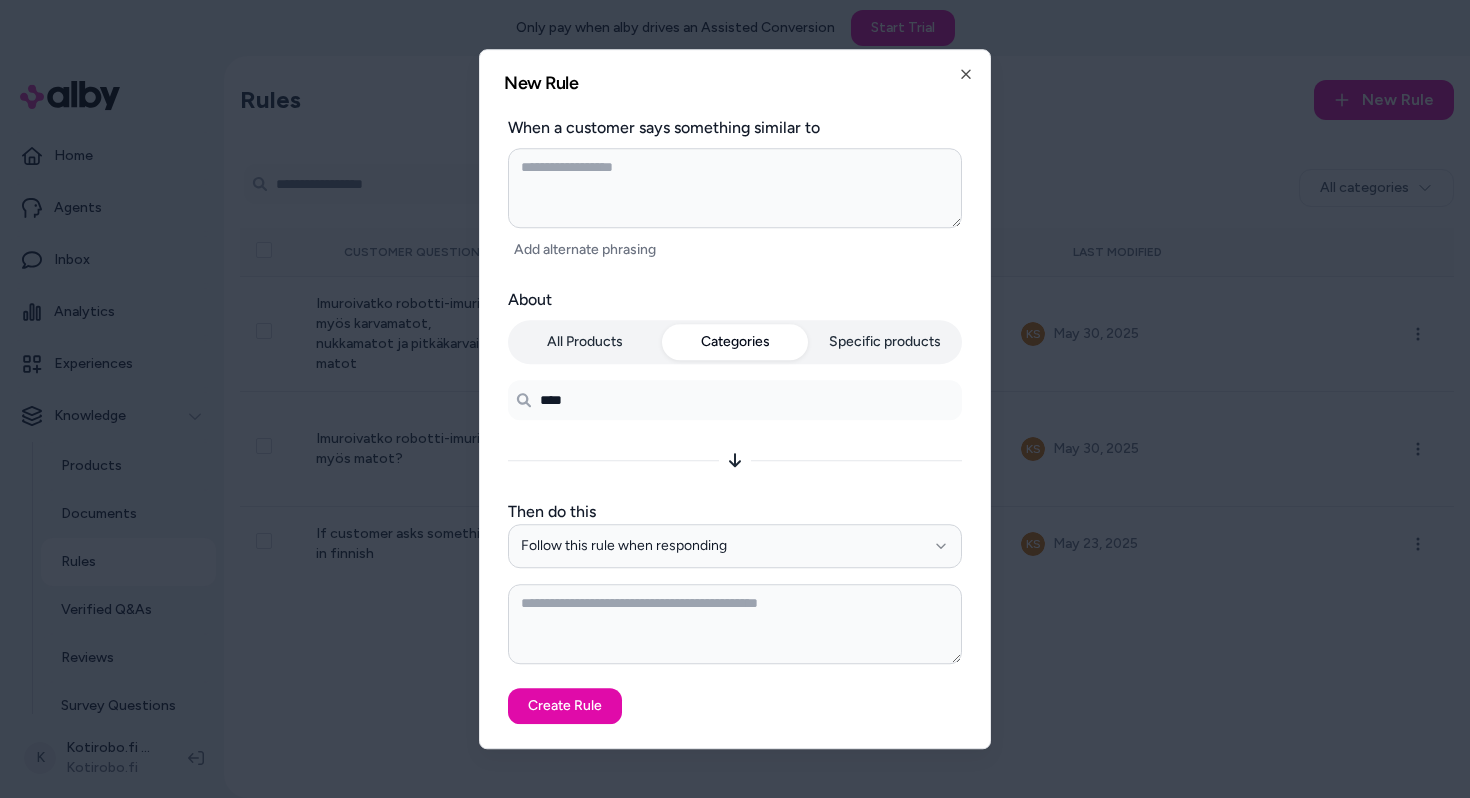 type on "*" 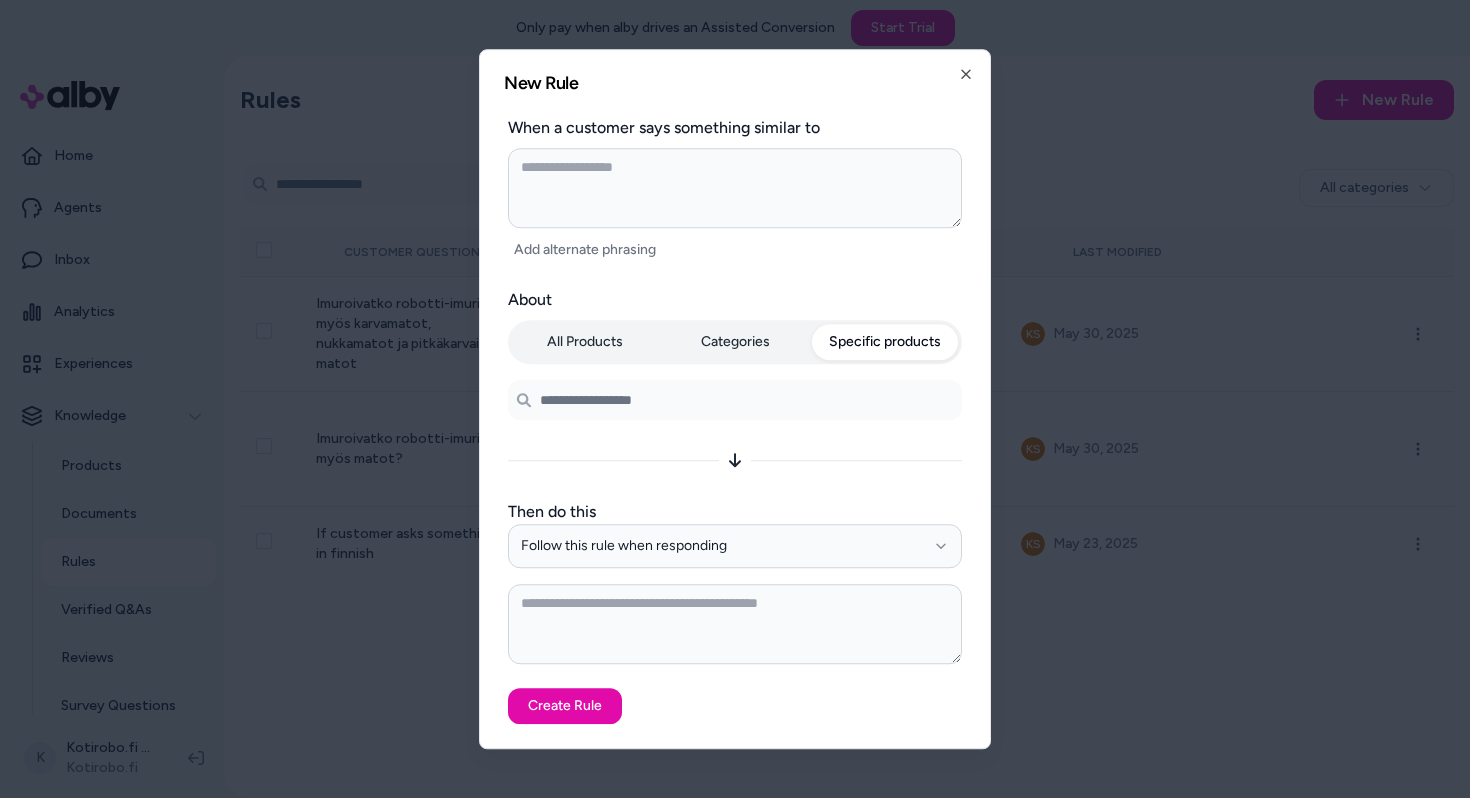 click on "Specific products" at bounding box center (885, 342) 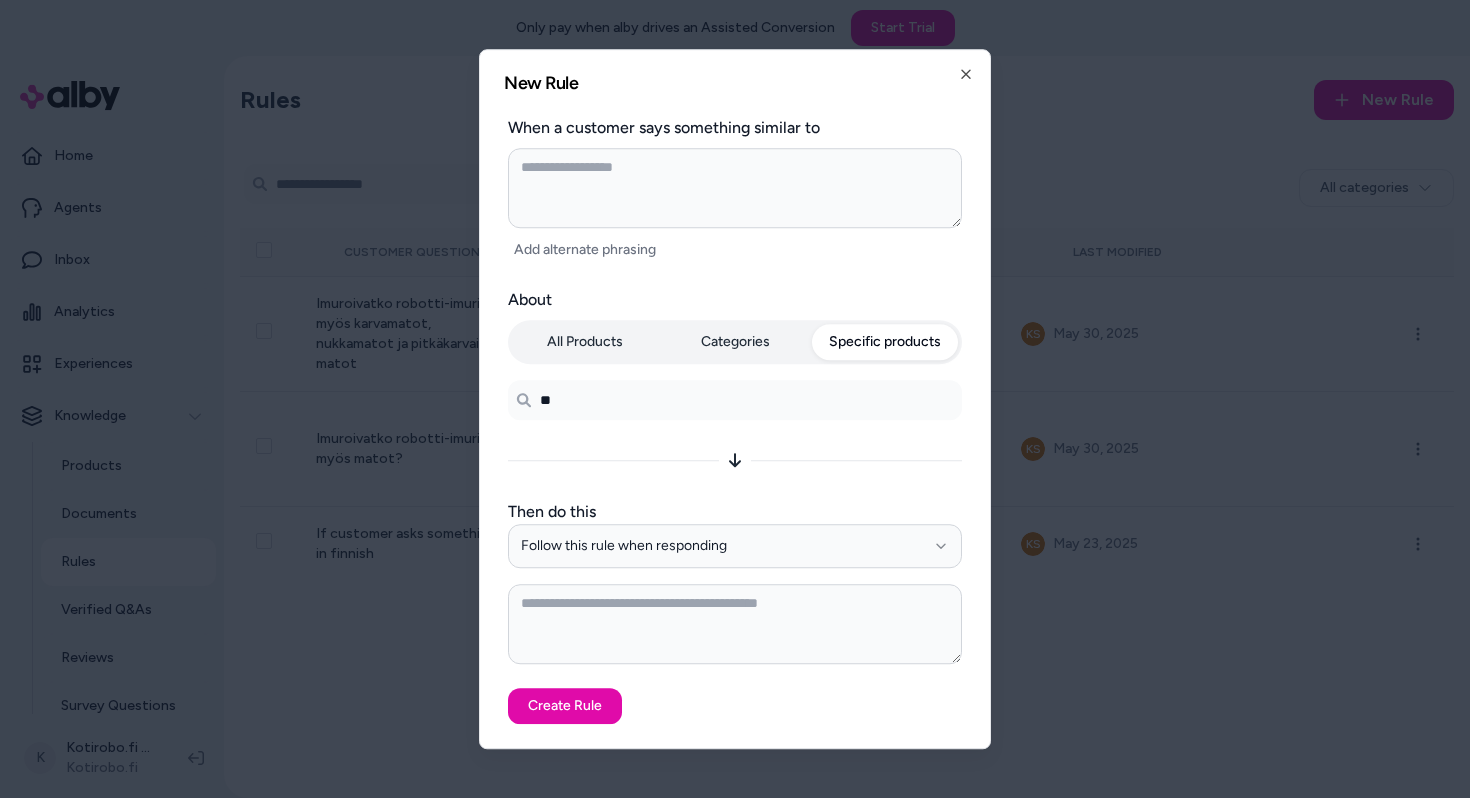 type on "***" 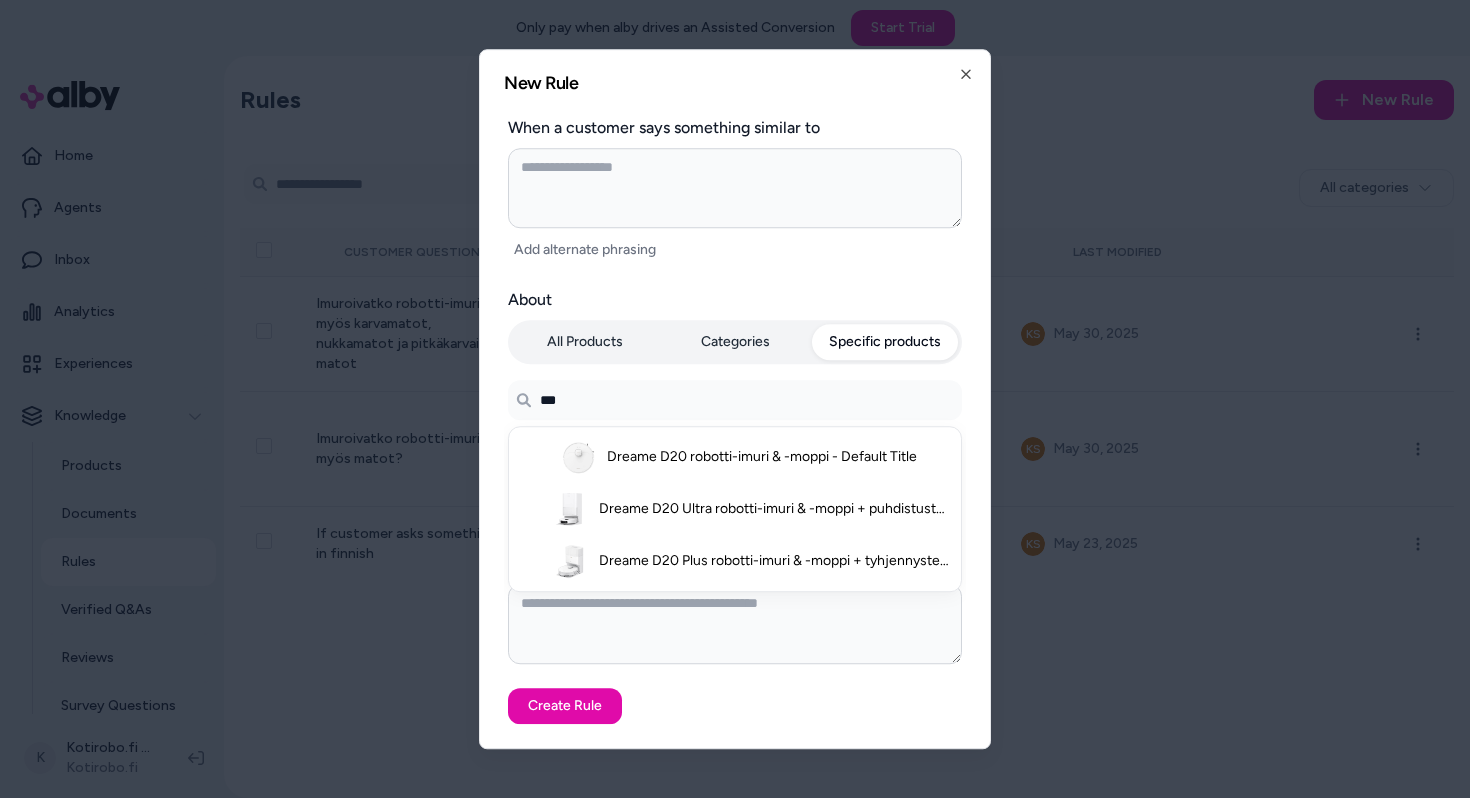type on "*" 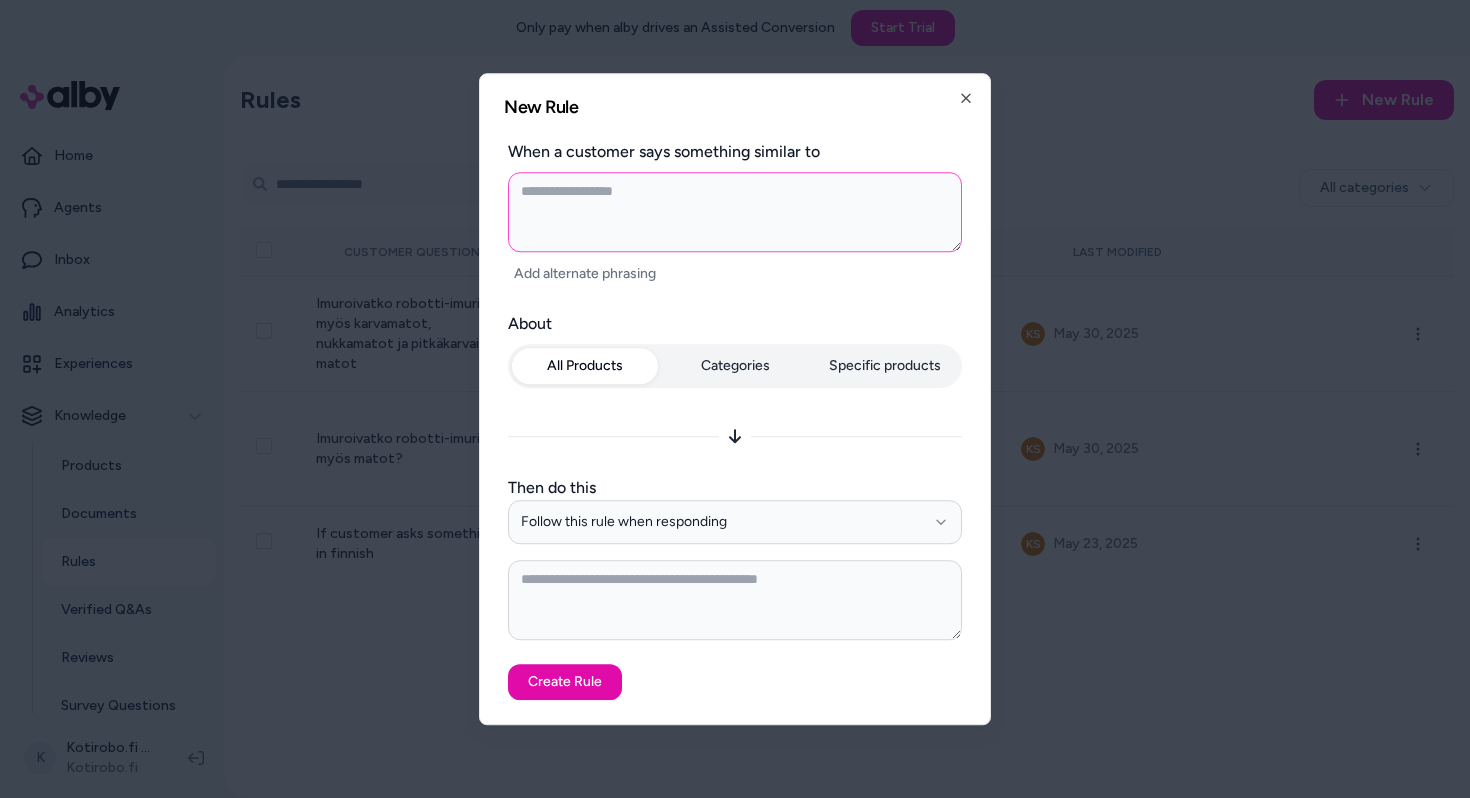 click at bounding box center [735, 212] 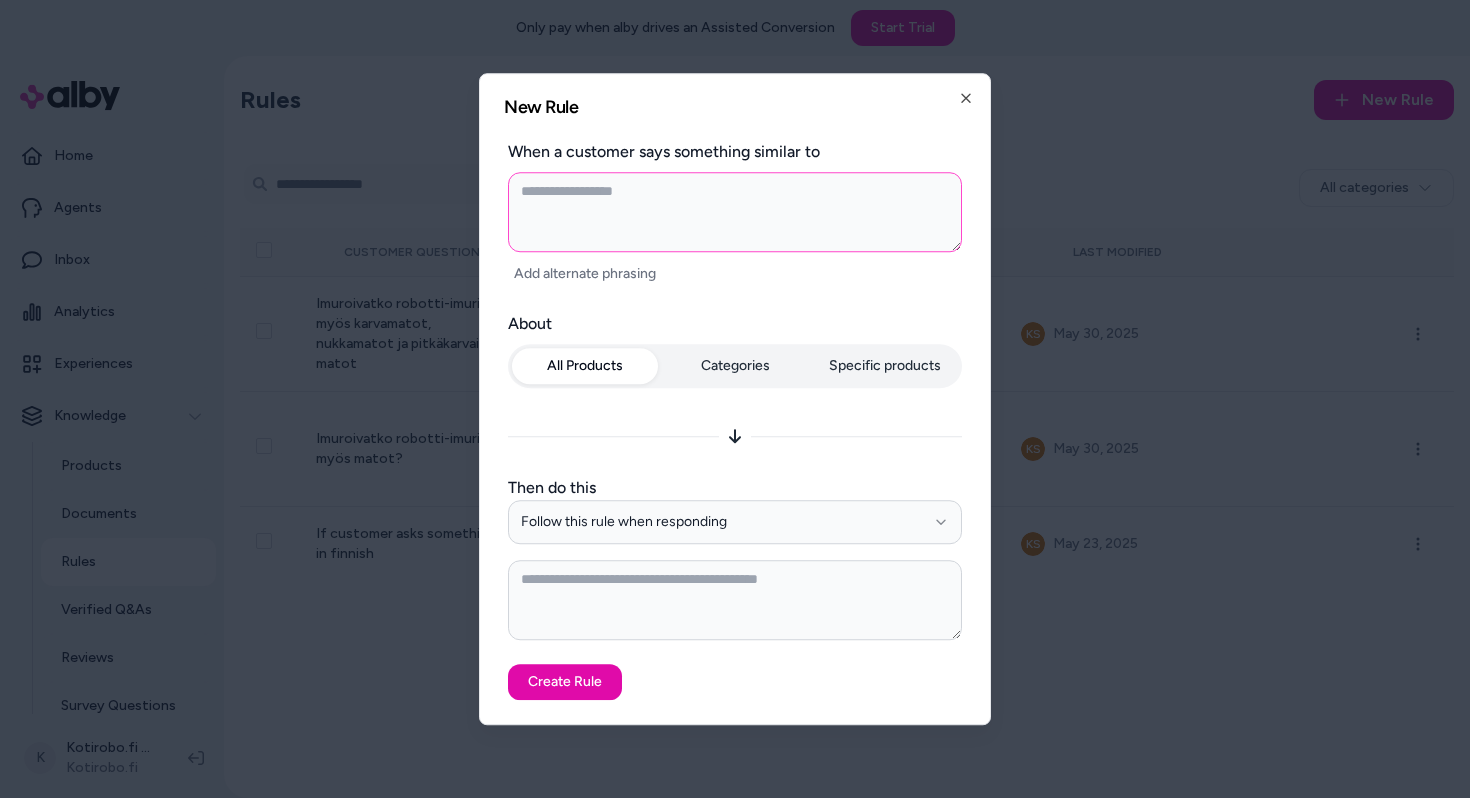 type on "*" 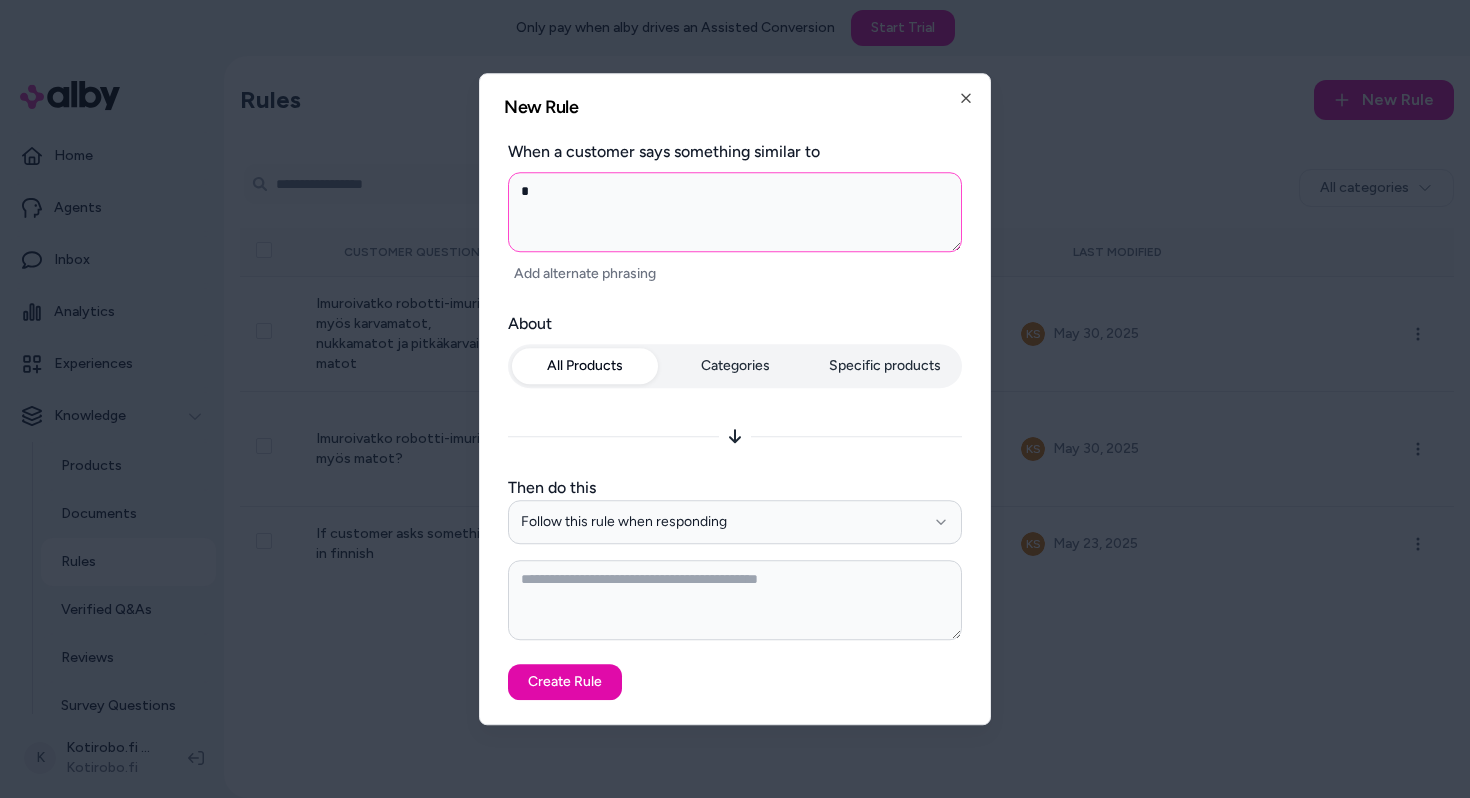 type on "**" 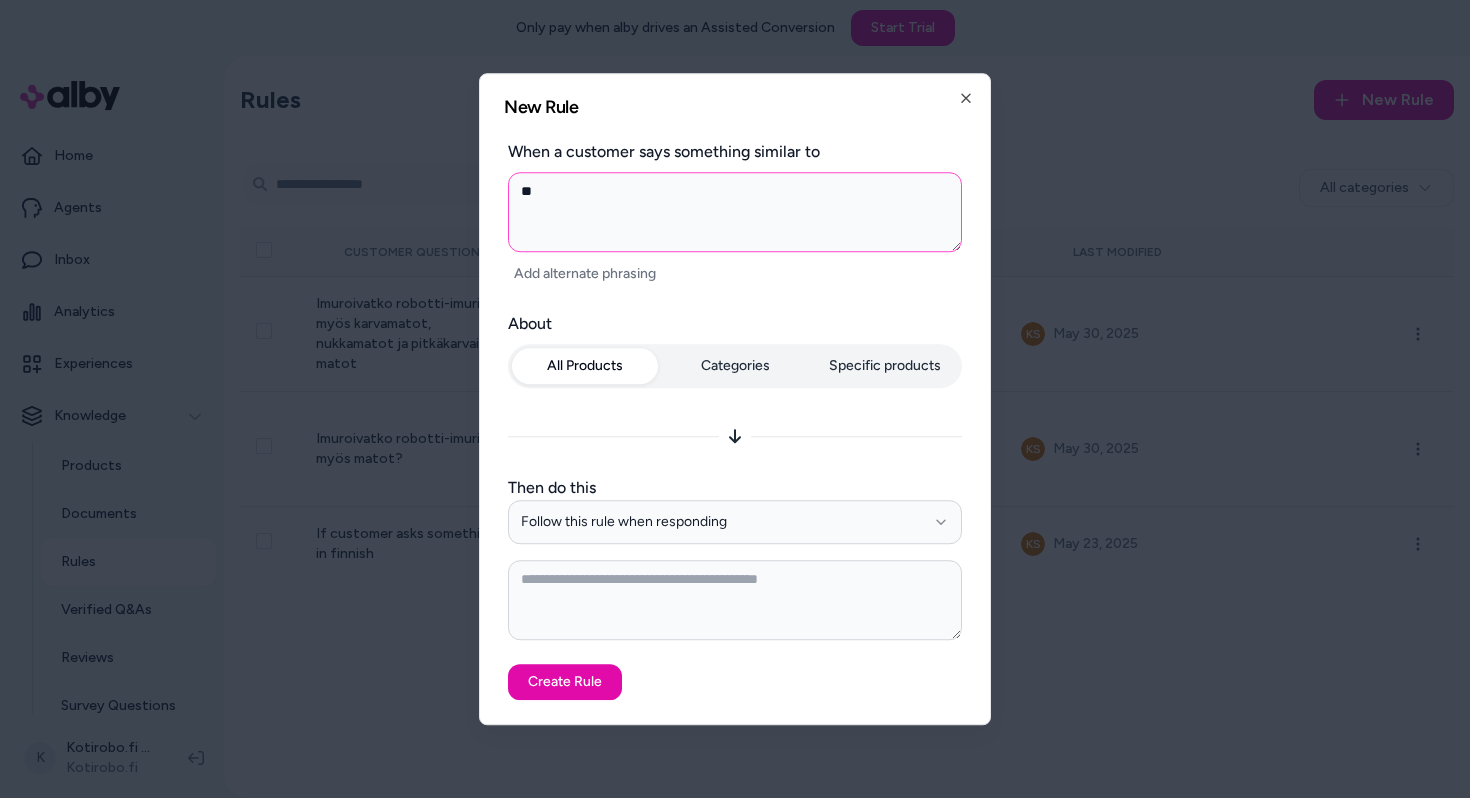 type on "***" 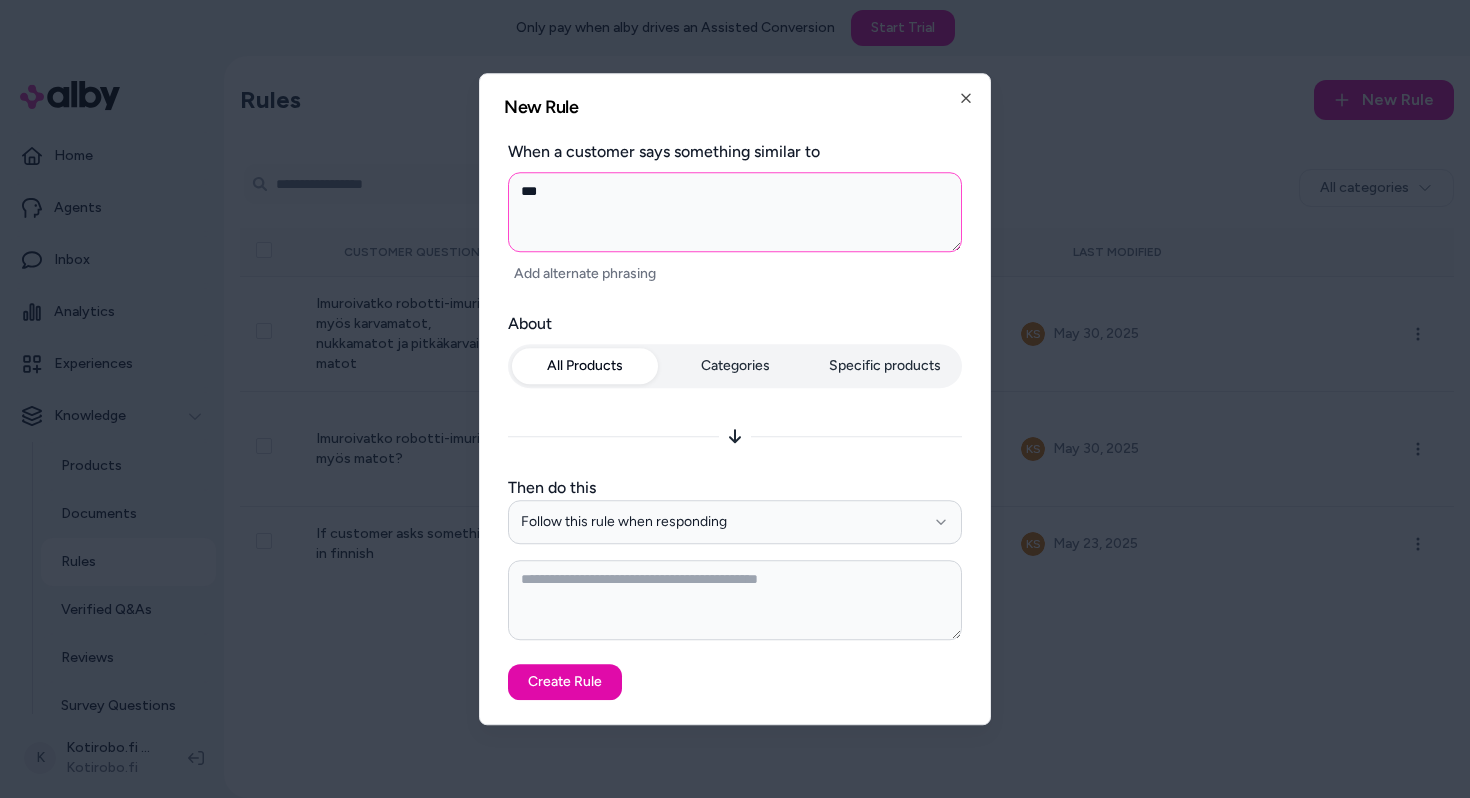 type on "****" 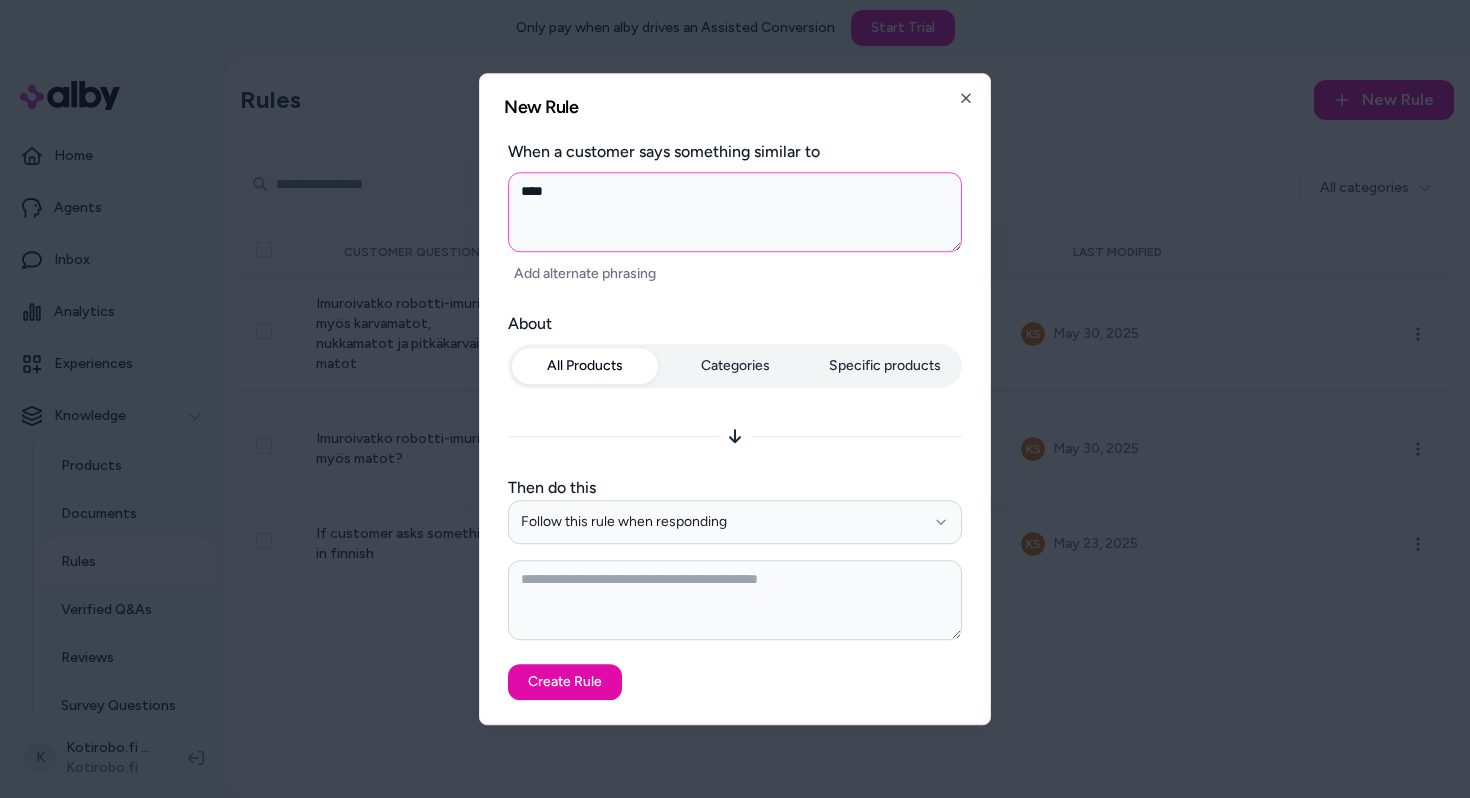 type on "*****" 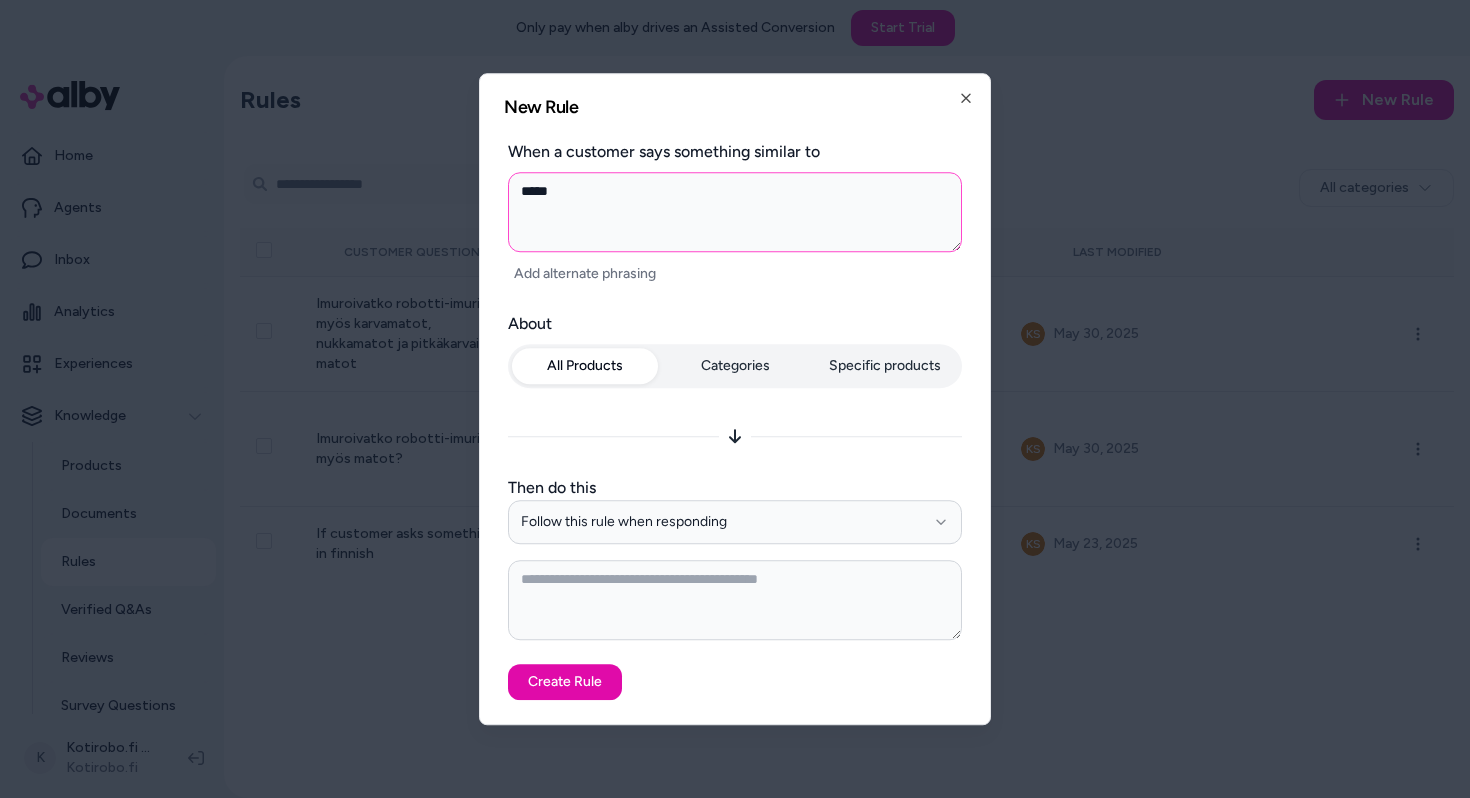 type on "******" 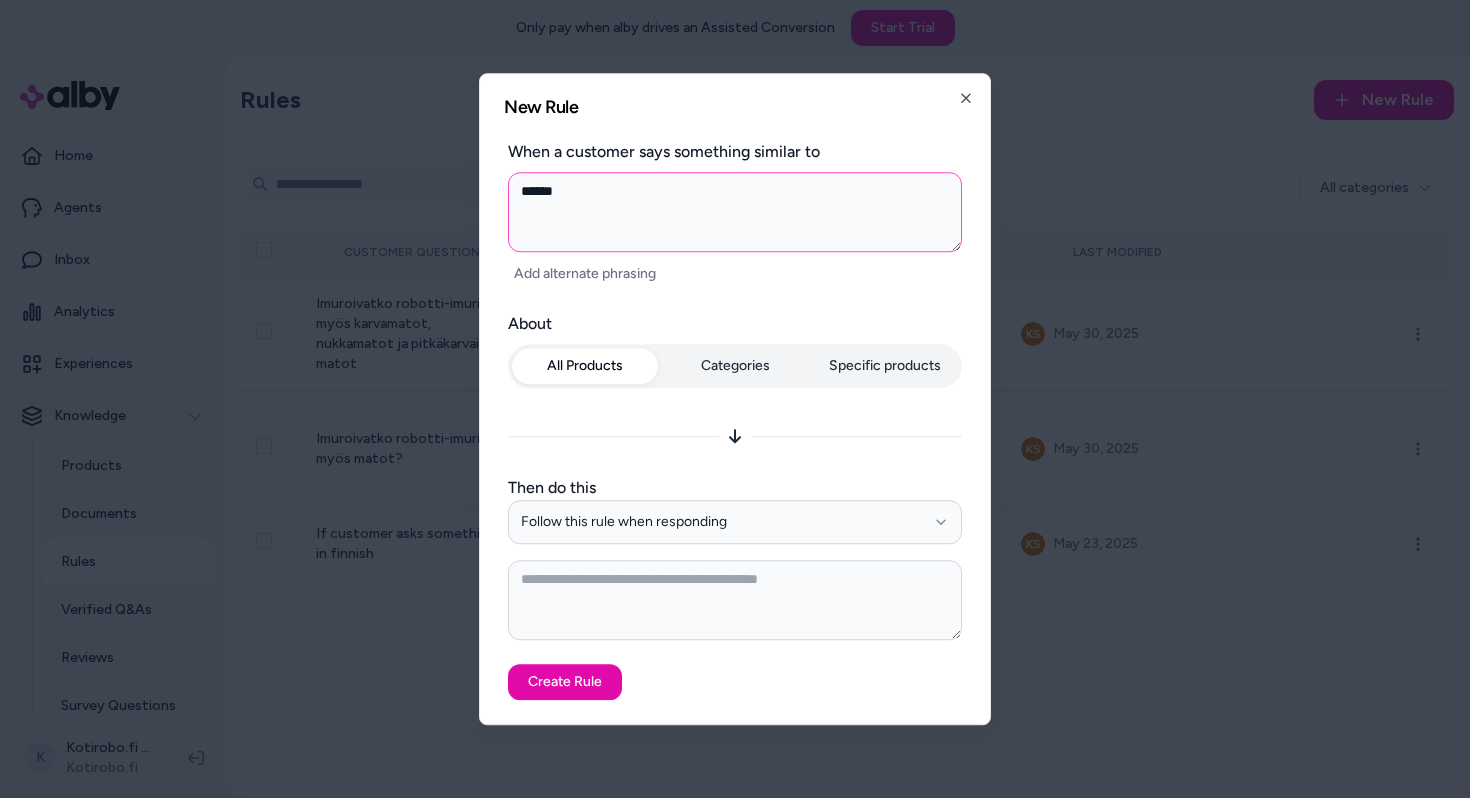 type on "*******" 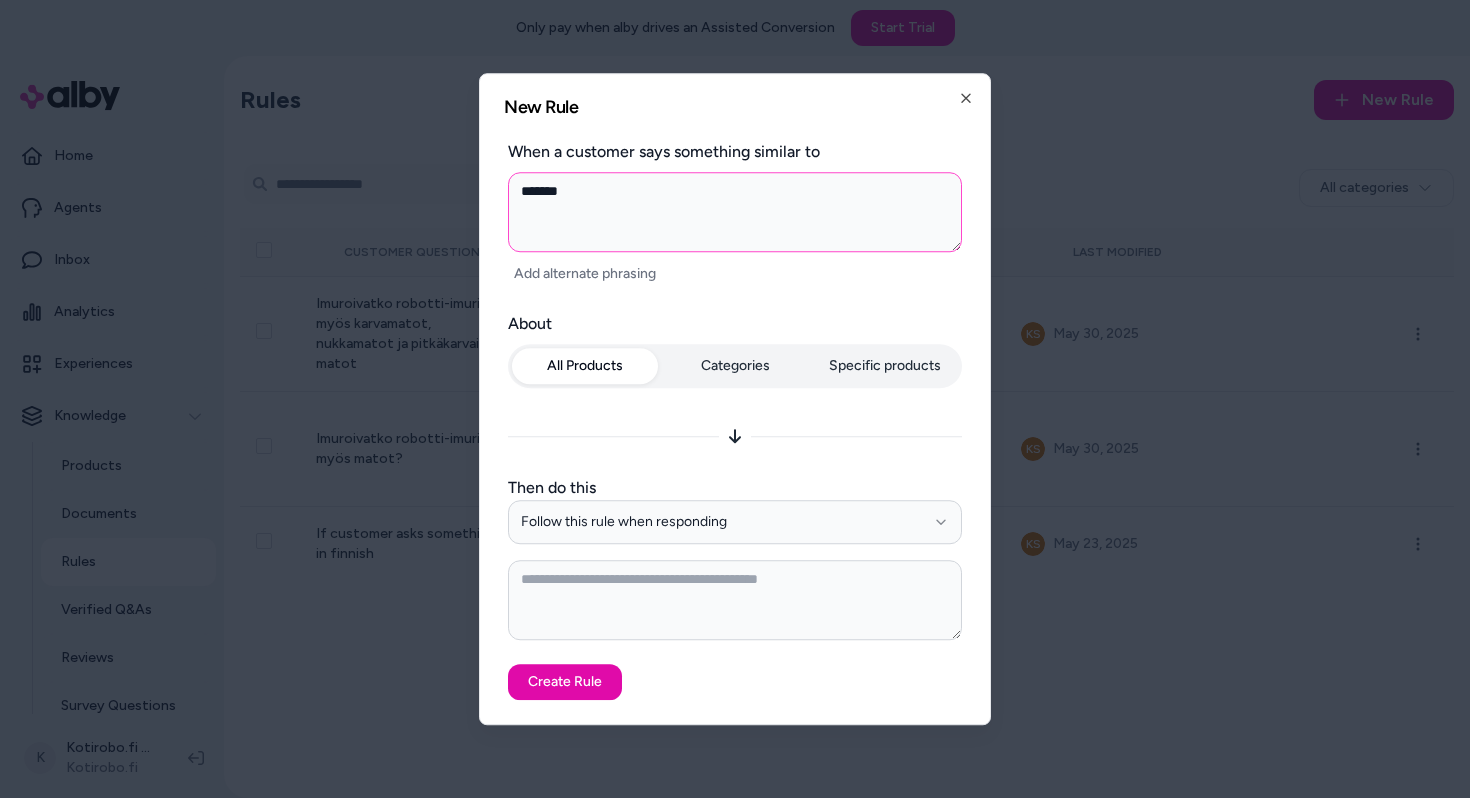 type on "********" 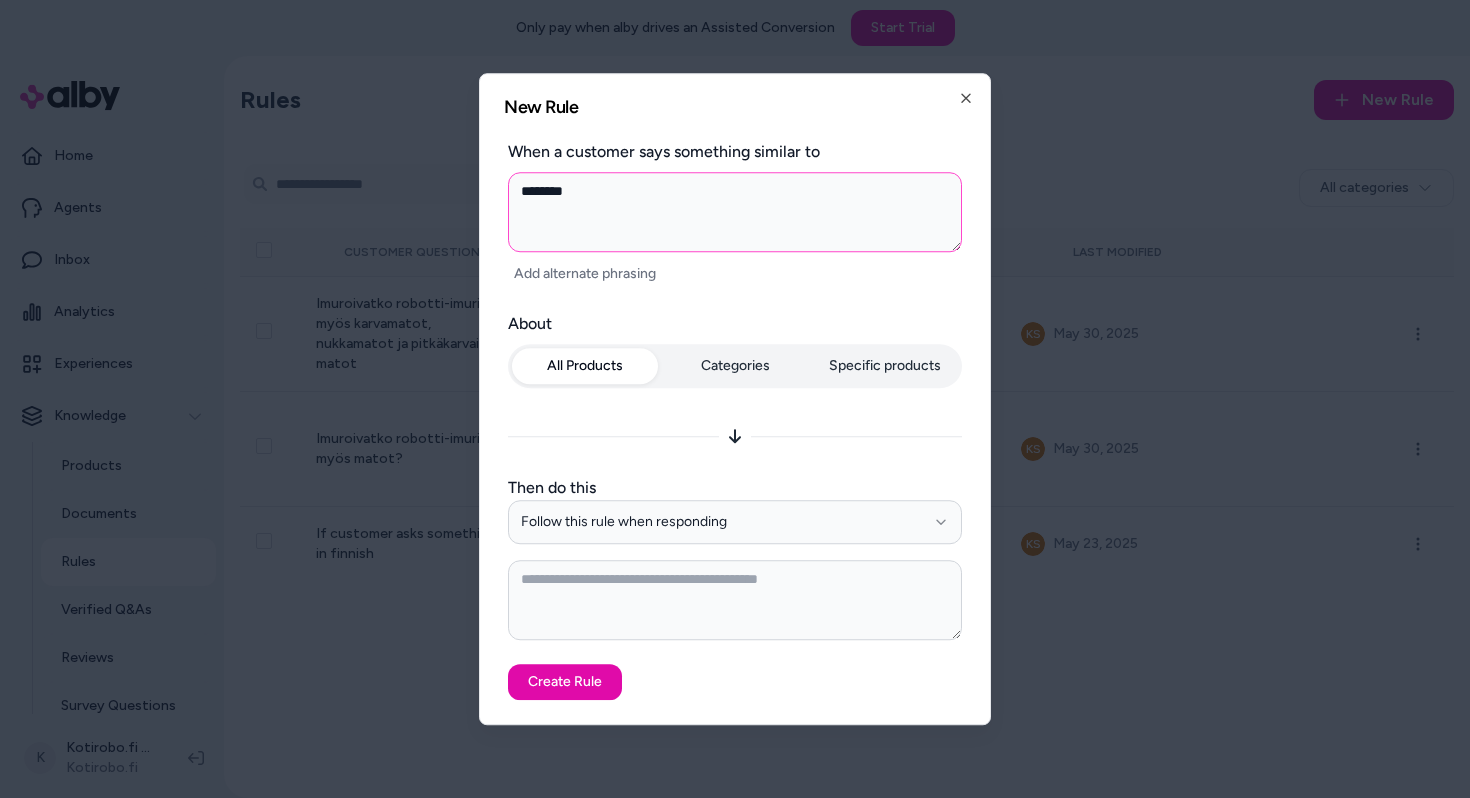type on "*********" 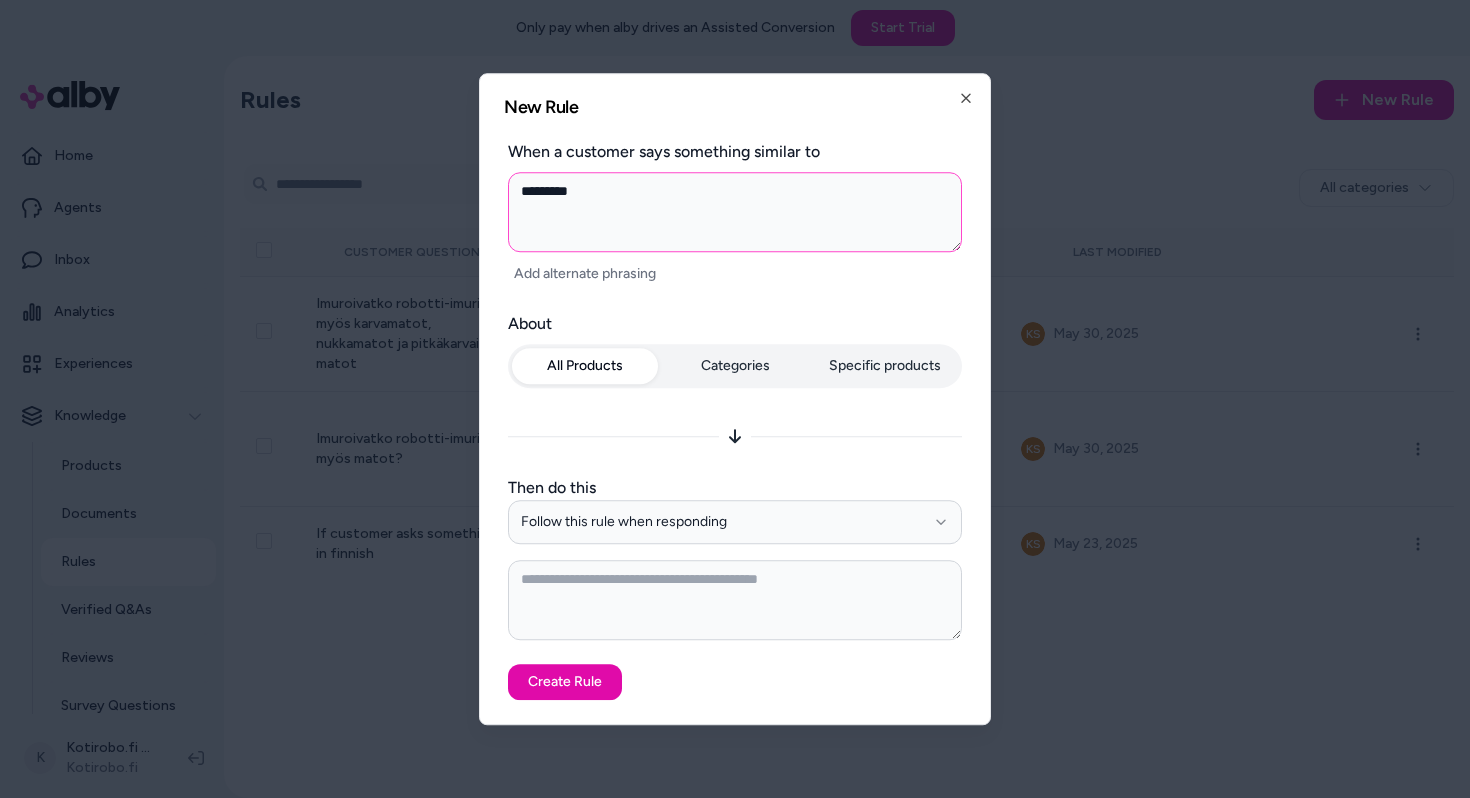 type on "**********" 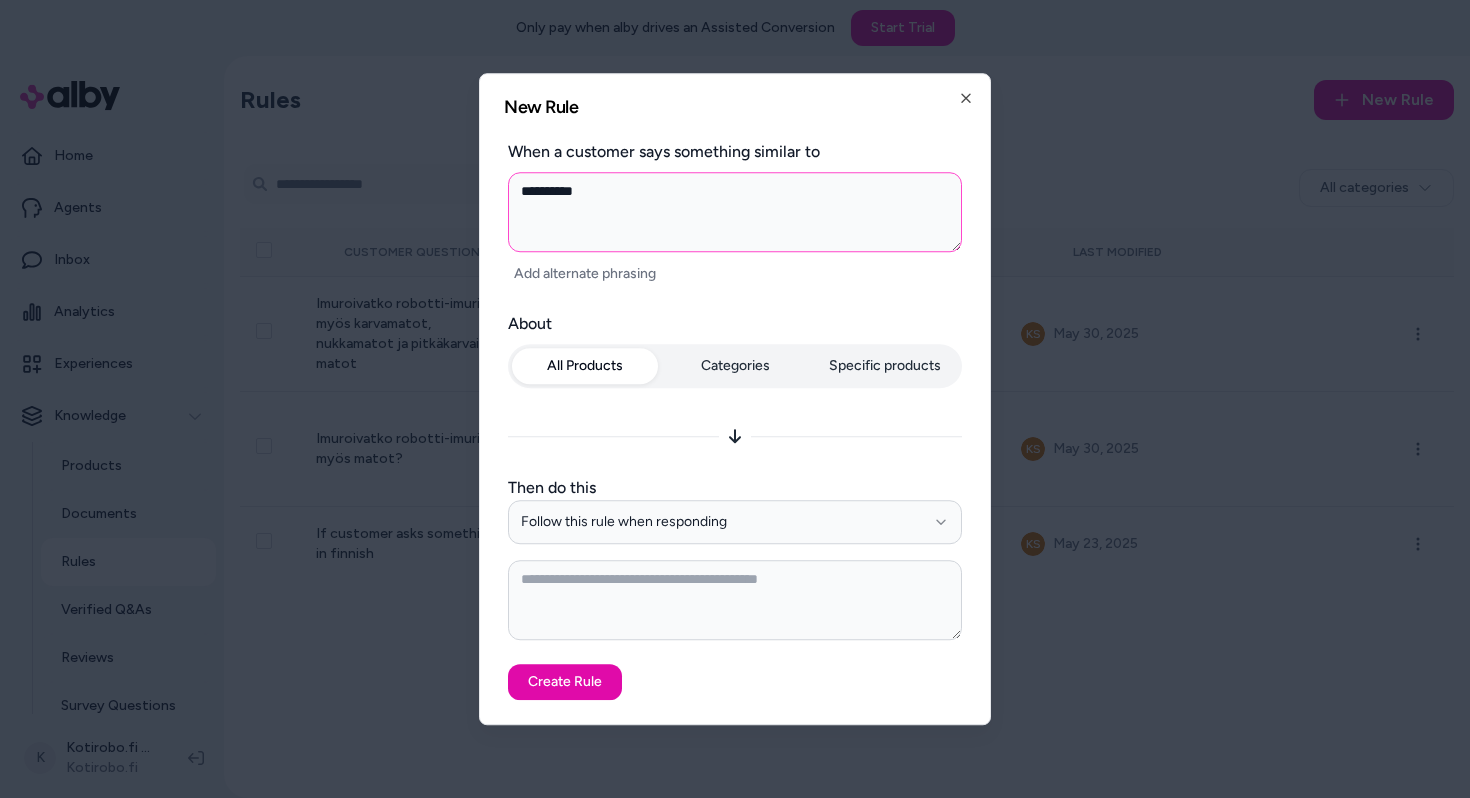 type on "*" 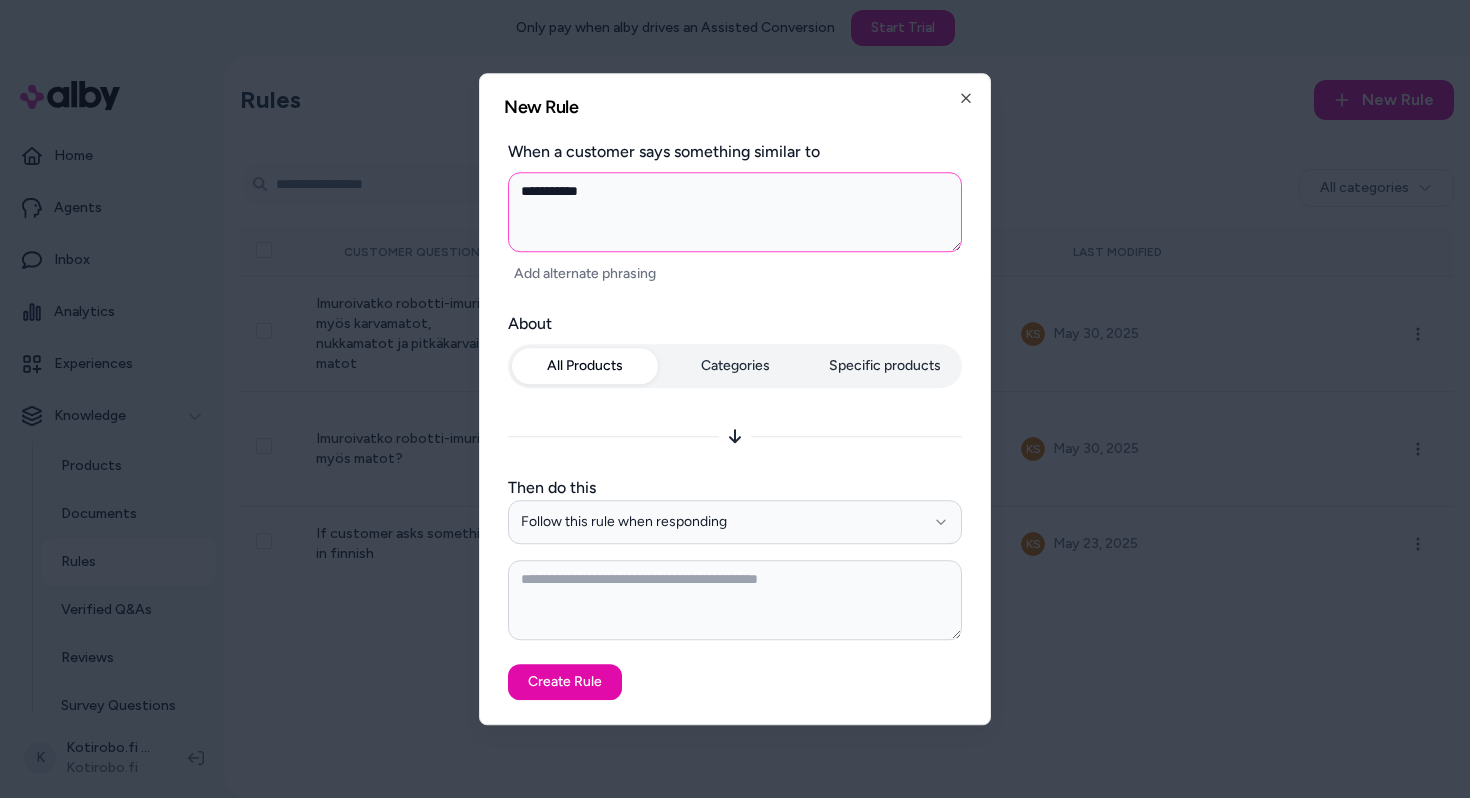 type on "**********" 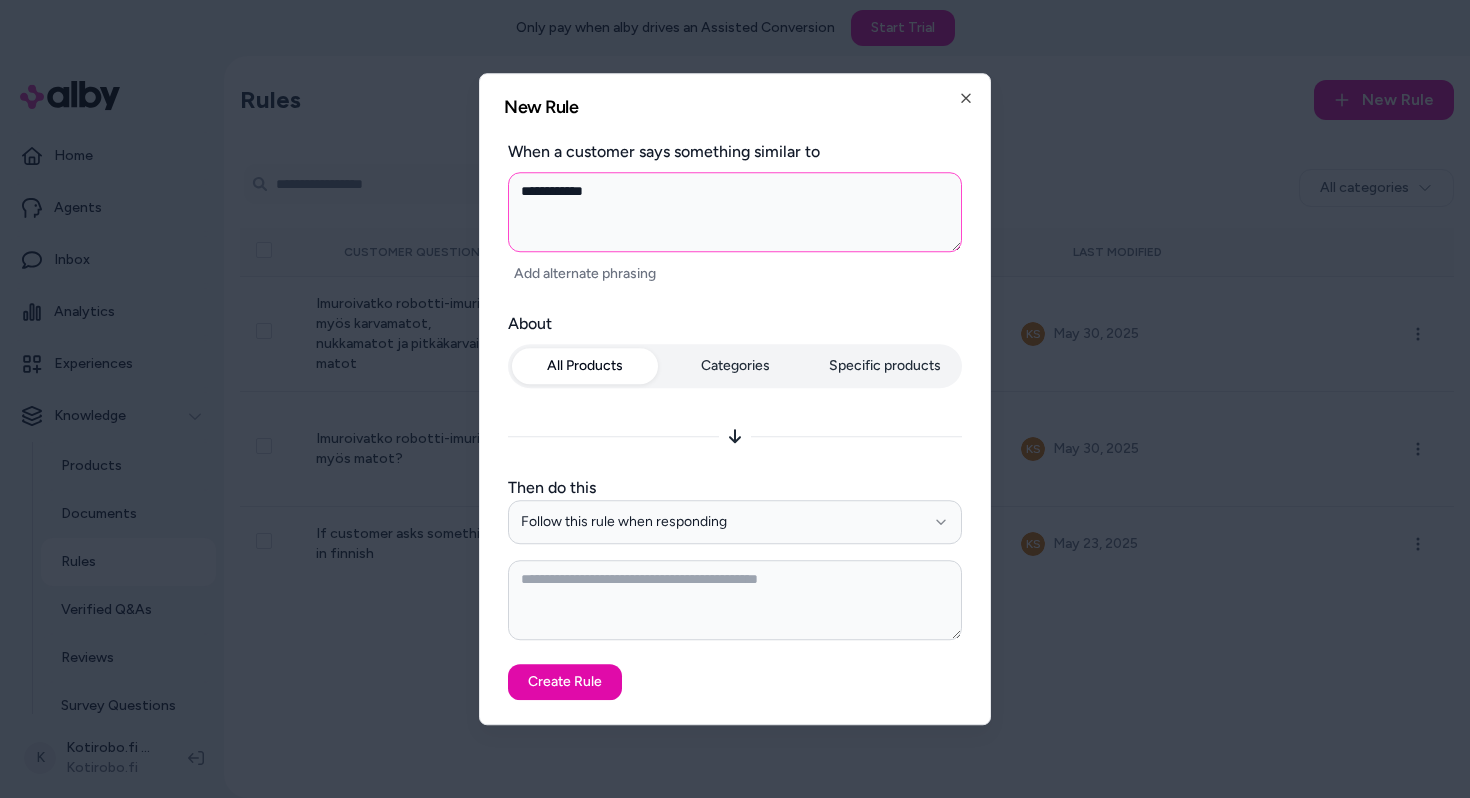 type on "*" 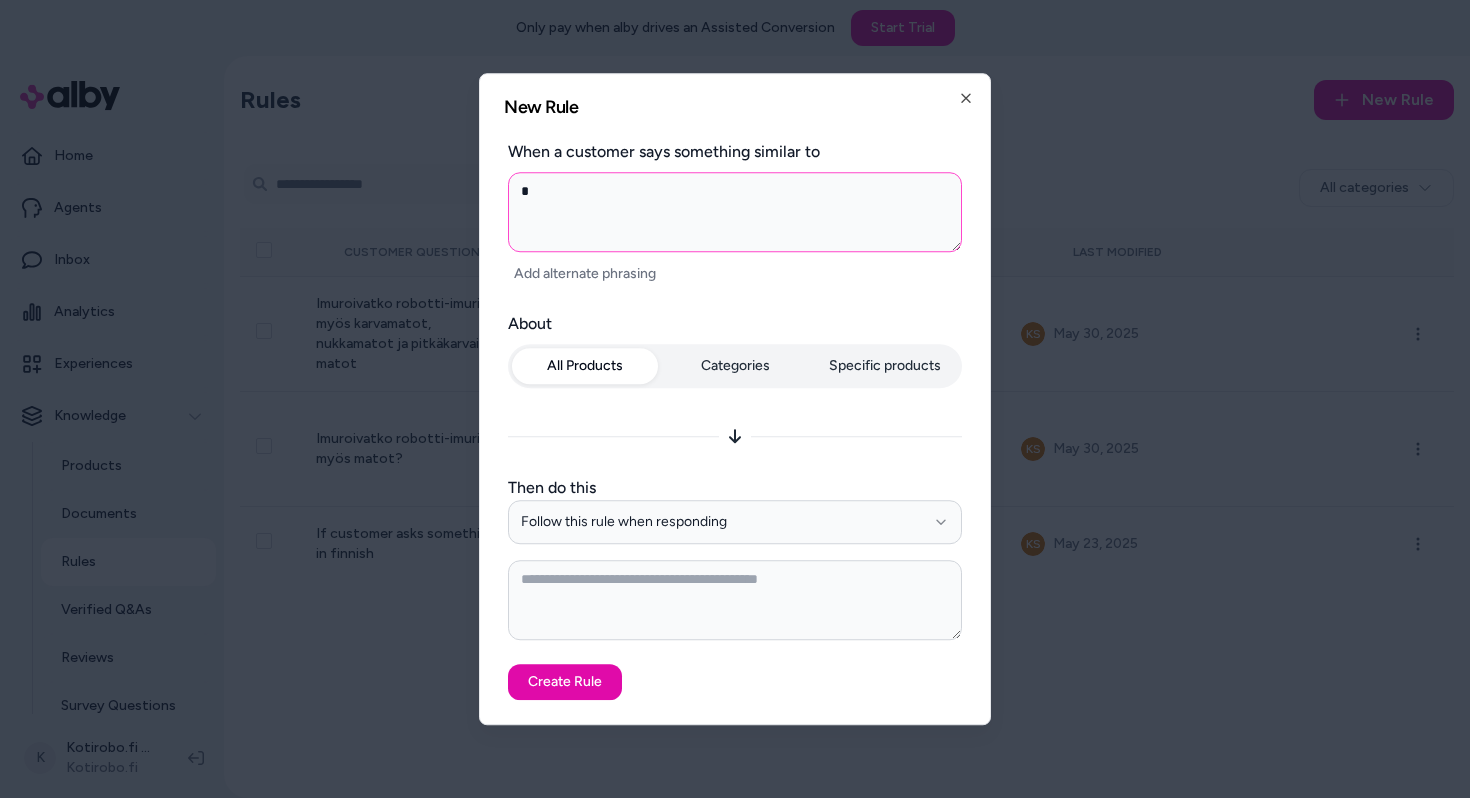 type on "**" 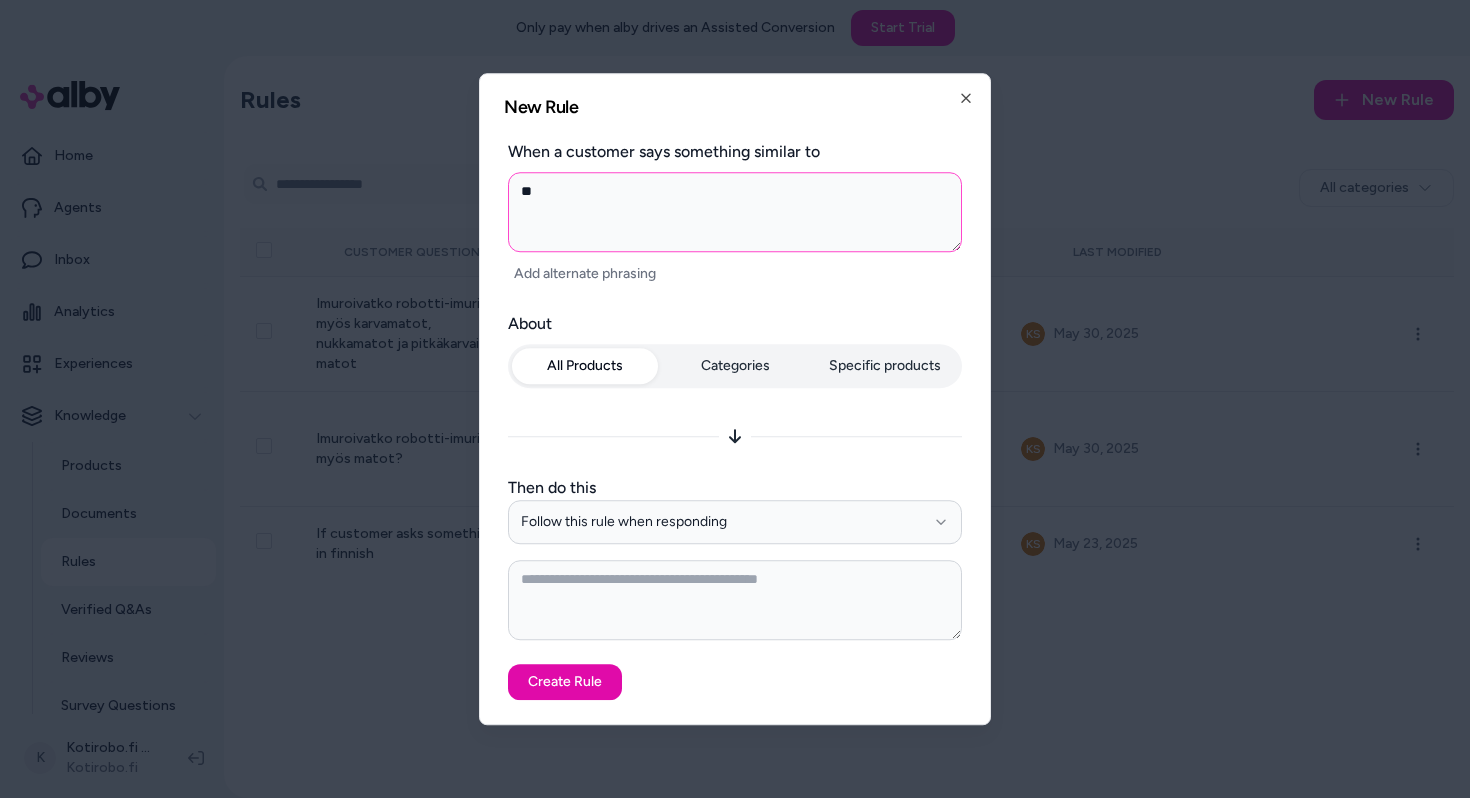 type on "***" 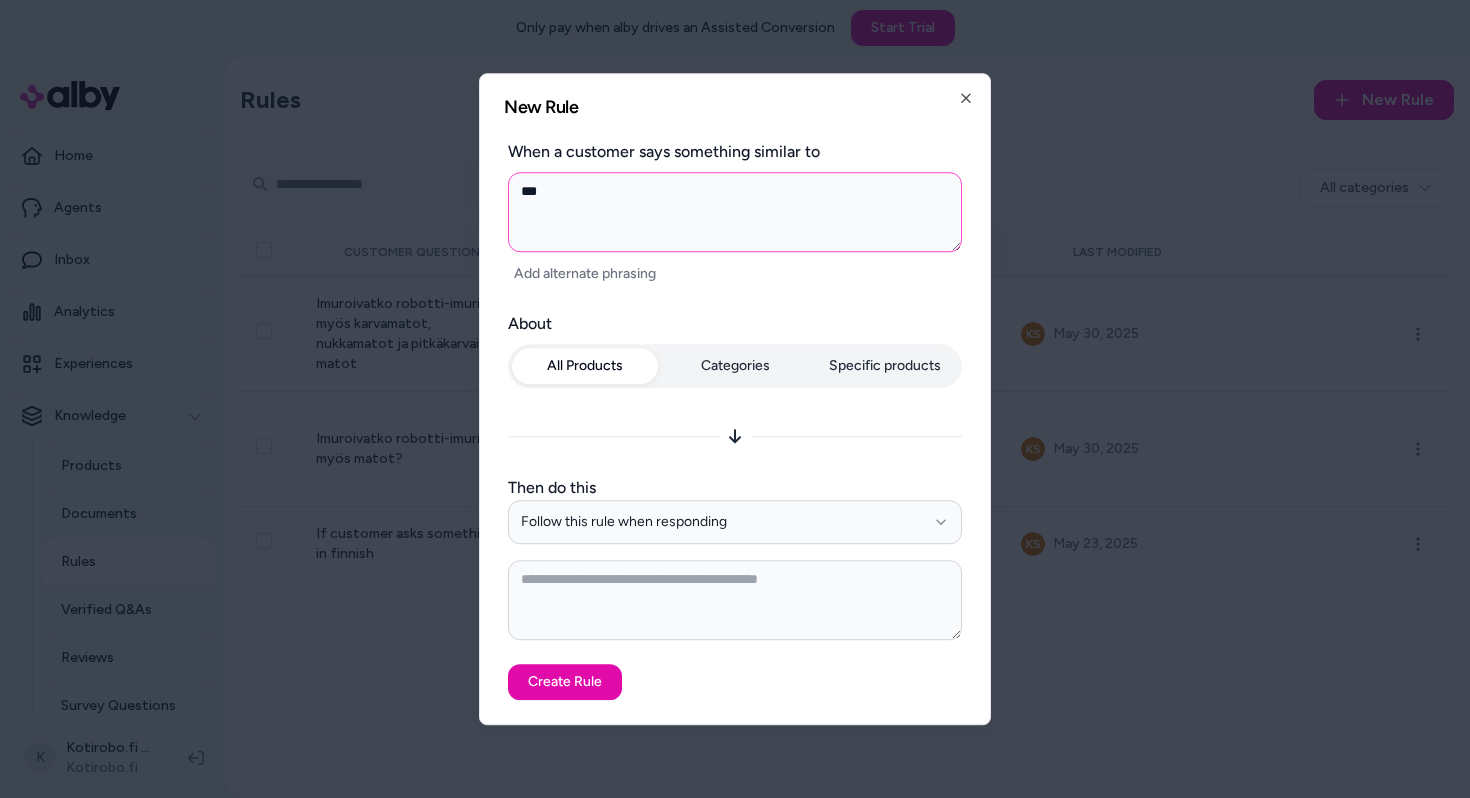 type on "****" 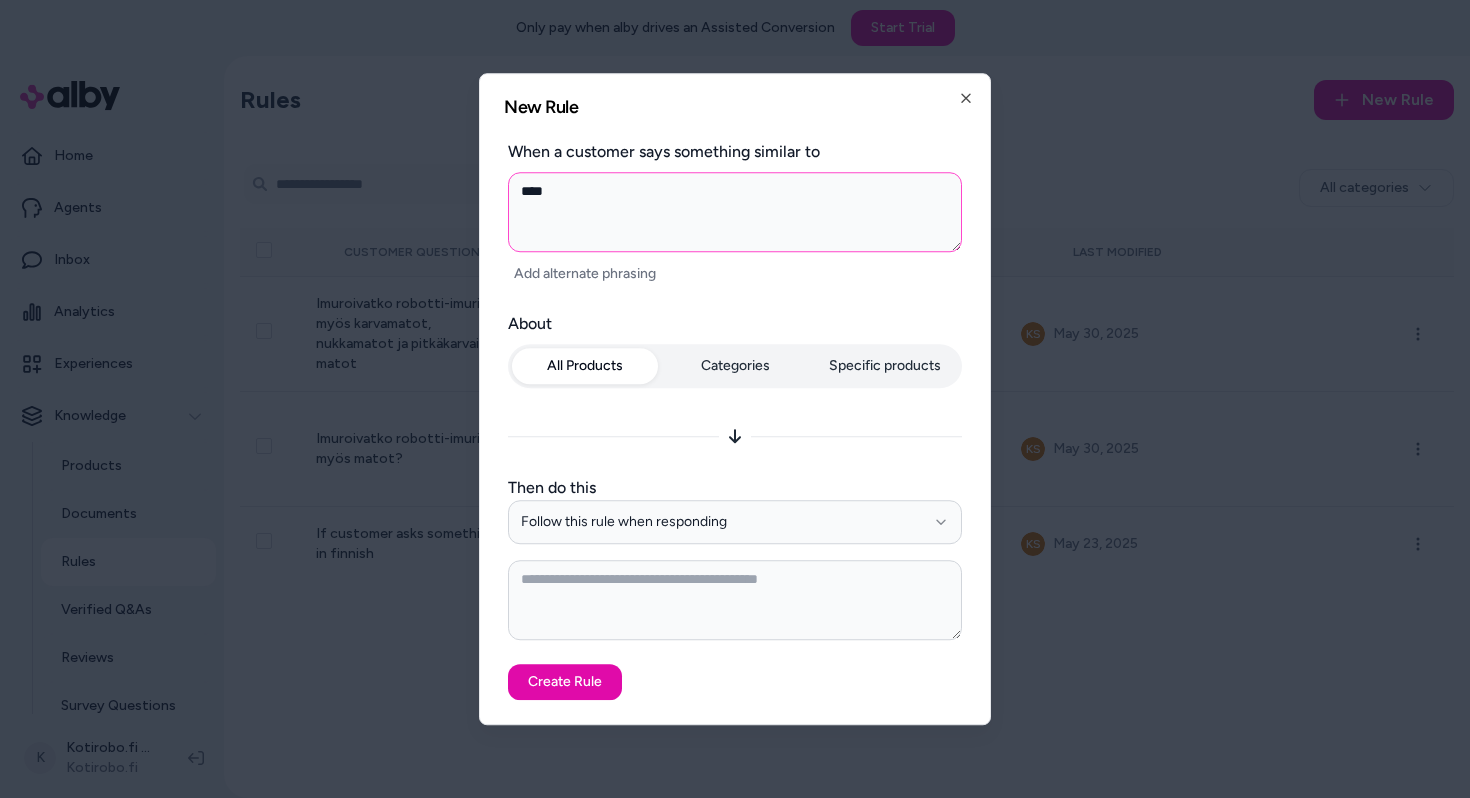 type on "*****" 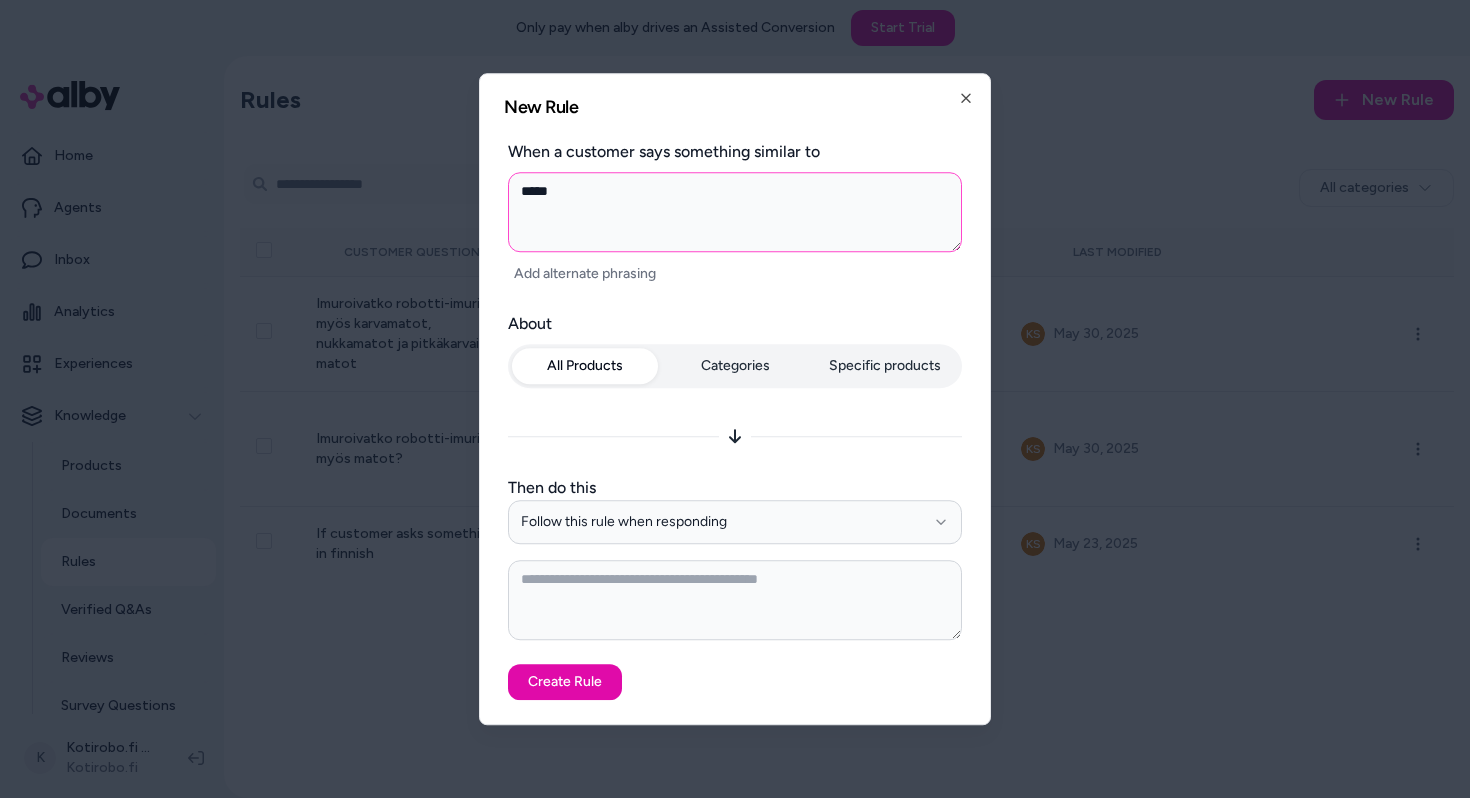 type on "******" 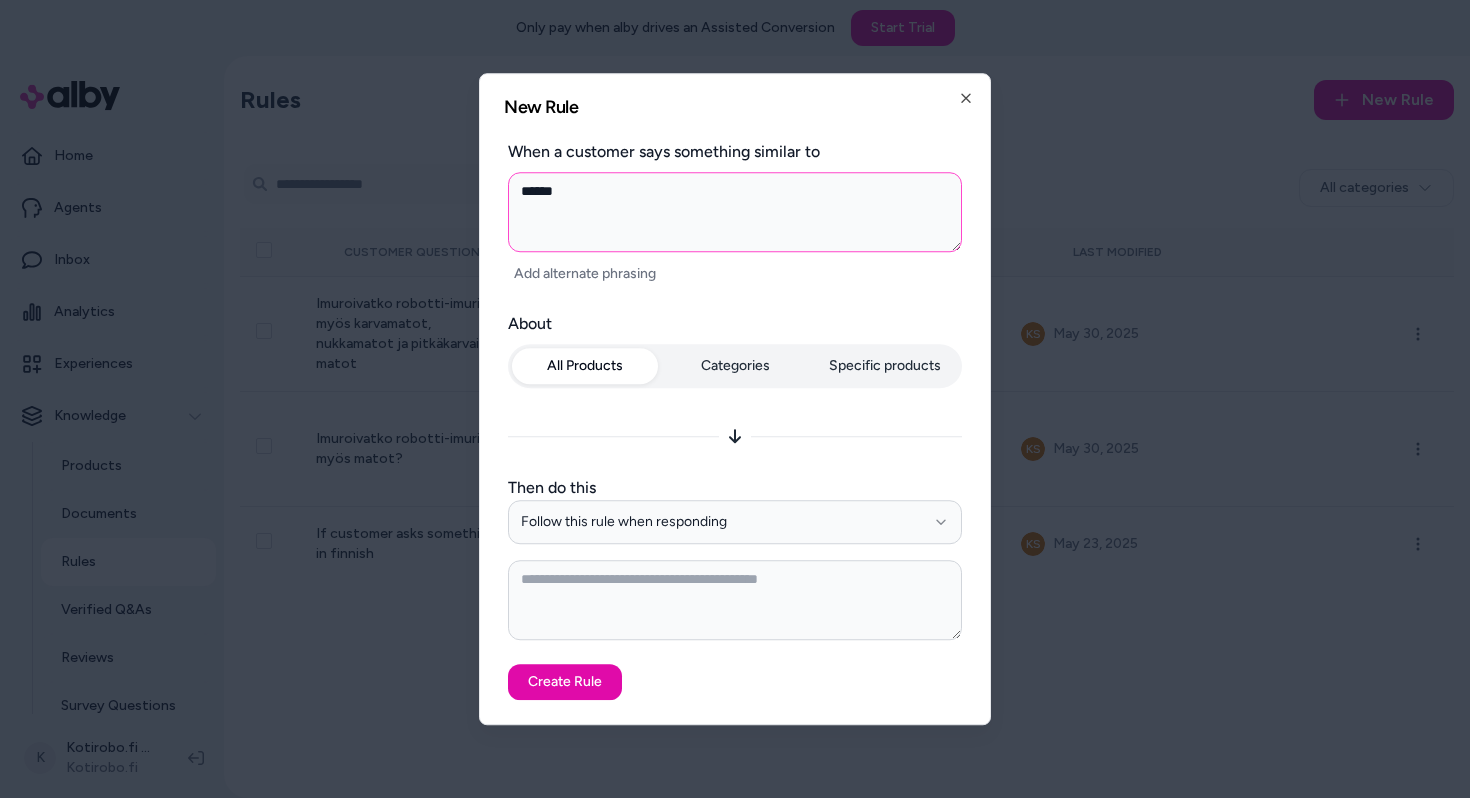 type on "*******" 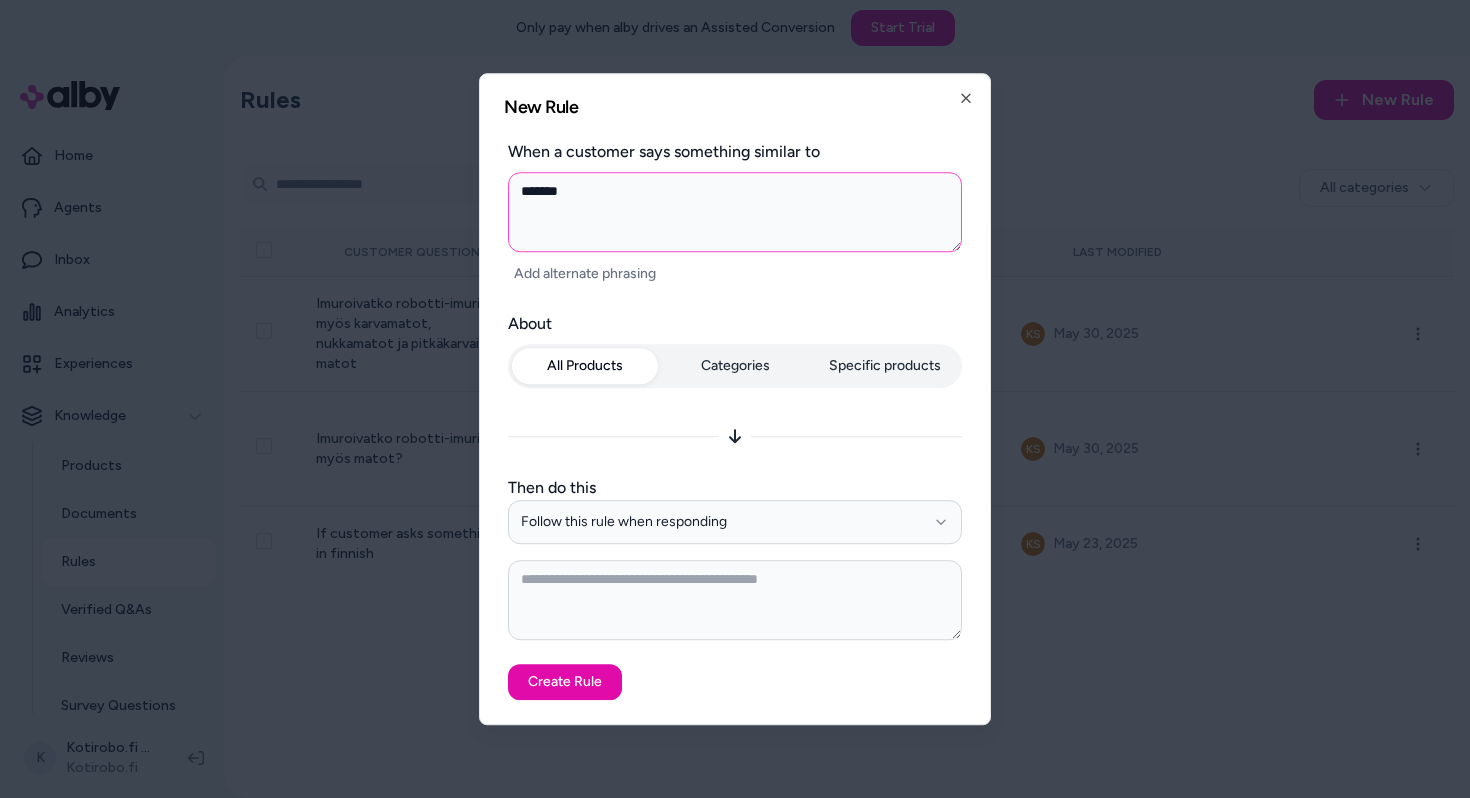 type on "********" 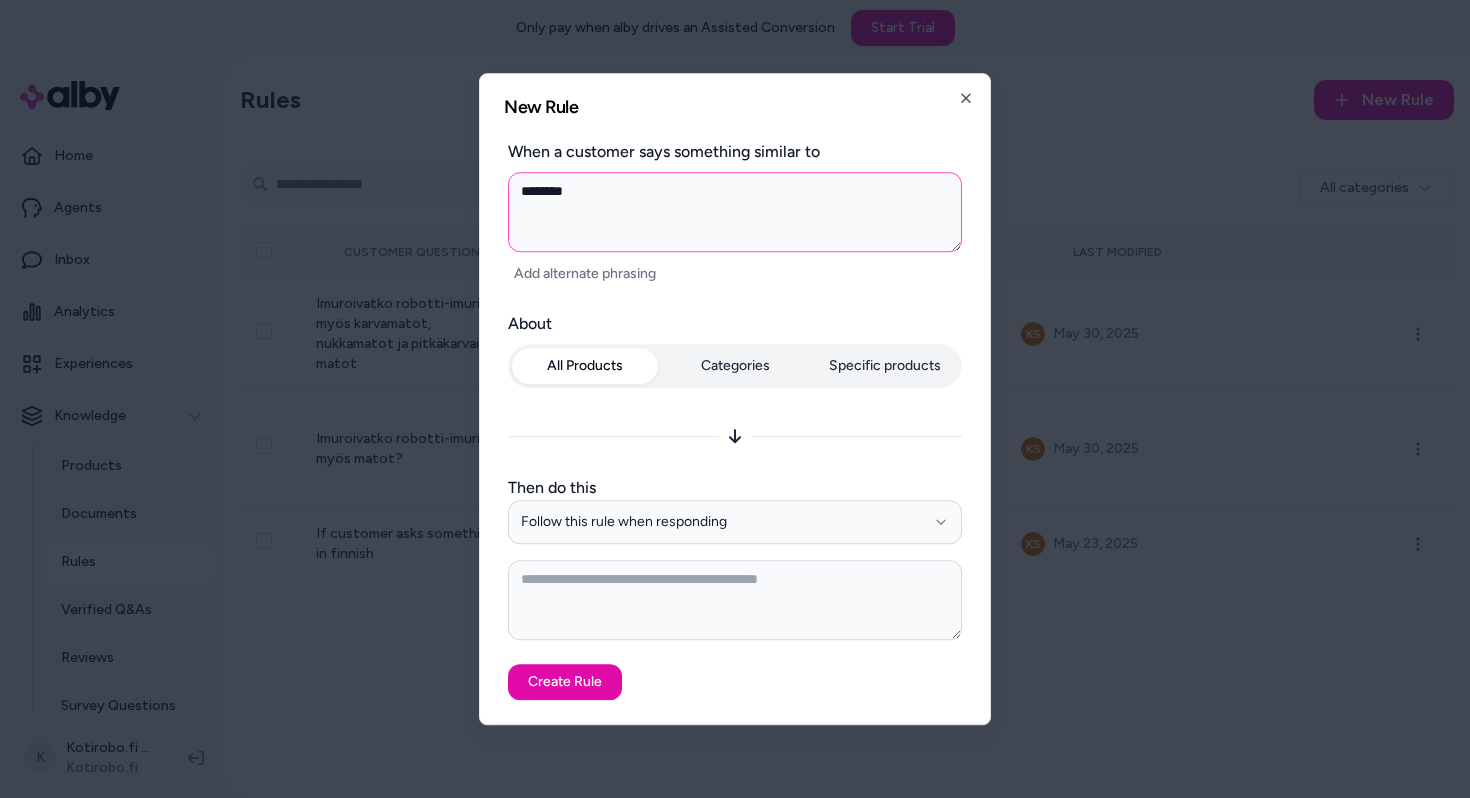 type on "*********" 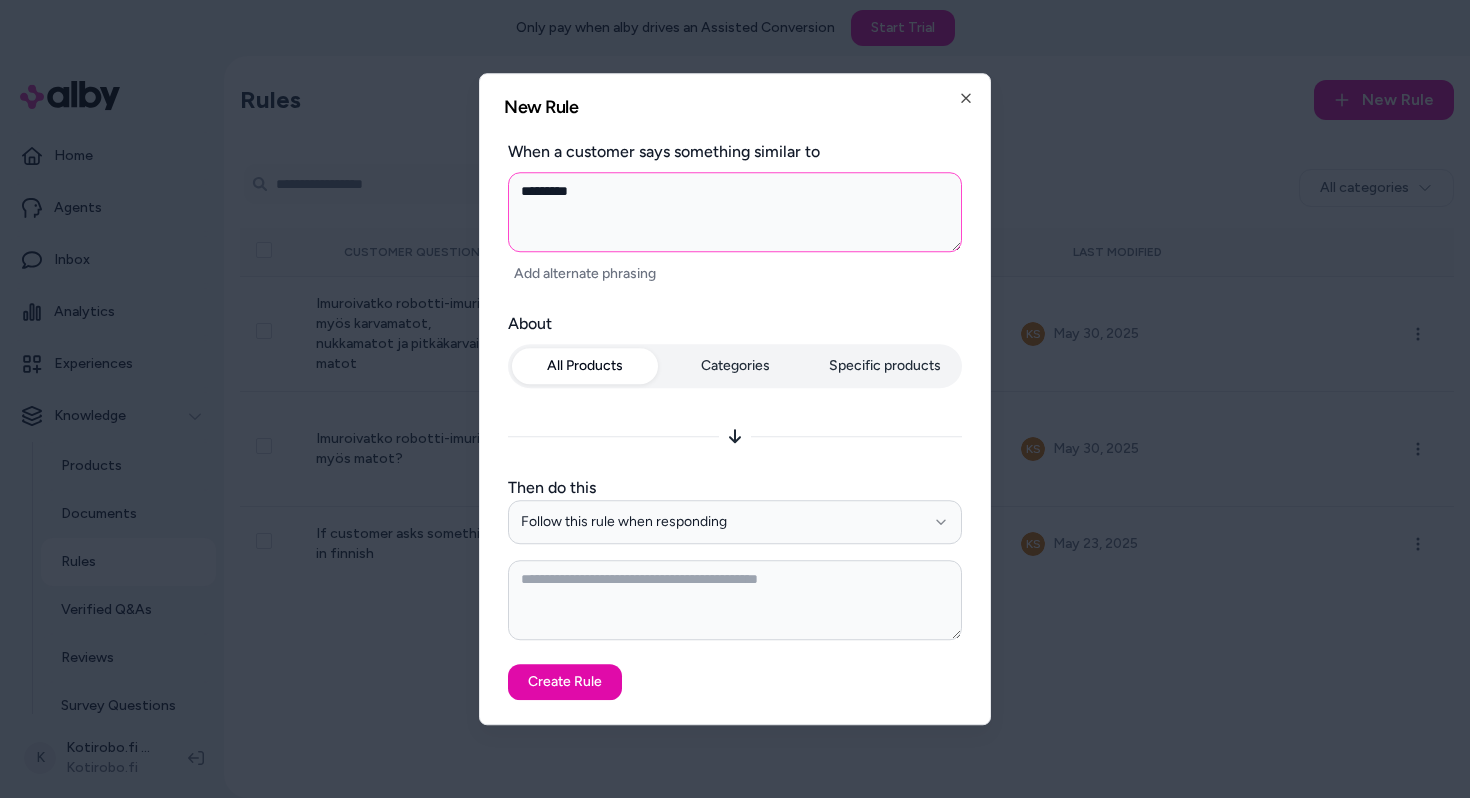 type on "*********" 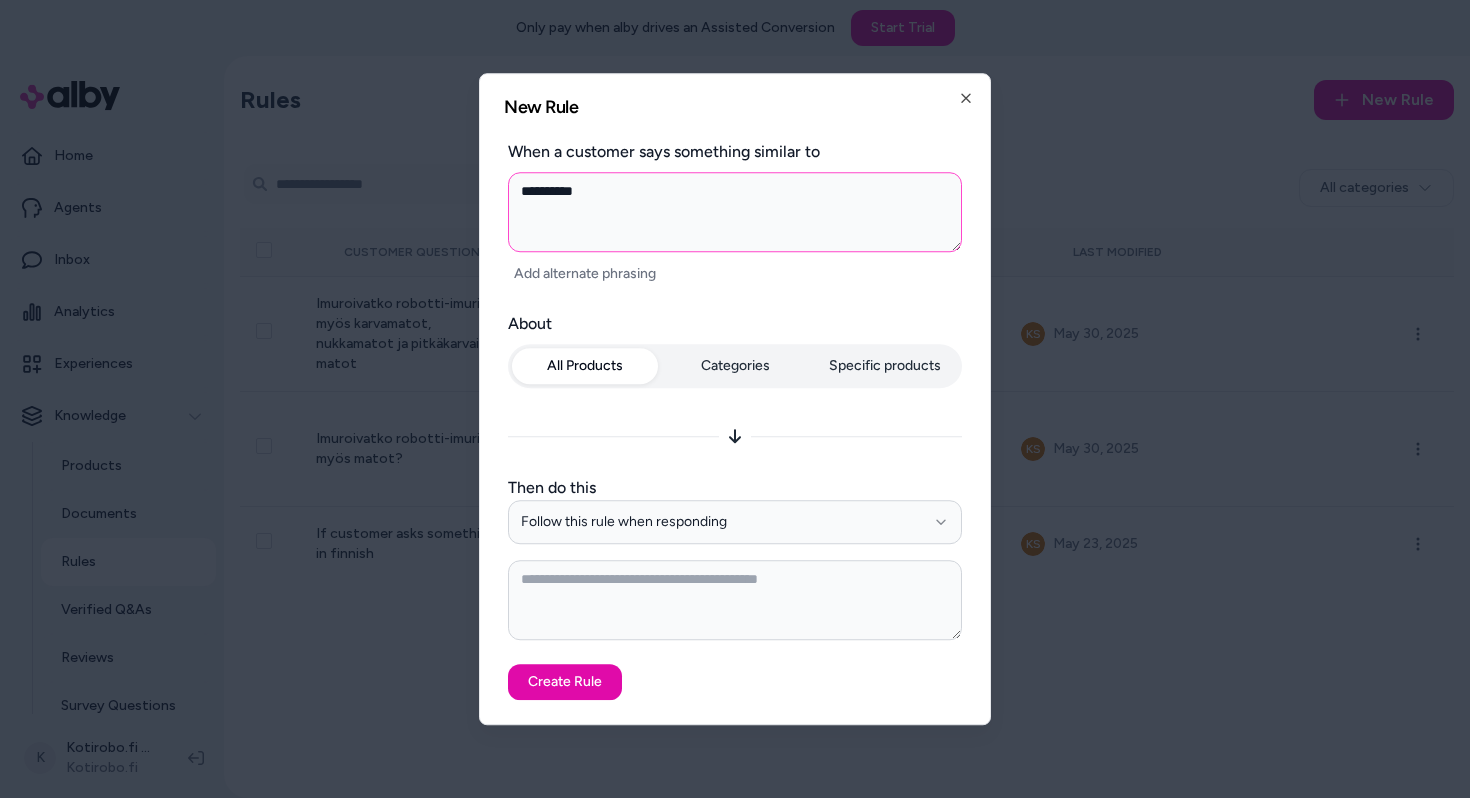 type on "*" 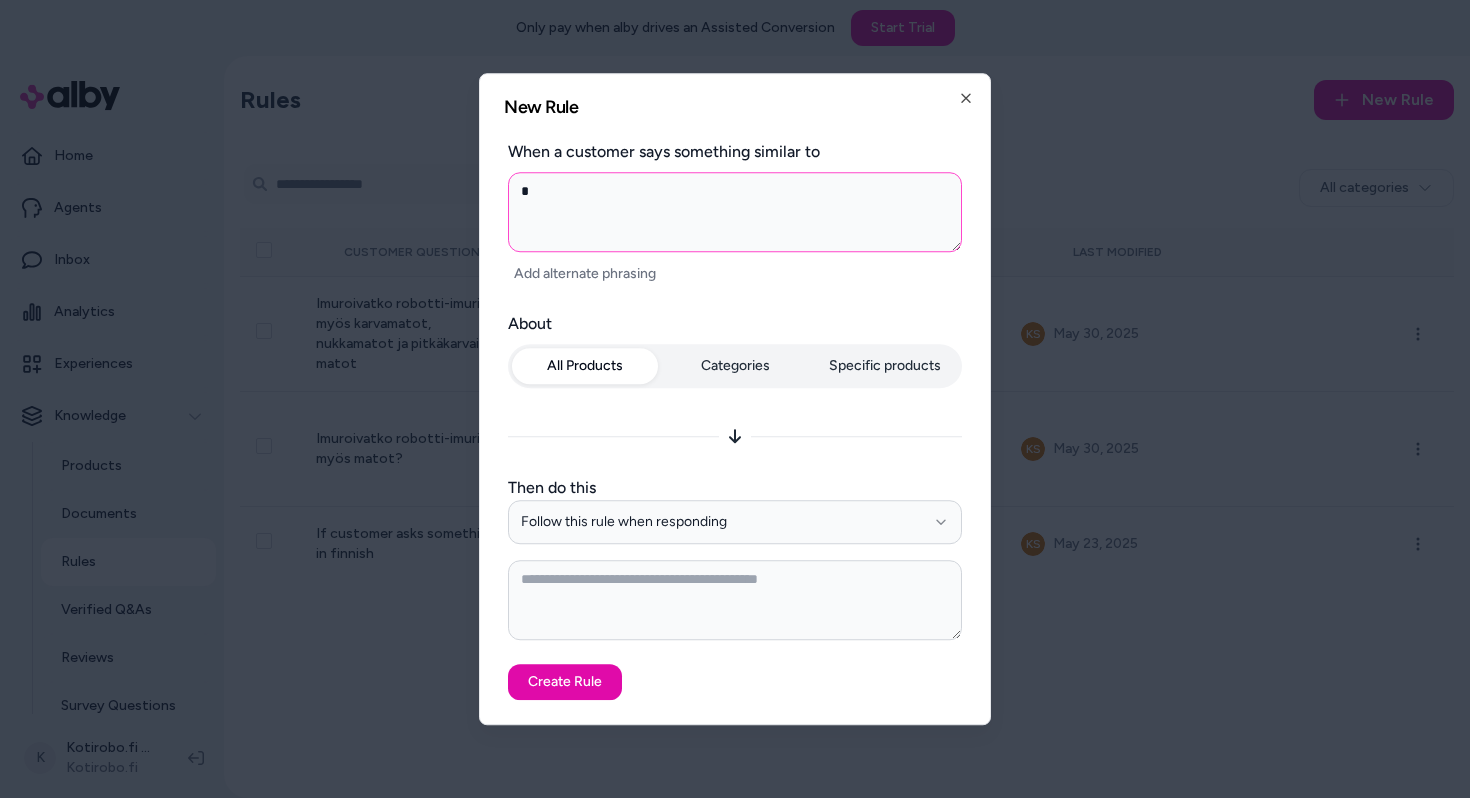 type on "**" 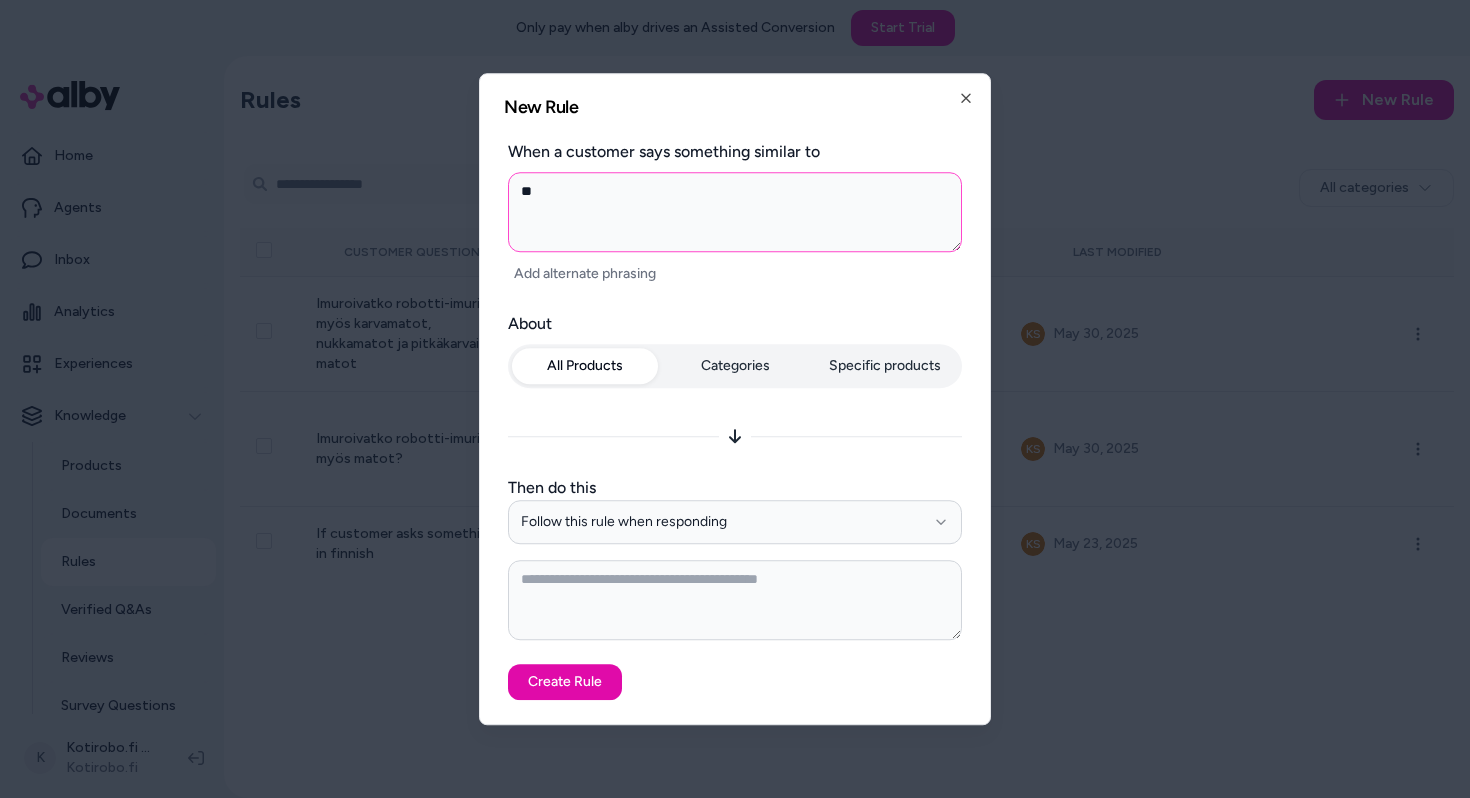 type on "***" 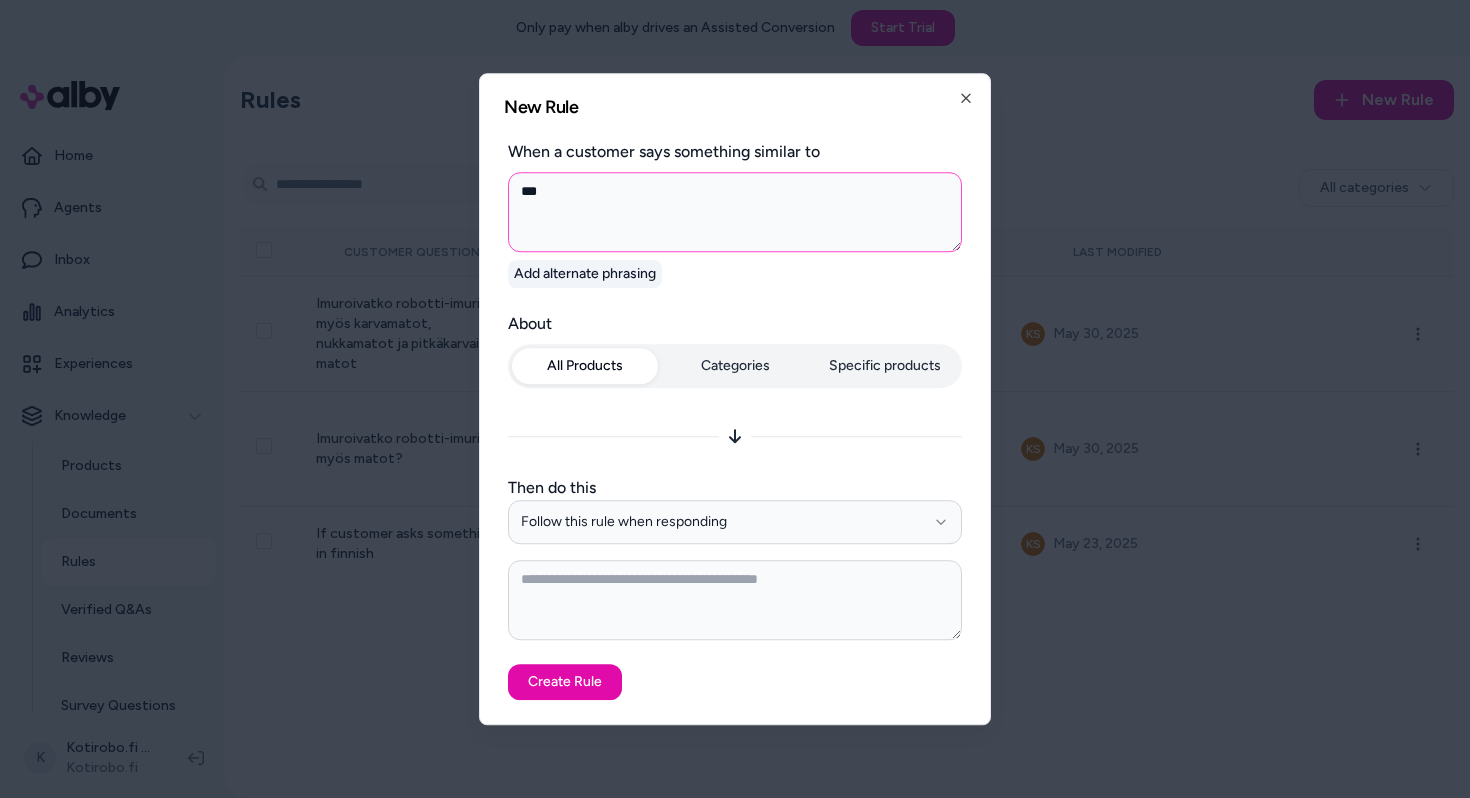 type on "***" 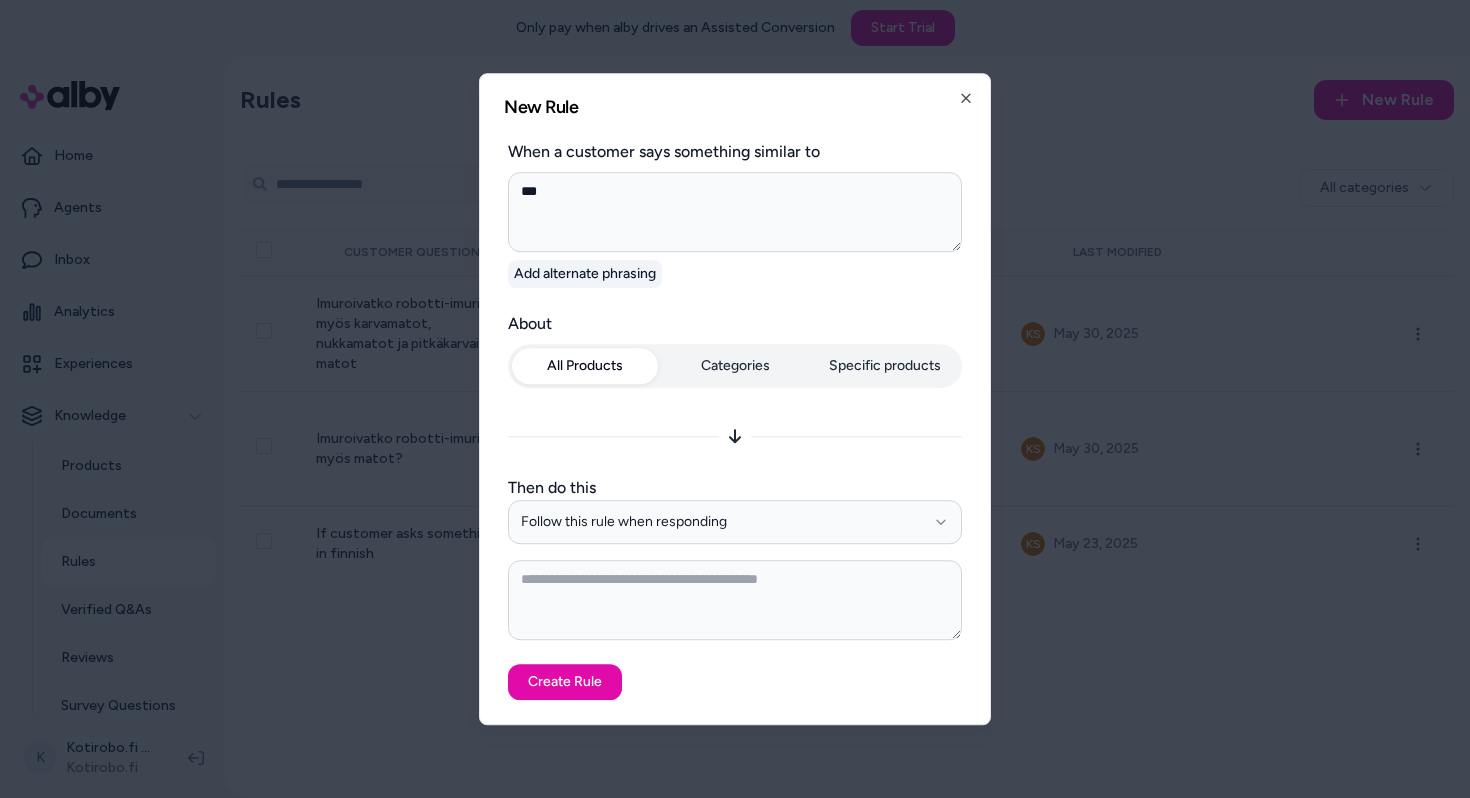 click on "Add alternate phrasing" at bounding box center [585, 274] 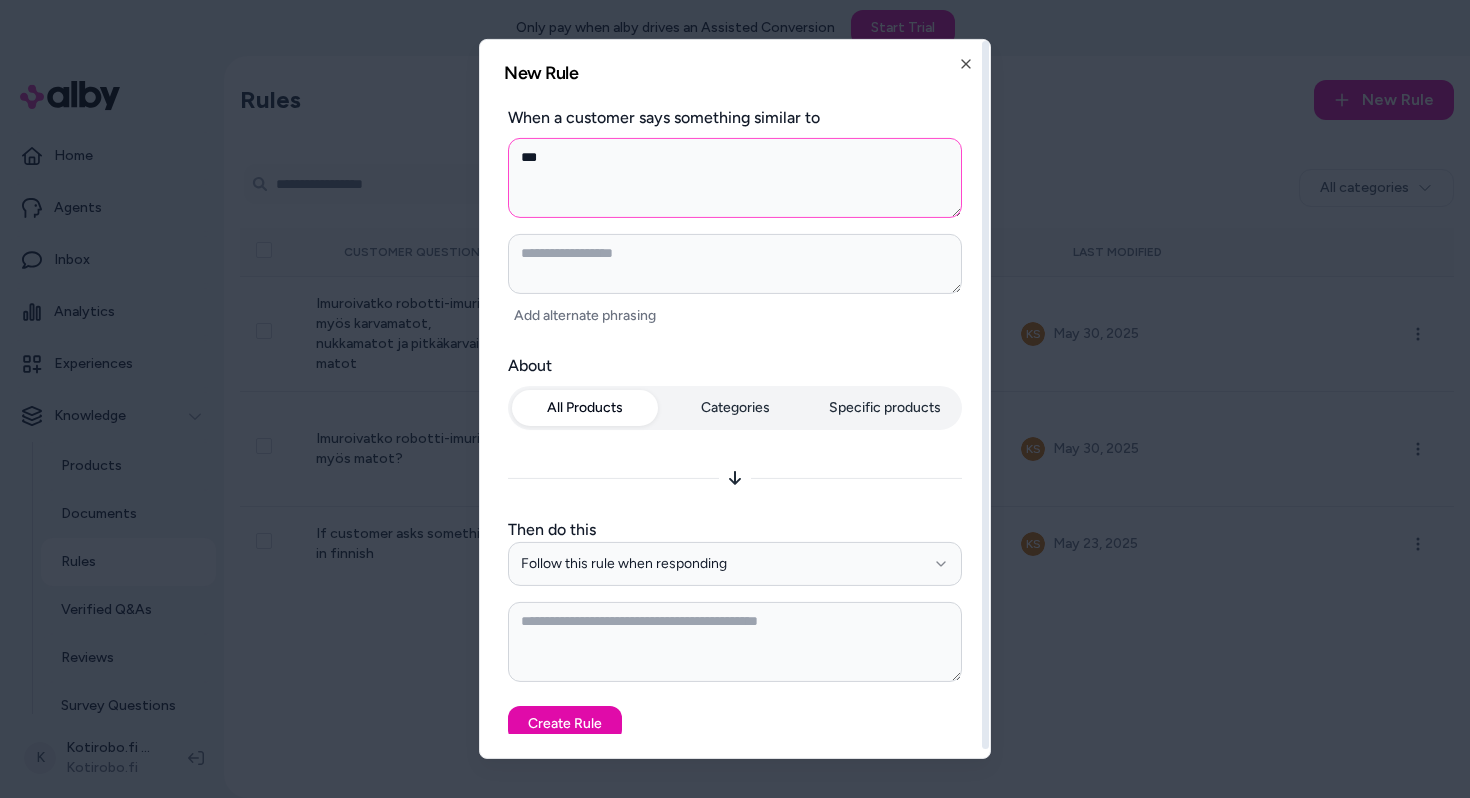 type on "*" 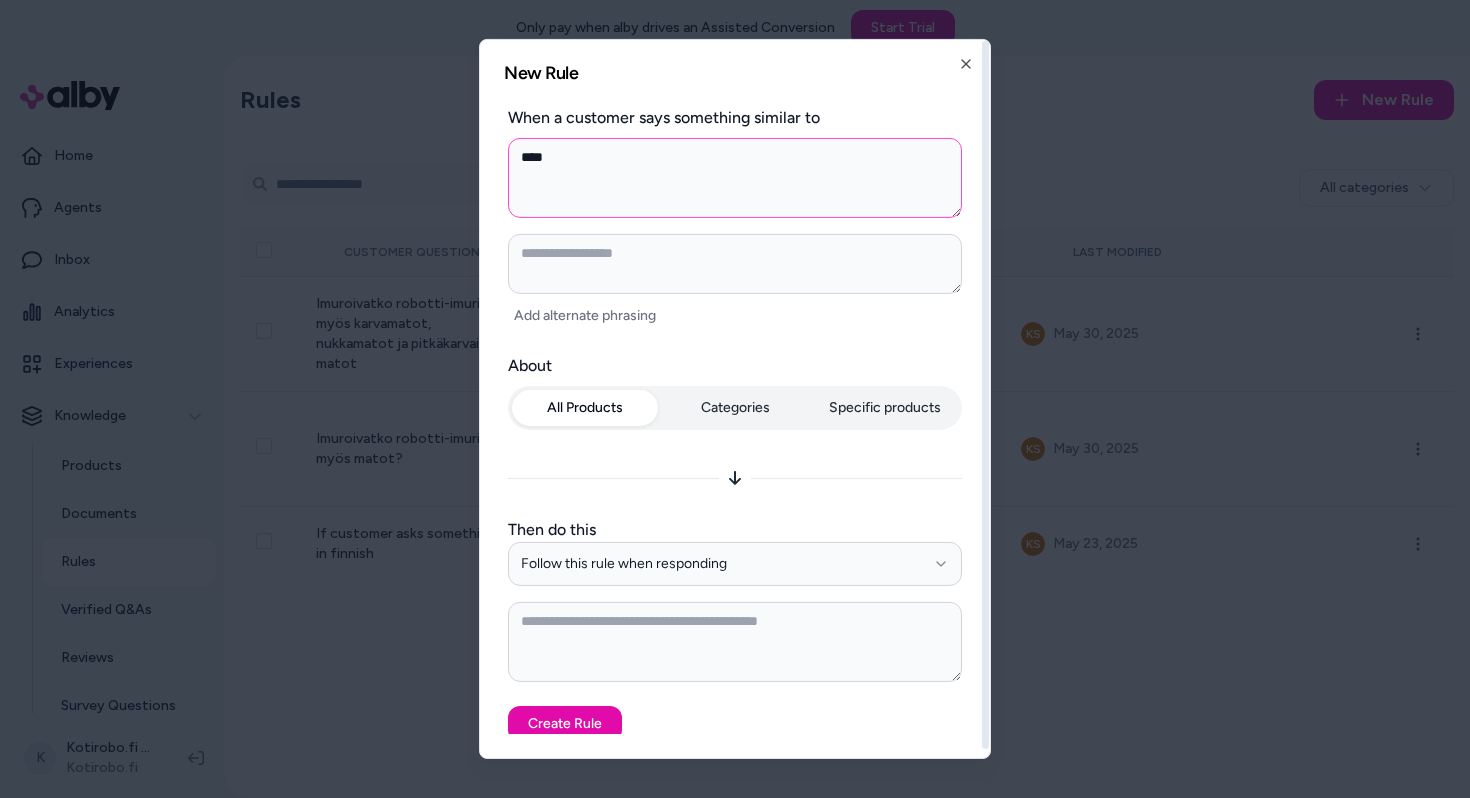 type on "*****" 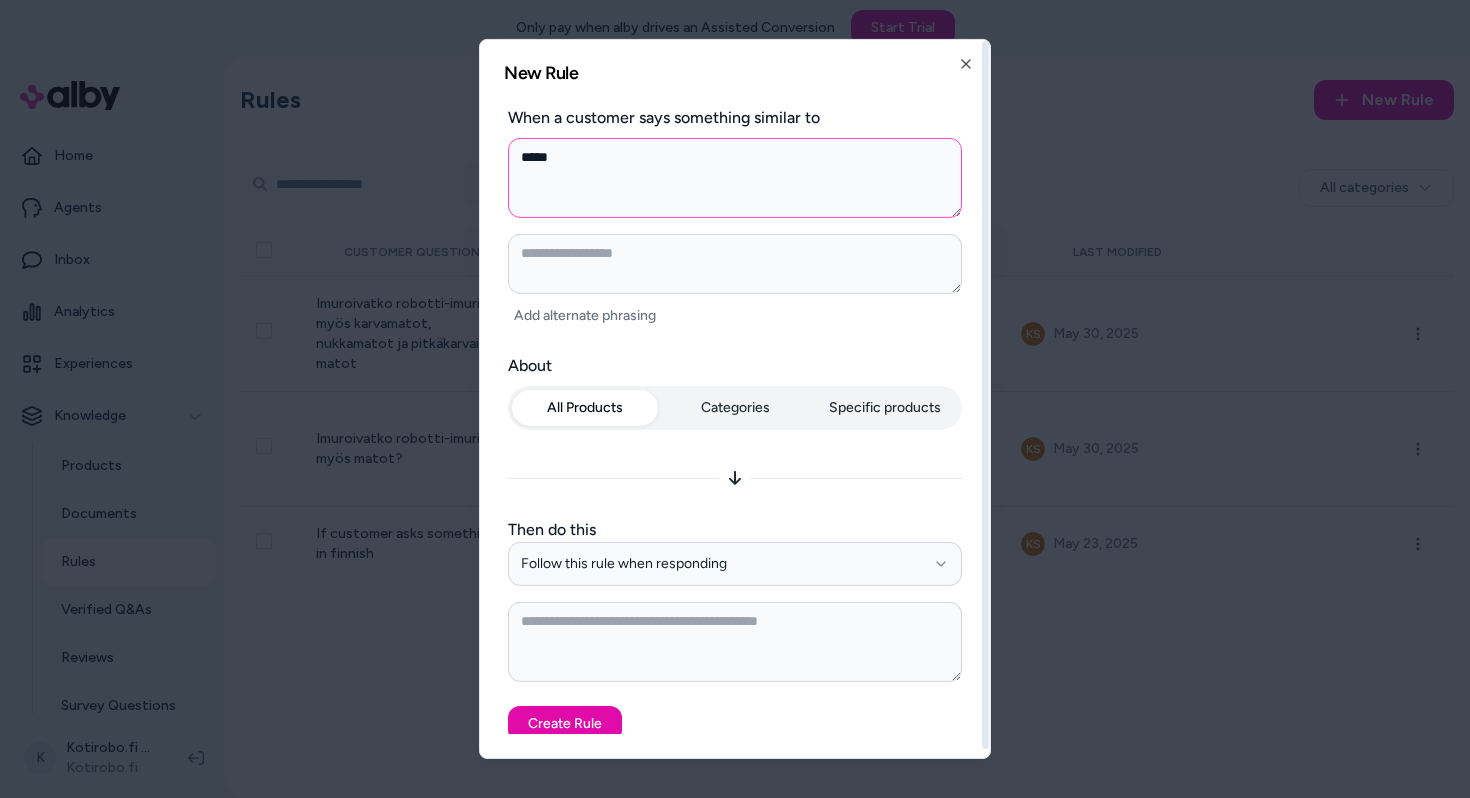 type on "******" 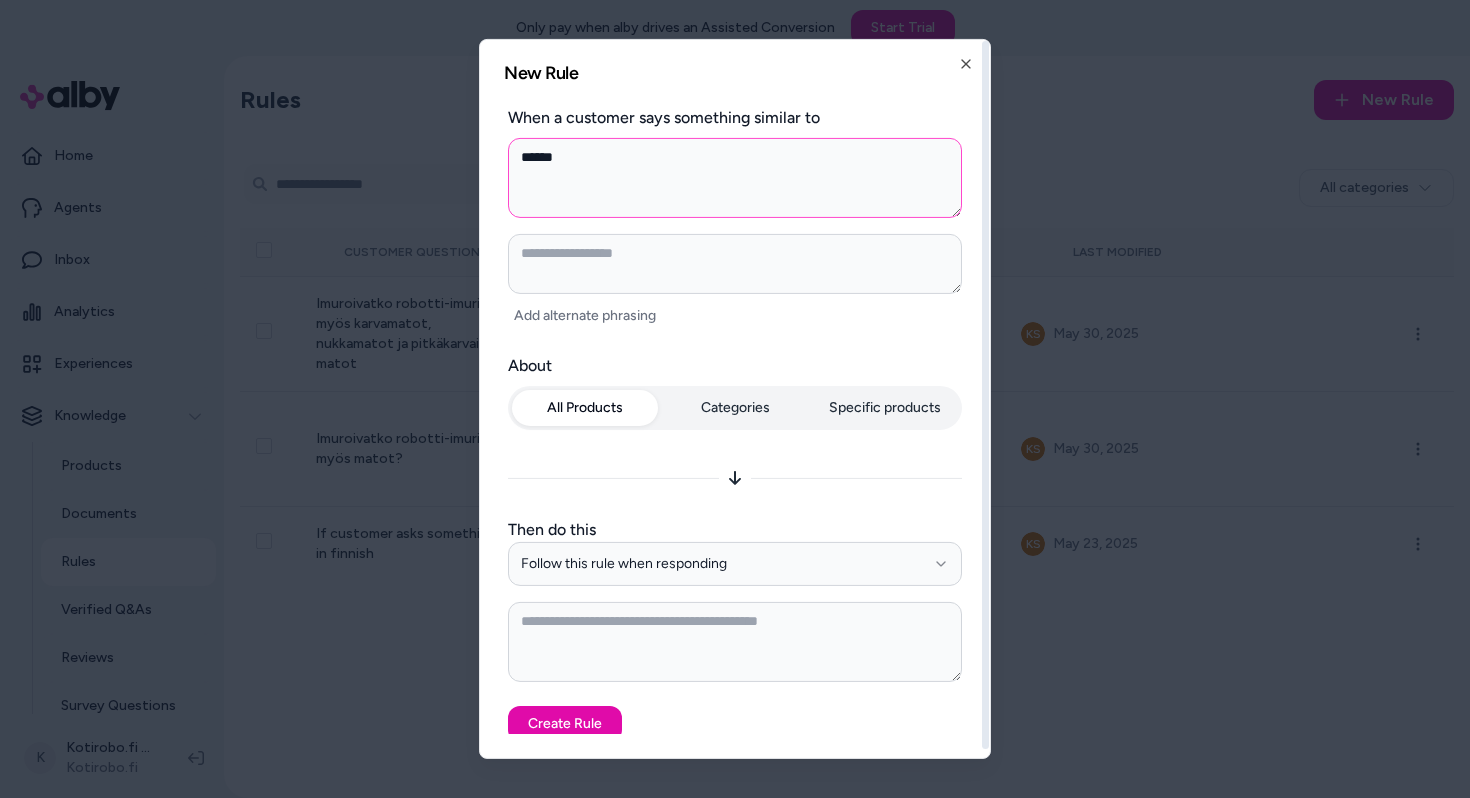type on "*******" 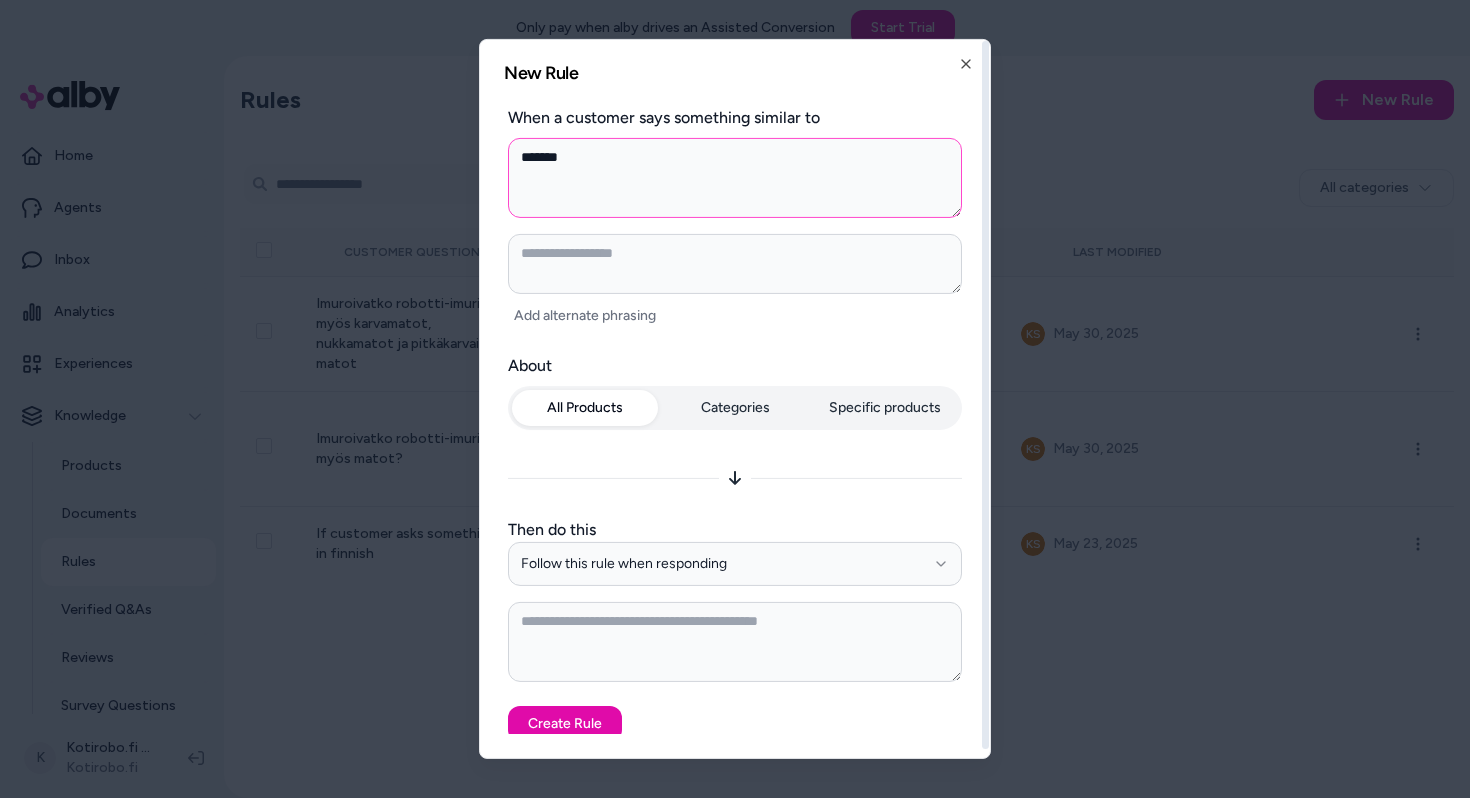 type on "********" 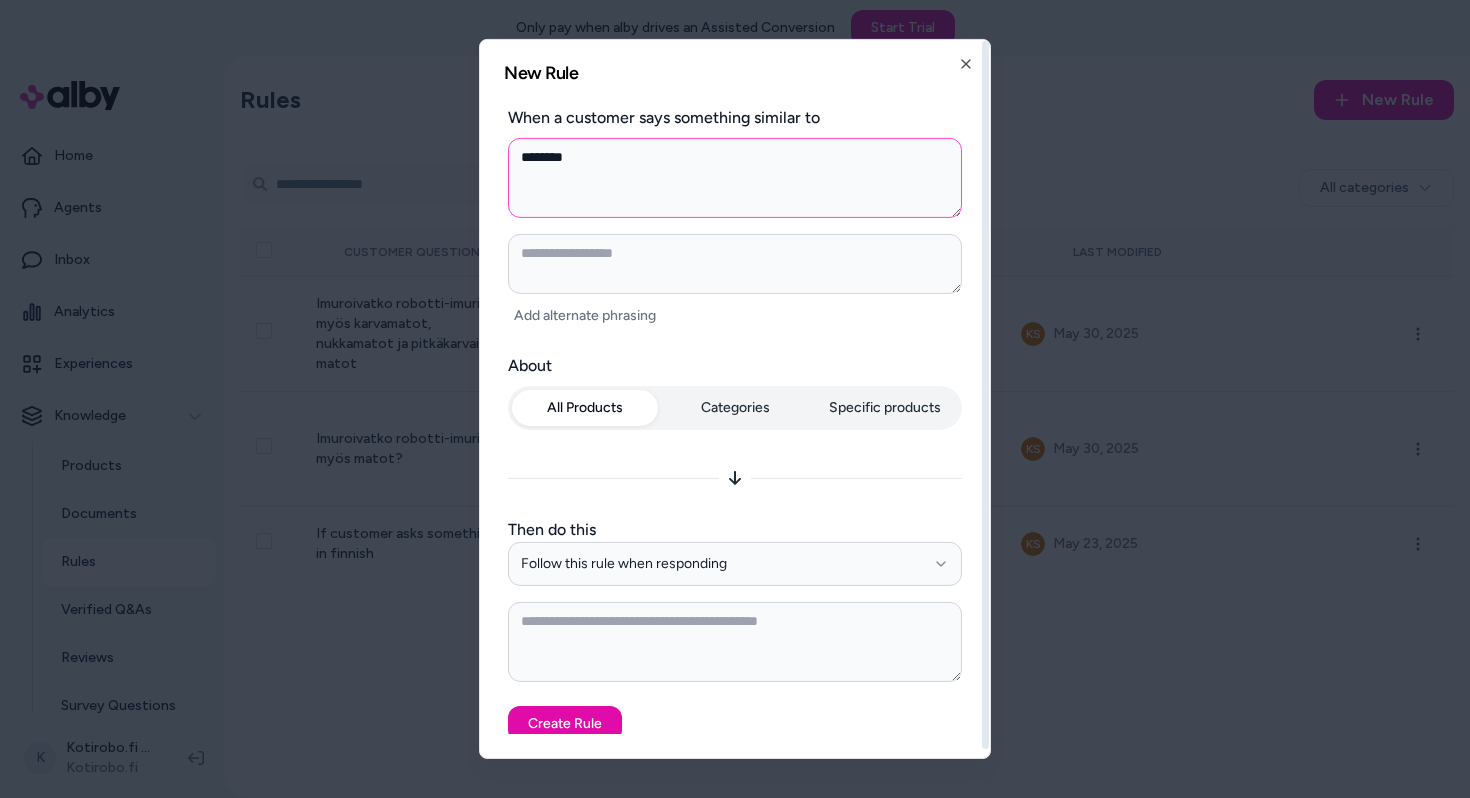 type on "*********" 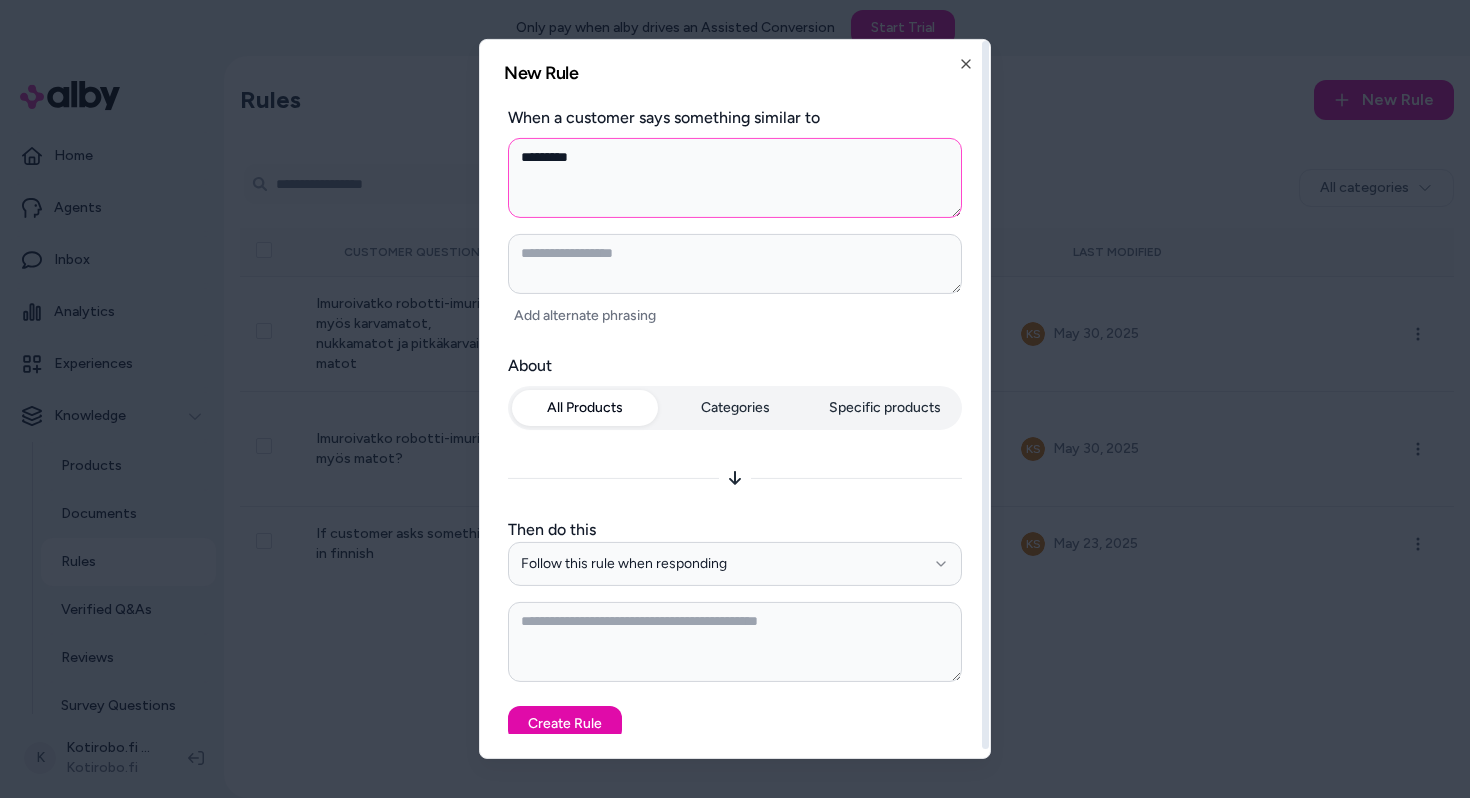 type on "*********" 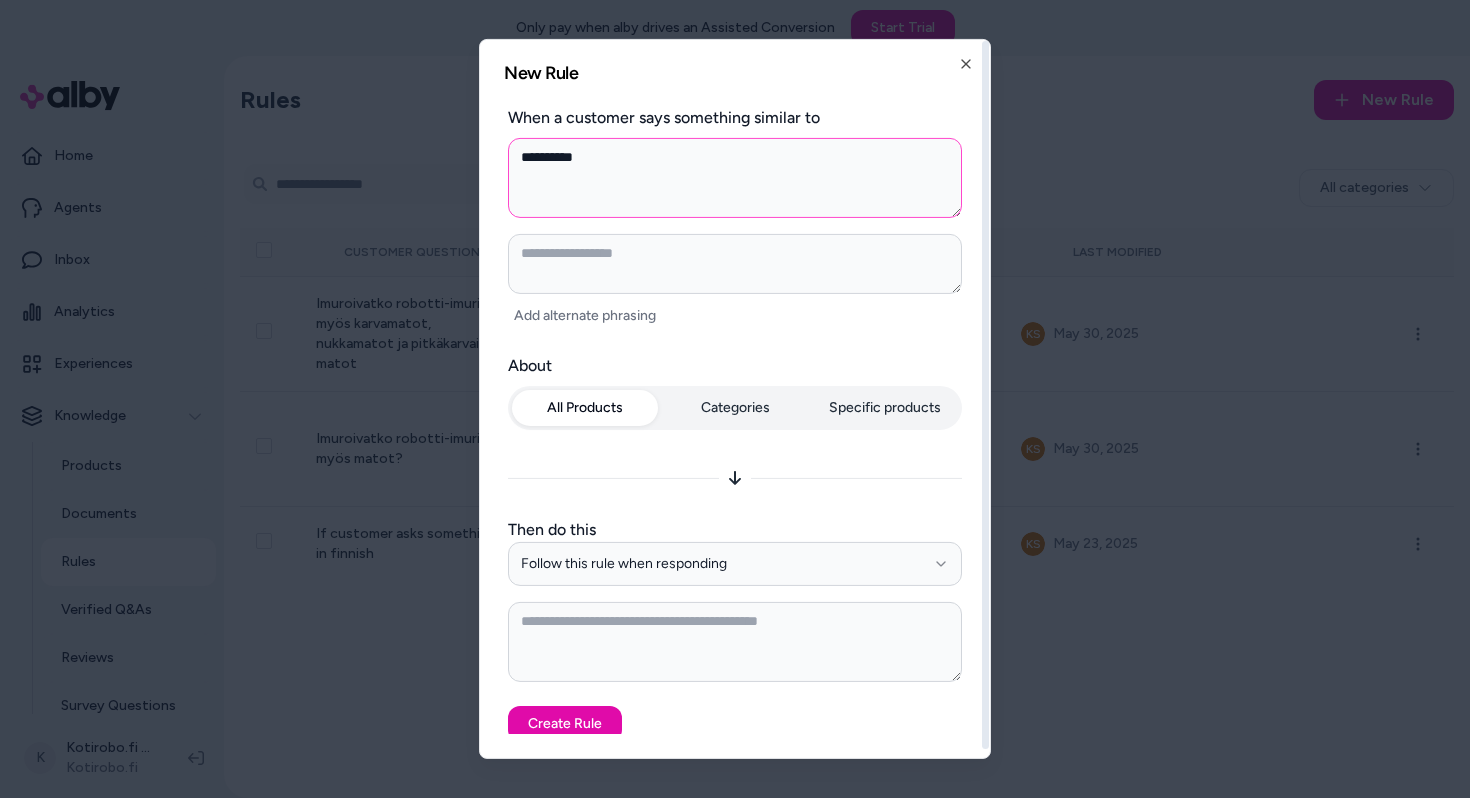 type on "**********" 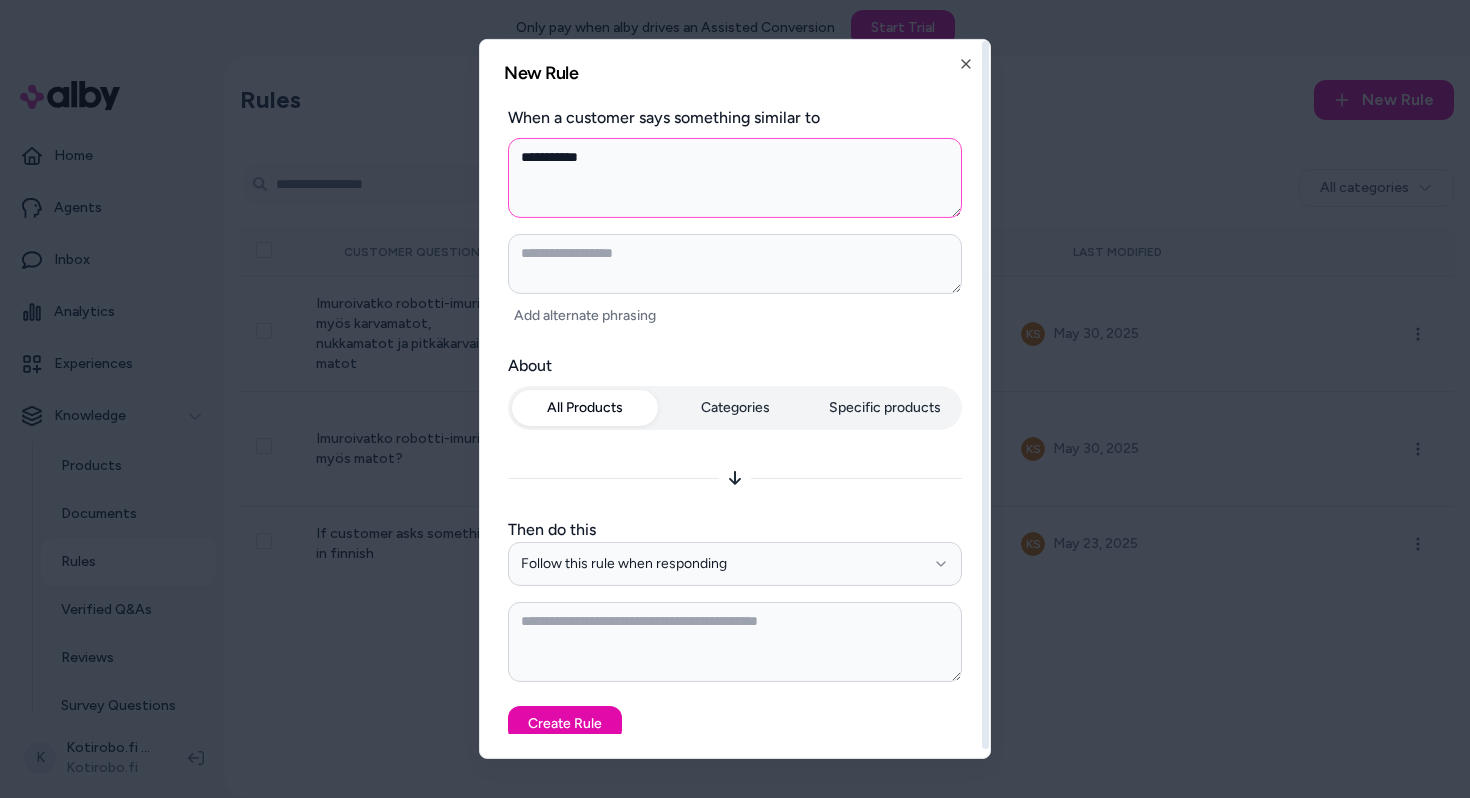 type on "**********" 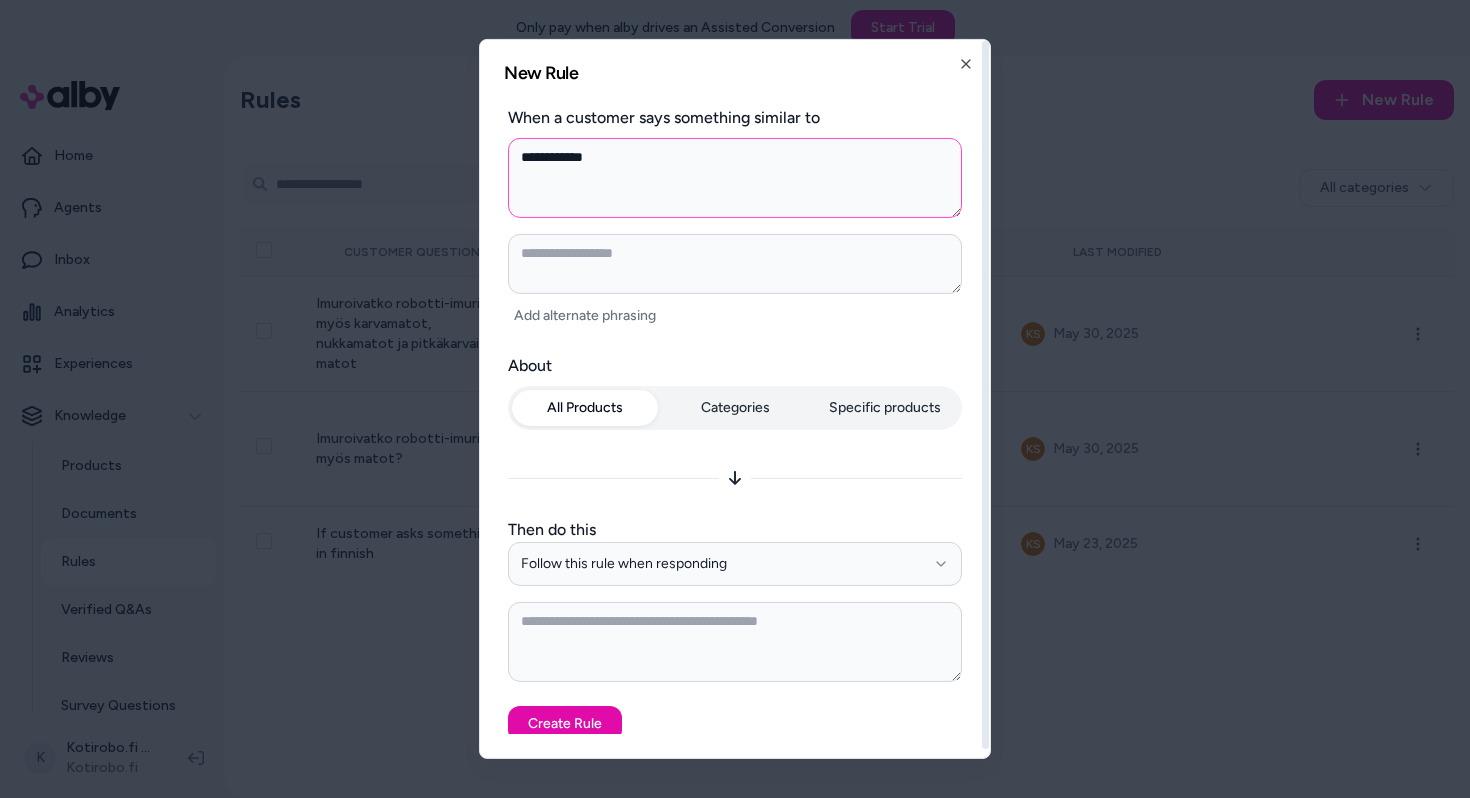type on "**********" 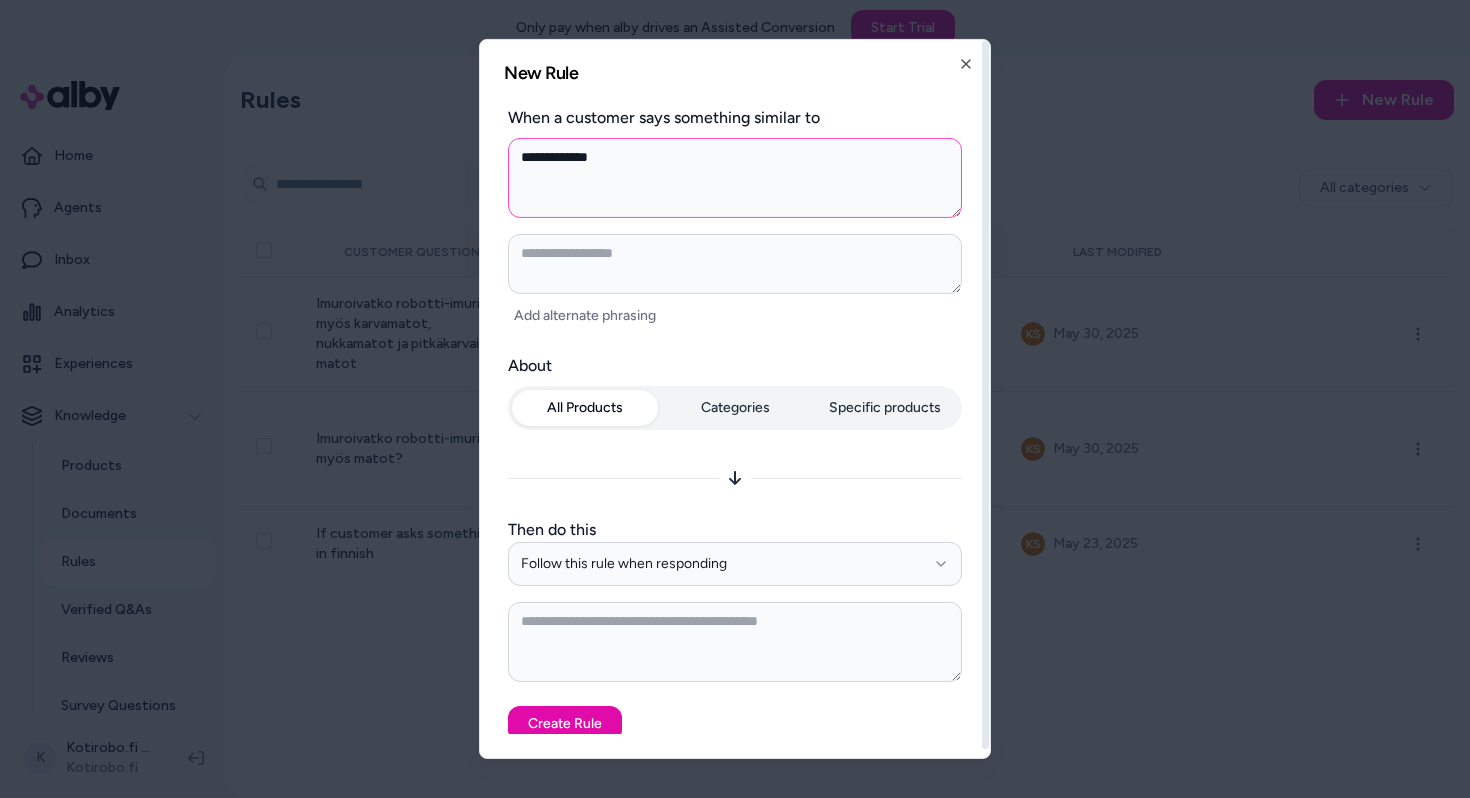 type on "**********" 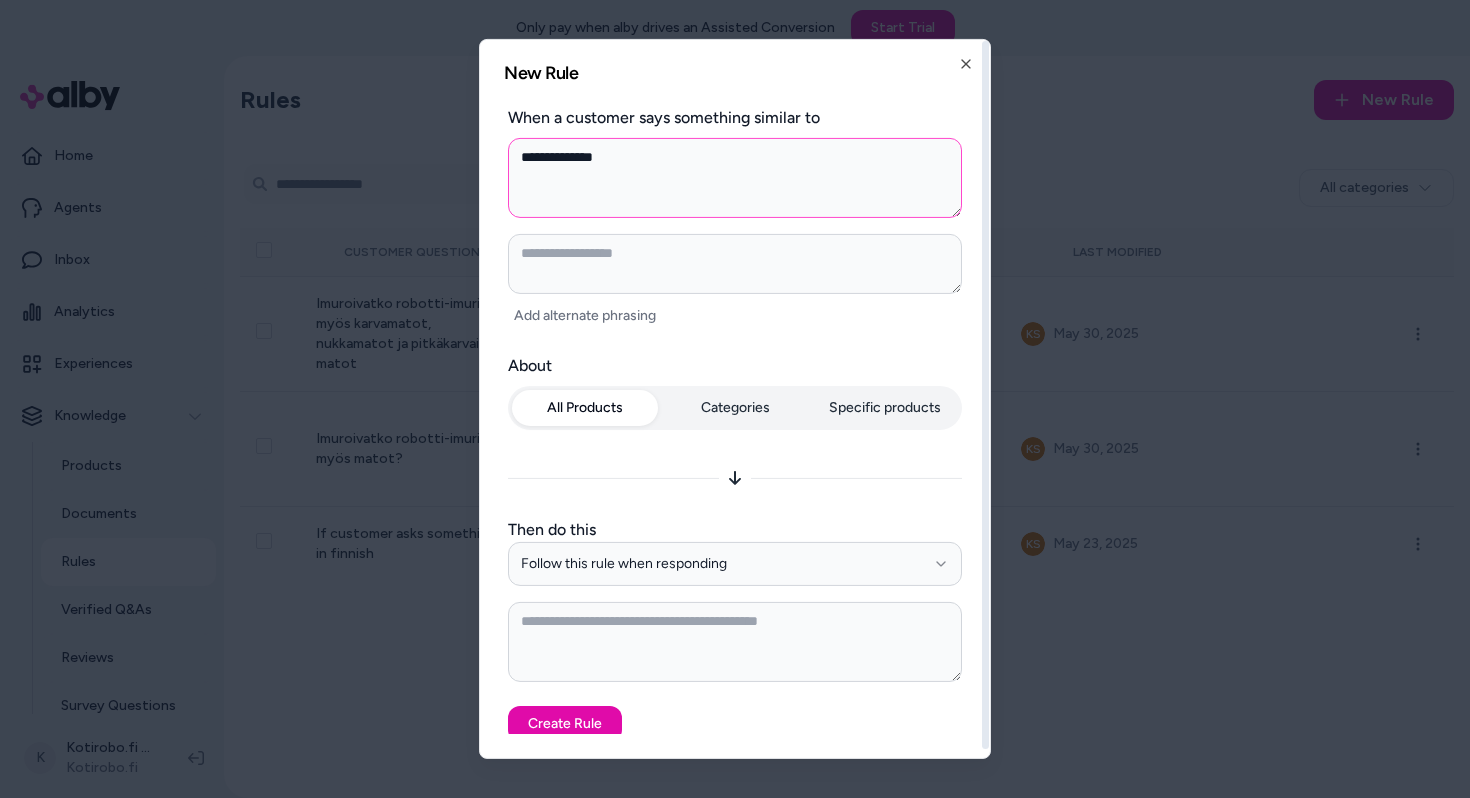 type on "**********" 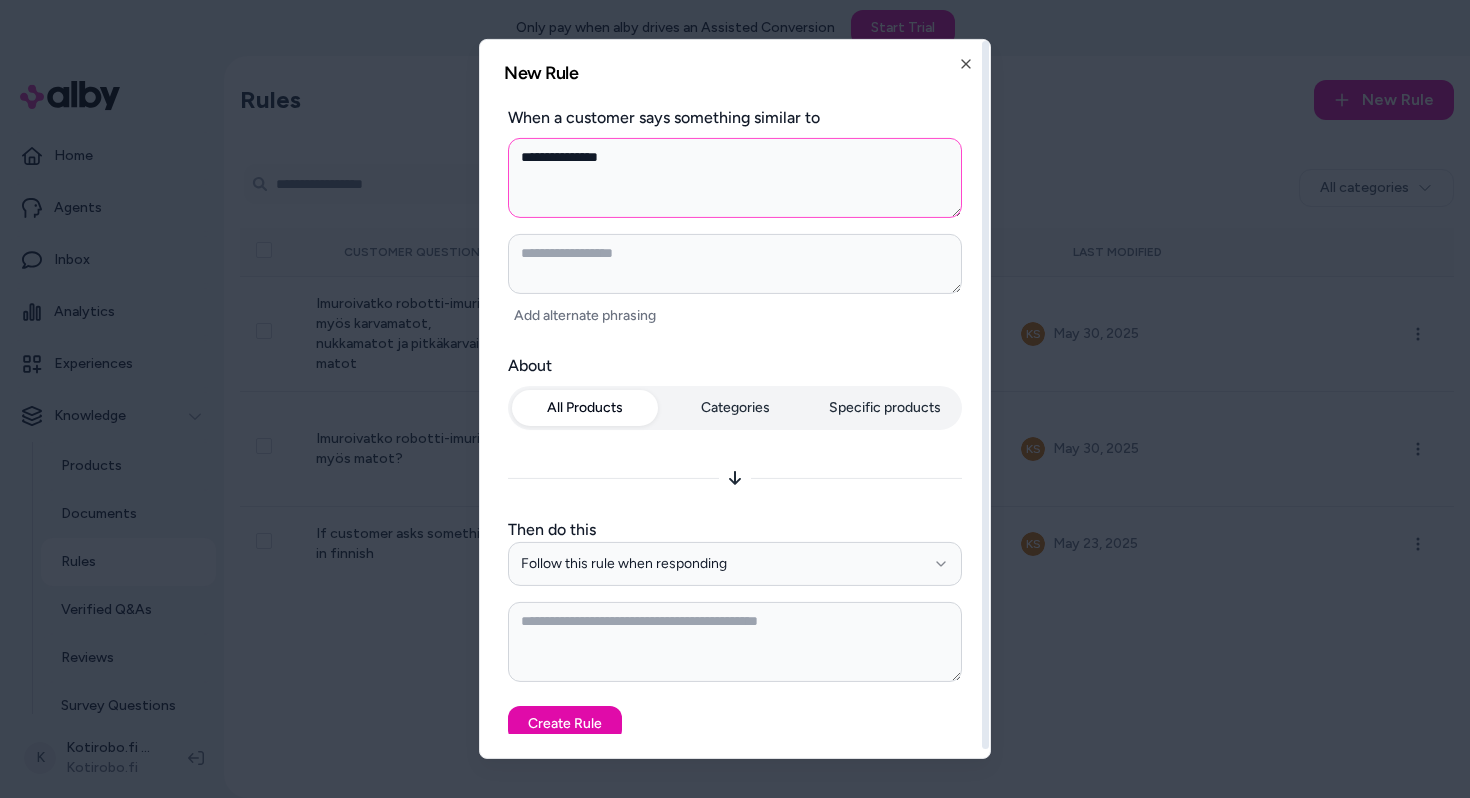 type on "**********" 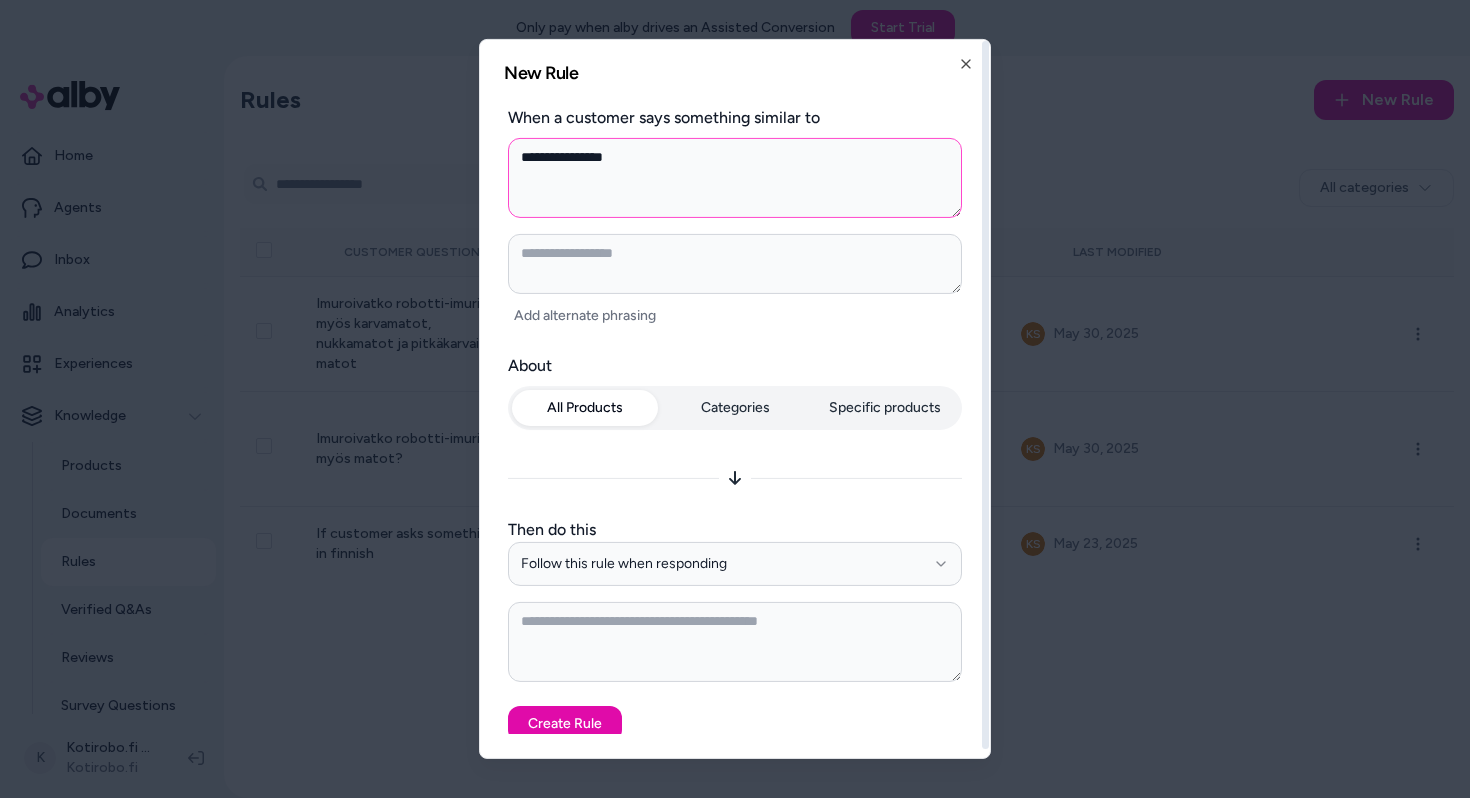 type on "**********" 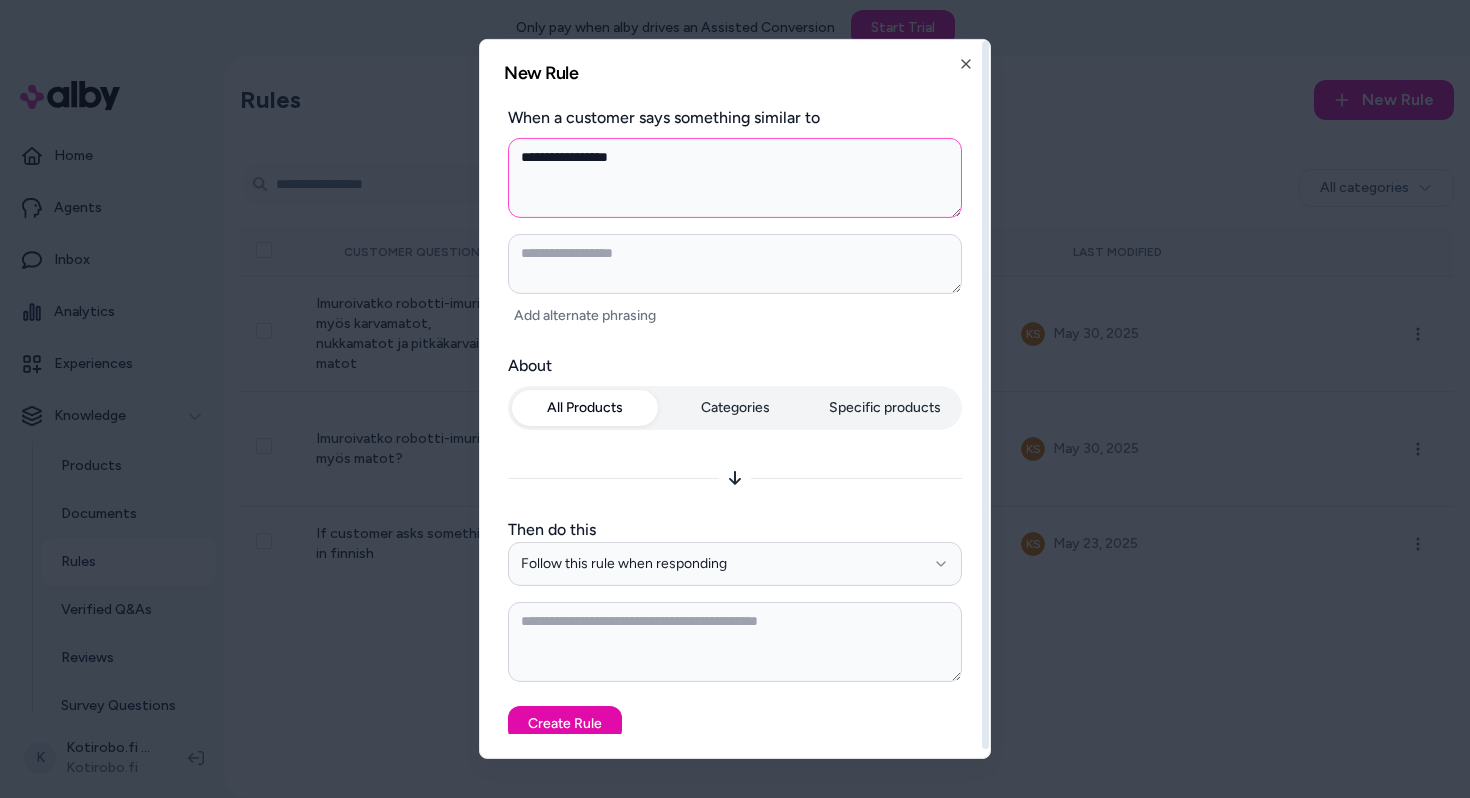 type on "**********" 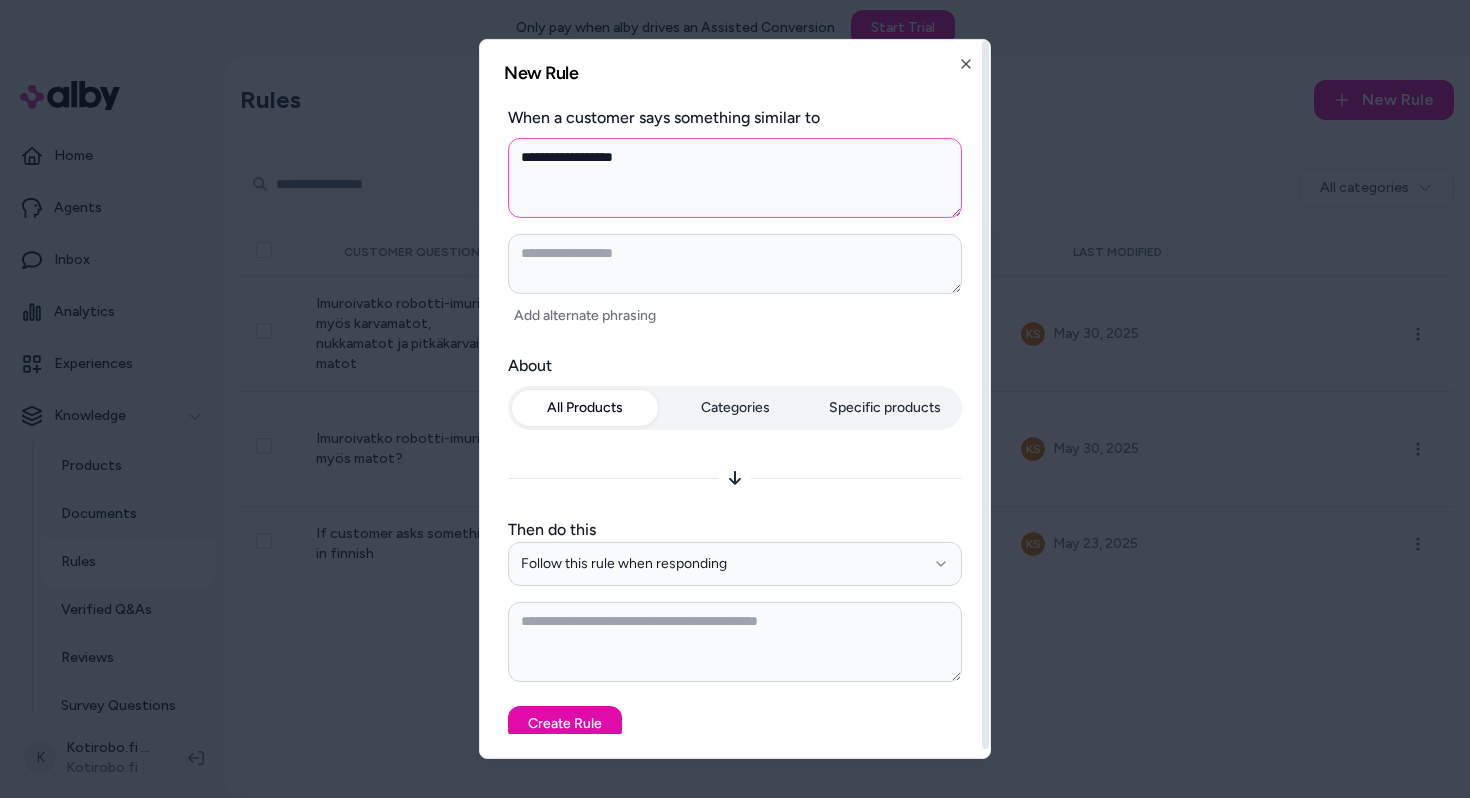 type on "**********" 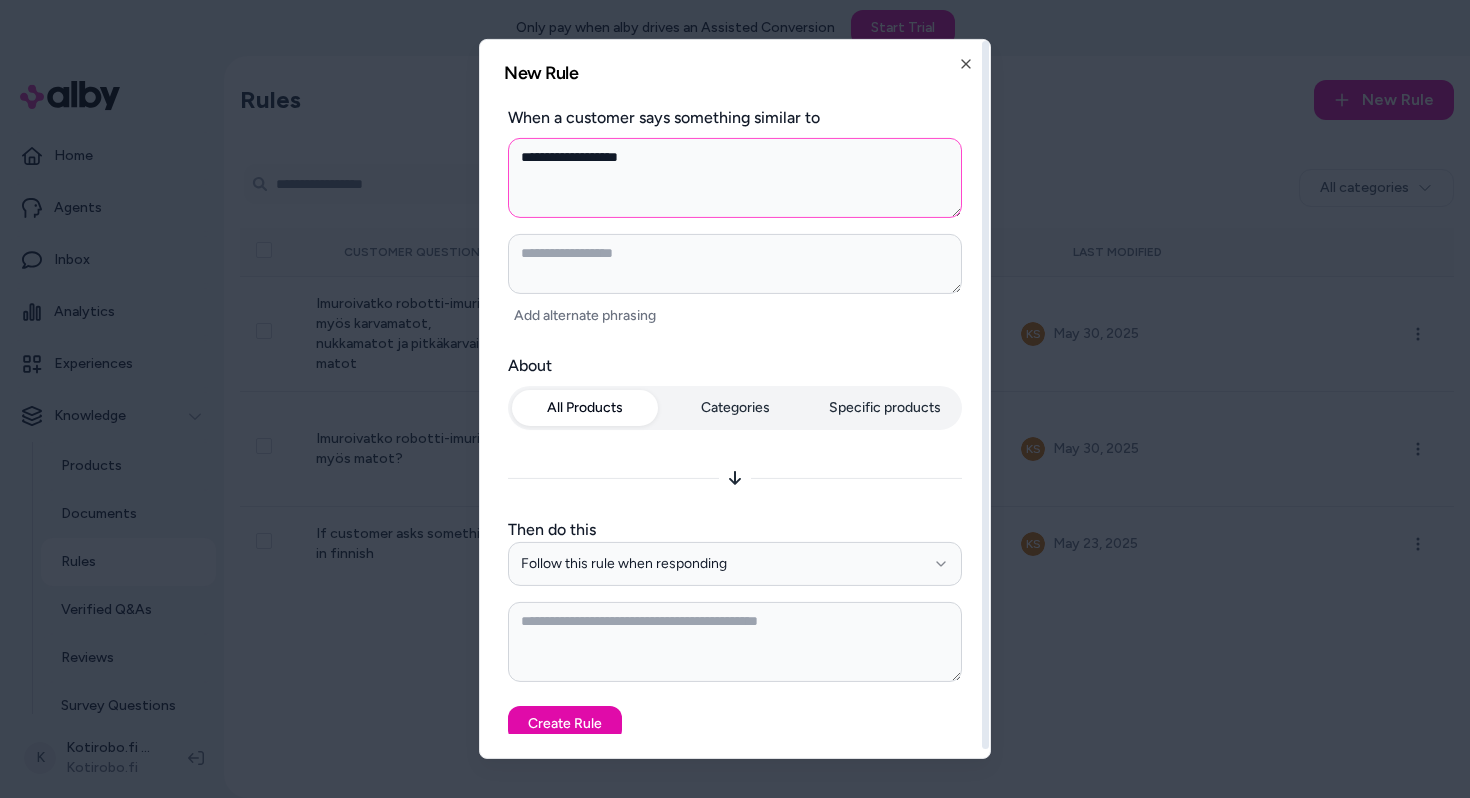 type on "**********" 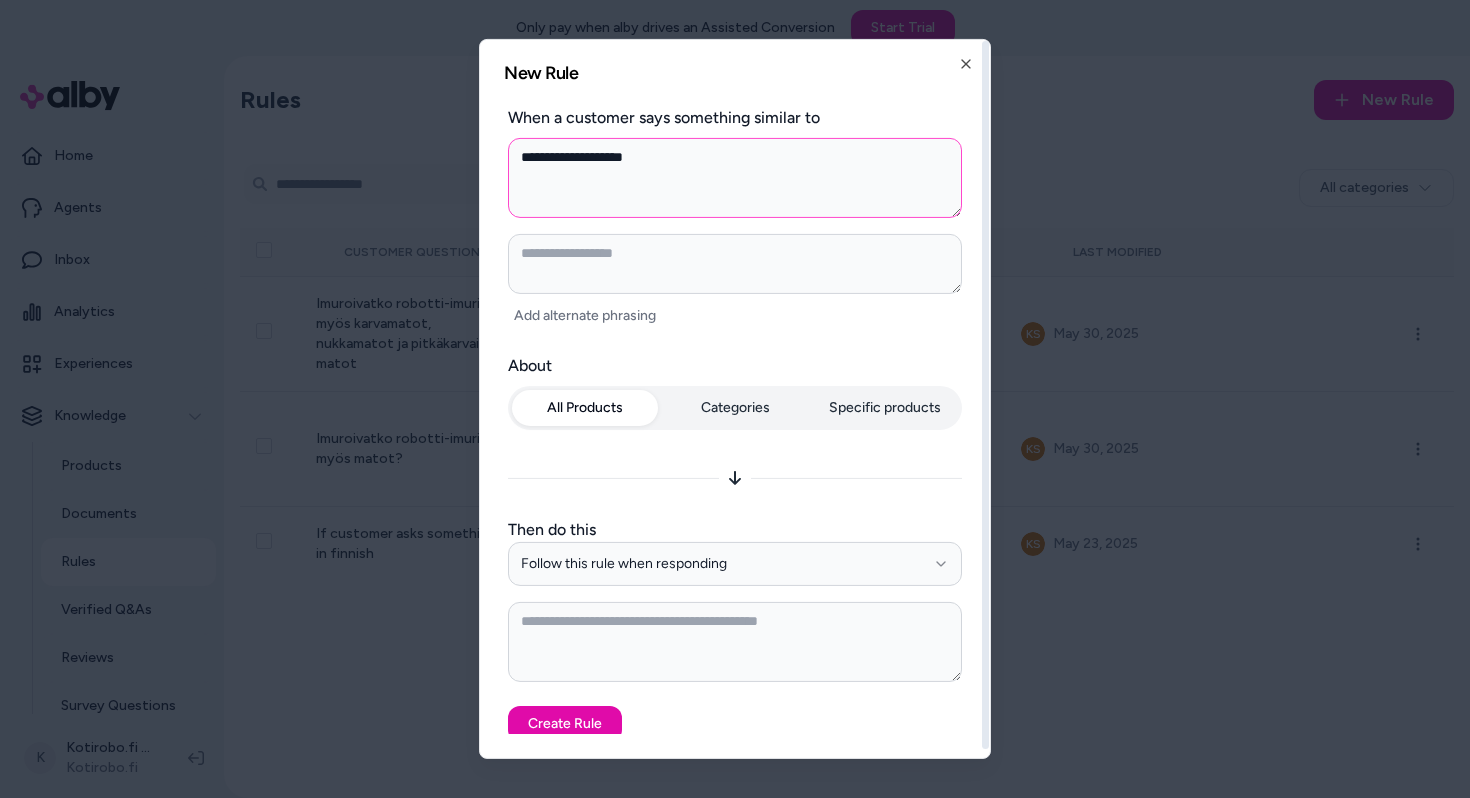 type on "**********" 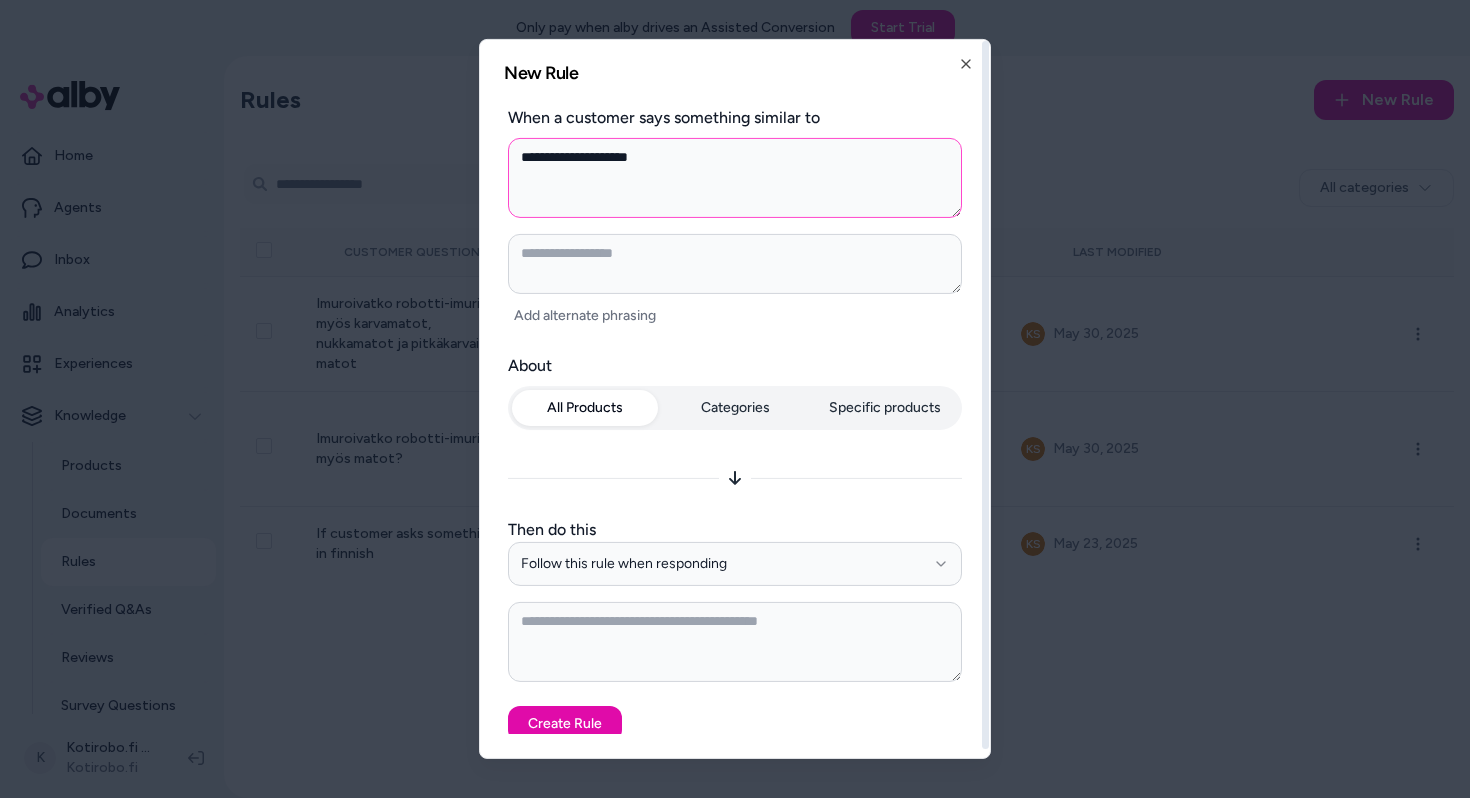 type on "**********" 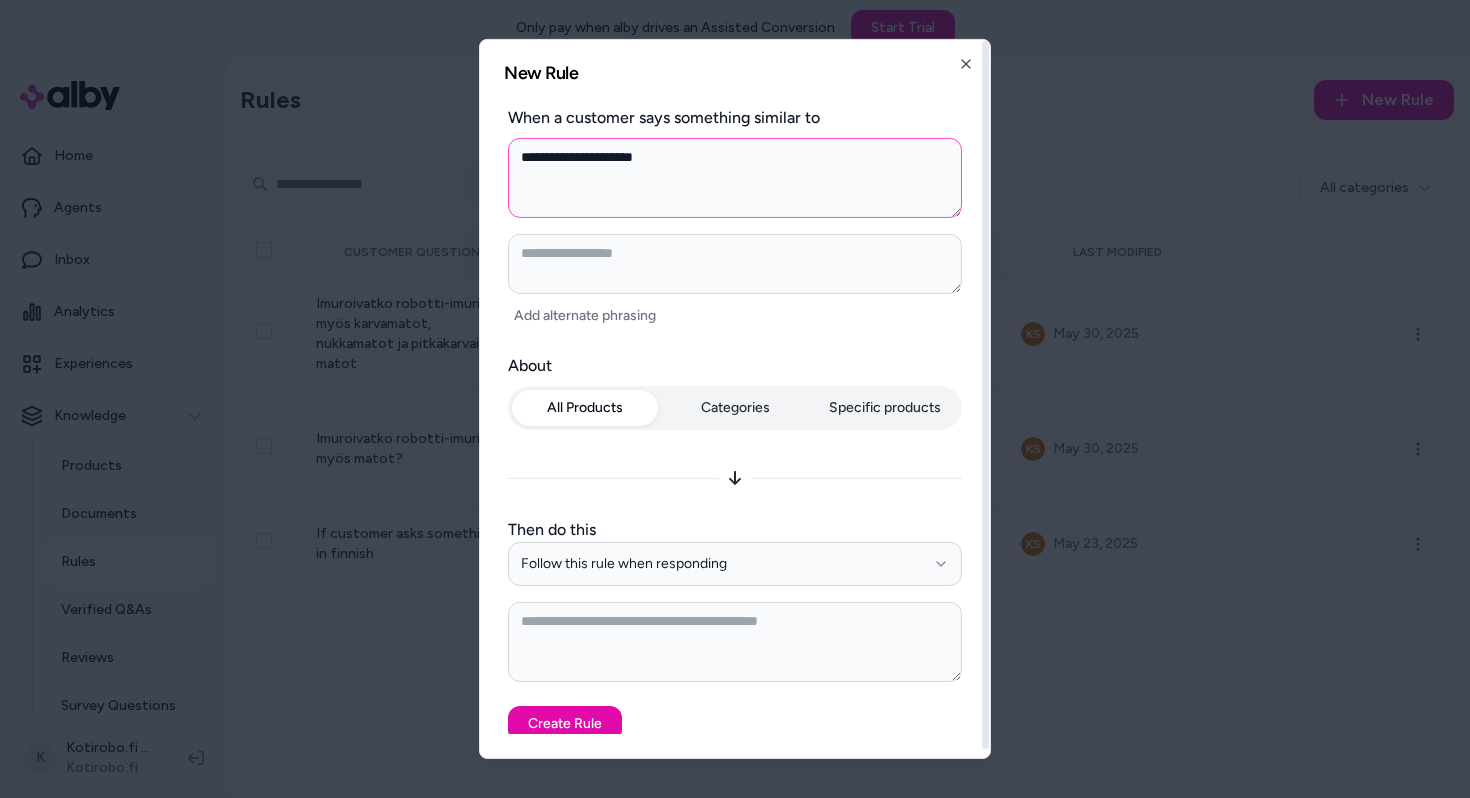 type on "**********" 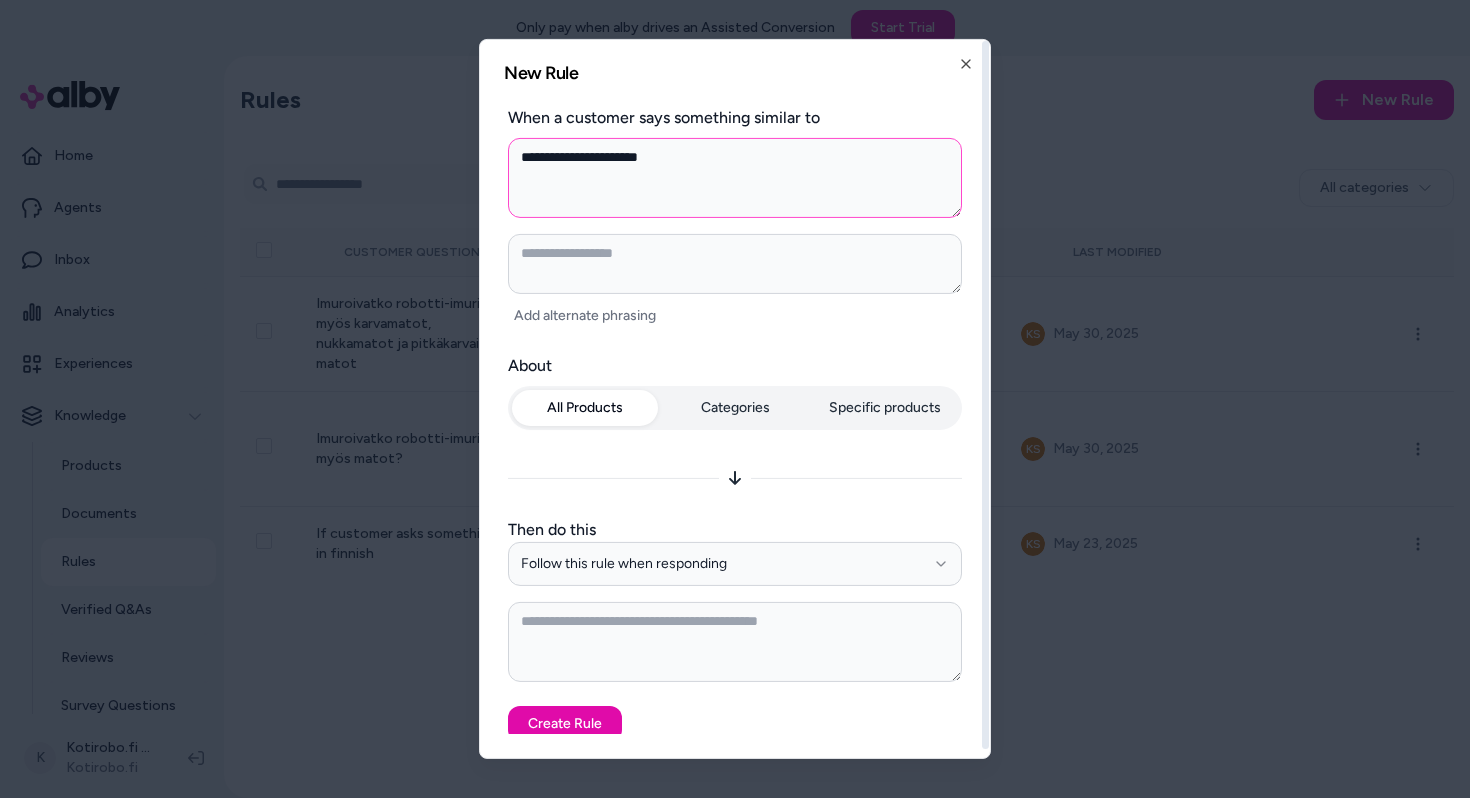 type on "**********" 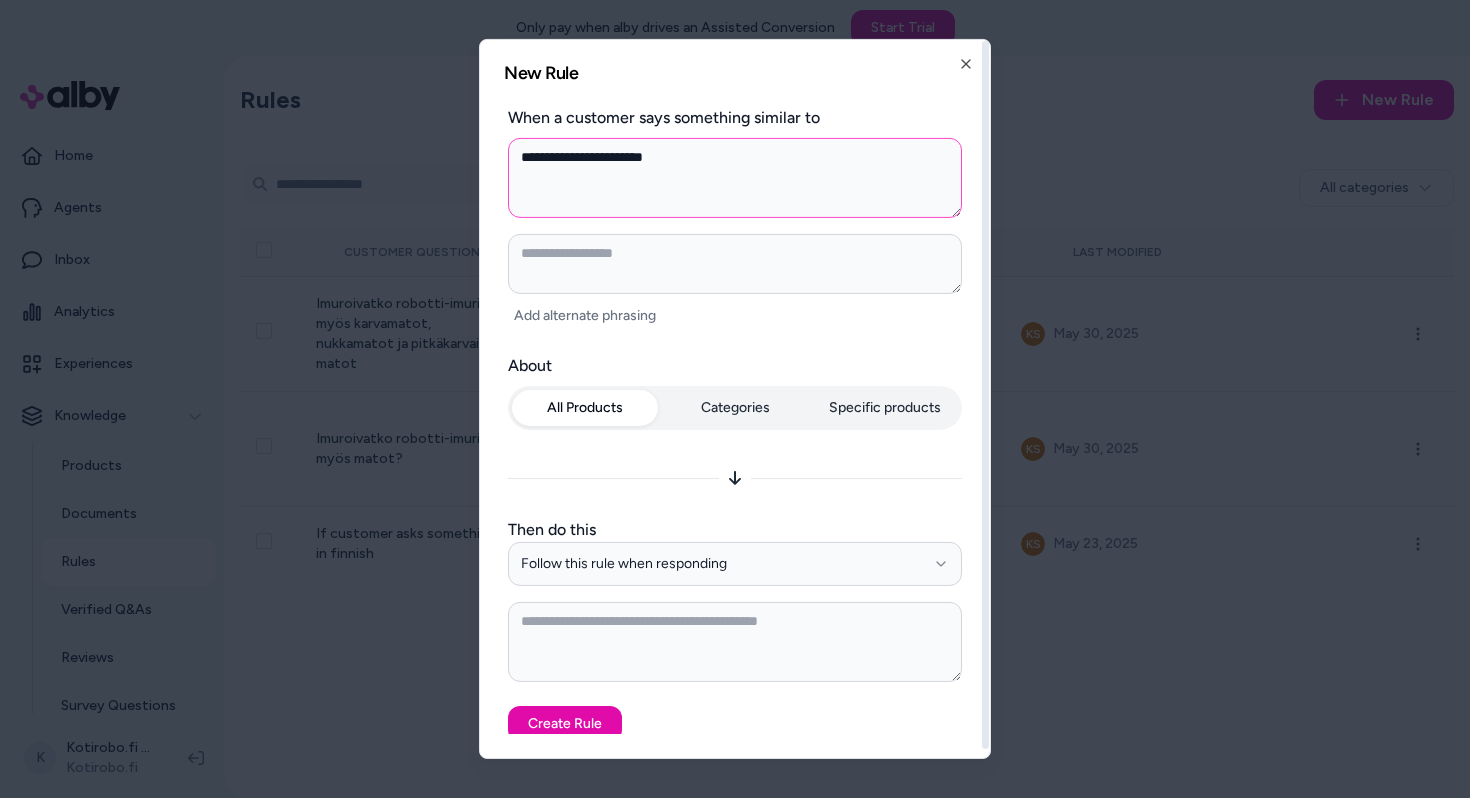 type on "**********" 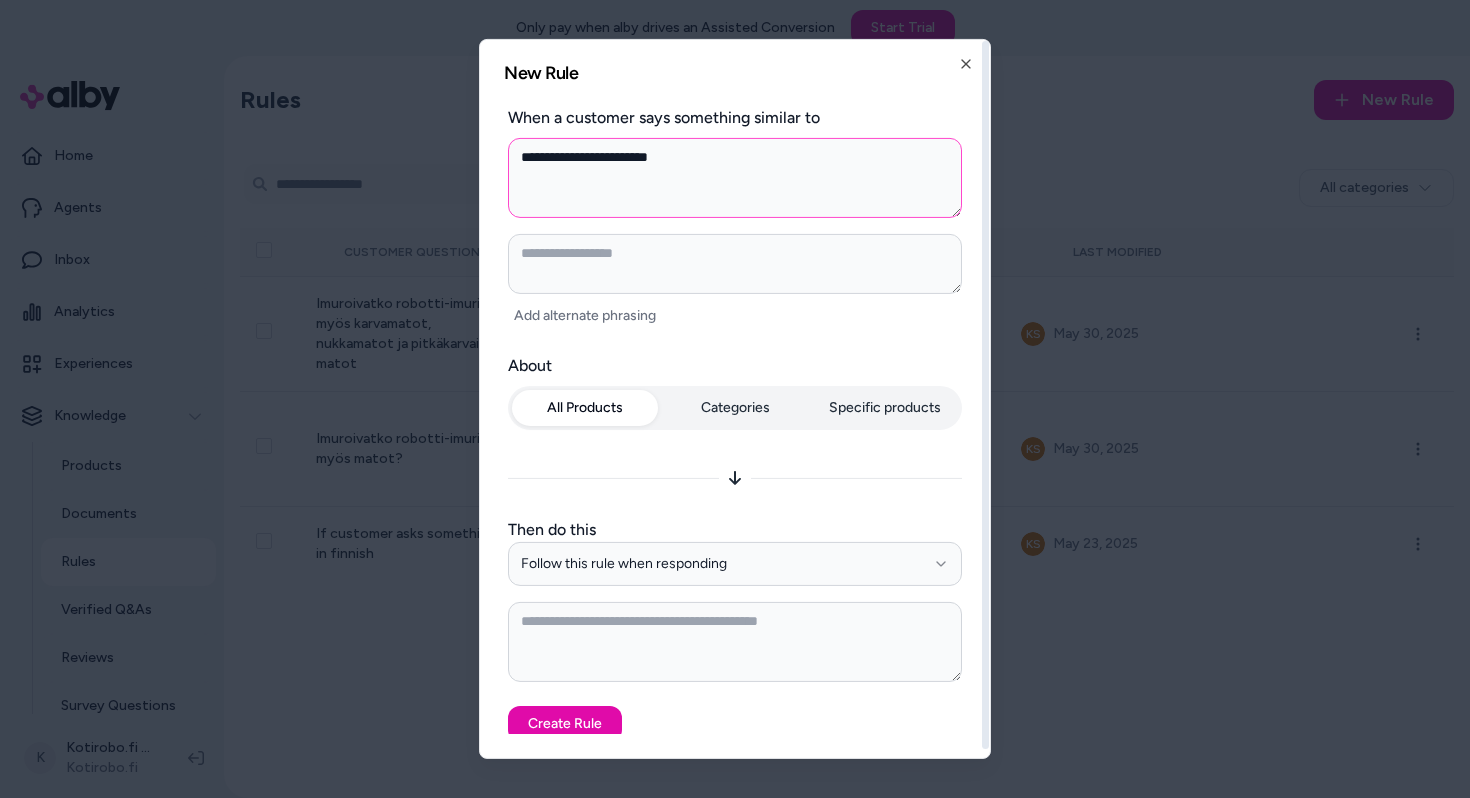 type on "**********" 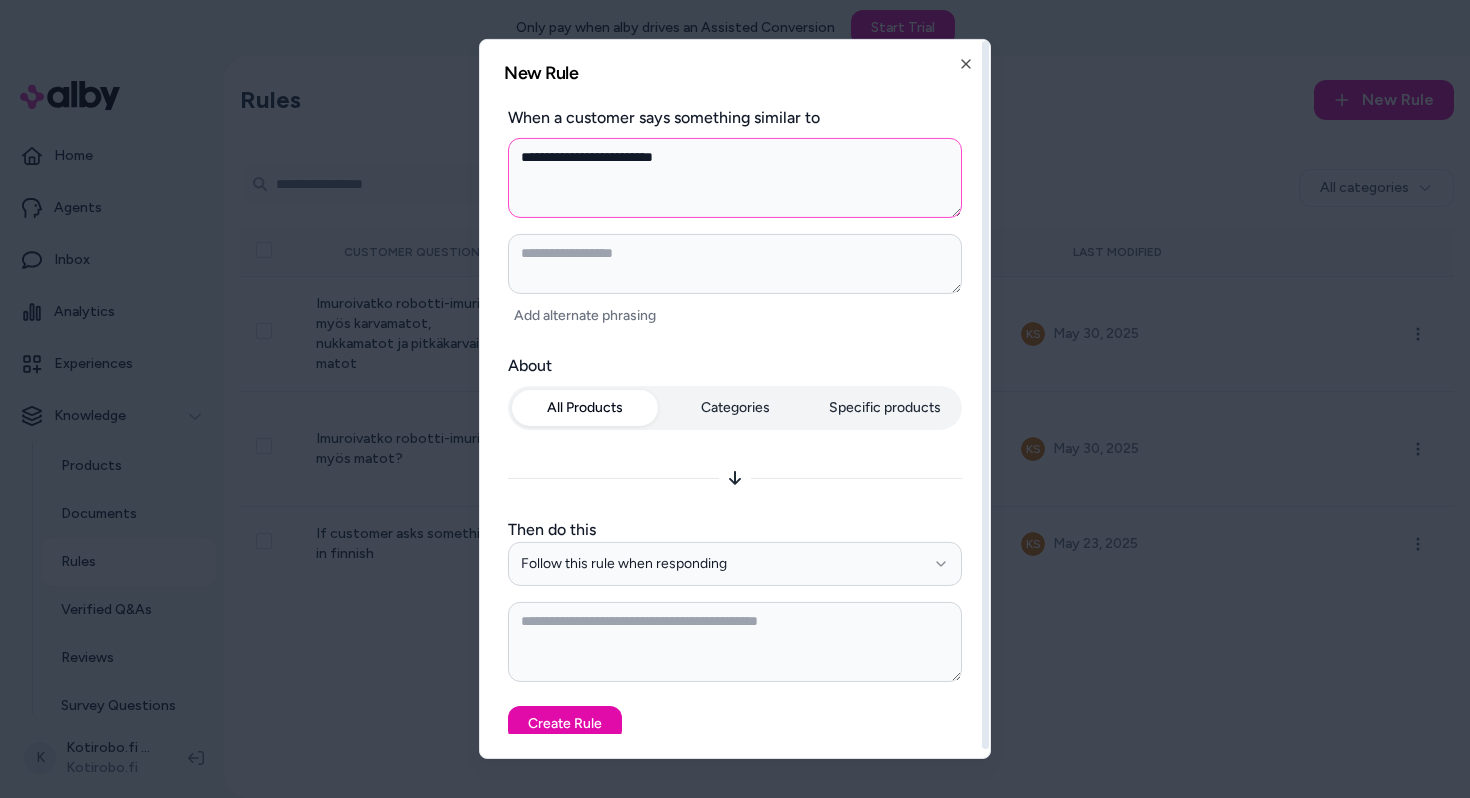 type on "**********" 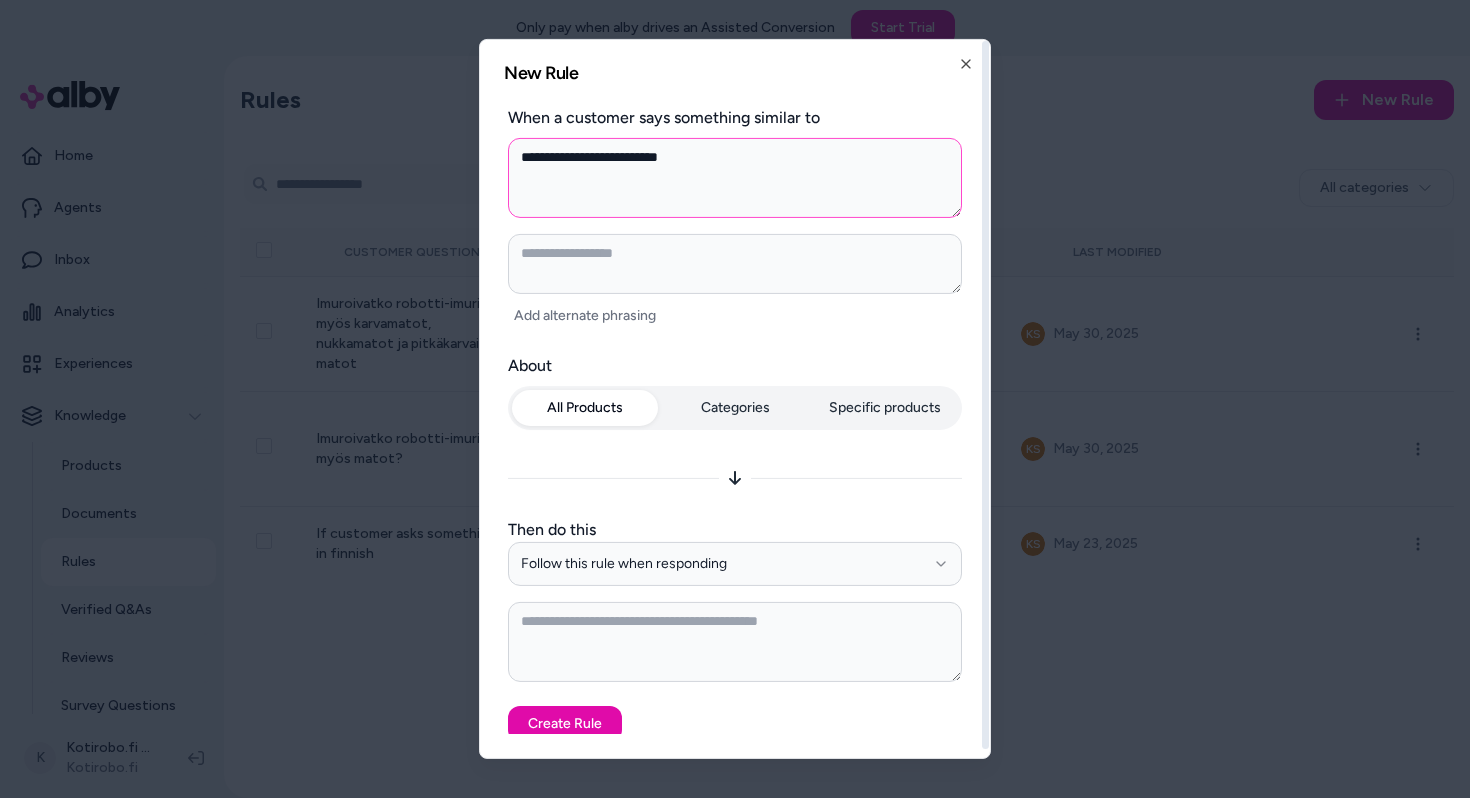 type on "**********" 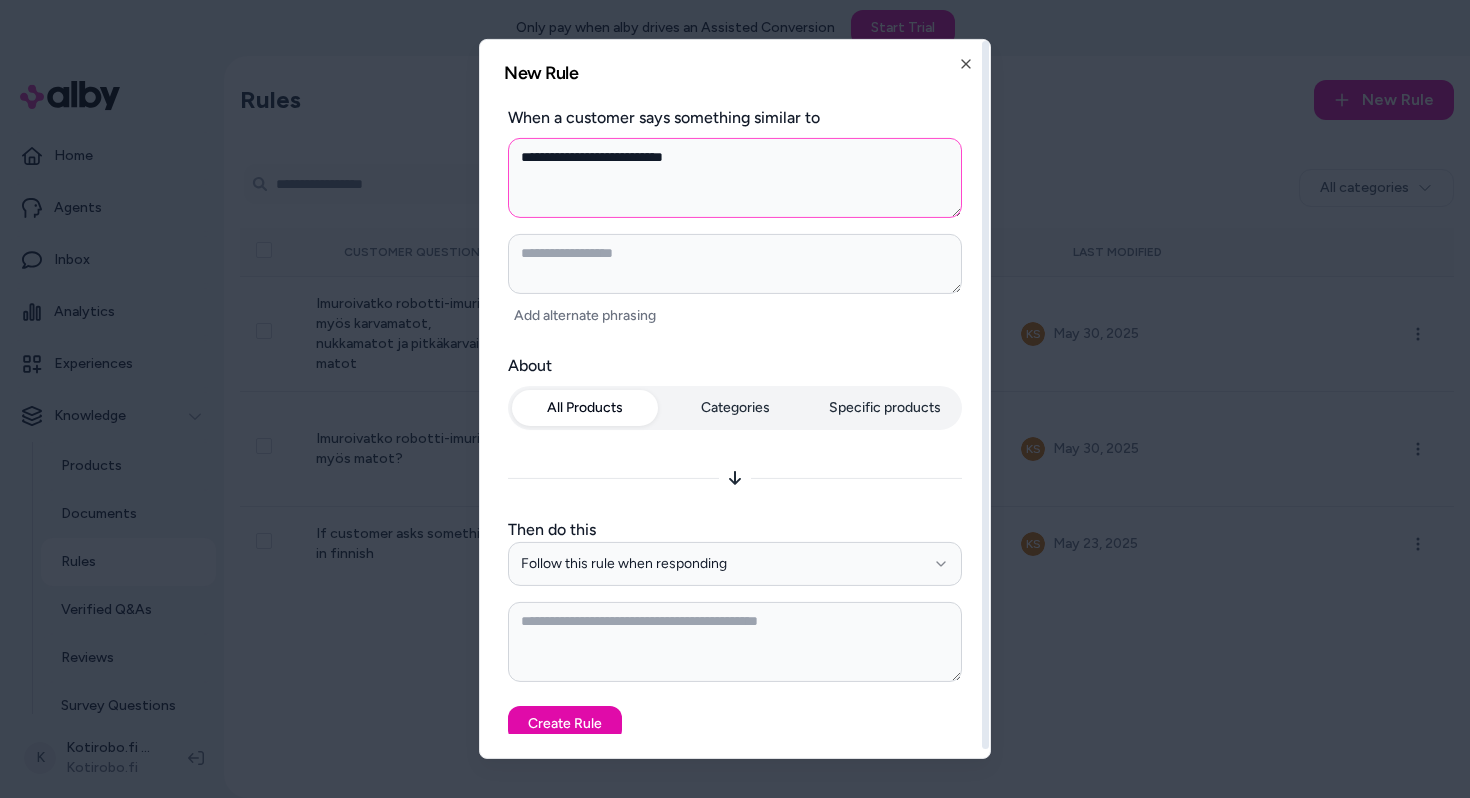 type on "**********" 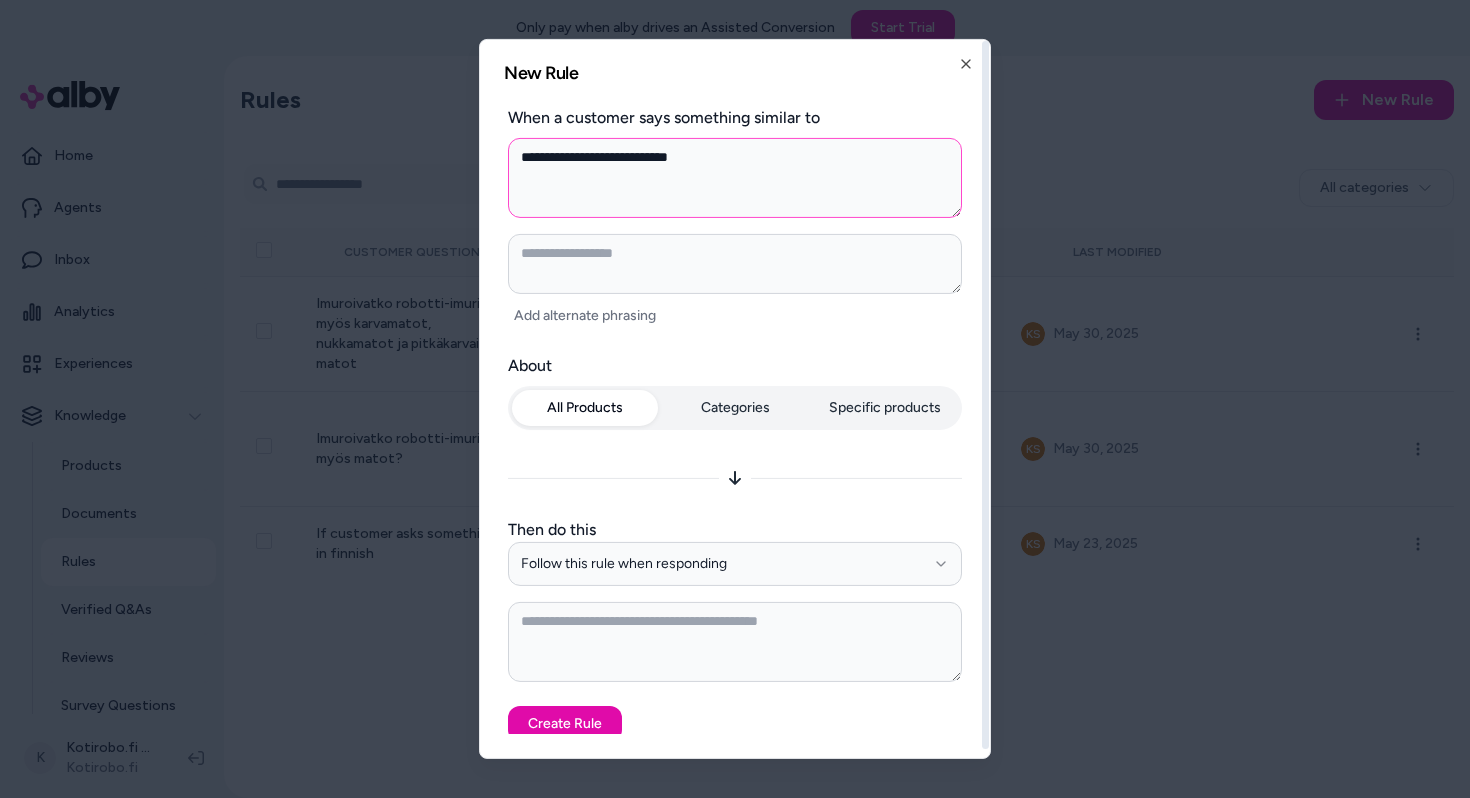 type on "**********" 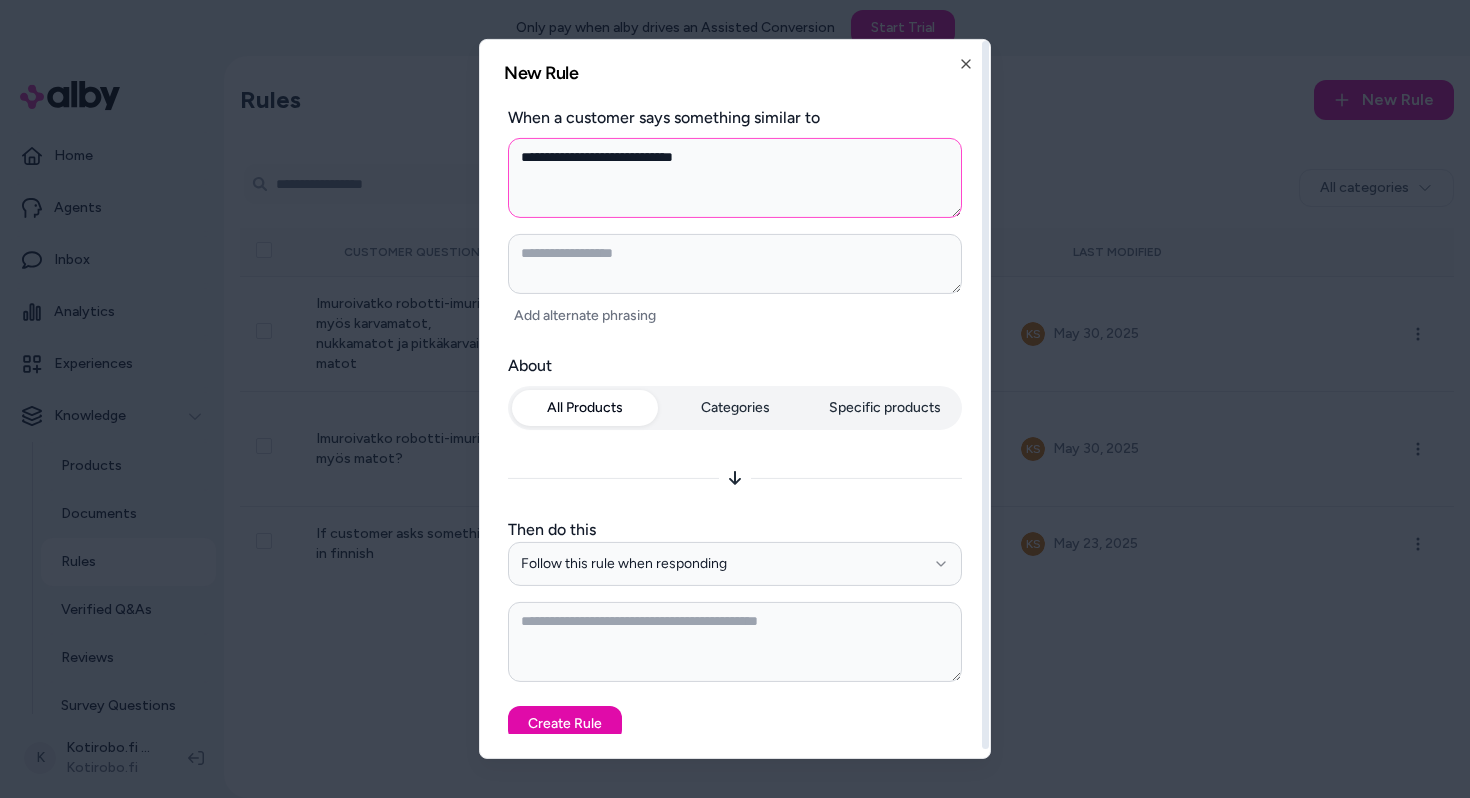 type on "**********" 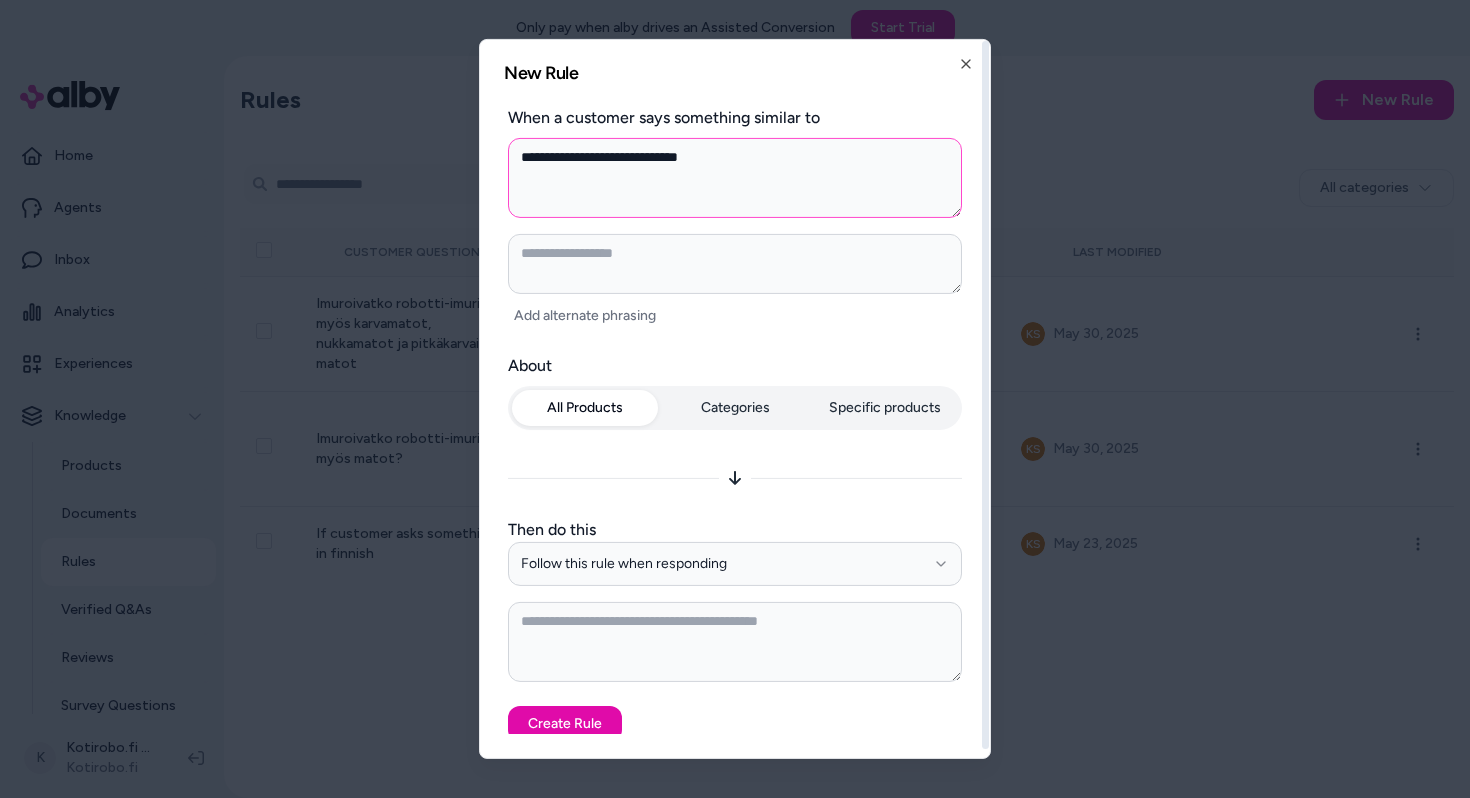 type on "**********" 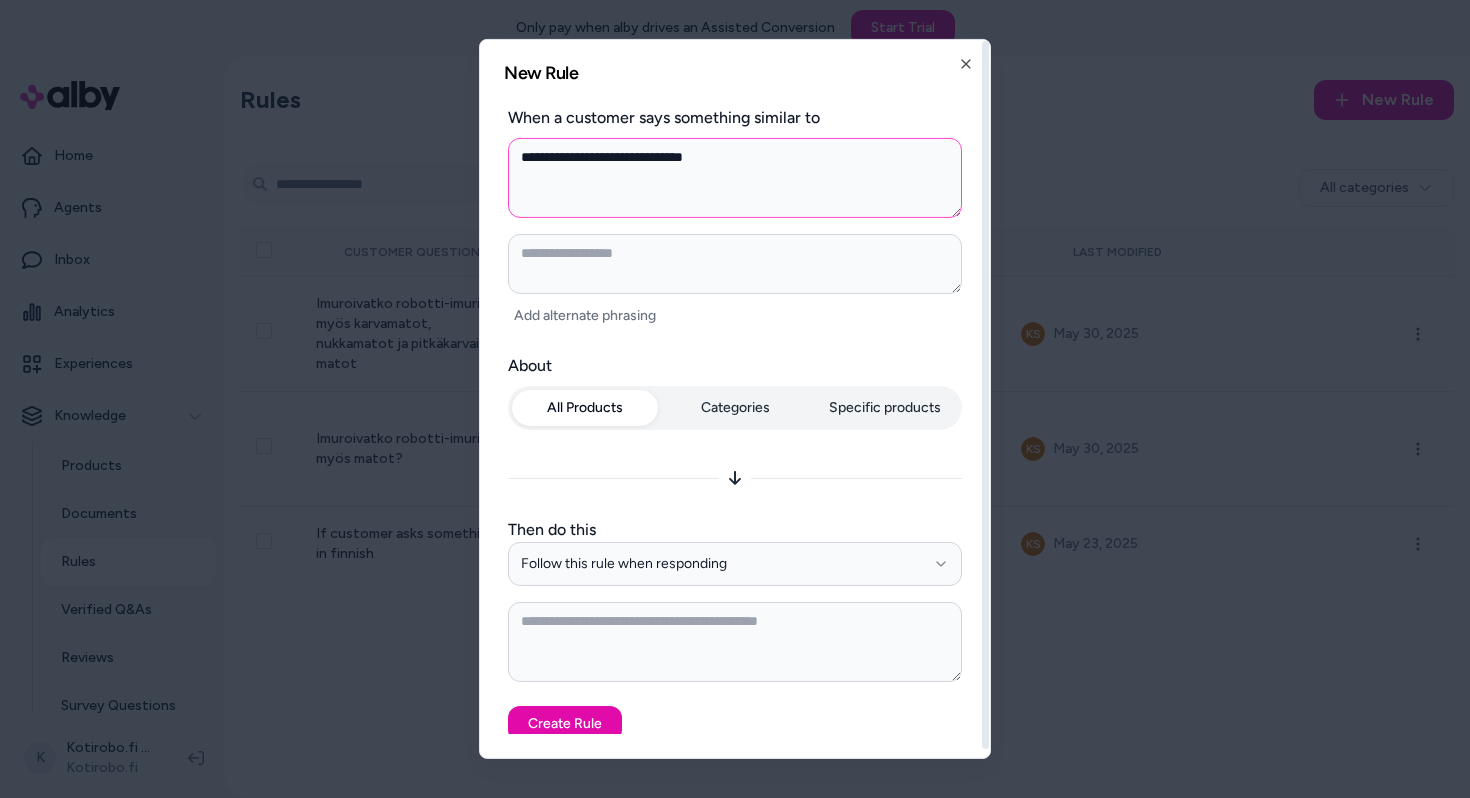 type on "**********" 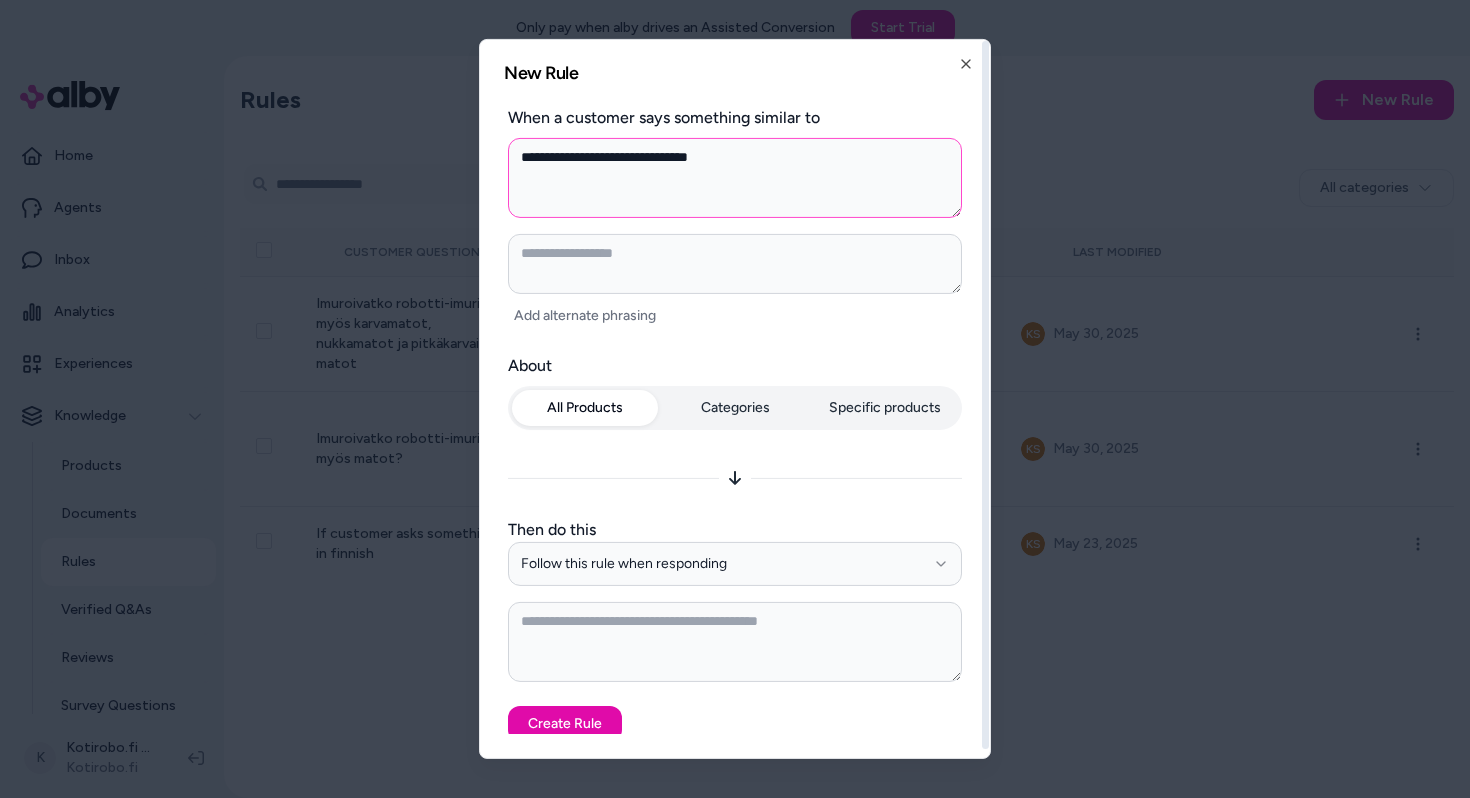 type on "**********" 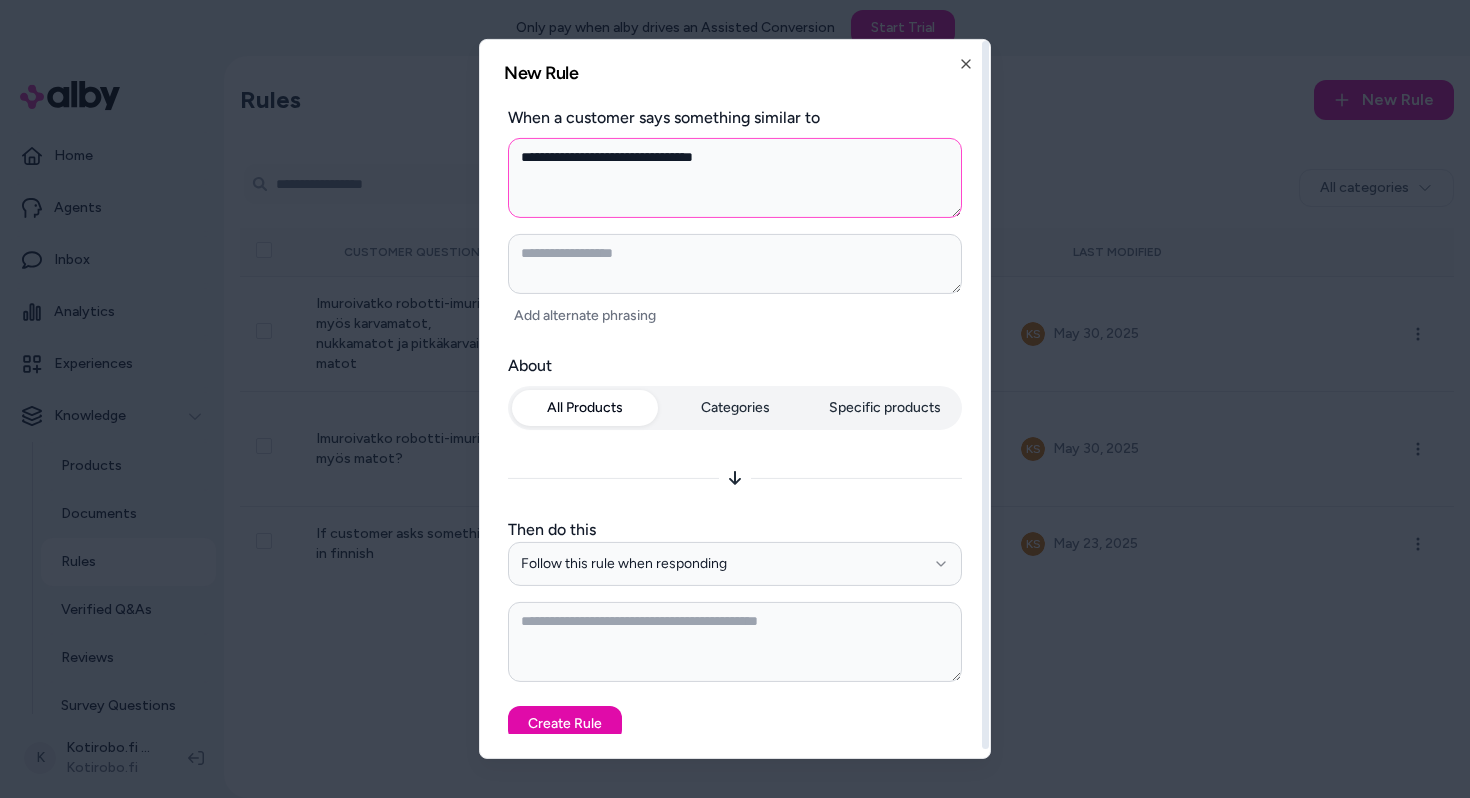 type on "**********" 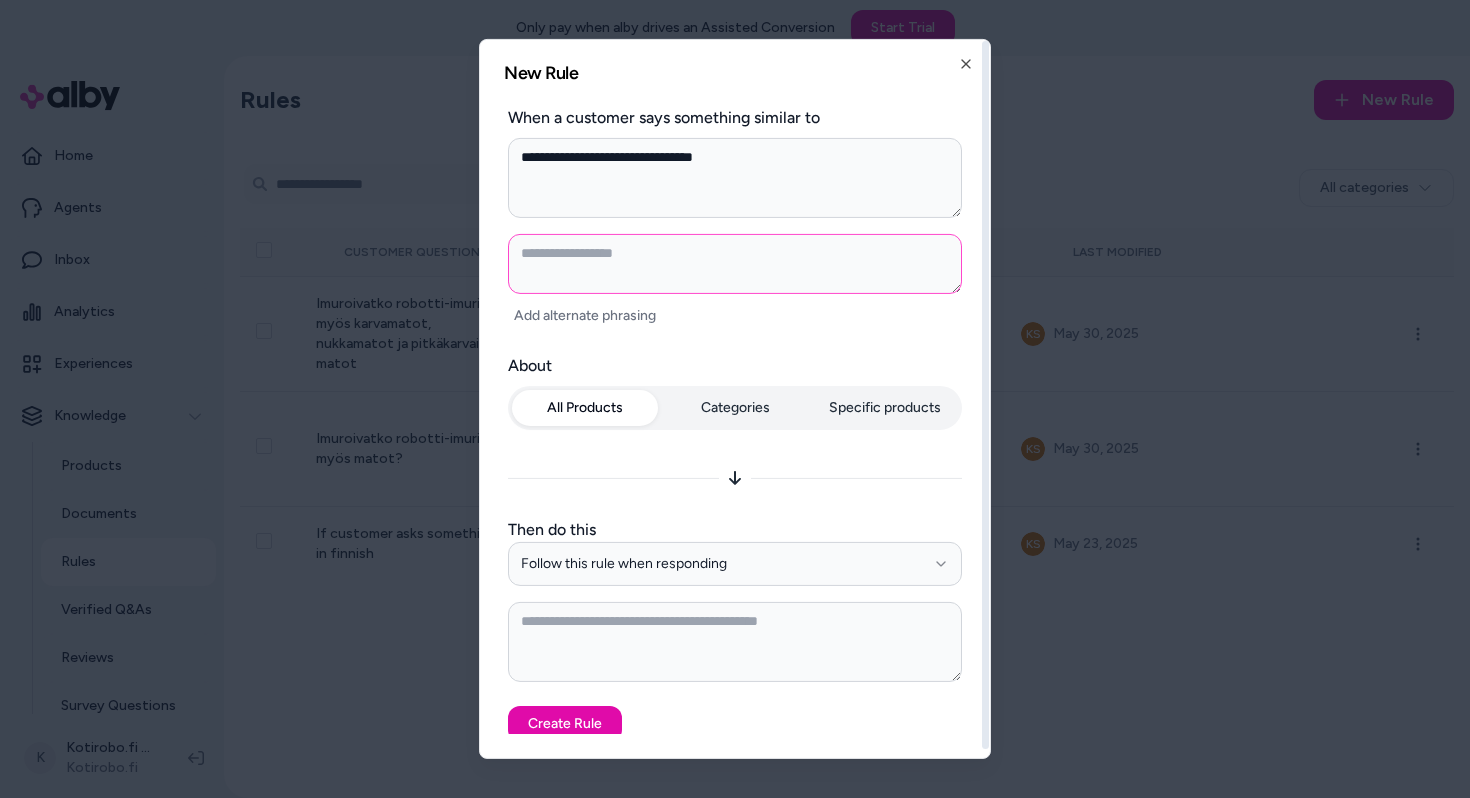 type on "*" 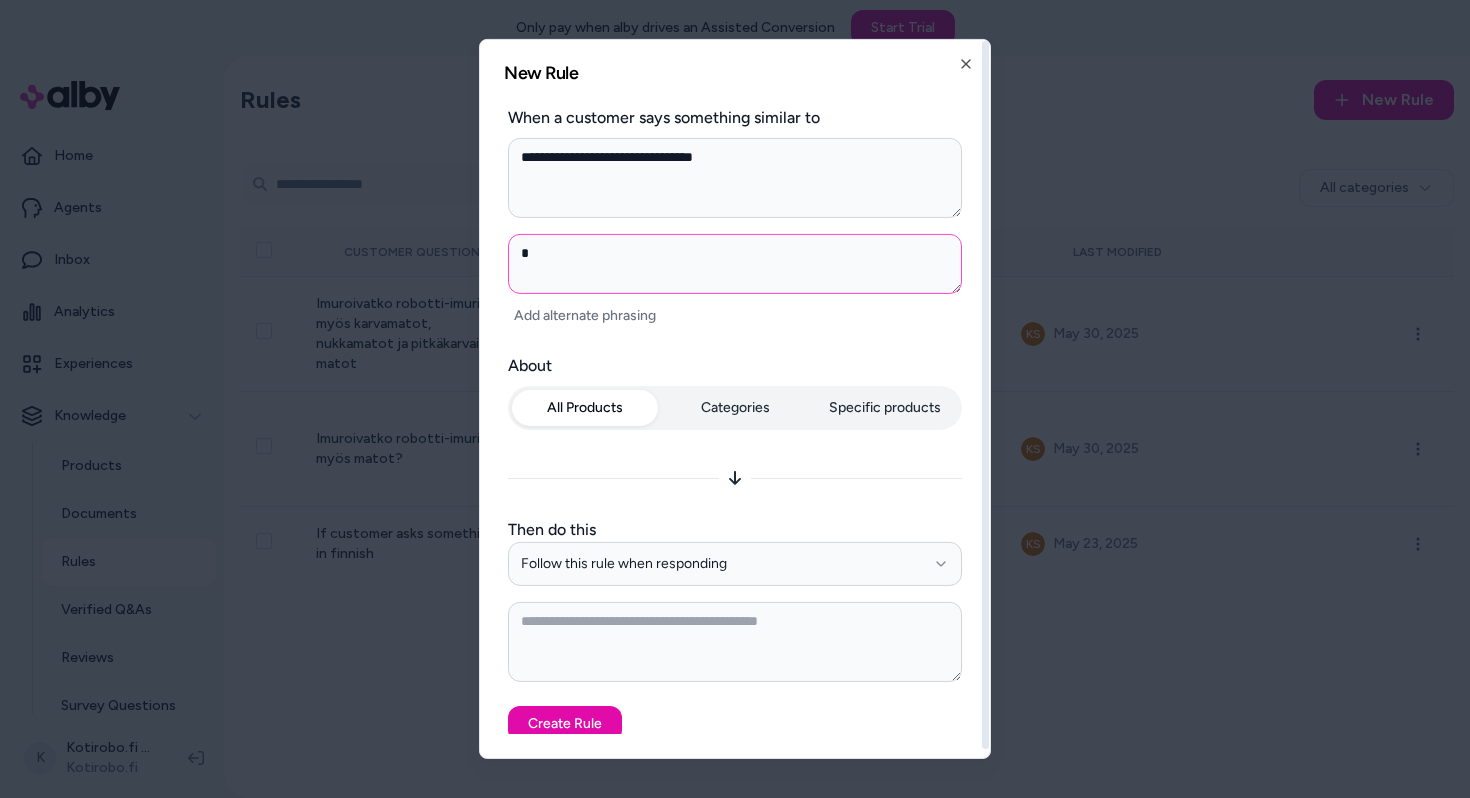 type on "*" 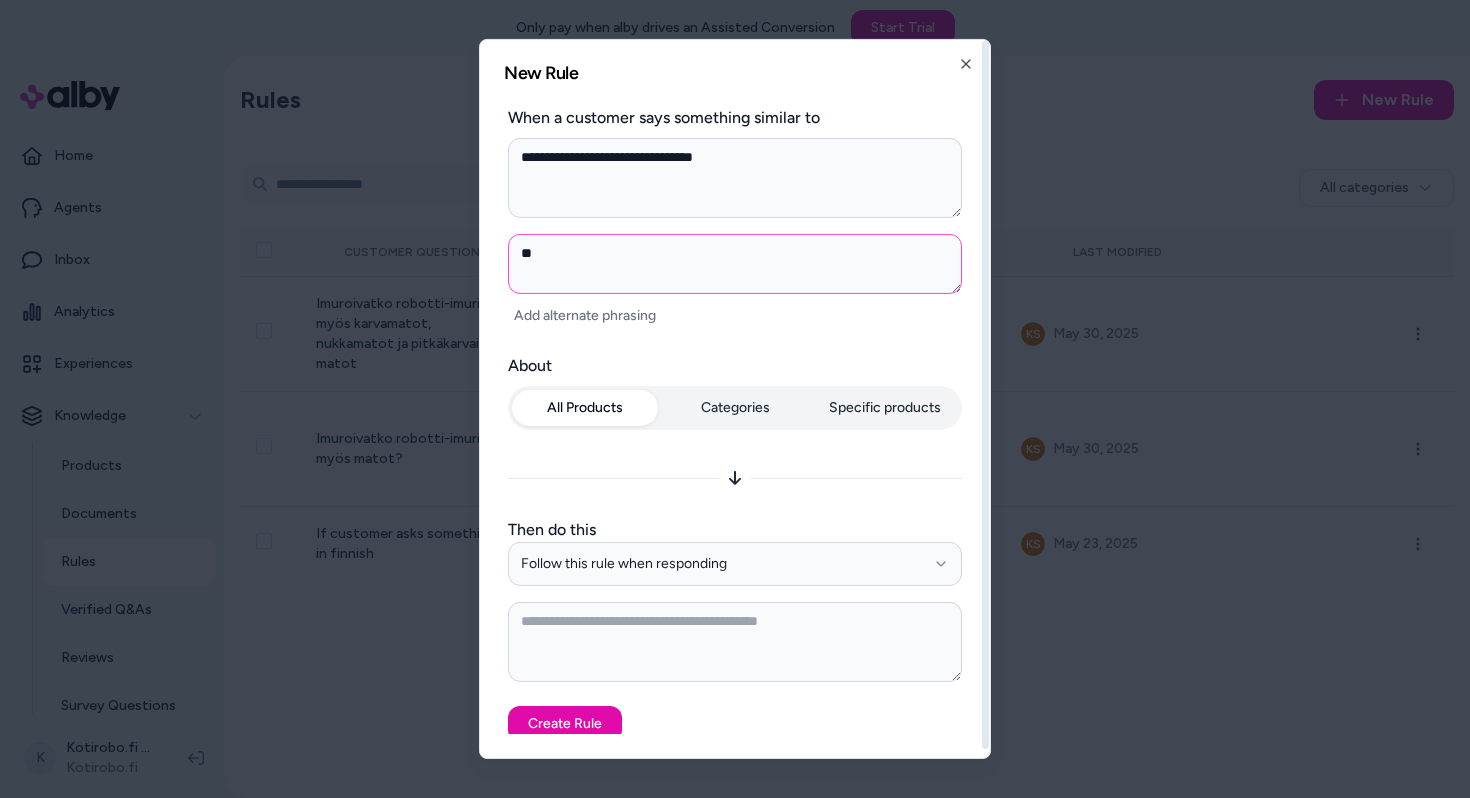 type on "*" 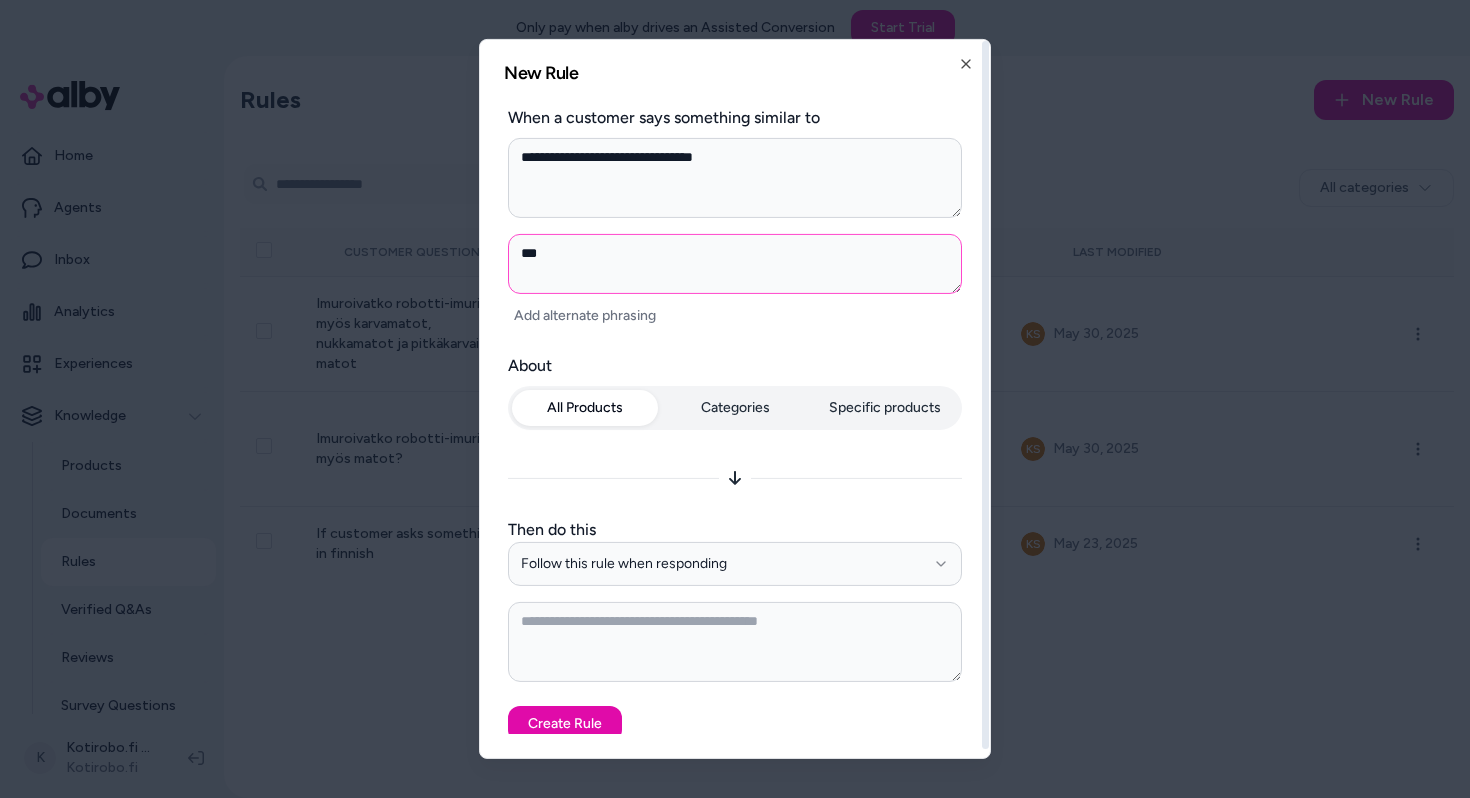 type on "*" 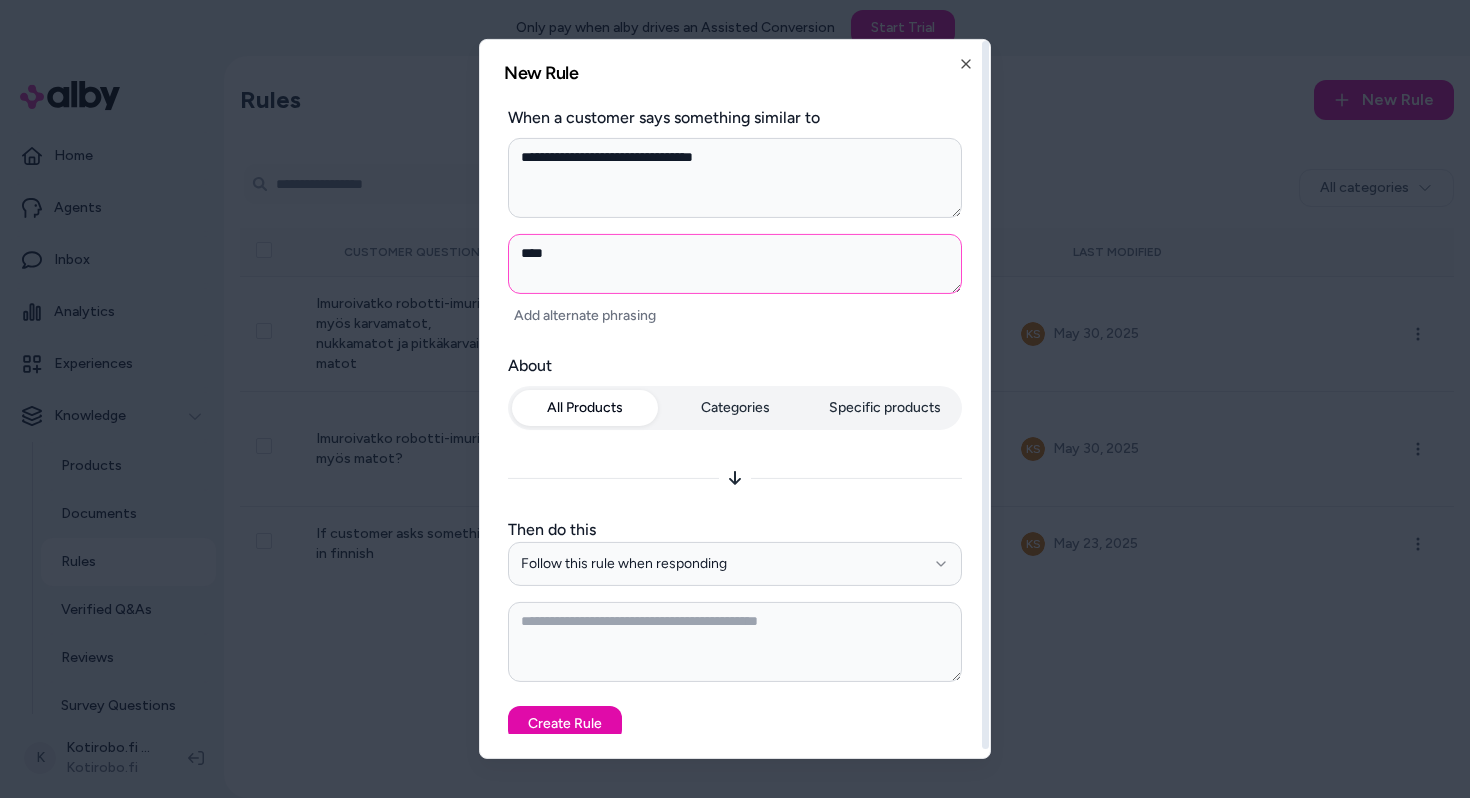 type on "*" 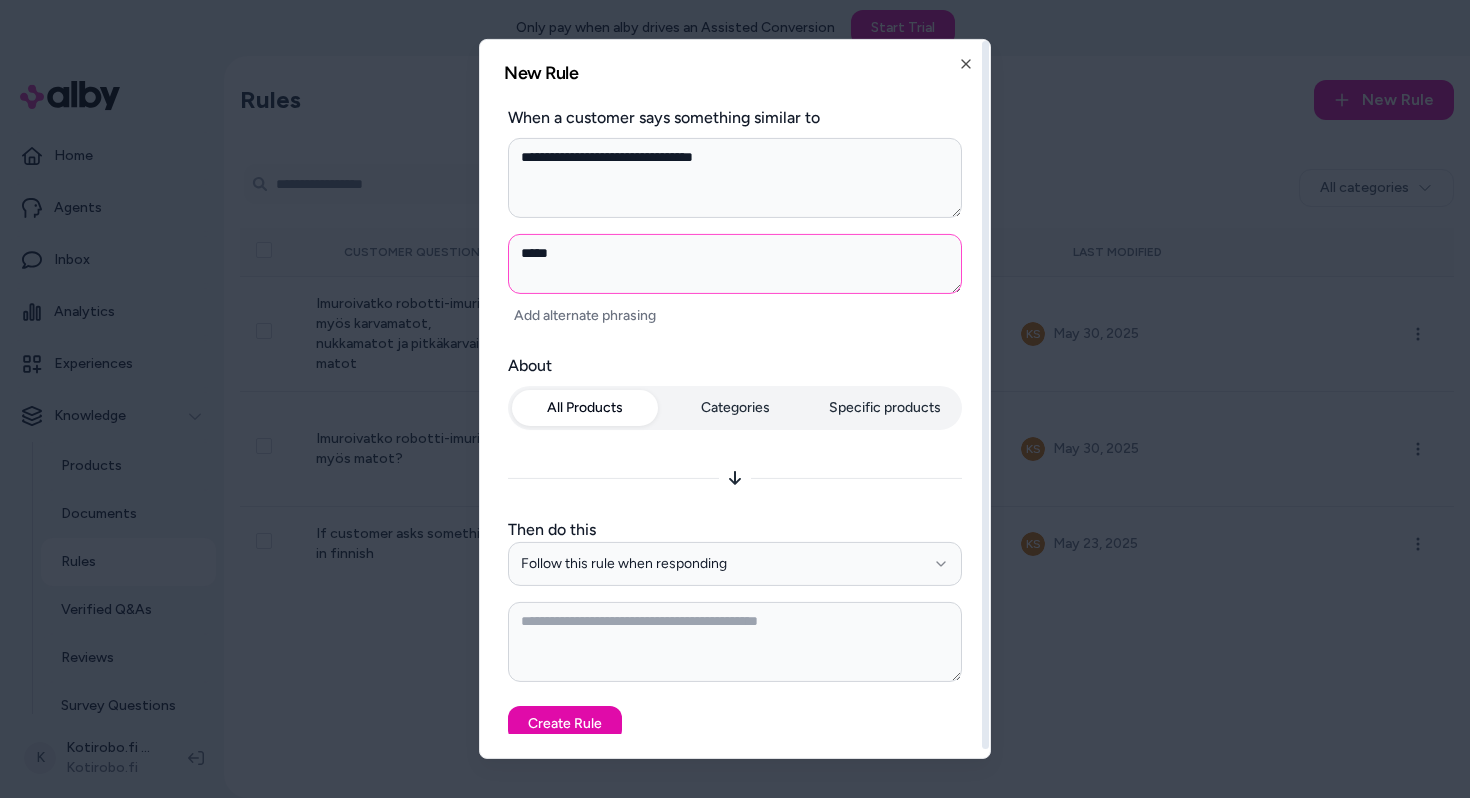 type on "*" 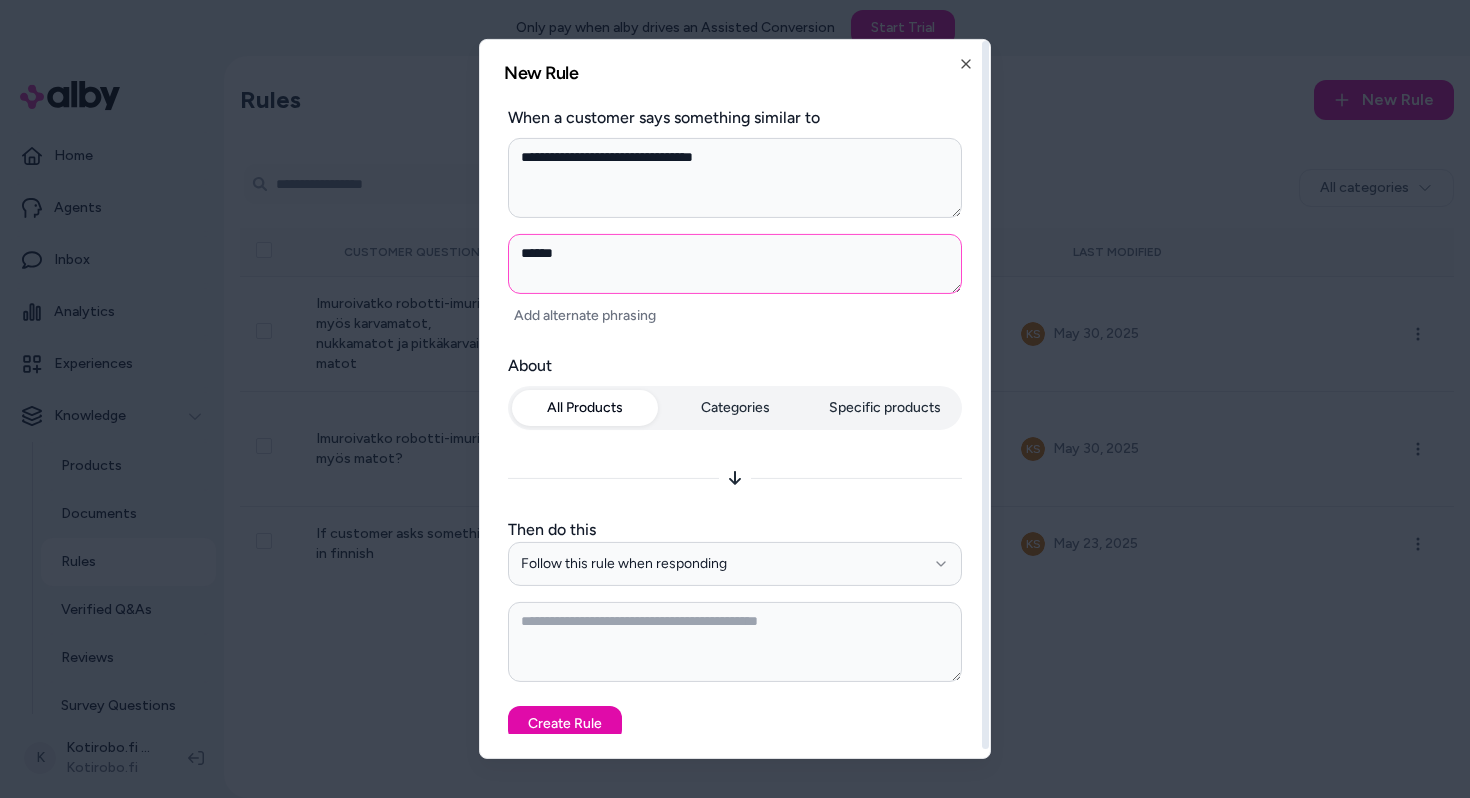 type on "*" 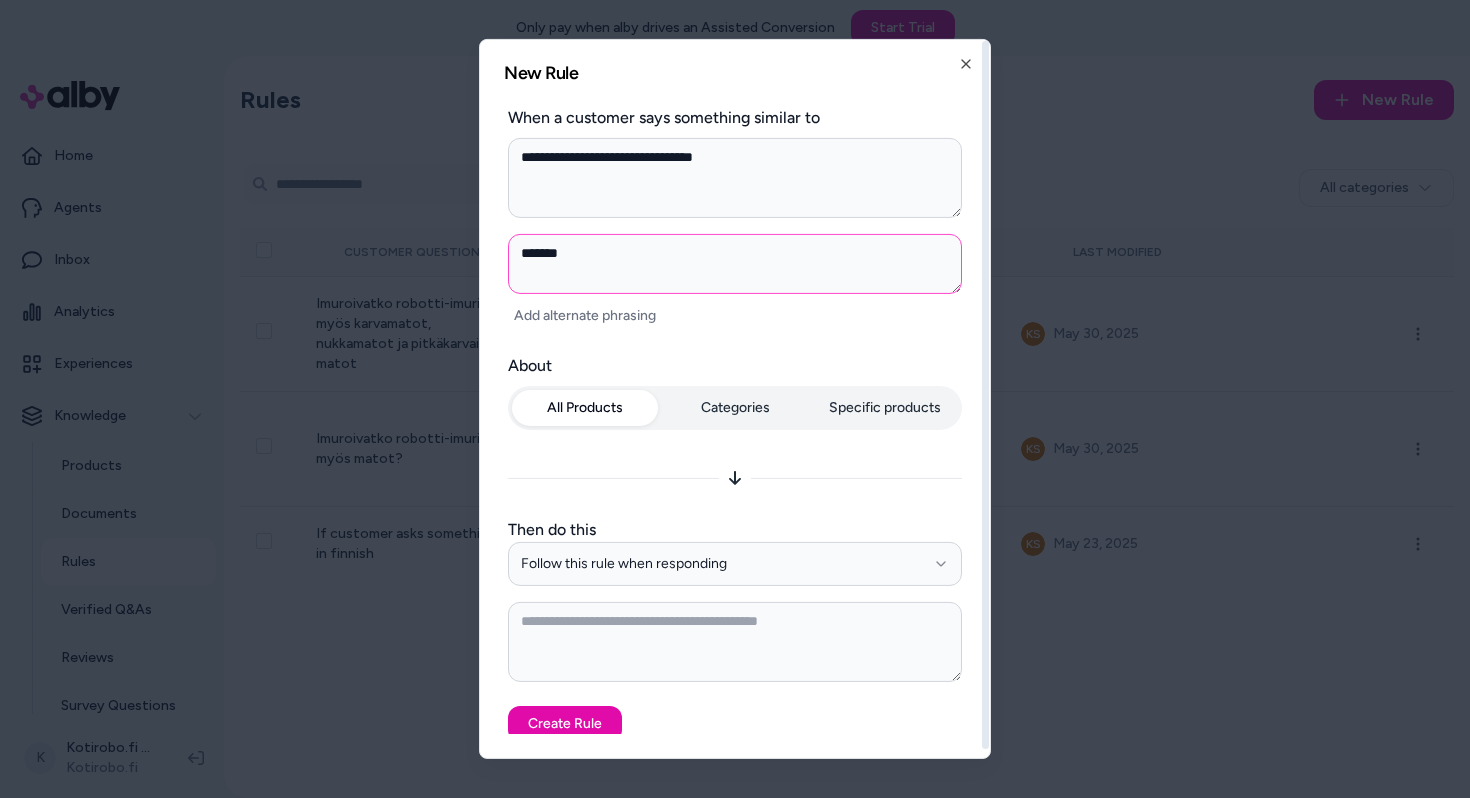 type on "*" 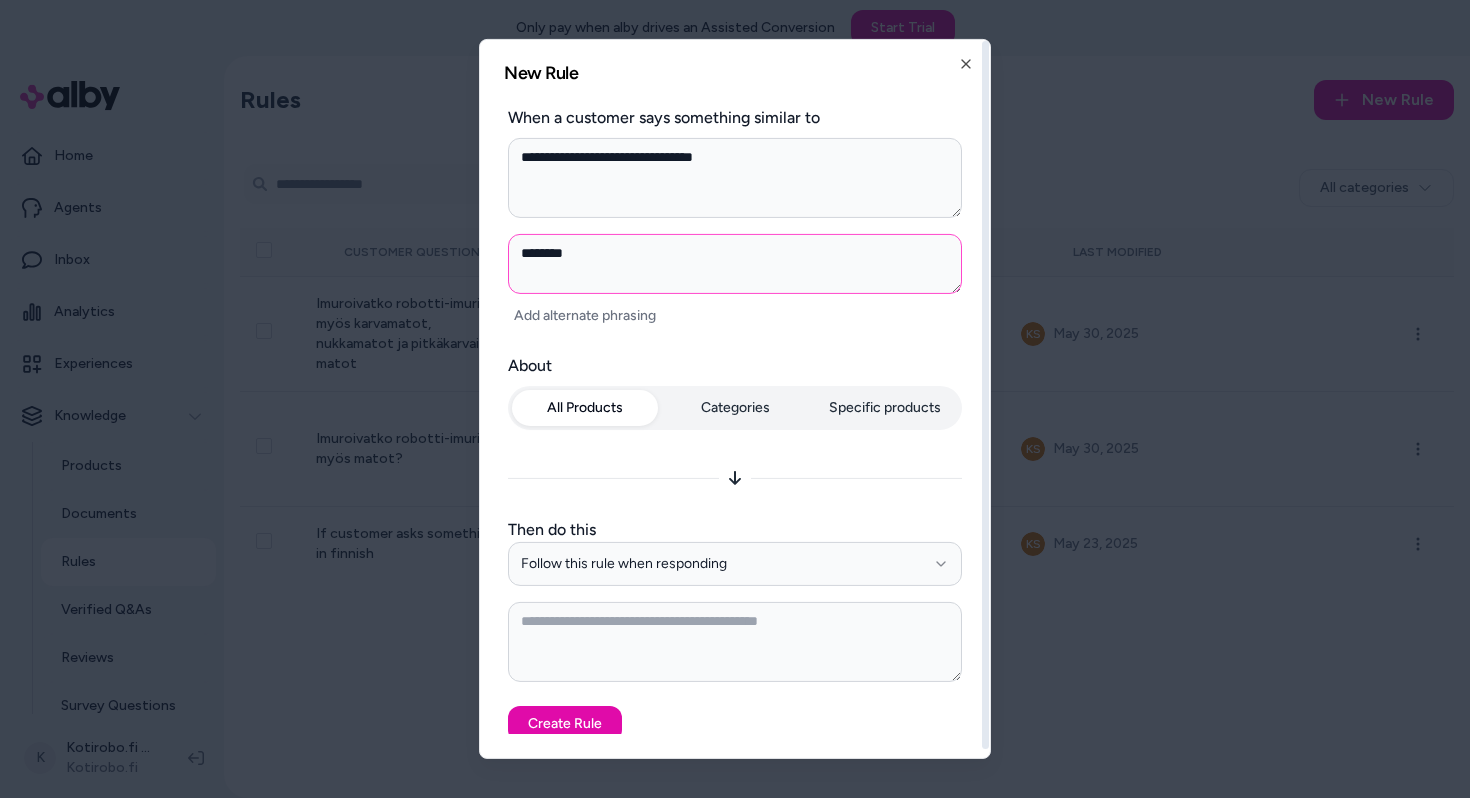 type on "*" 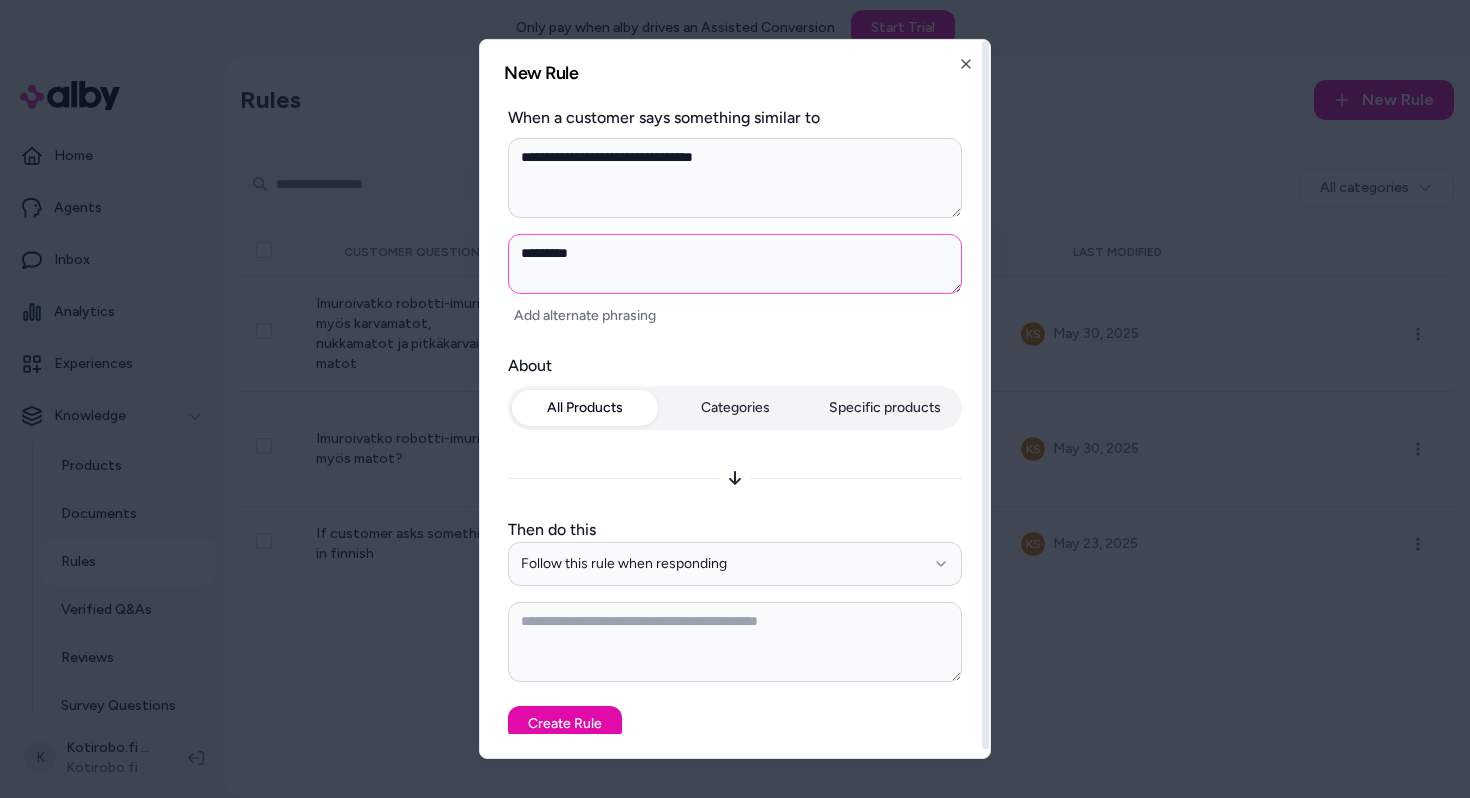 type on "*" 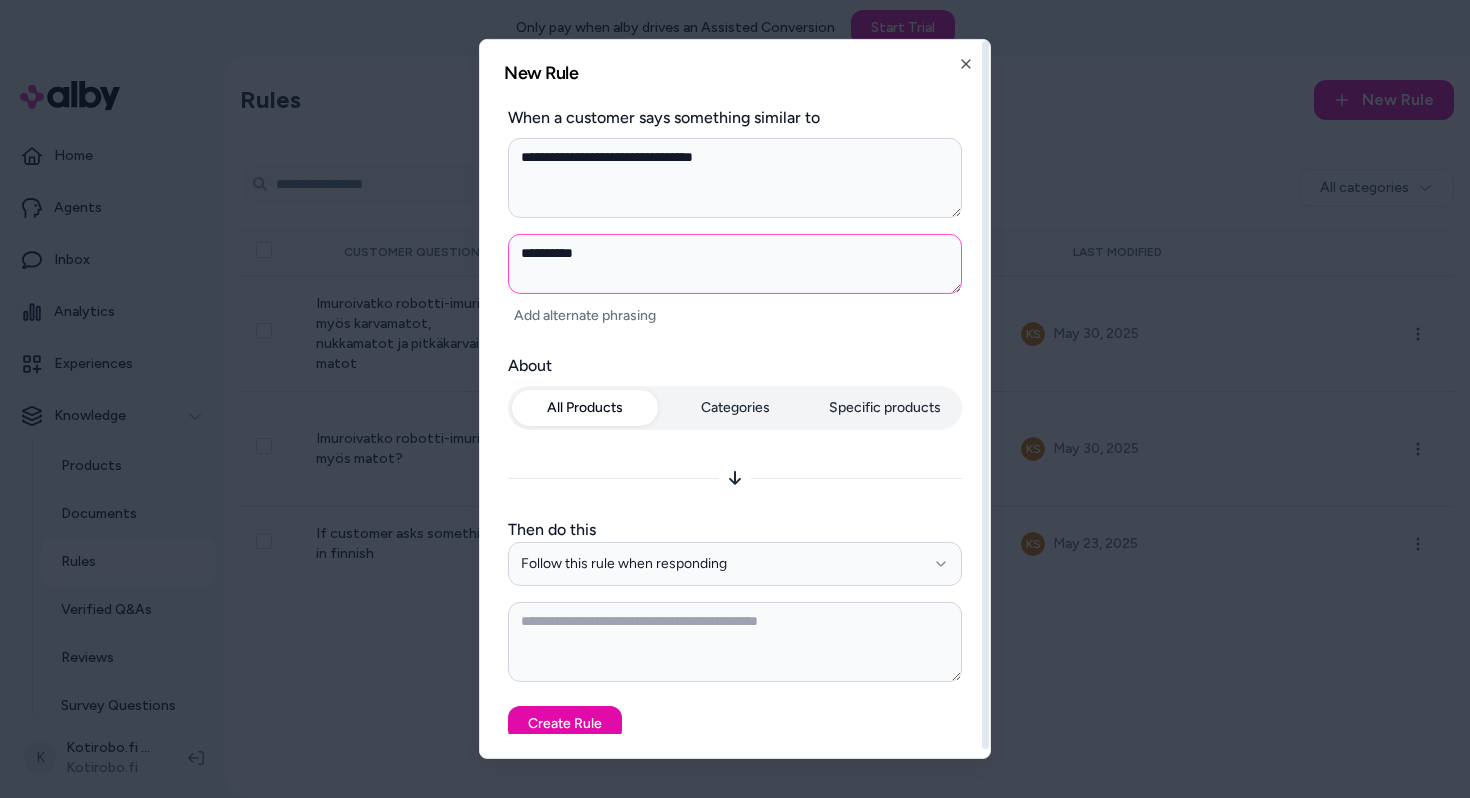 type on "*" 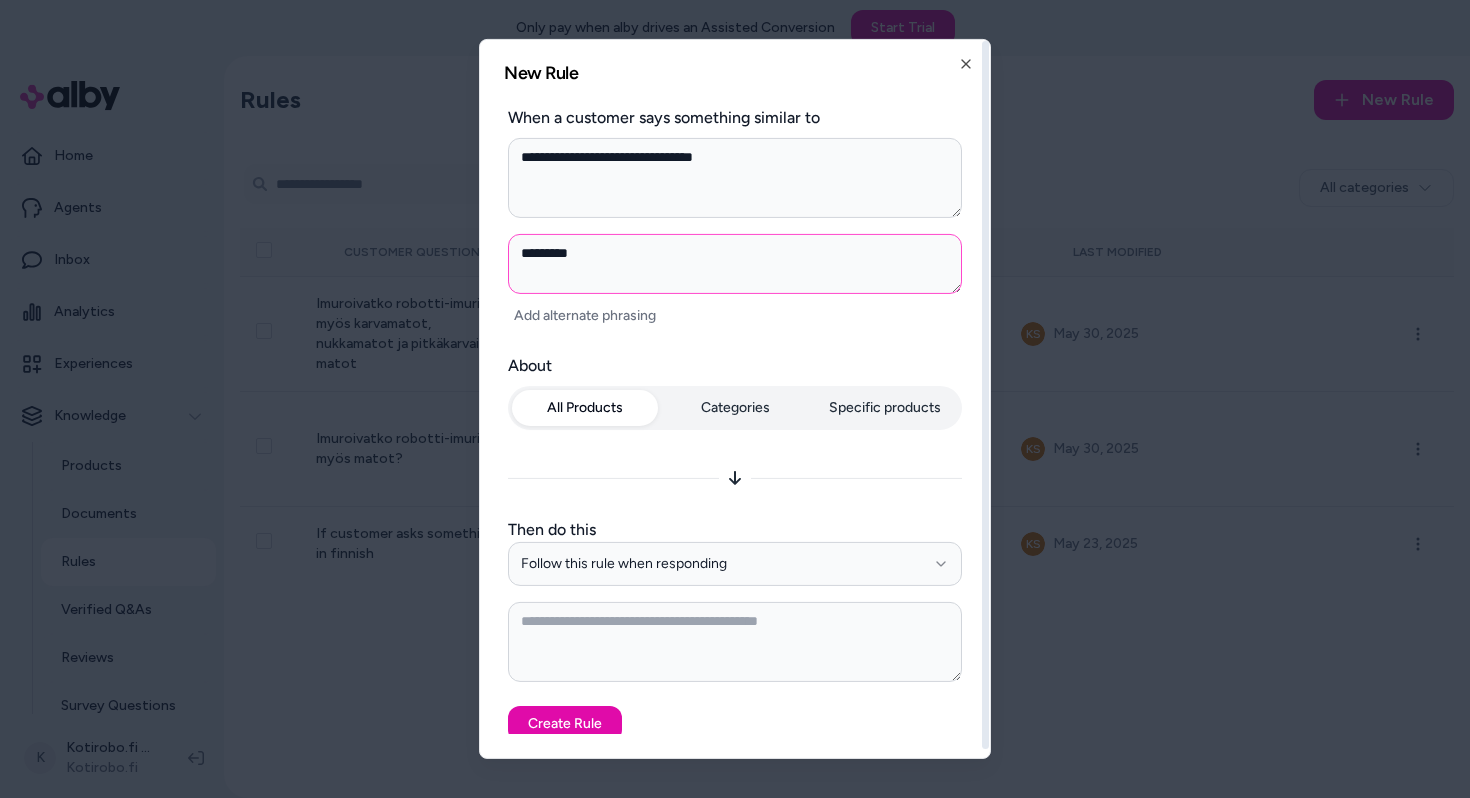 type on "*" 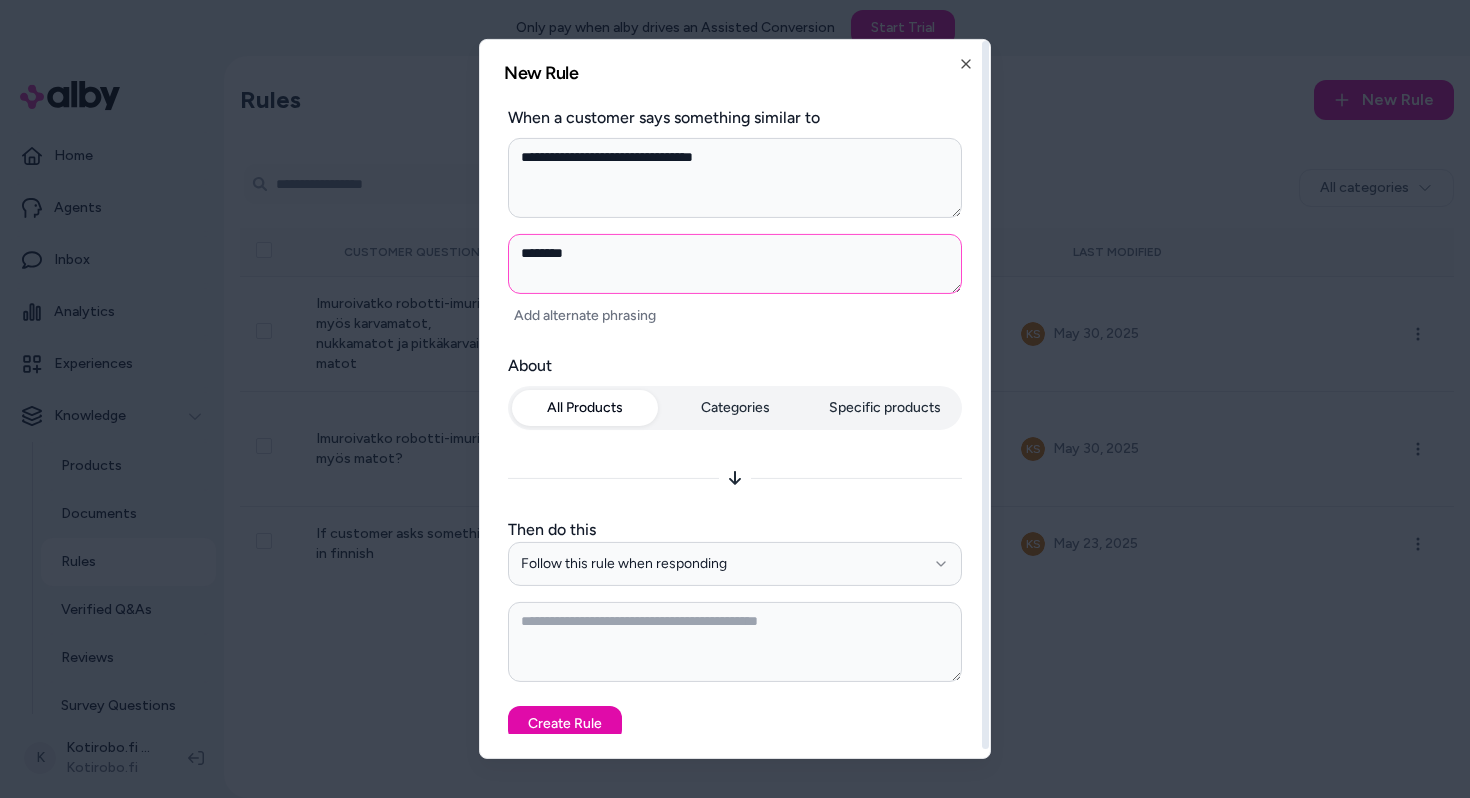 type on "*" 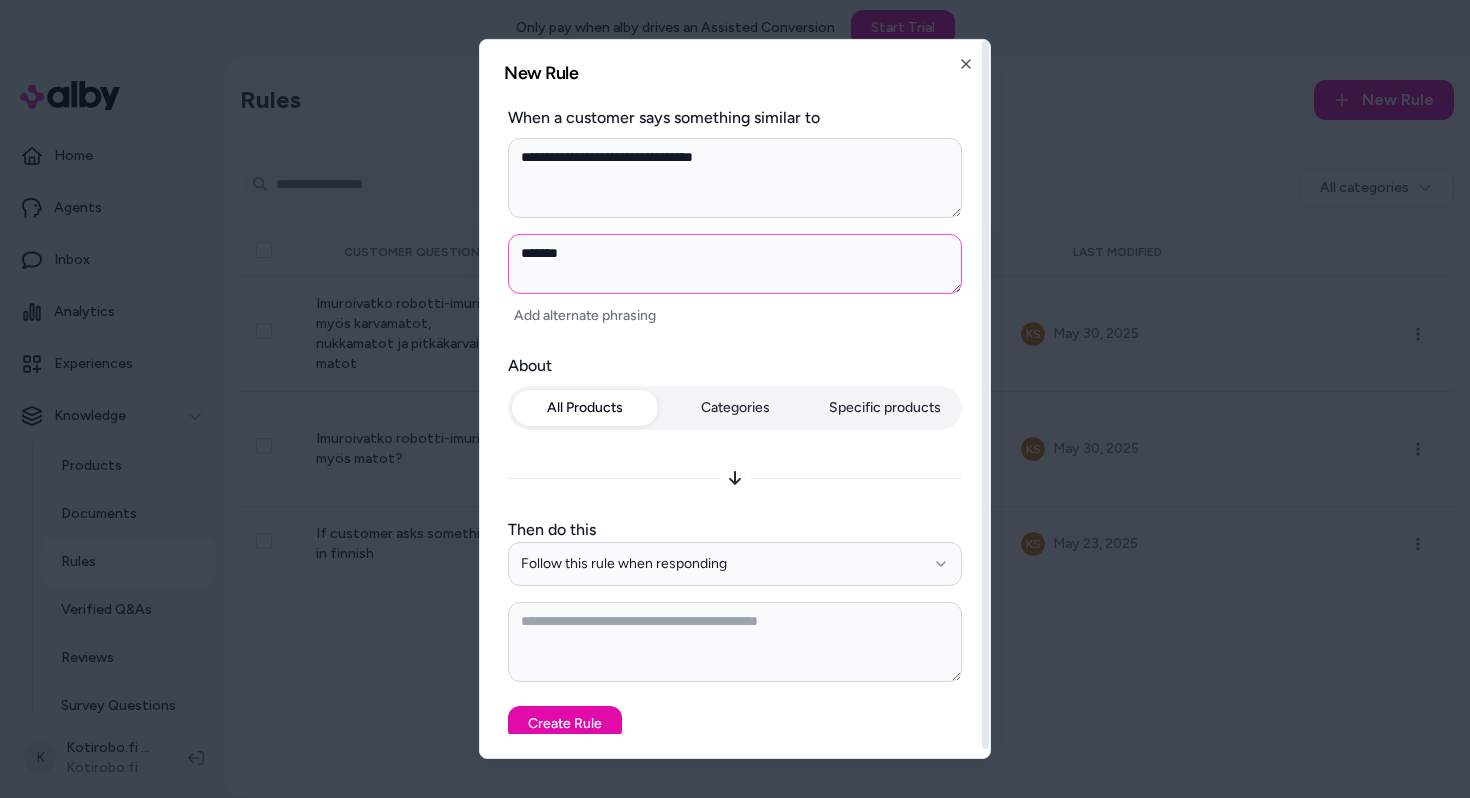 type on "*" 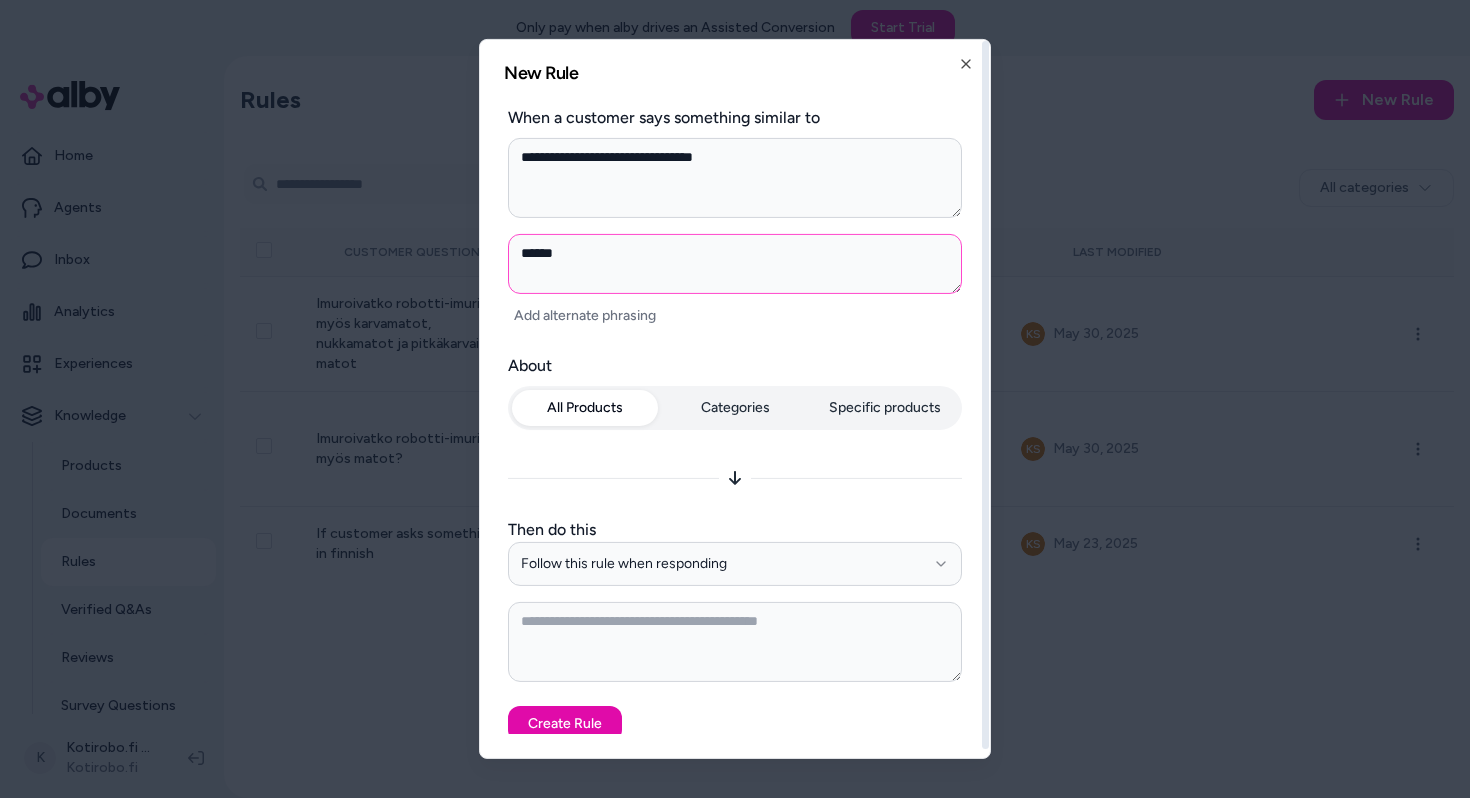 type on "*" 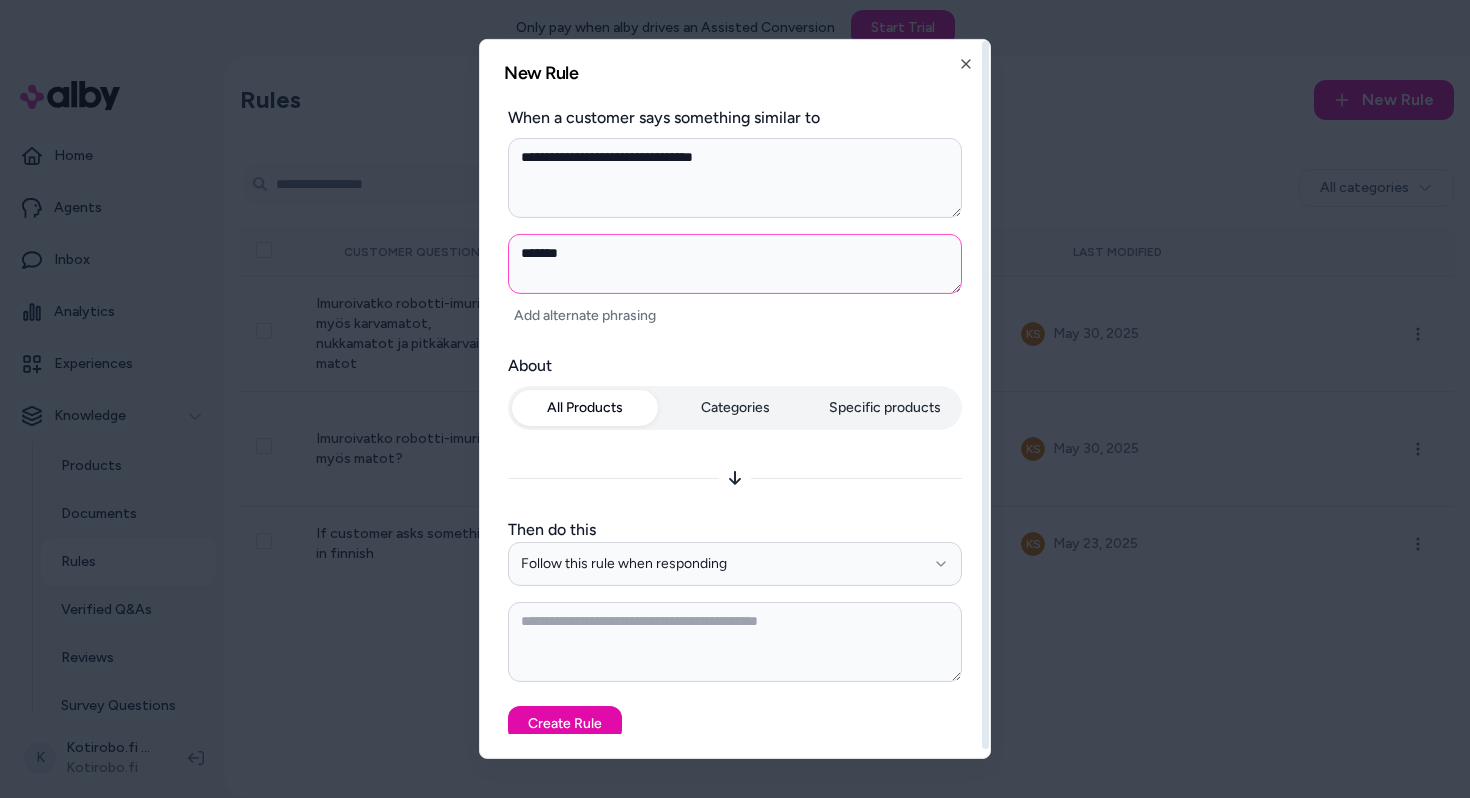 type on "*" 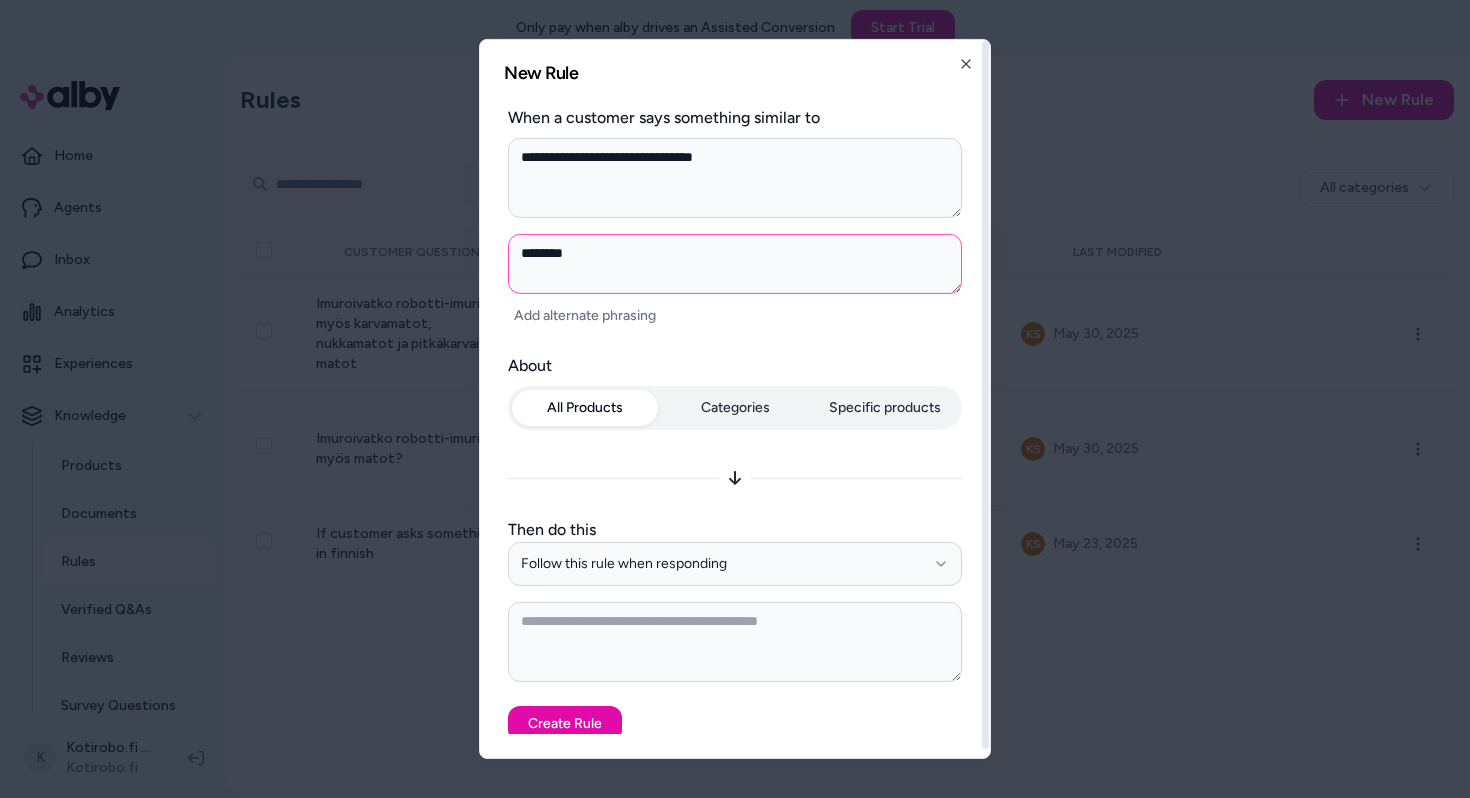 type on "*" 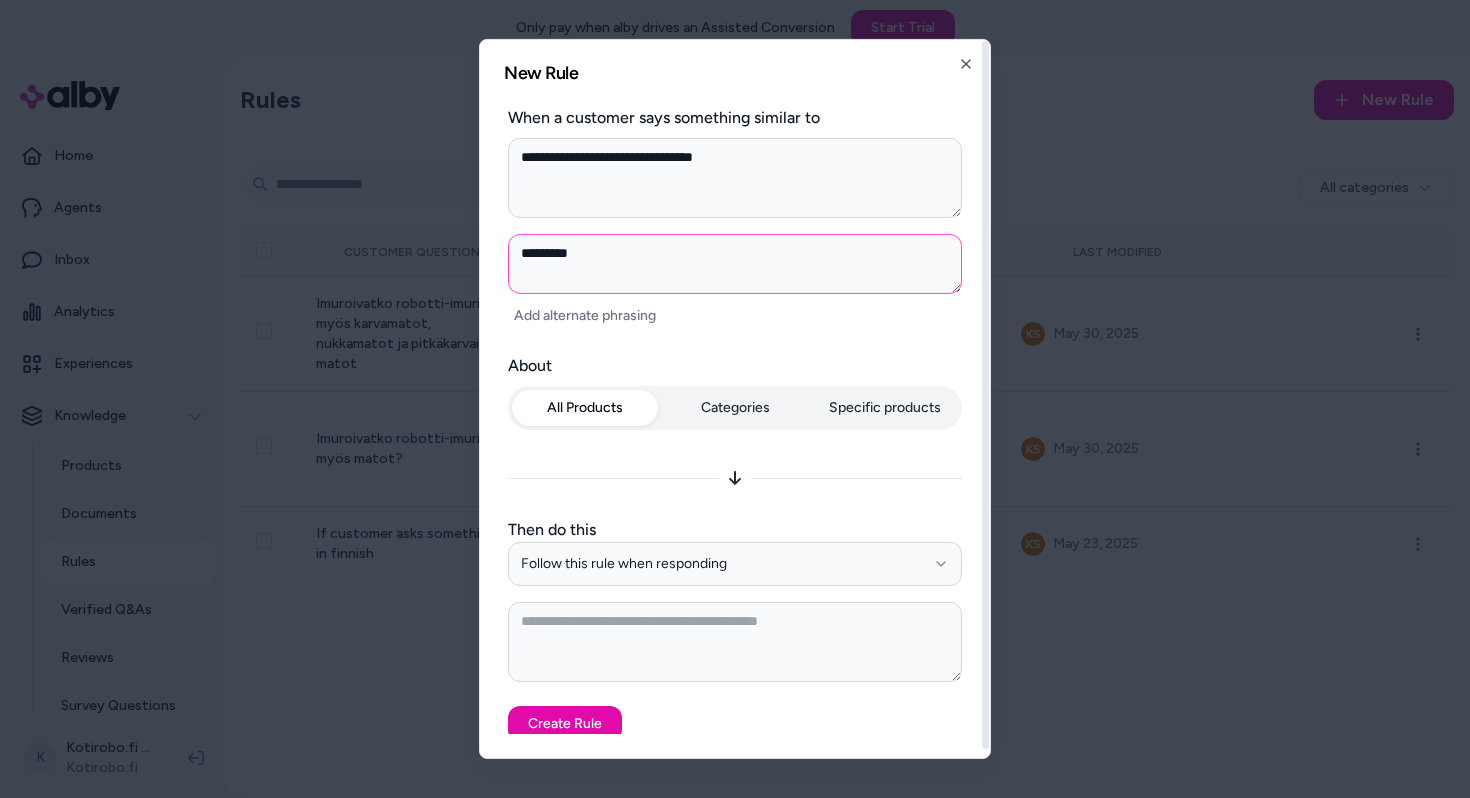 type on "*" 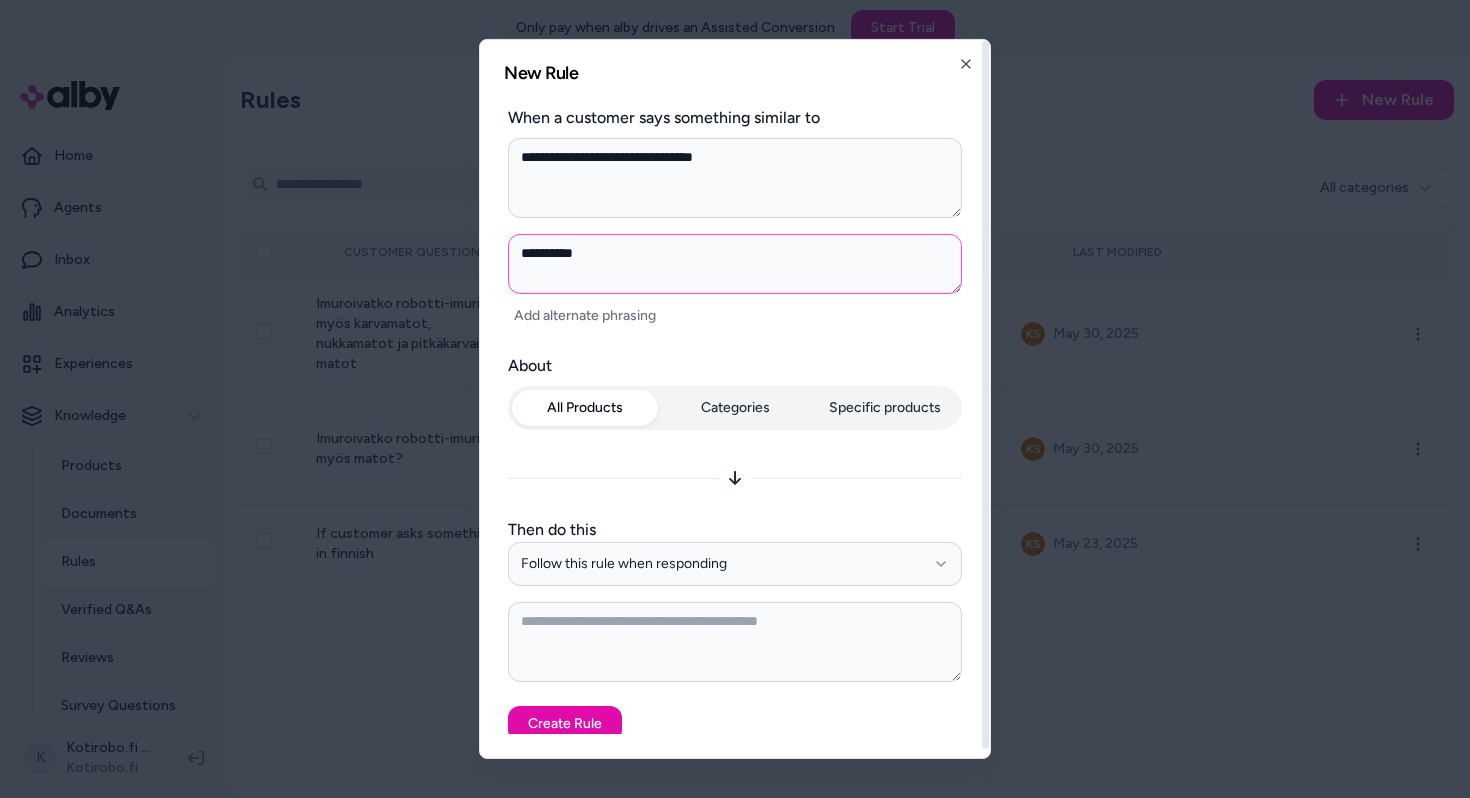 type on "*" 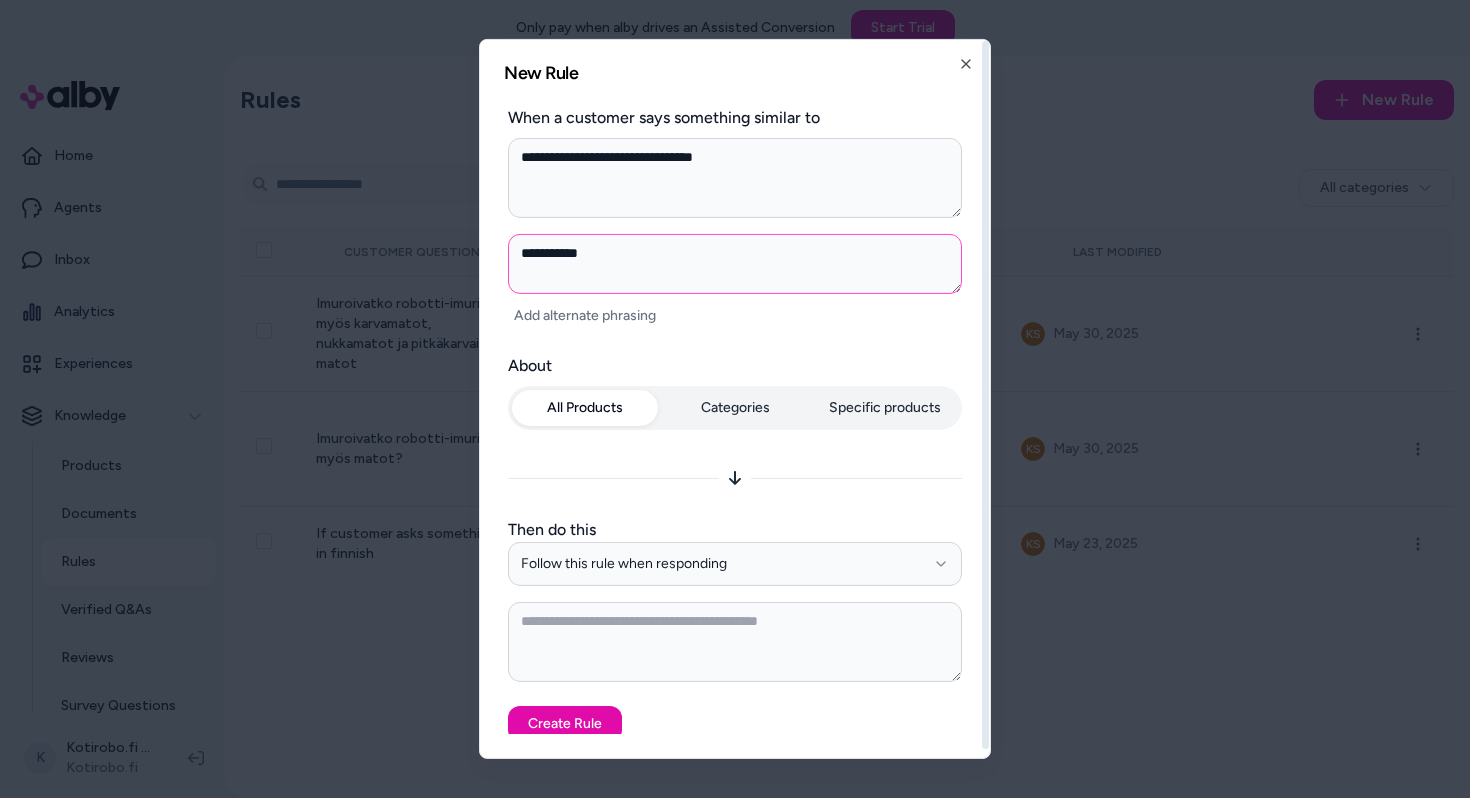 type on "*" 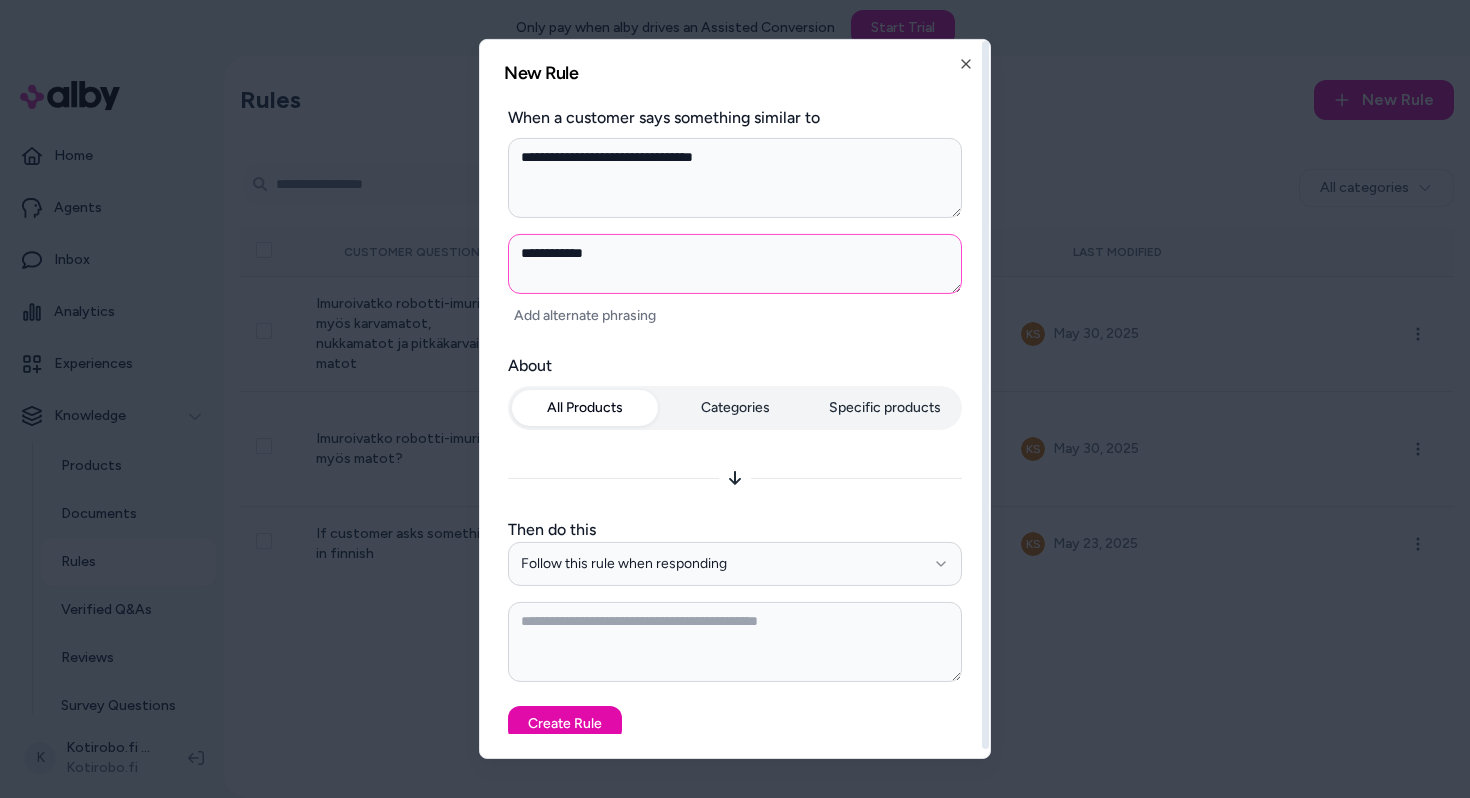 type on "*" 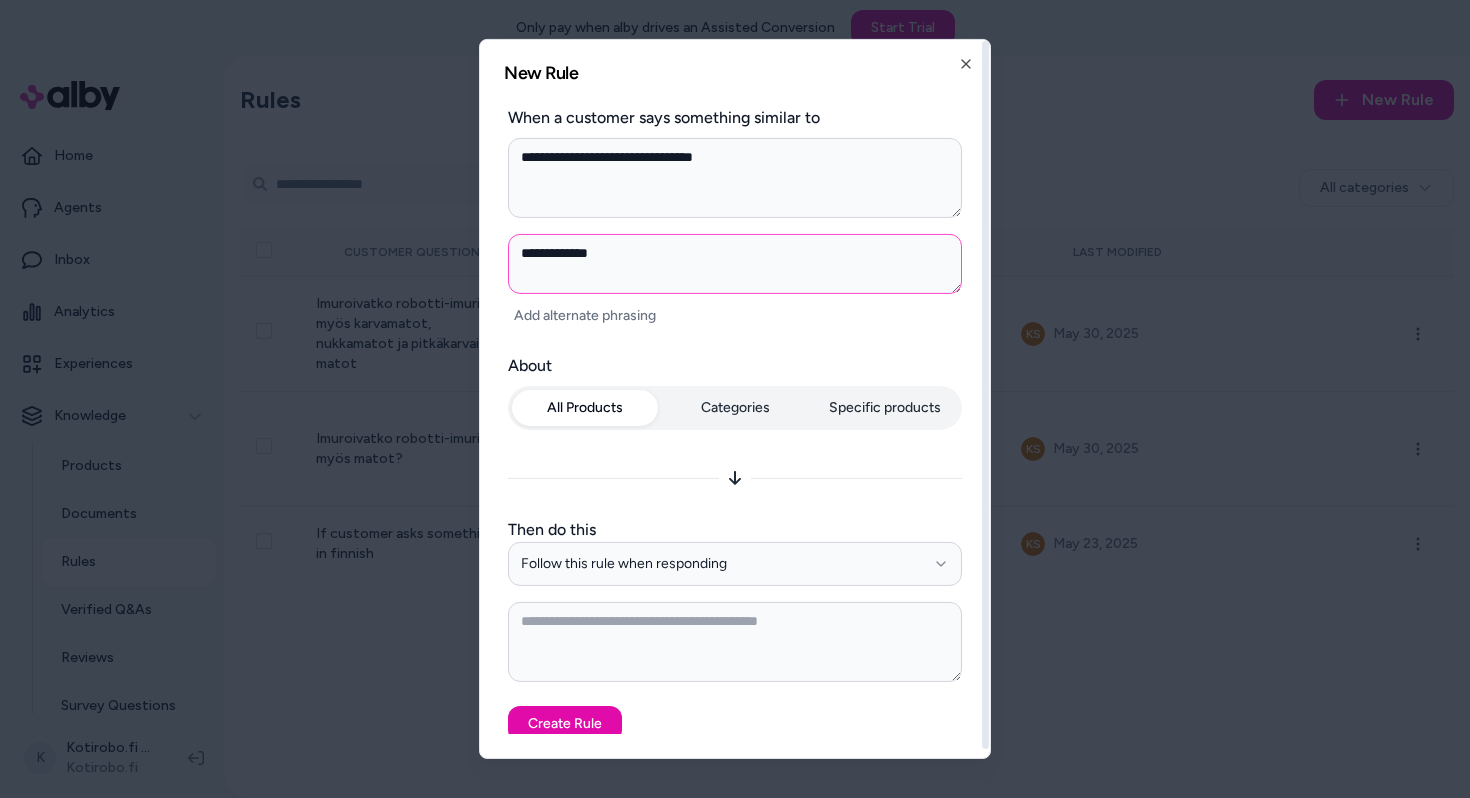 type on "*" 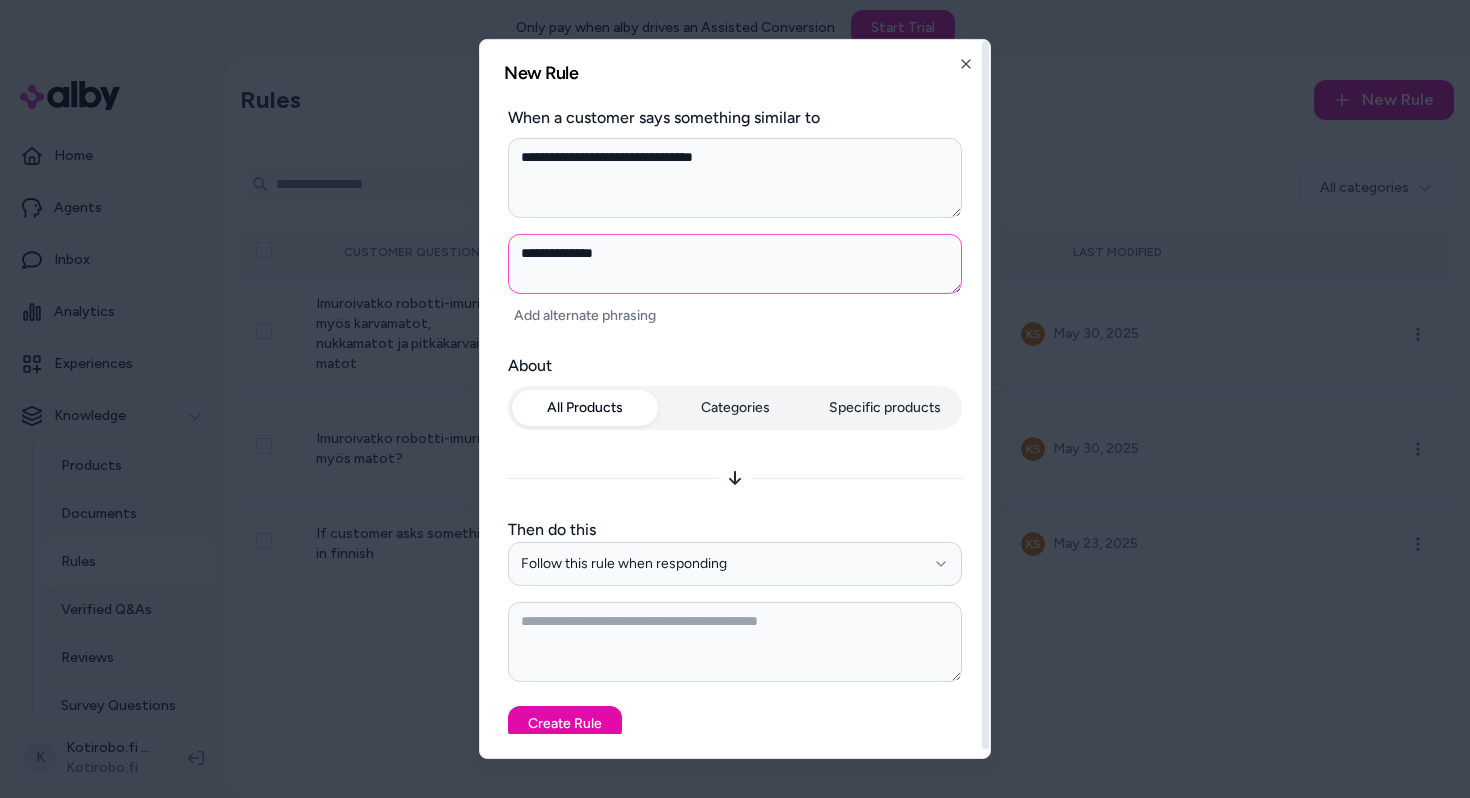 type on "*" 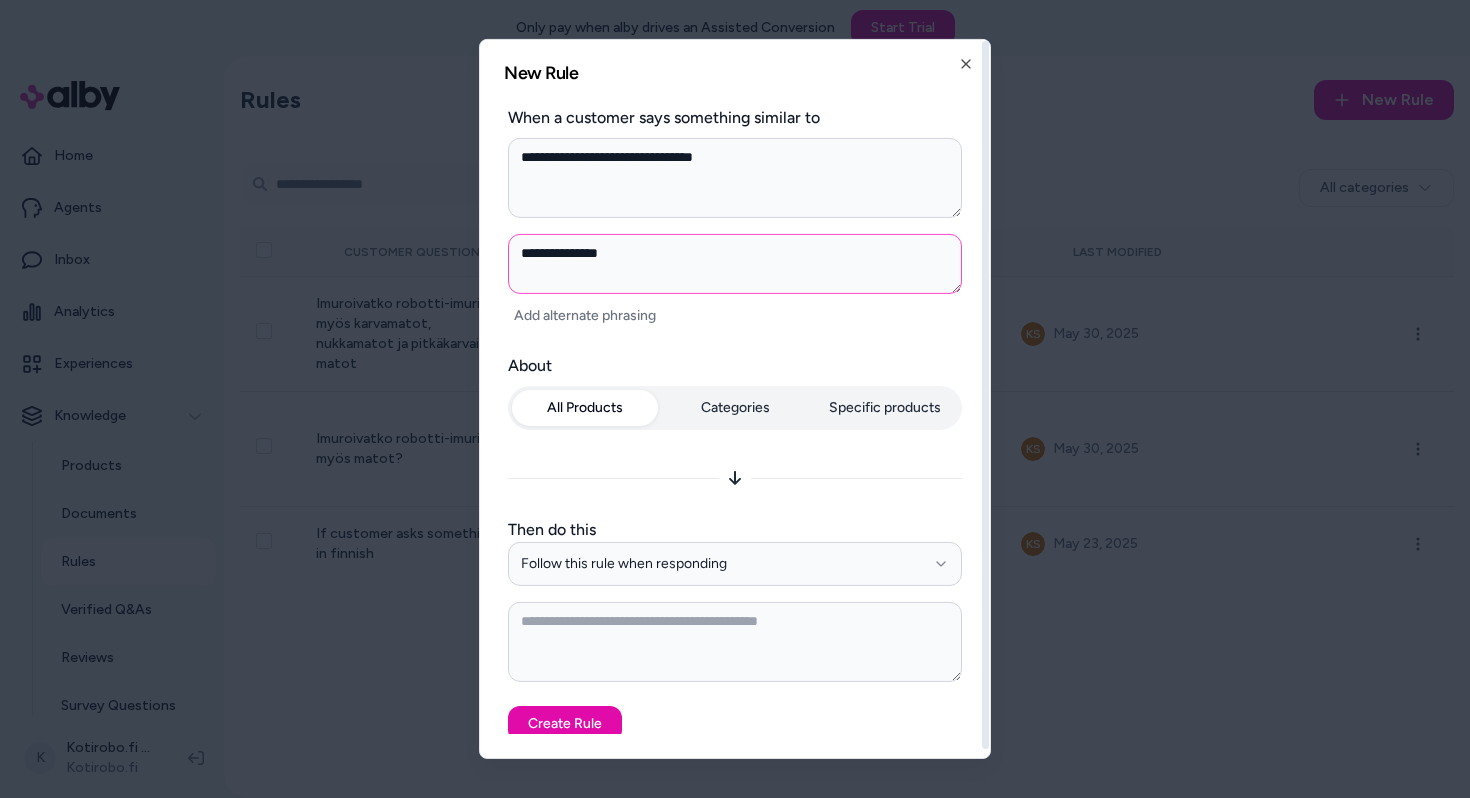 type on "*" 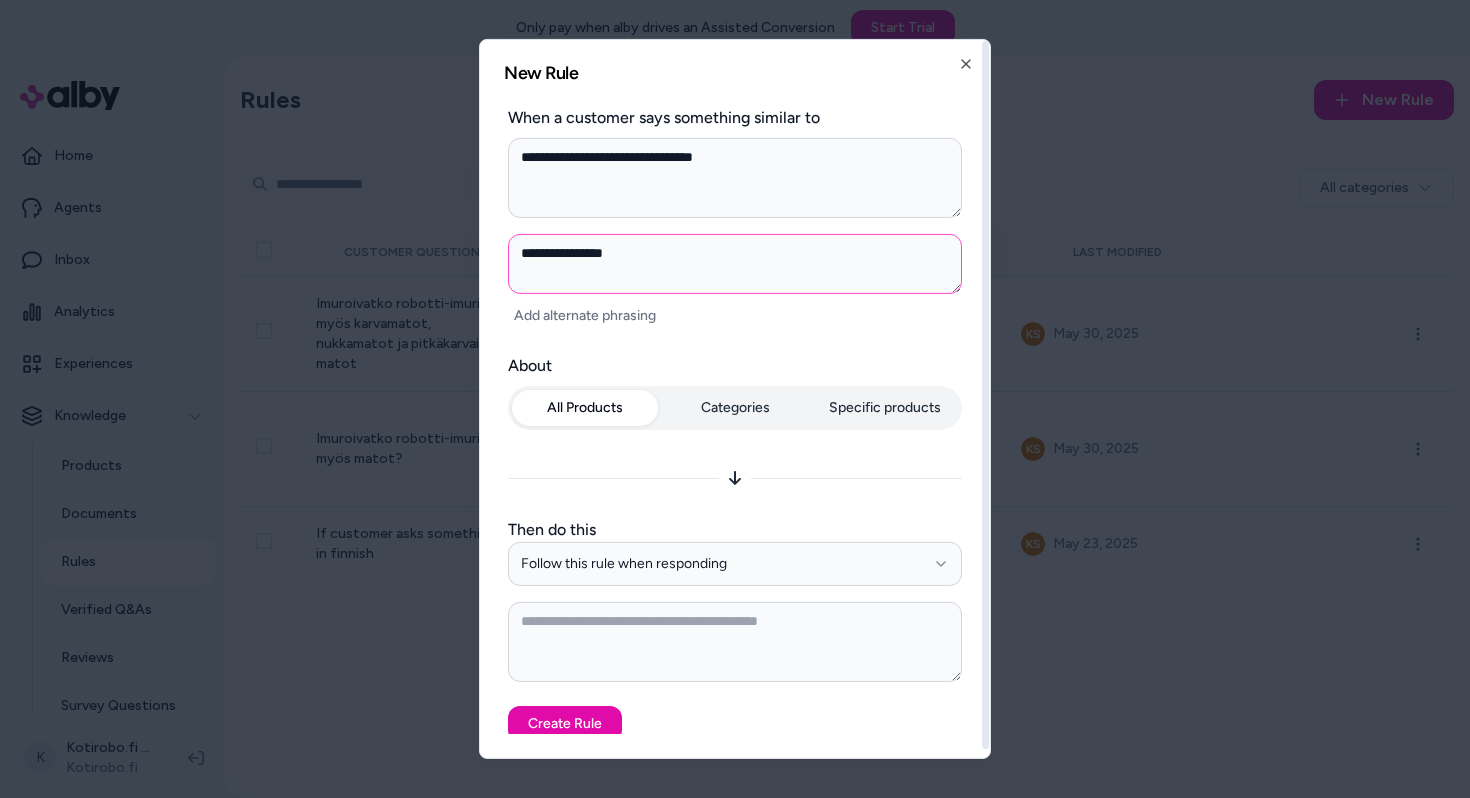 type on "*" 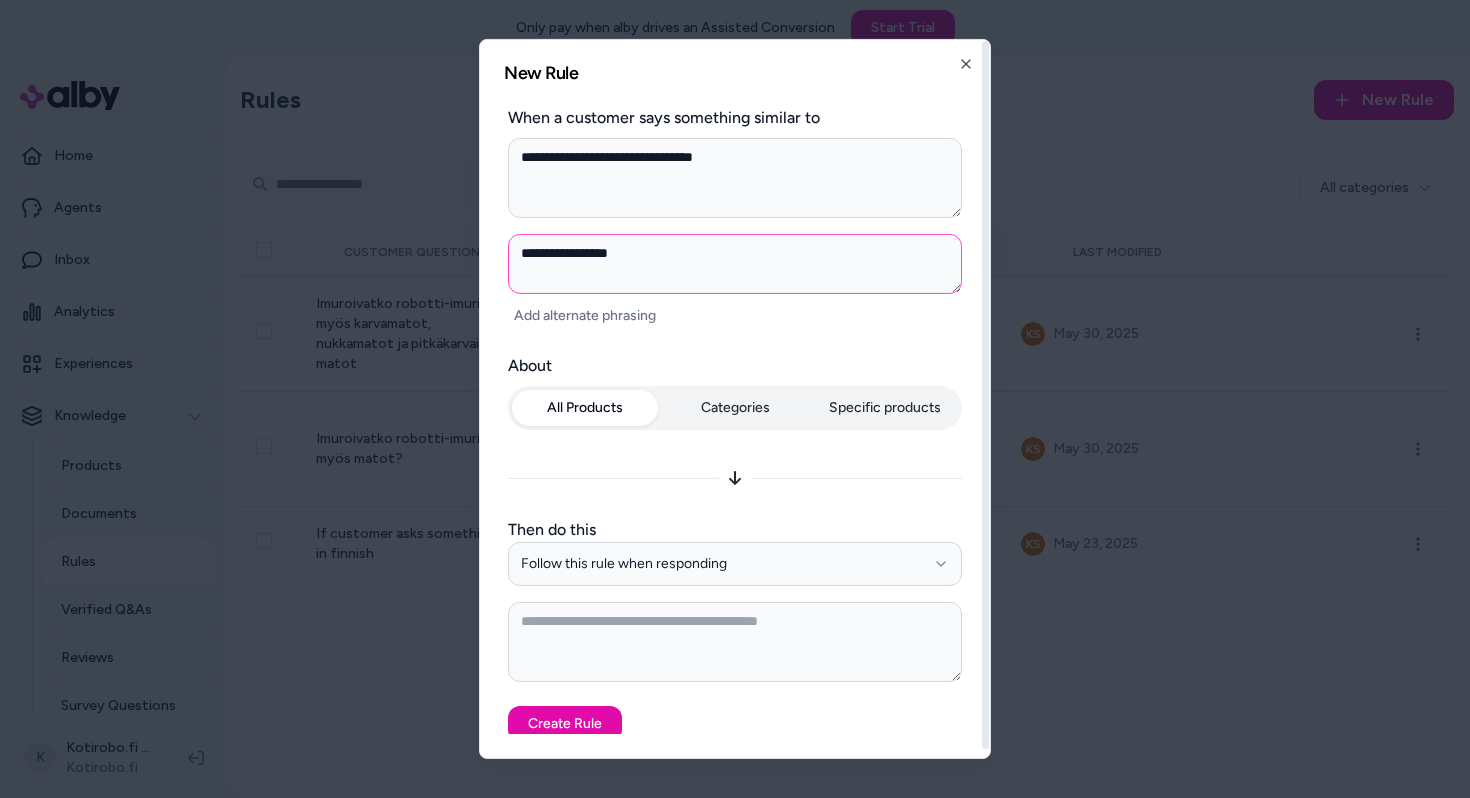 type on "*" 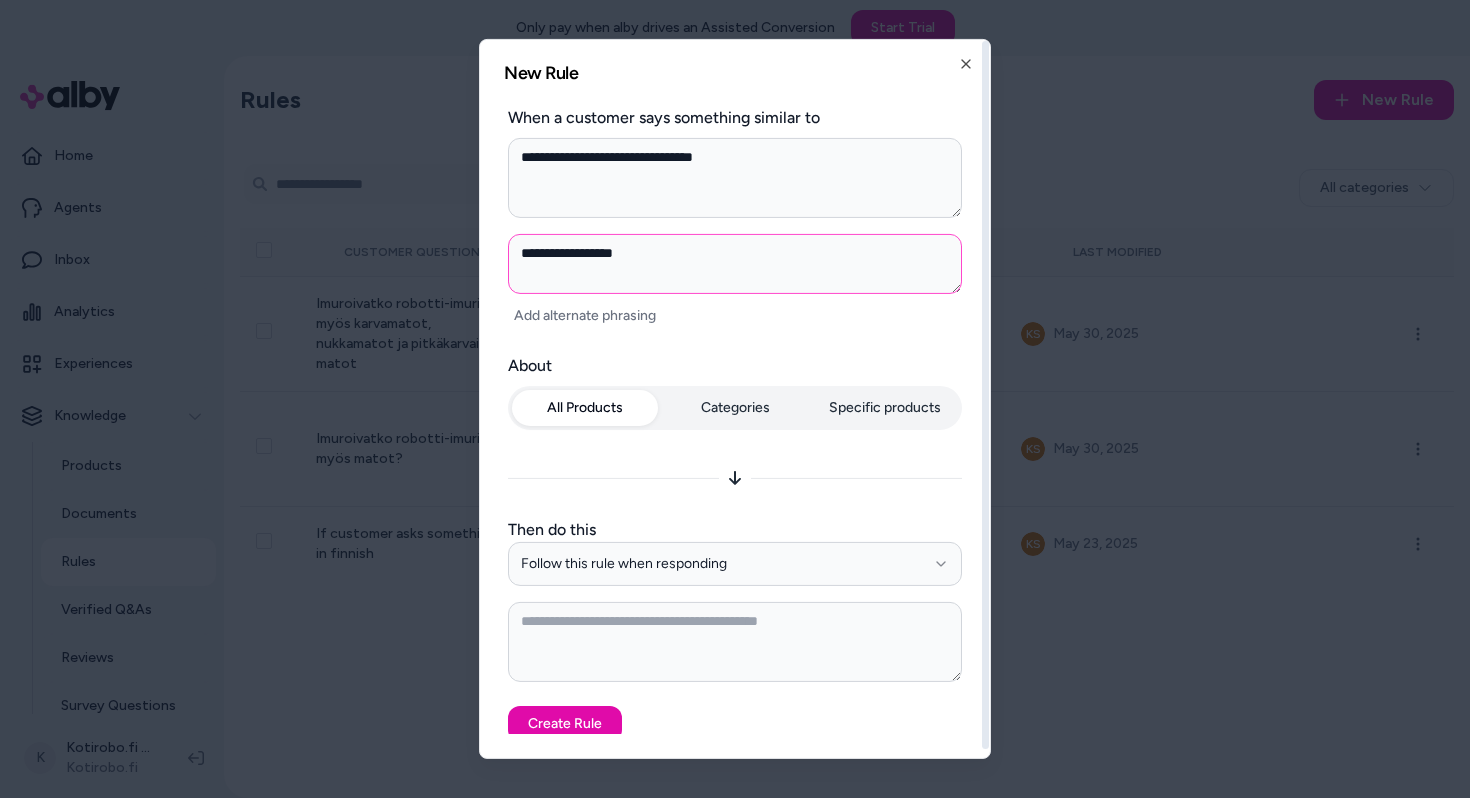 type on "*" 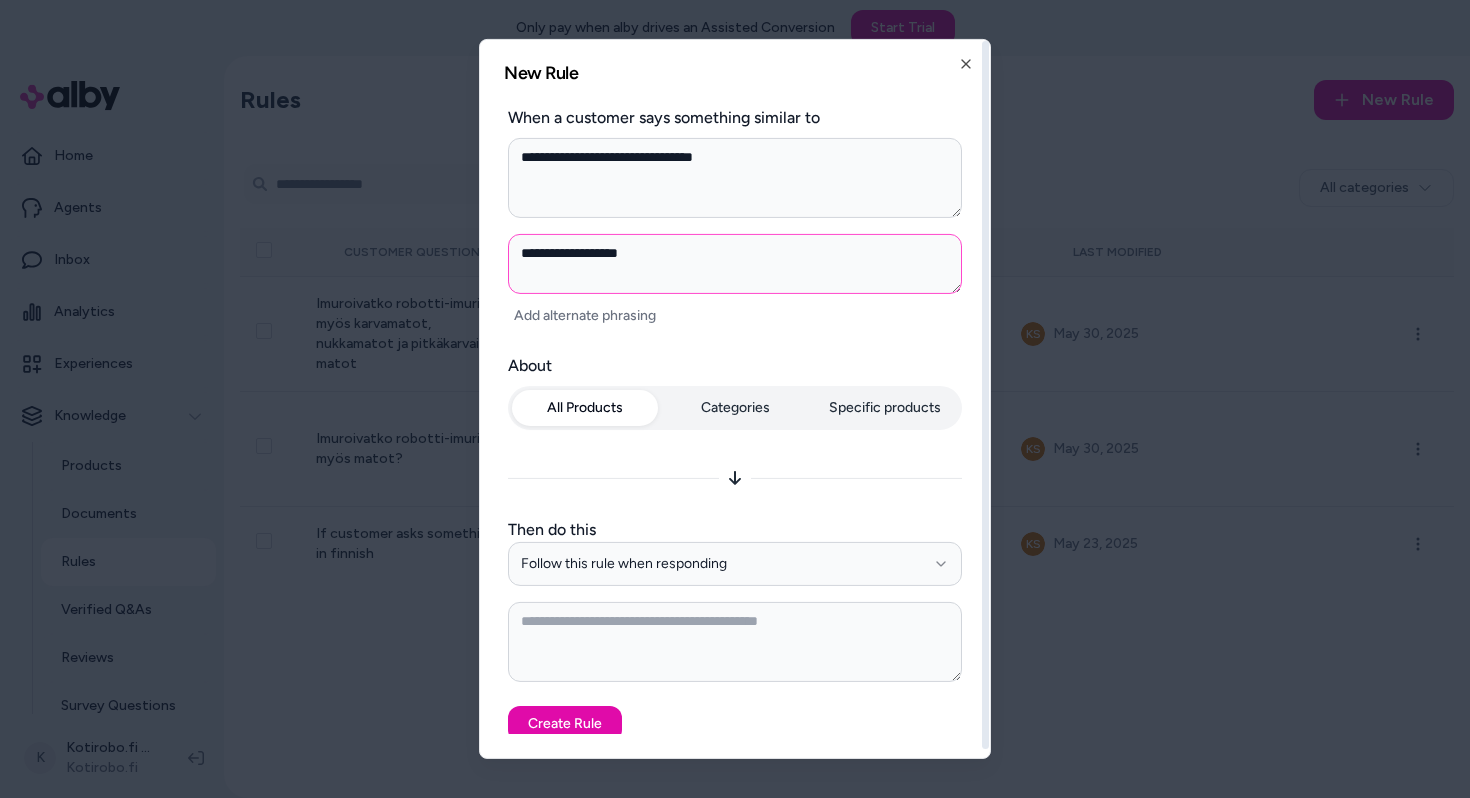 type on "*" 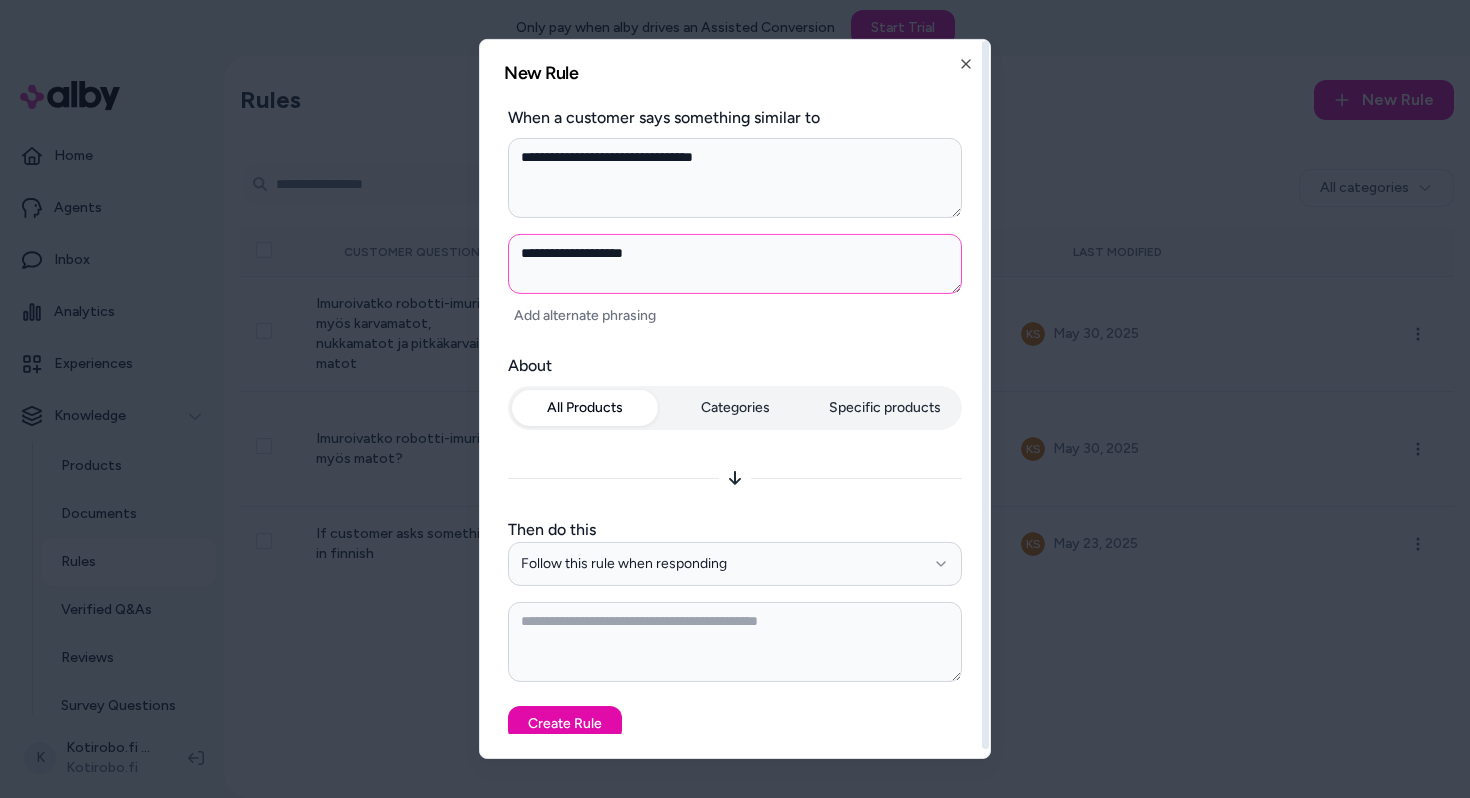 type on "*" 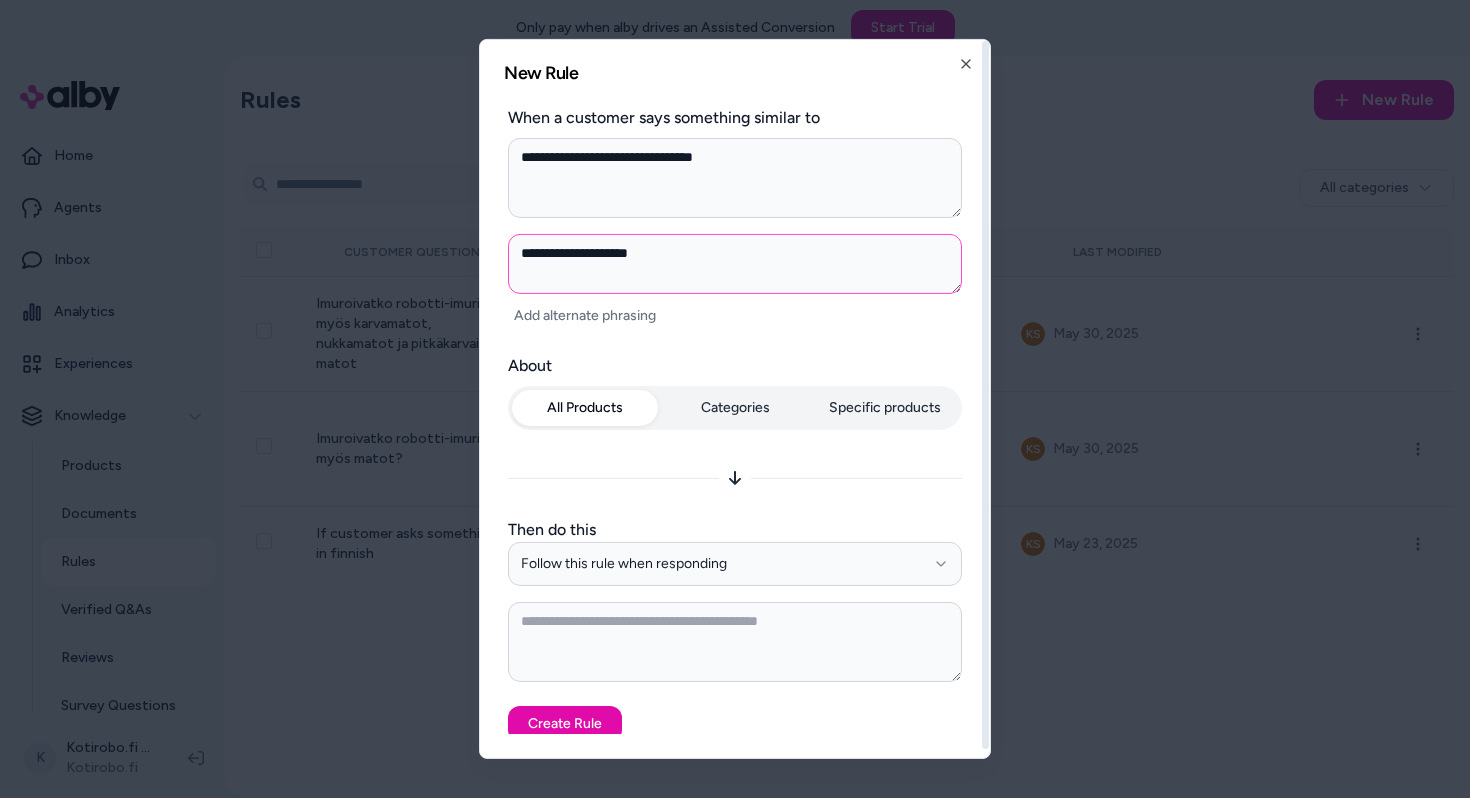 type on "*" 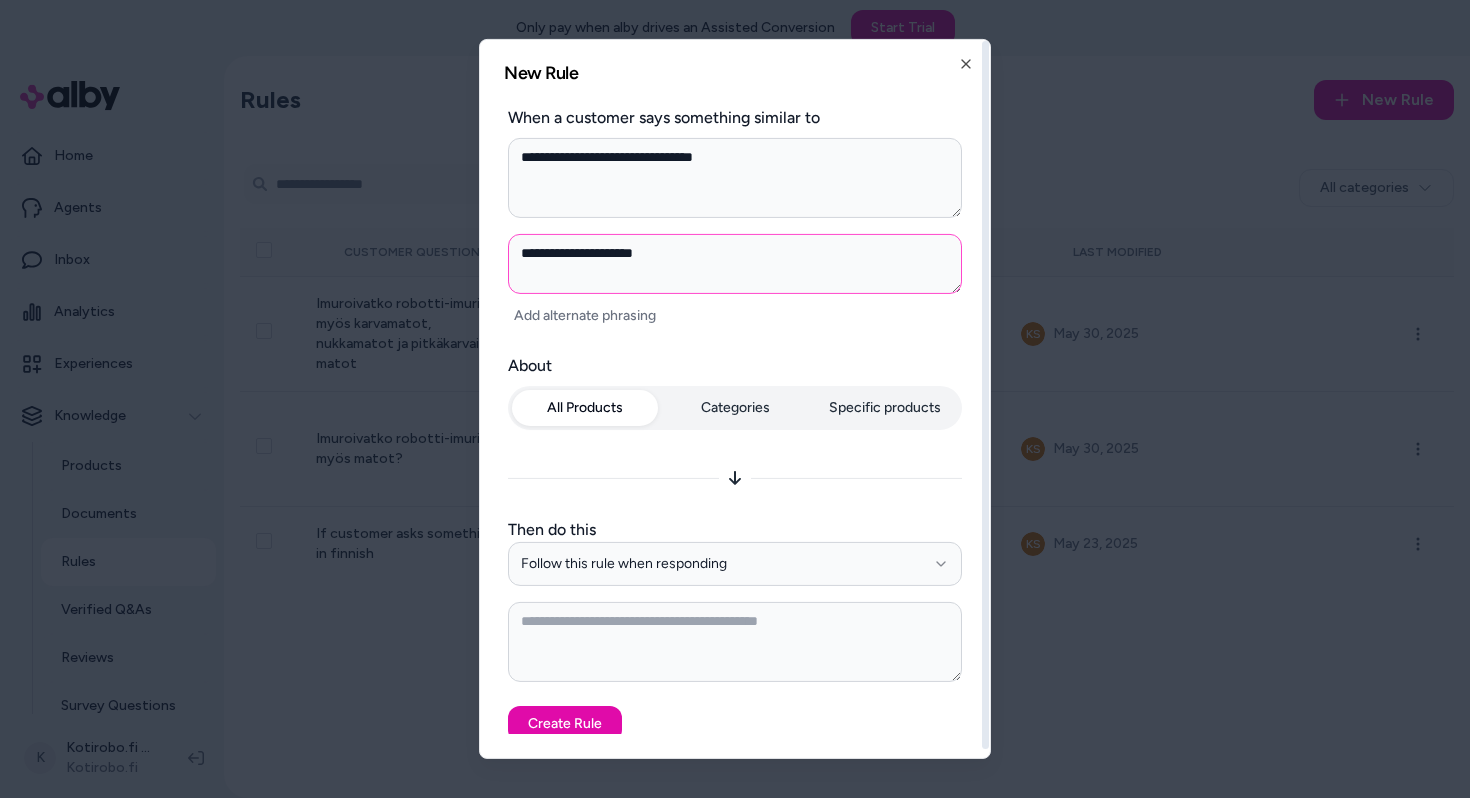 type on "**********" 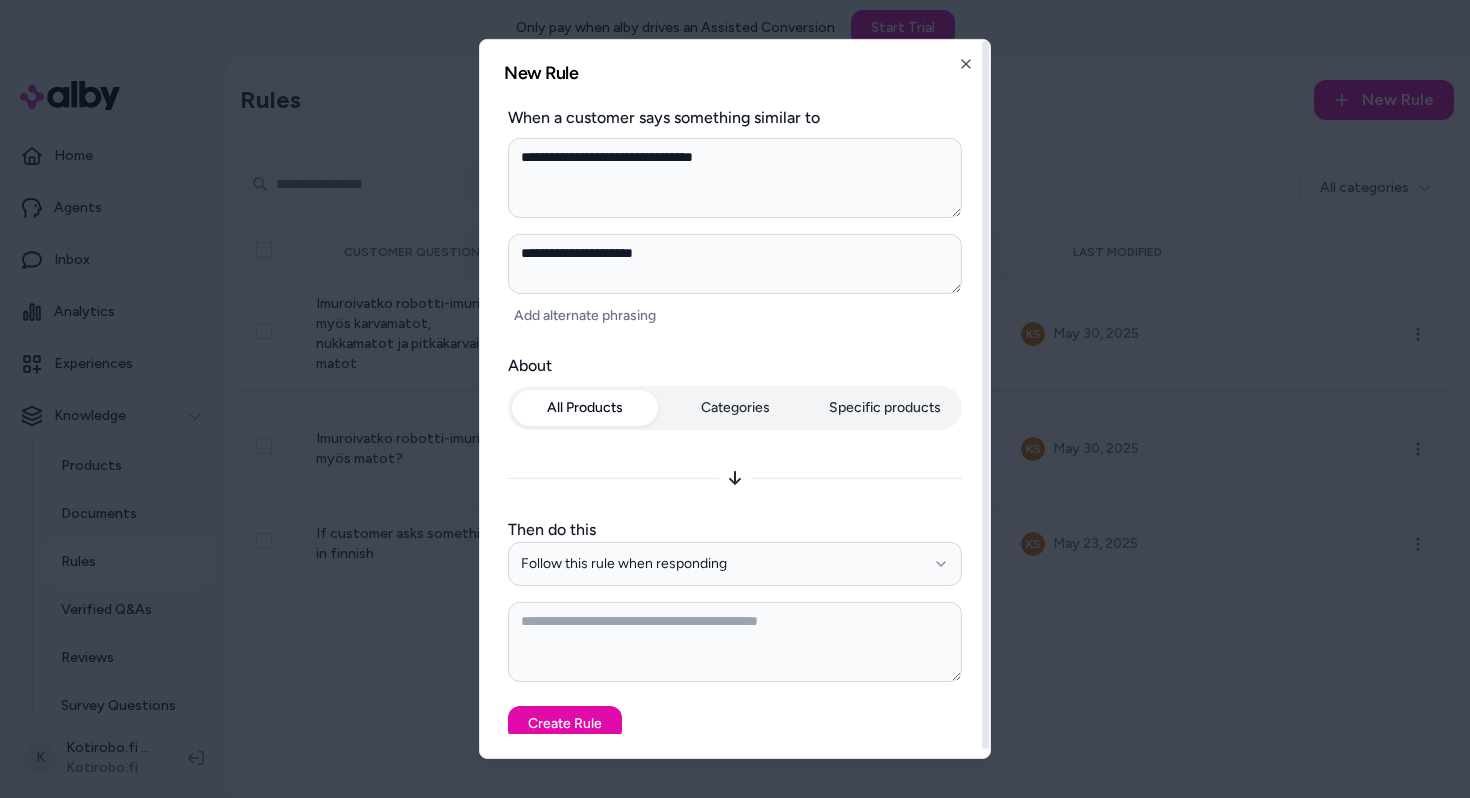 click on "**********" at bounding box center [735, 424] 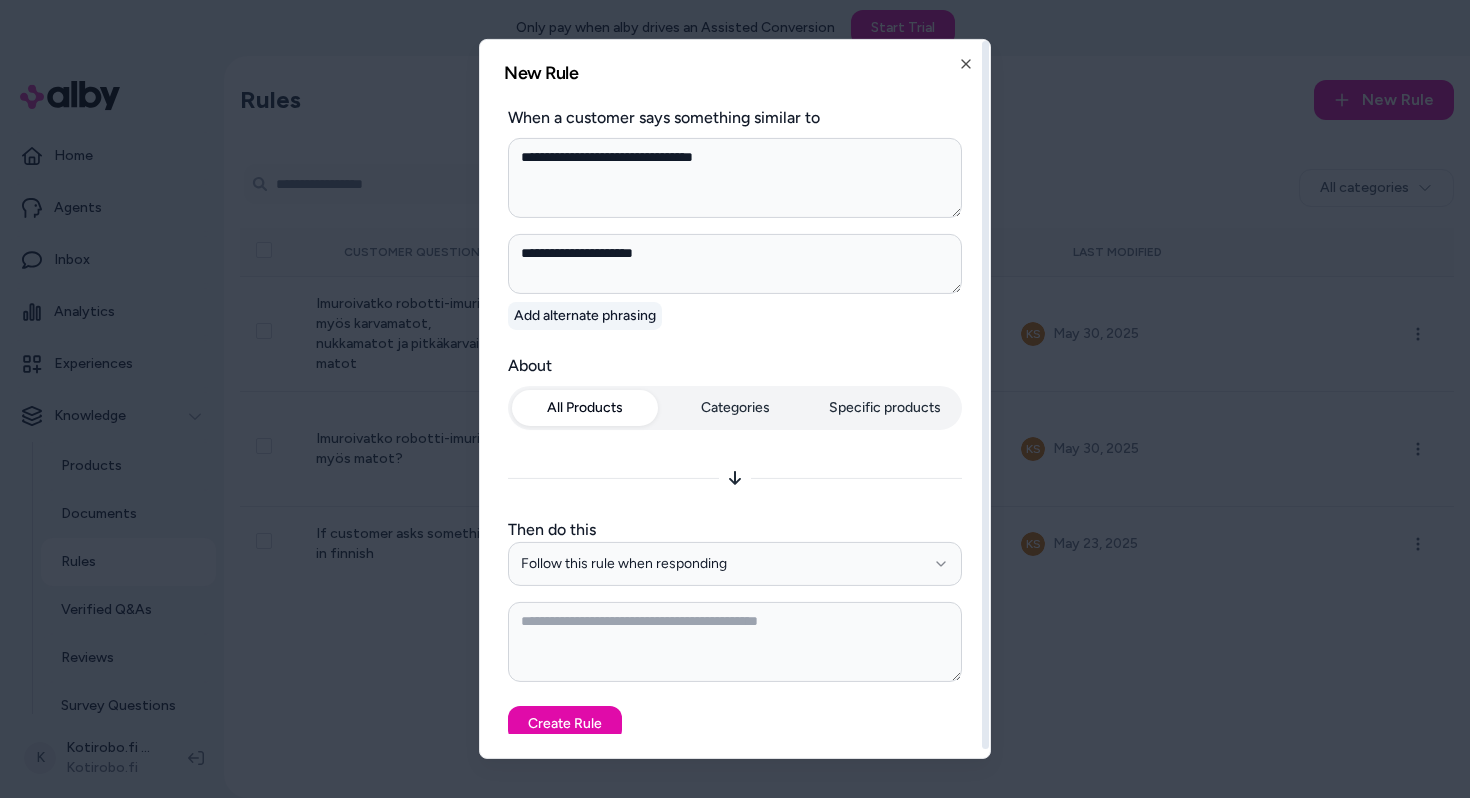click on "Add alternate phrasing" at bounding box center (585, 316) 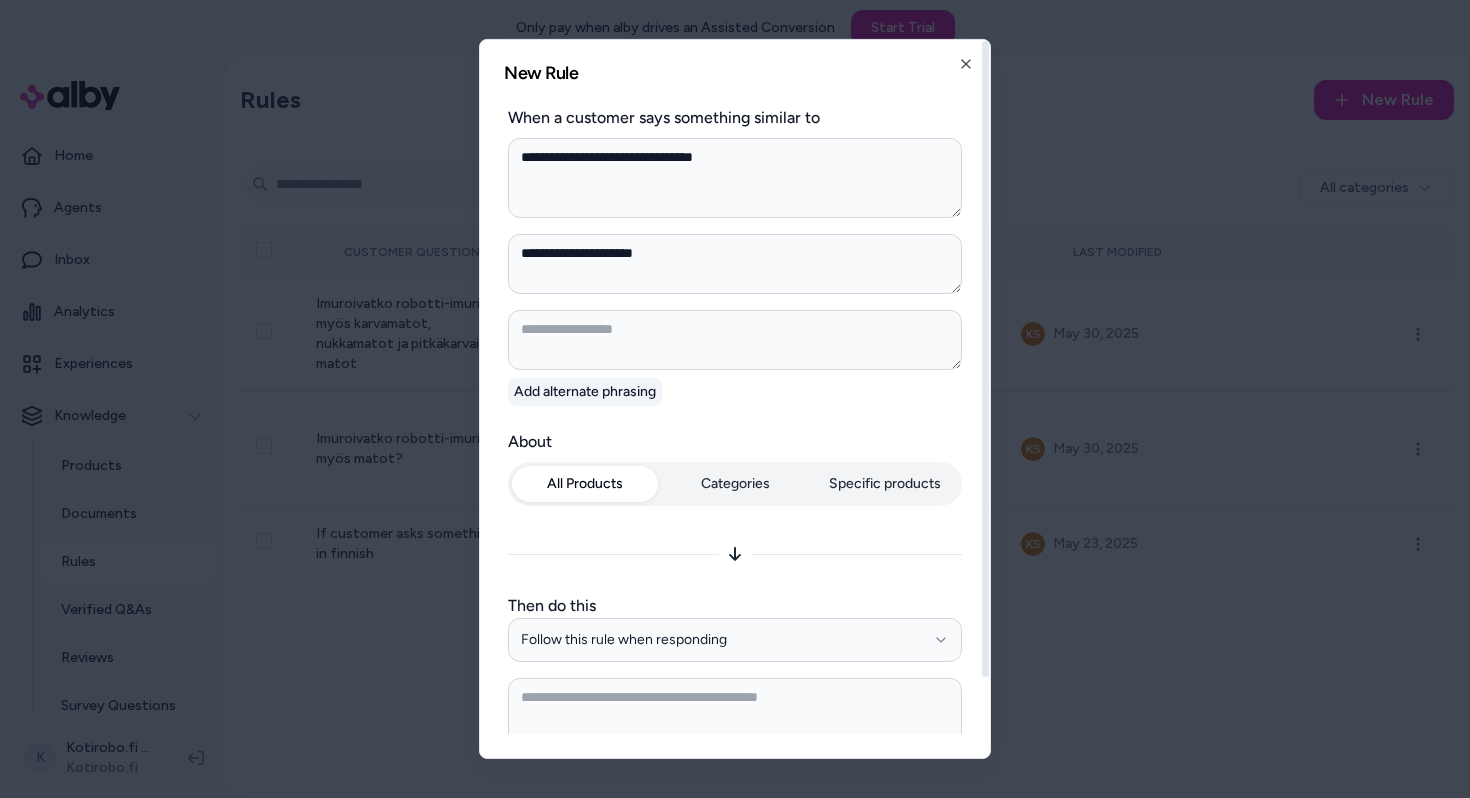 type on "*" 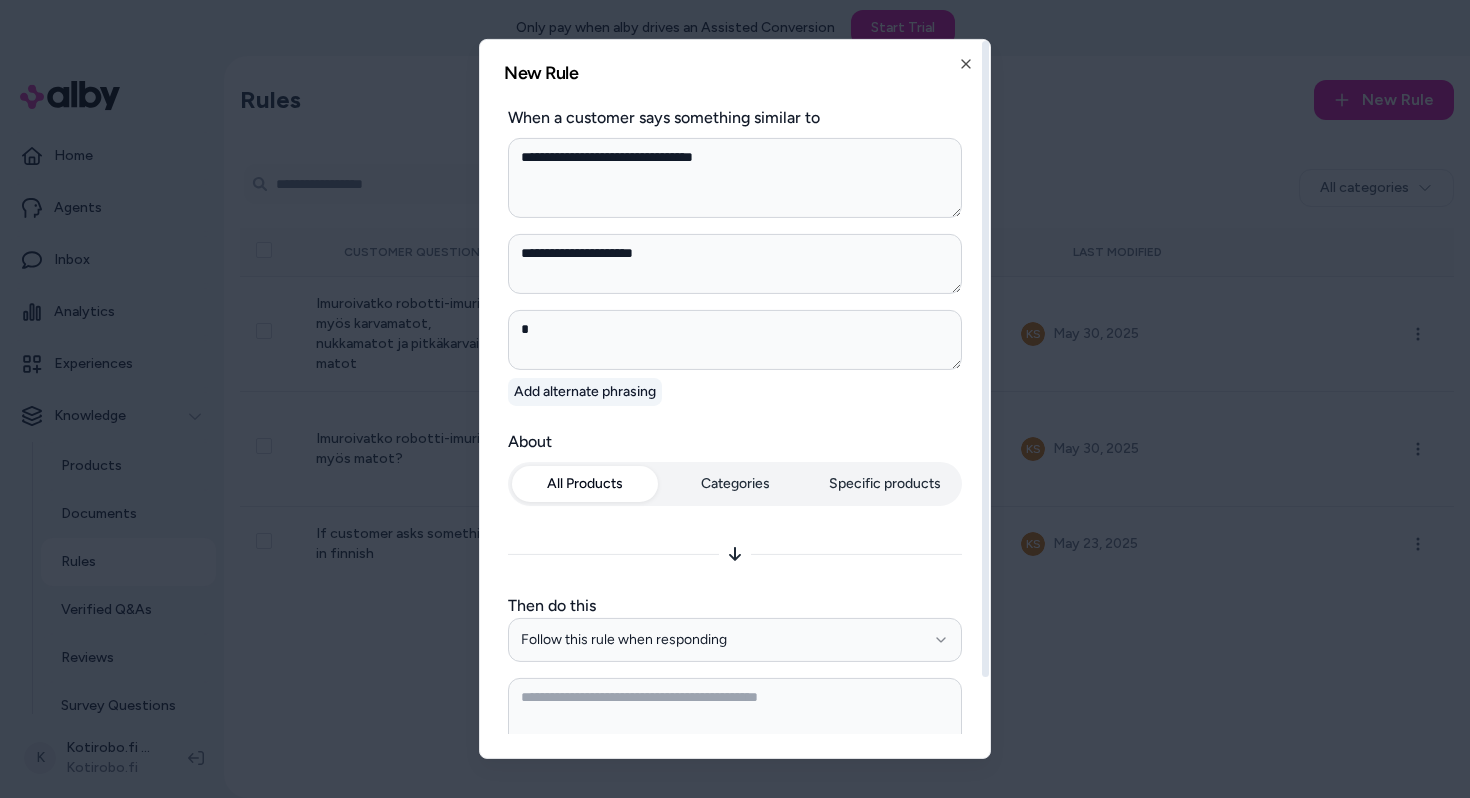 type on "*" 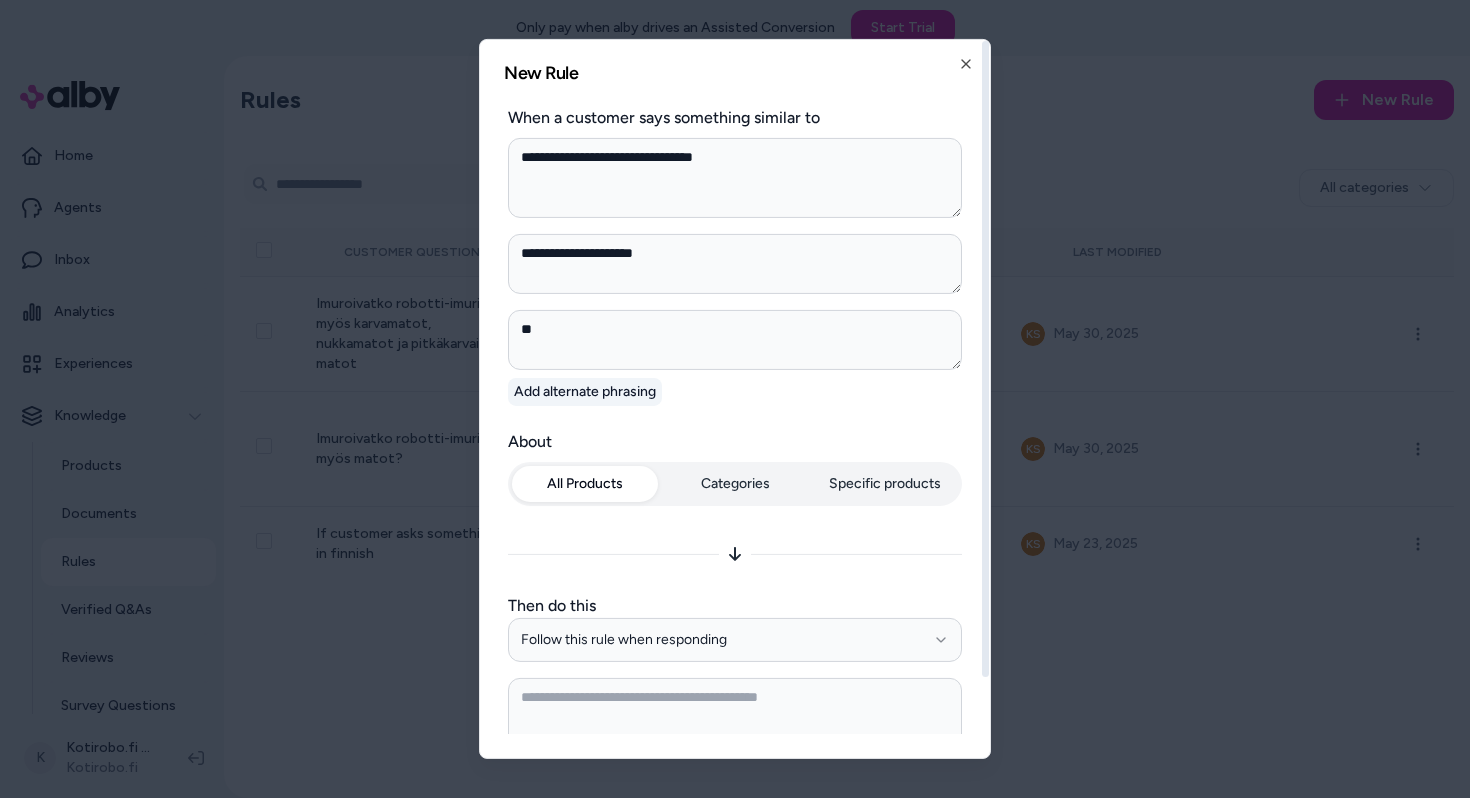 type on "*" 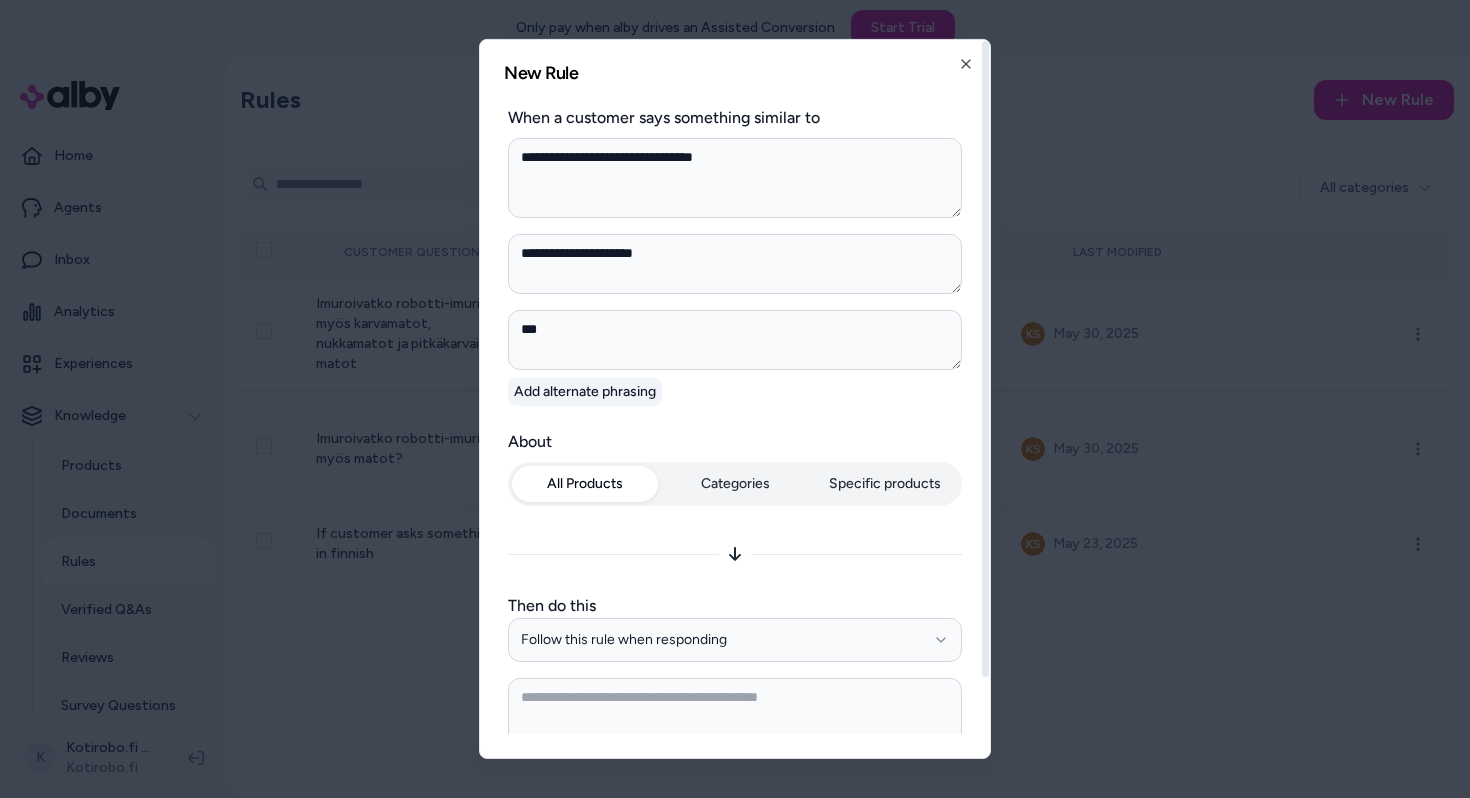 type on "*" 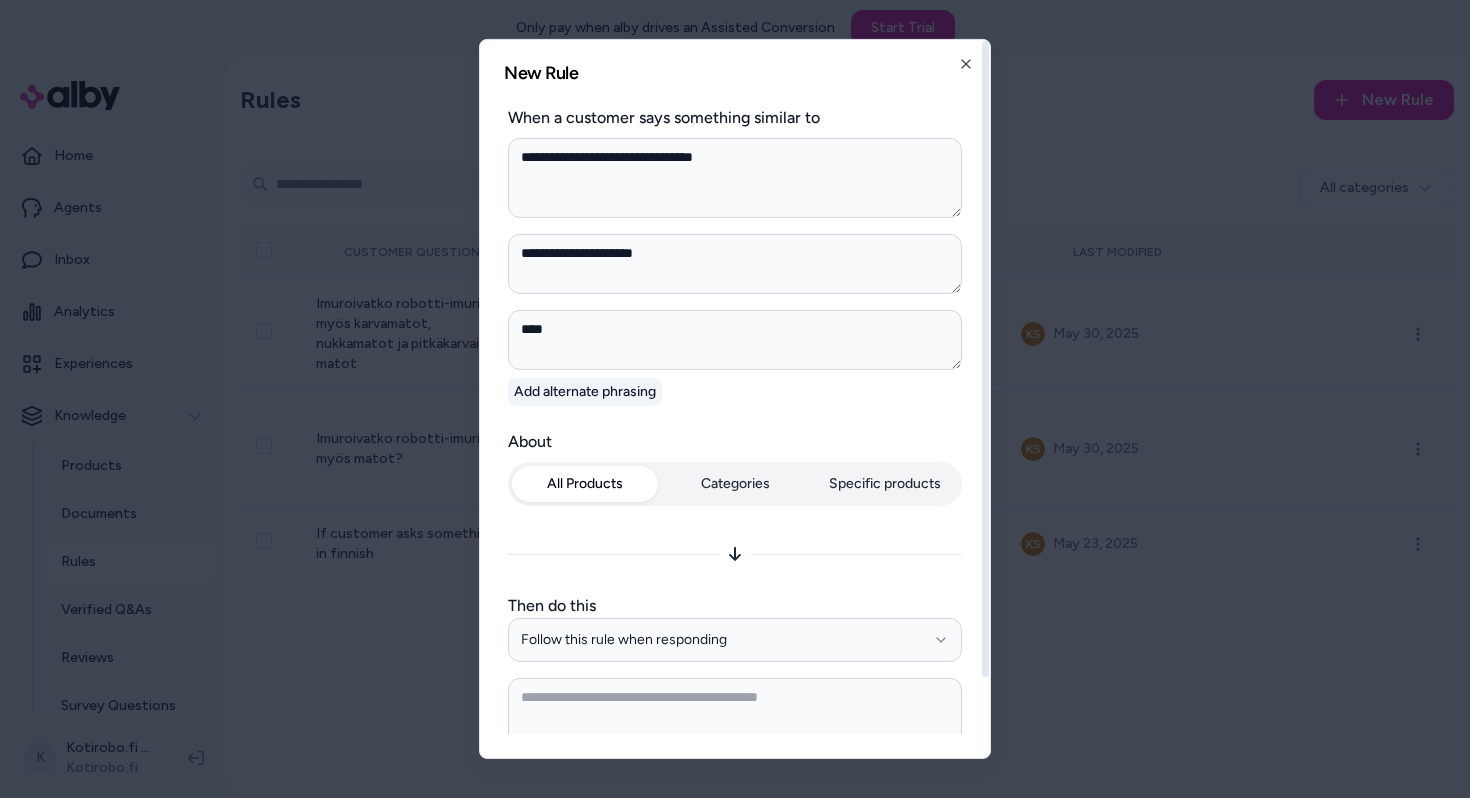 type on "*" 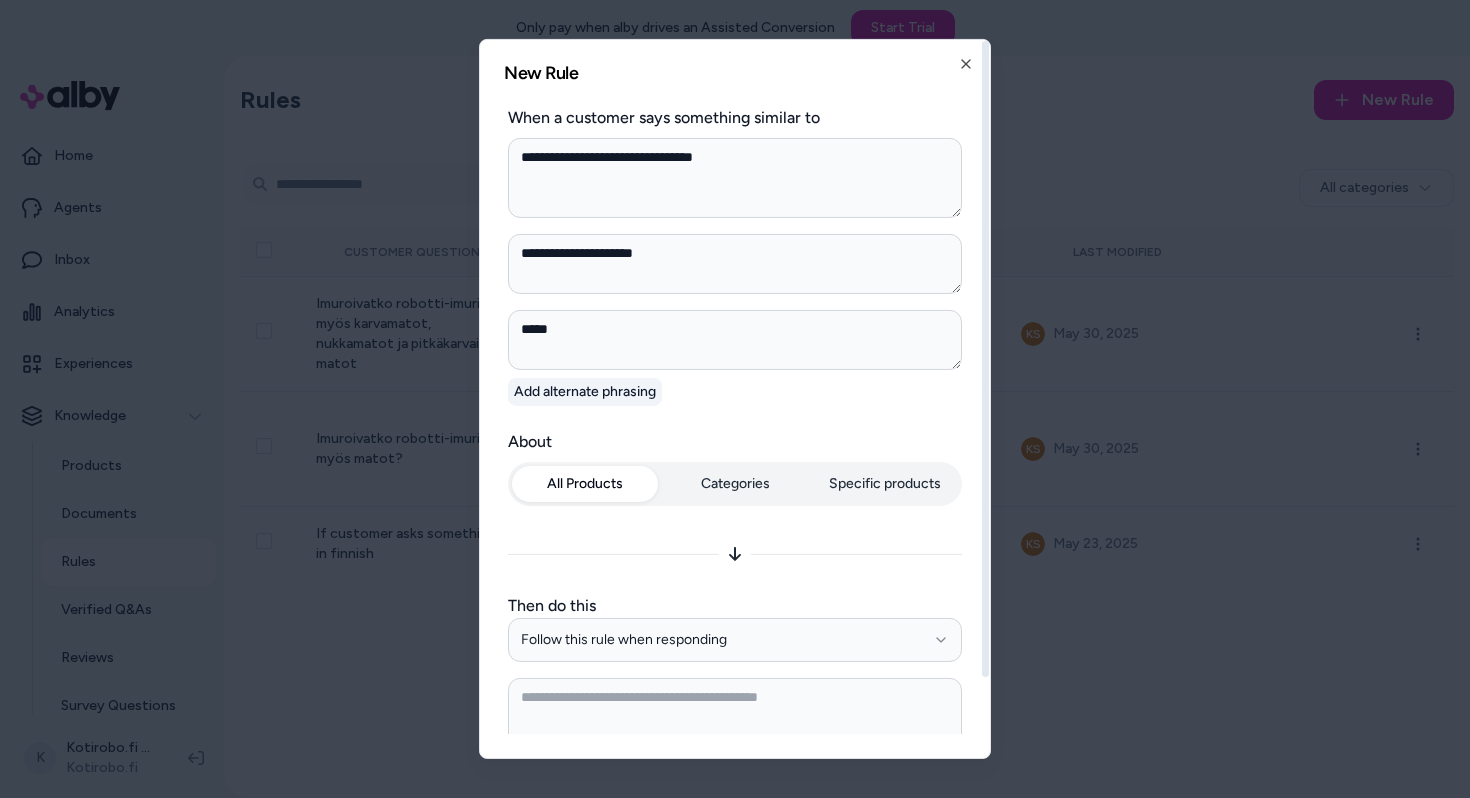 type on "*" 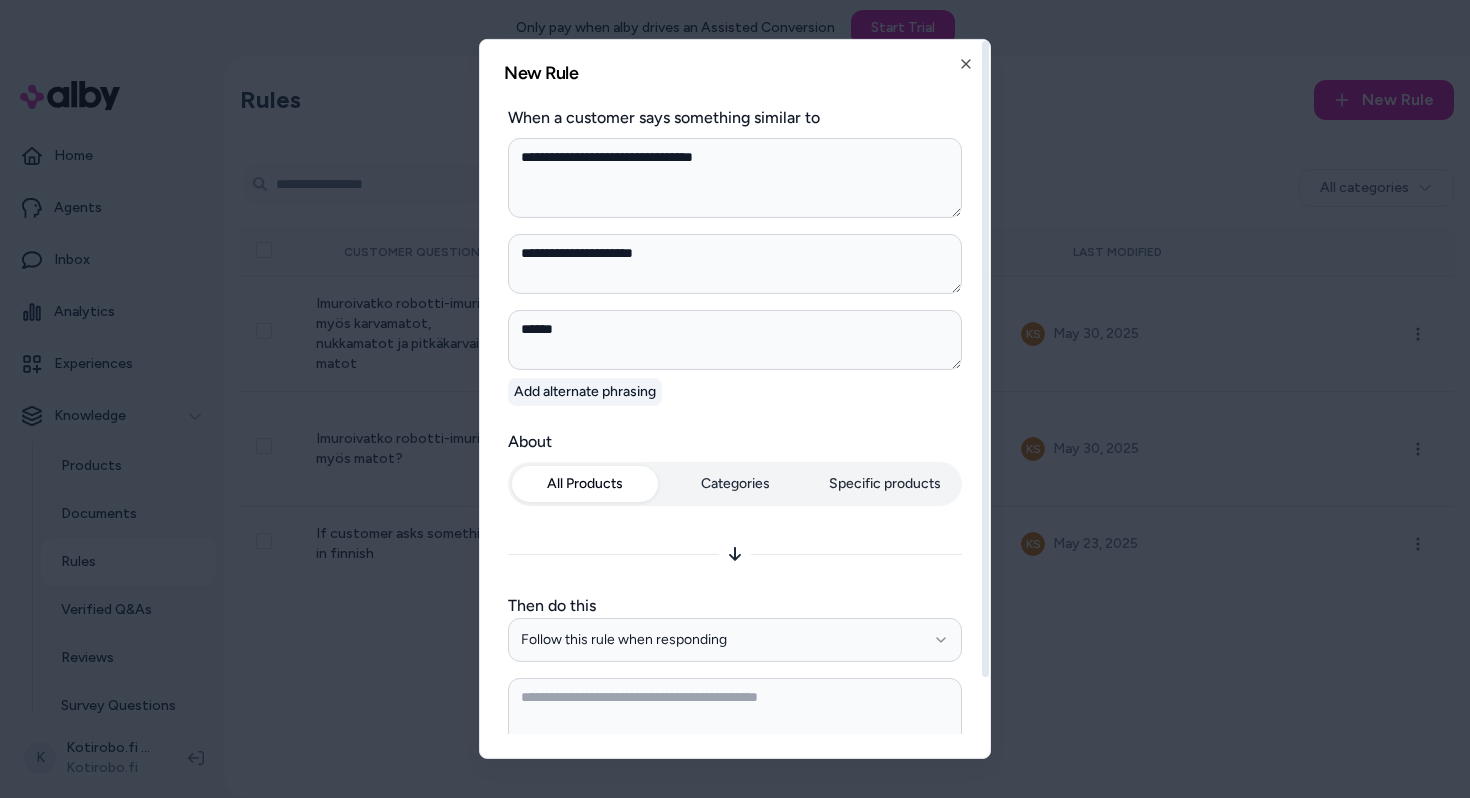 type on "*" 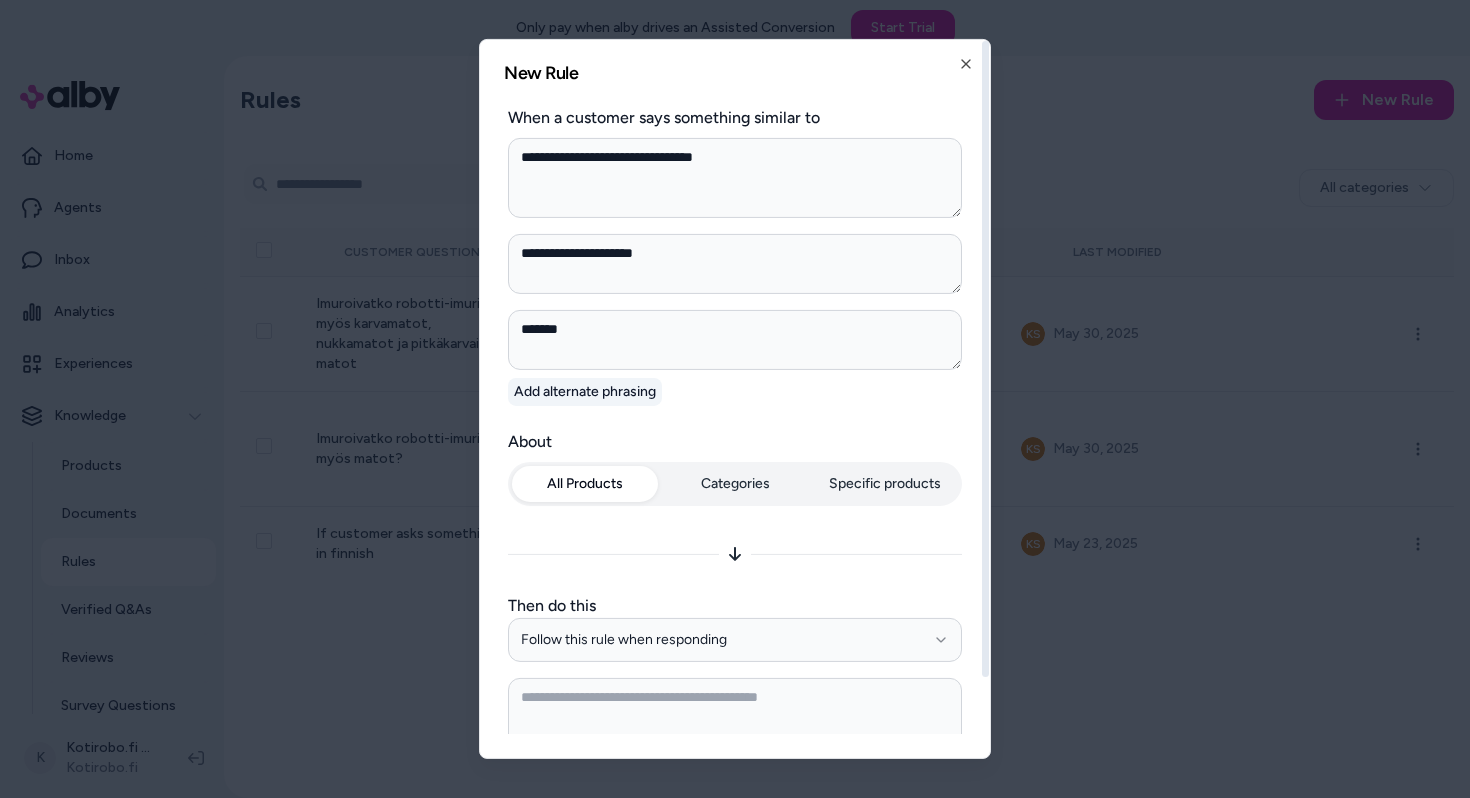 type on "*" 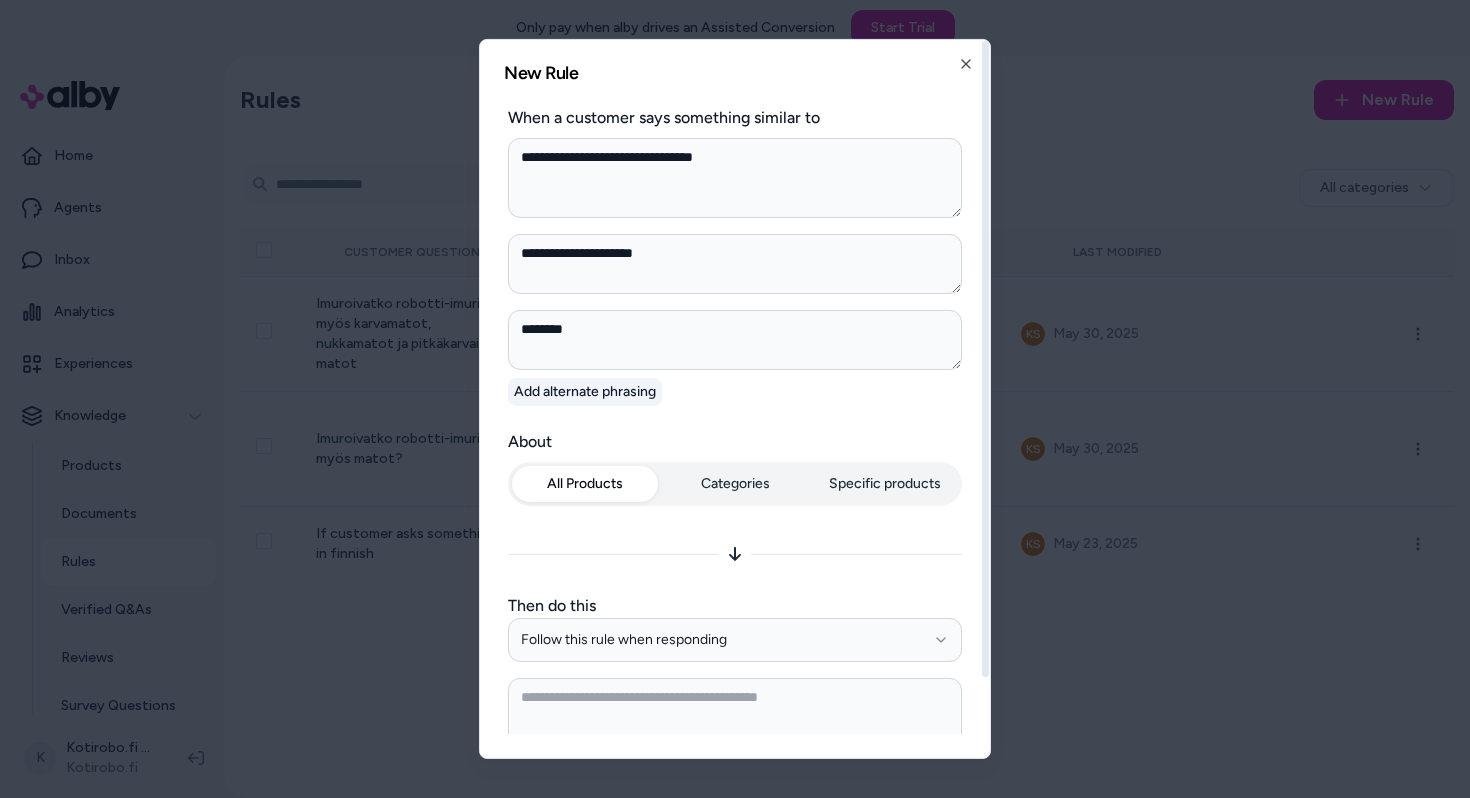 type on "*" 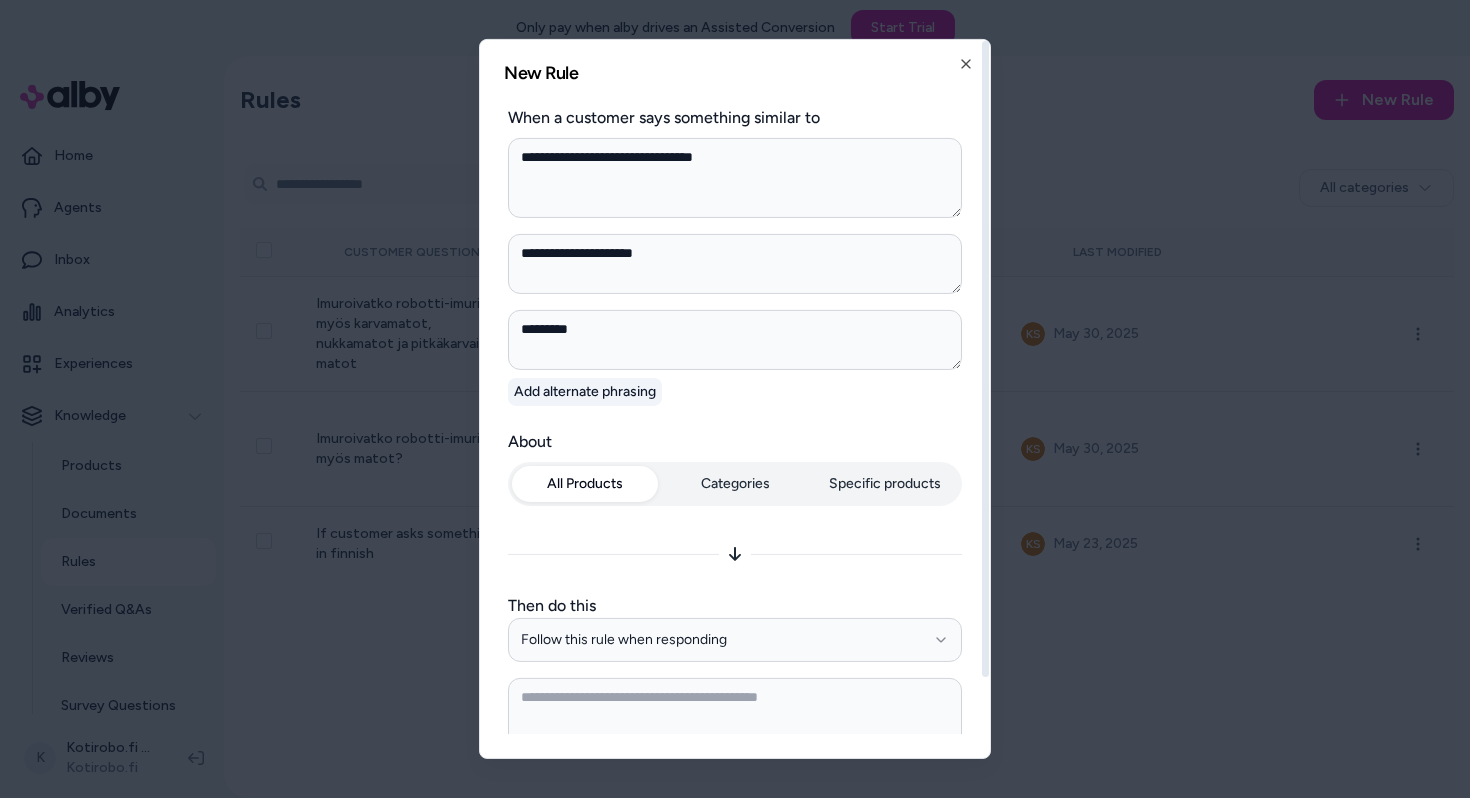 type on "*" 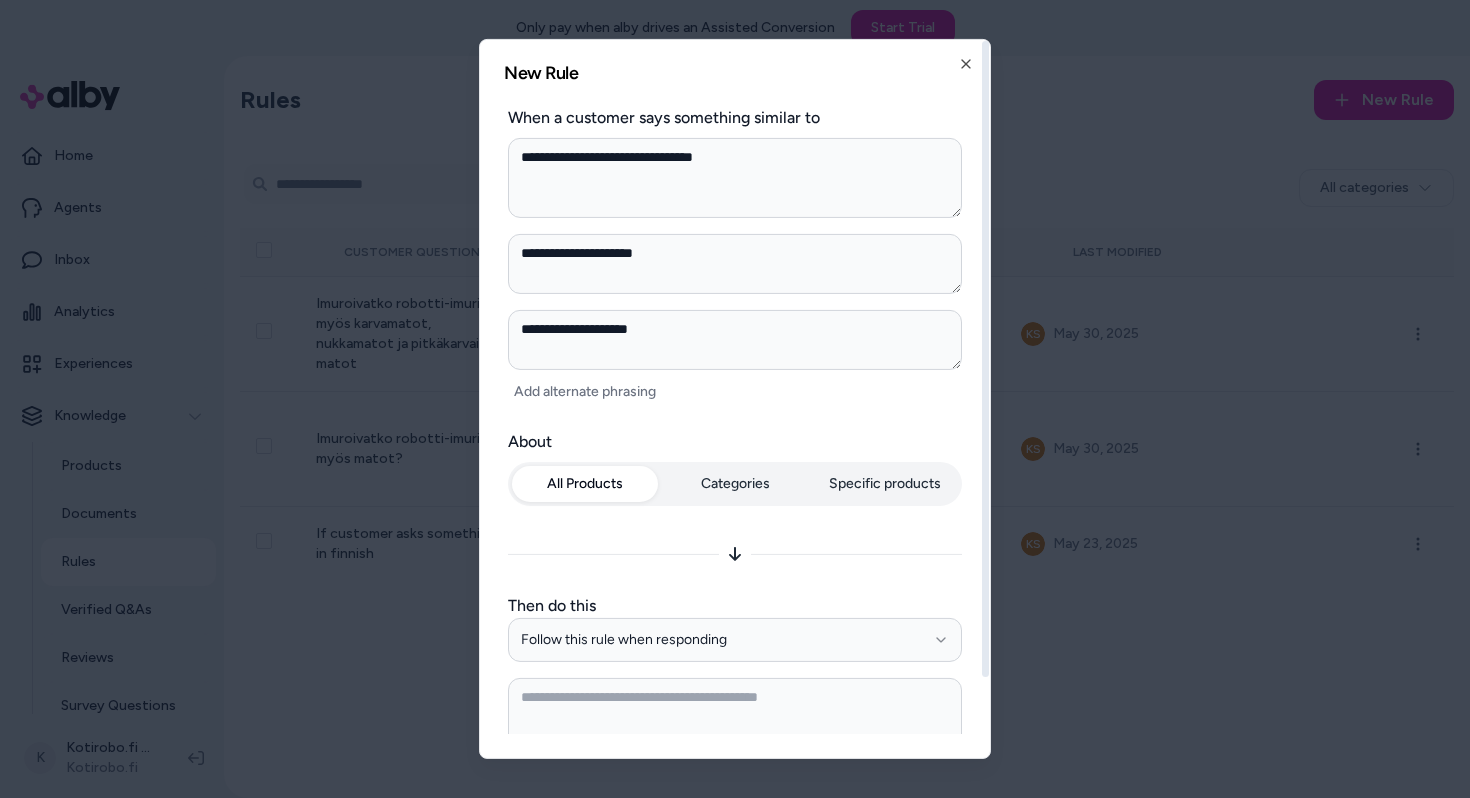 scroll, scrollTop: 83, scrollLeft: 0, axis: vertical 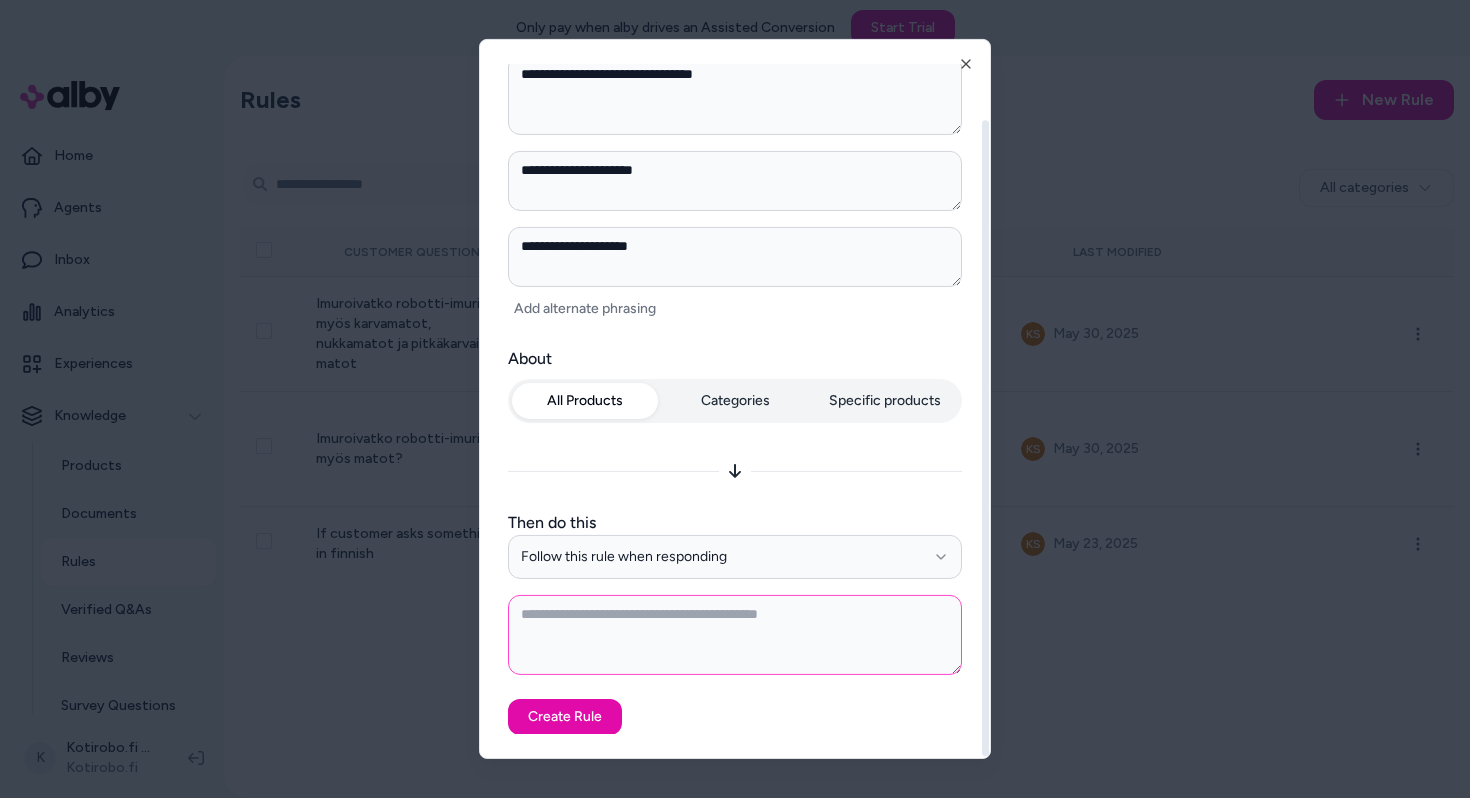 click at bounding box center (735, 634) 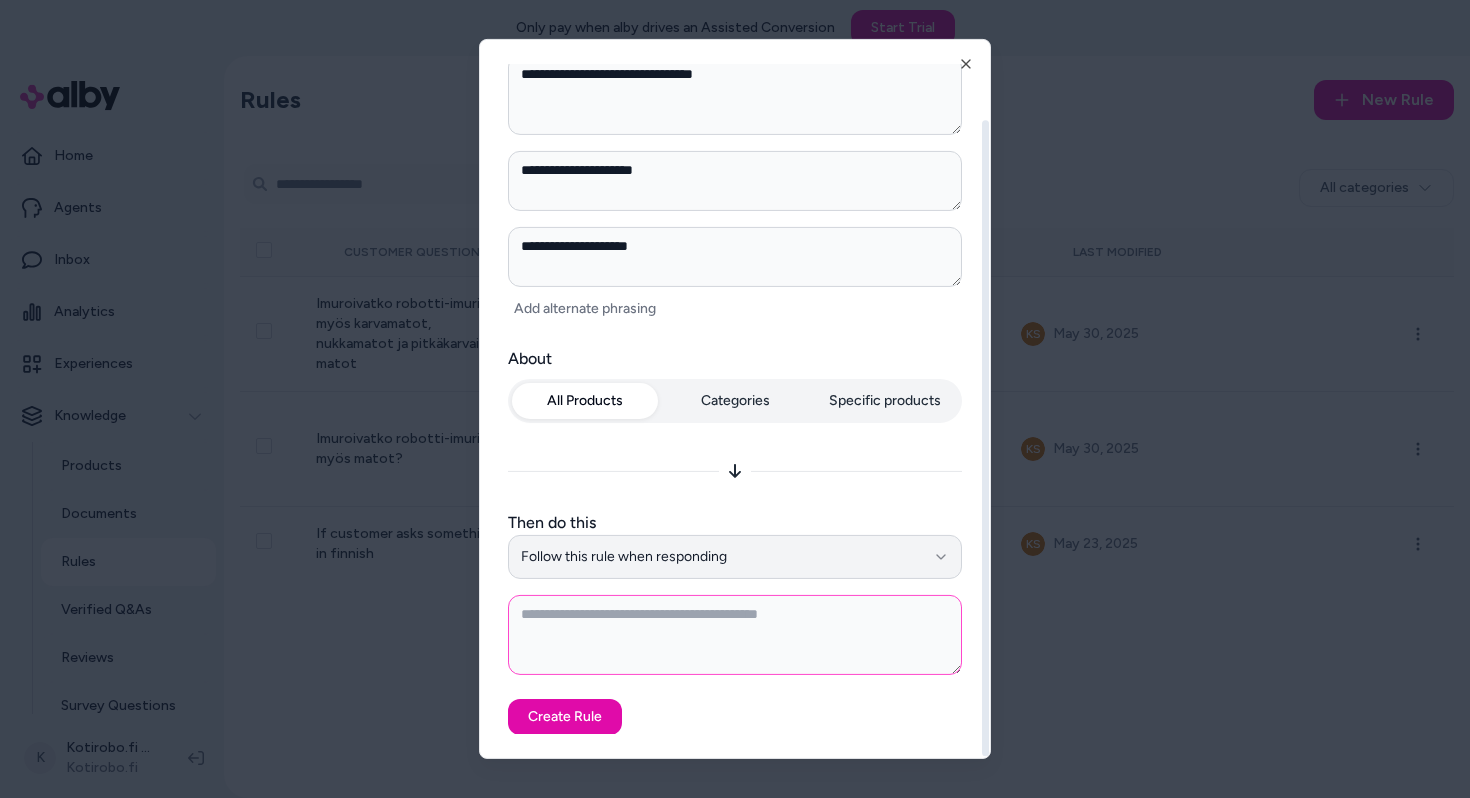 click on "Follow this rule when responding" at bounding box center [735, 557] 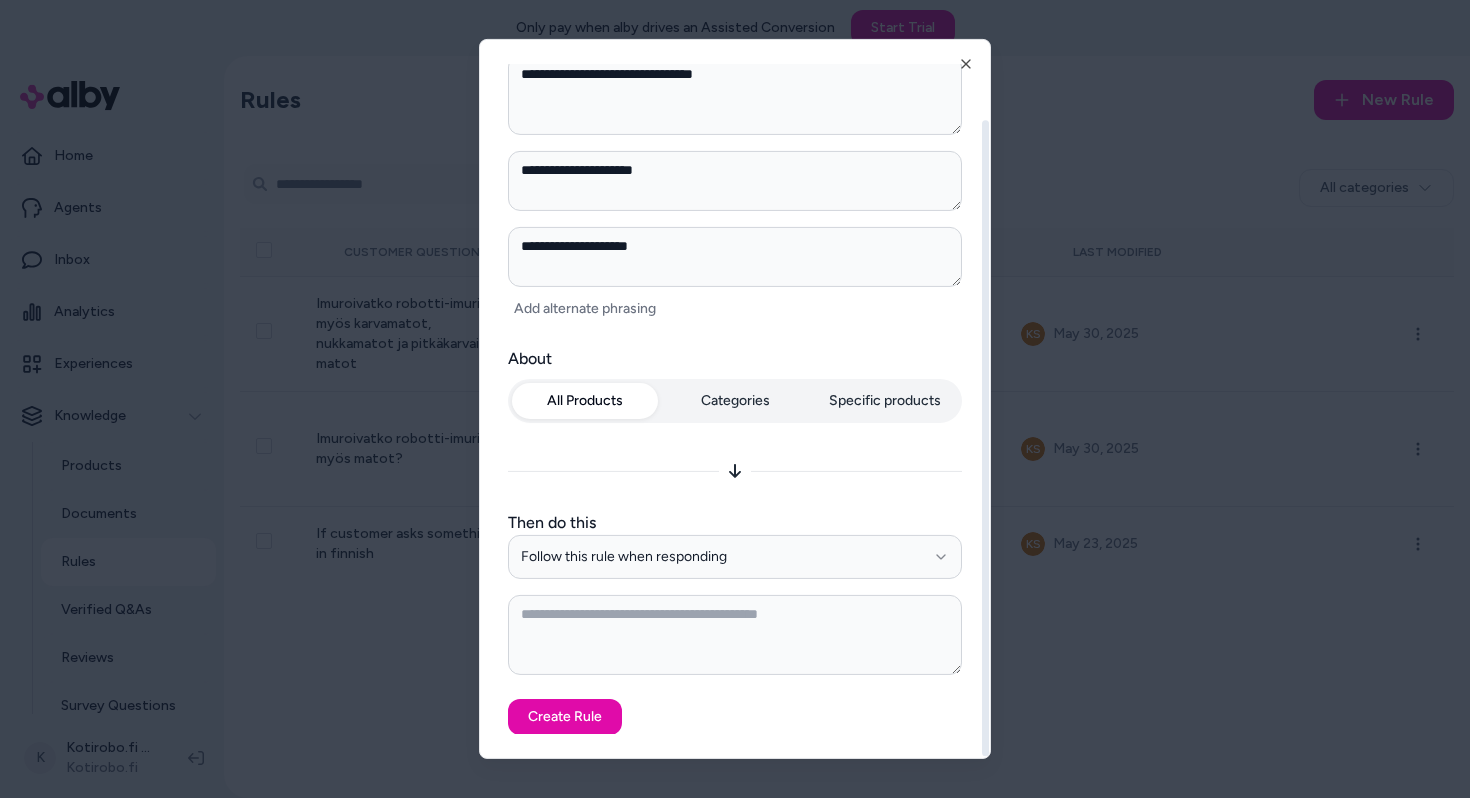 click at bounding box center (735, 634) 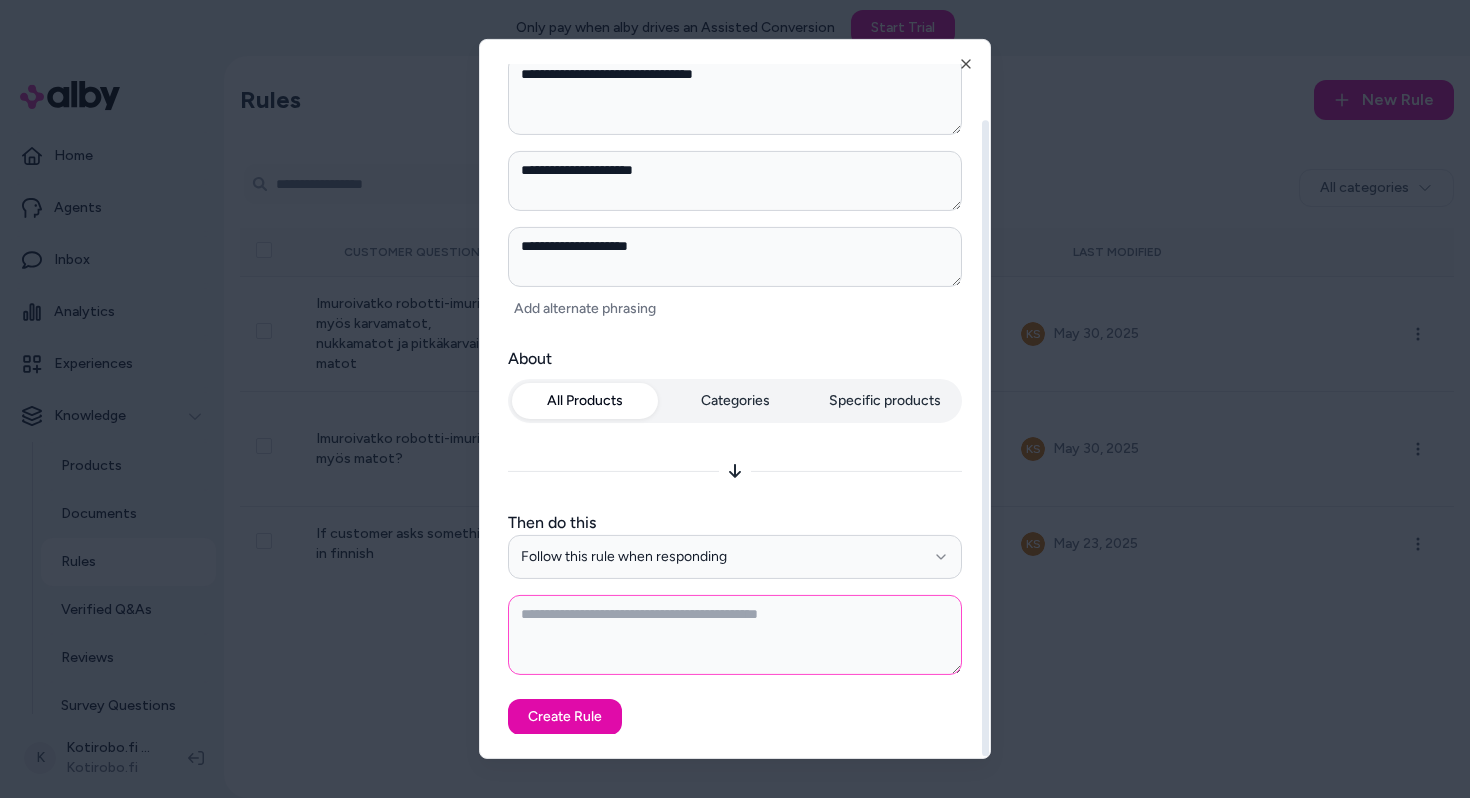 click at bounding box center (735, 634) 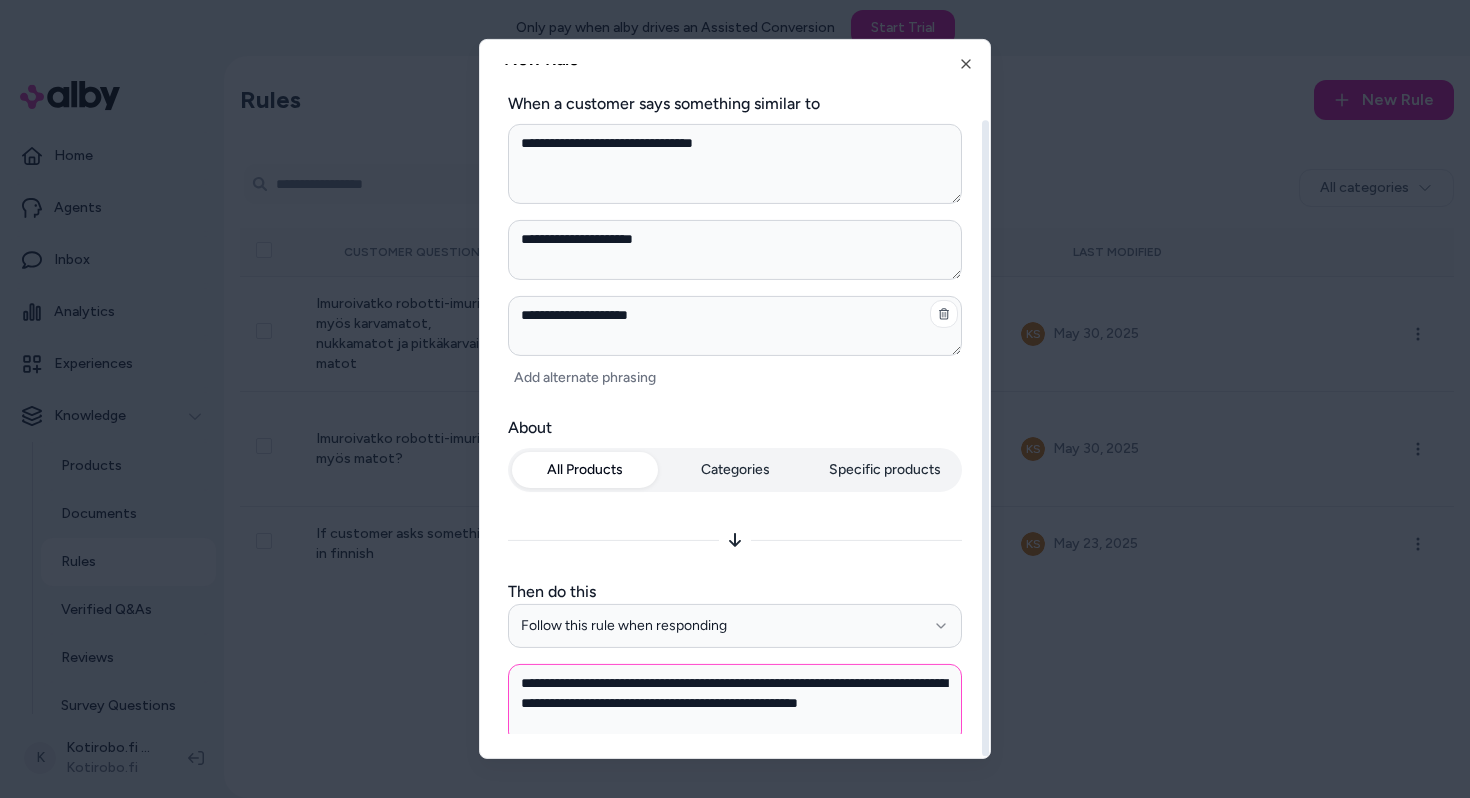 scroll, scrollTop: 83, scrollLeft: 0, axis: vertical 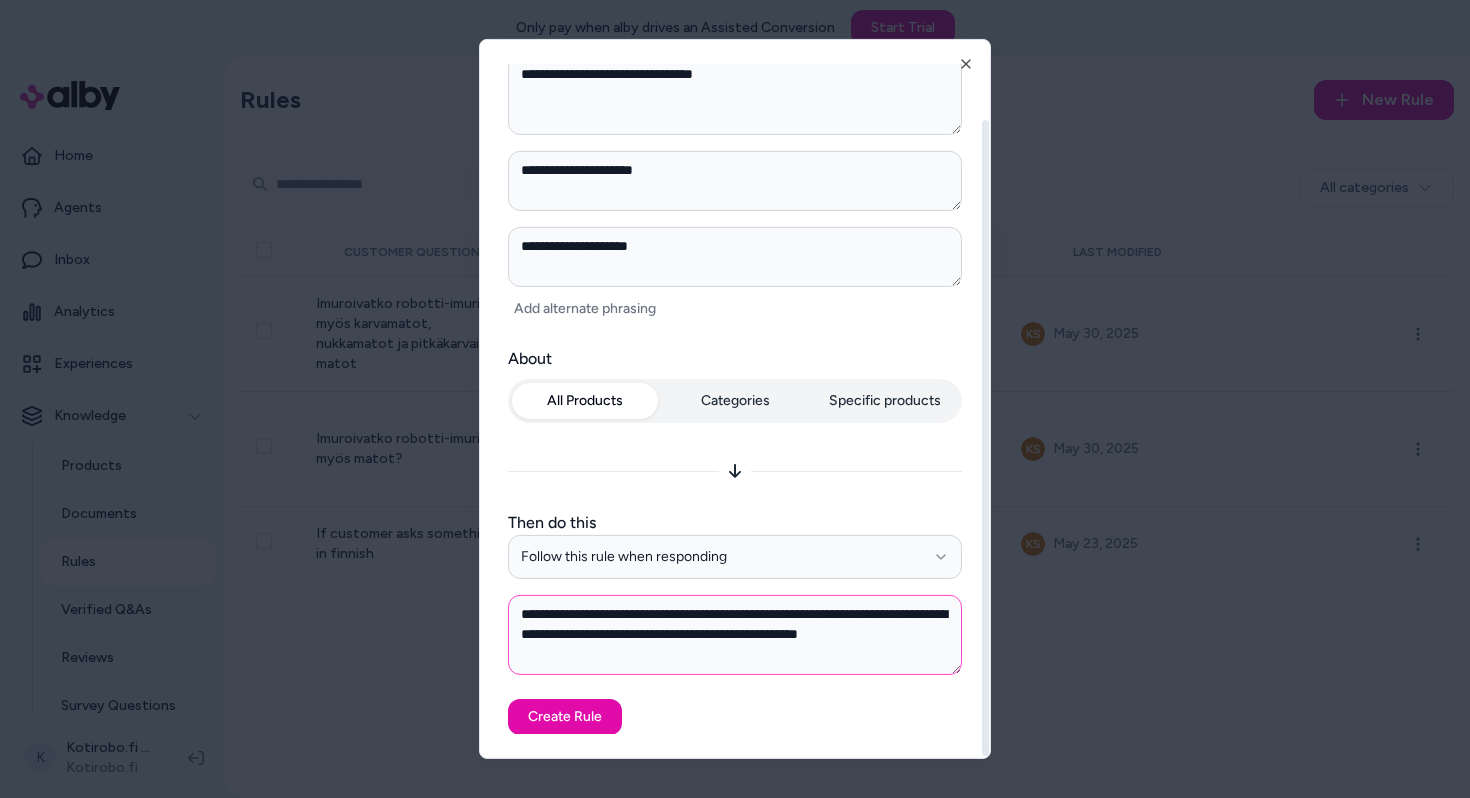 click on "**********" at bounding box center (735, 634) 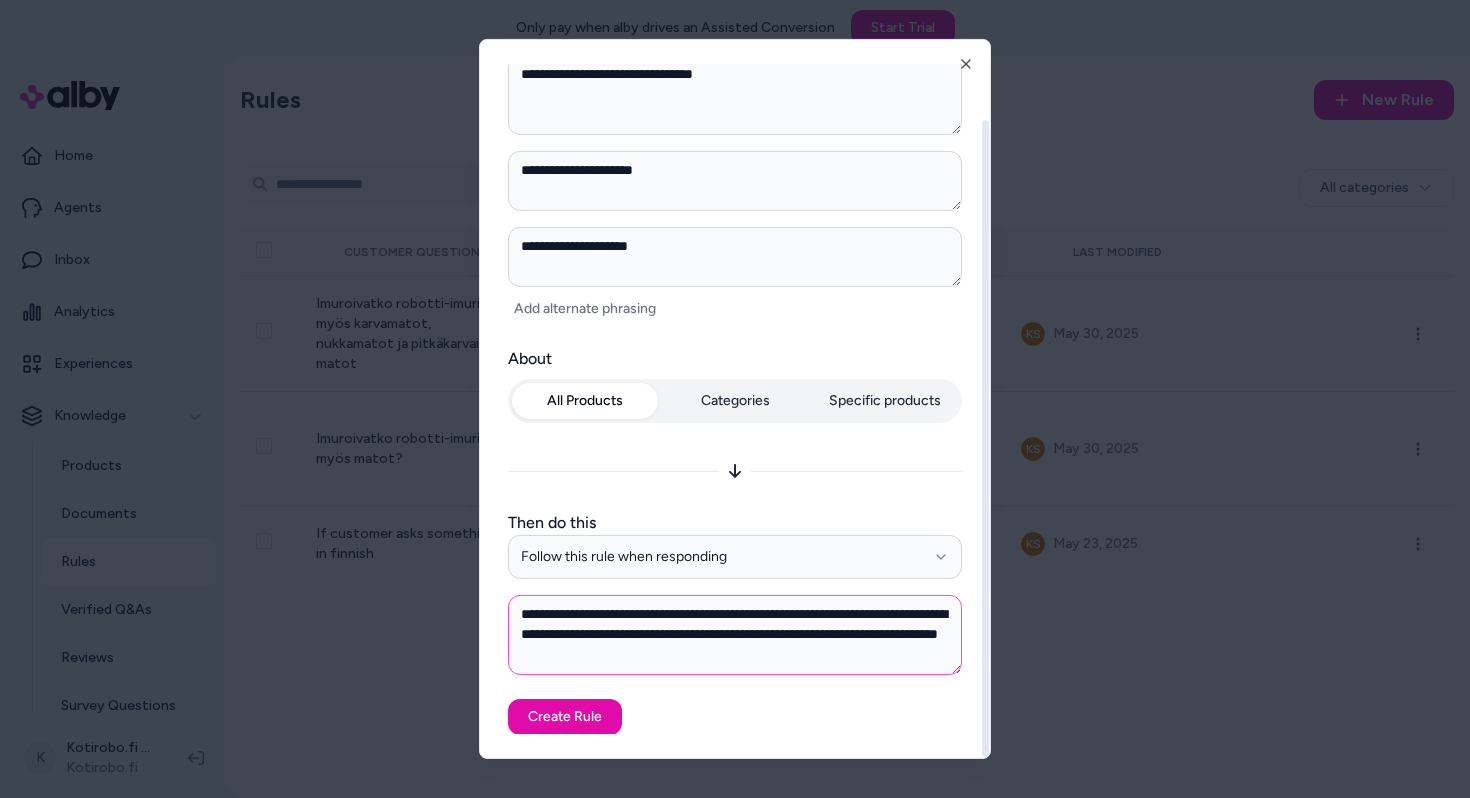 click on "**********" at bounding box center [735, 634] 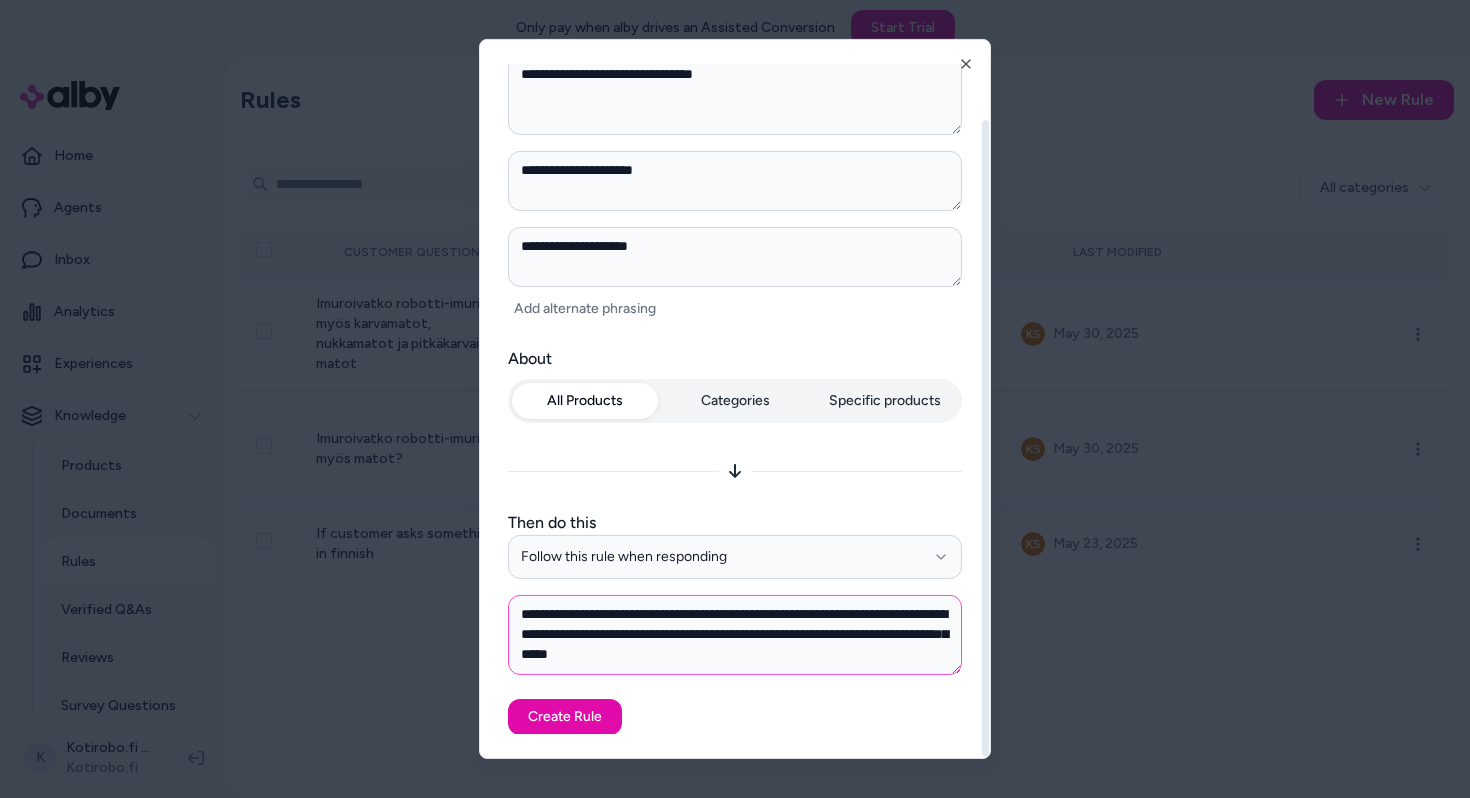 click on "**********" at bounding box center (735, 634) 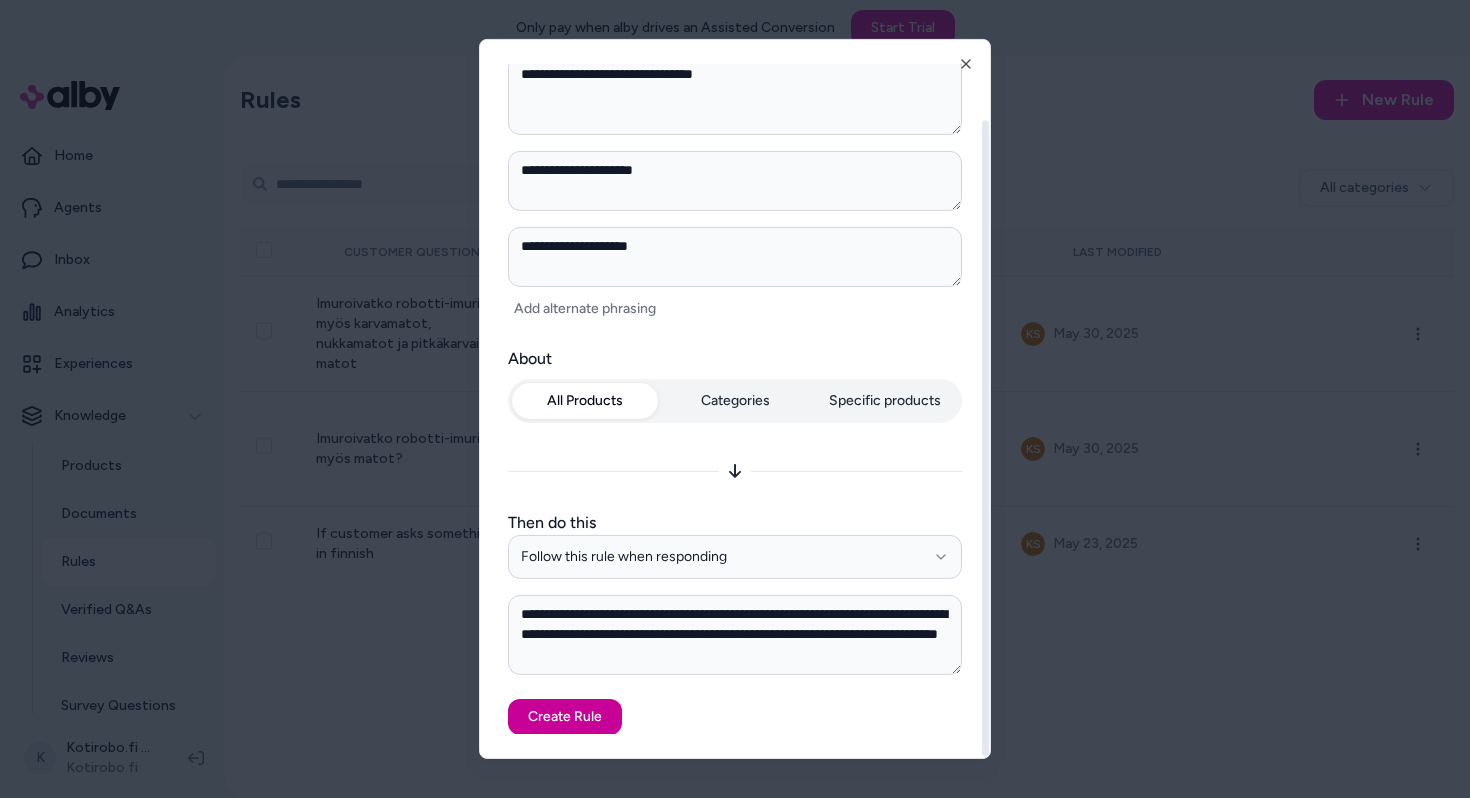 click on "Create Rule" at bounding box center [565, 716] 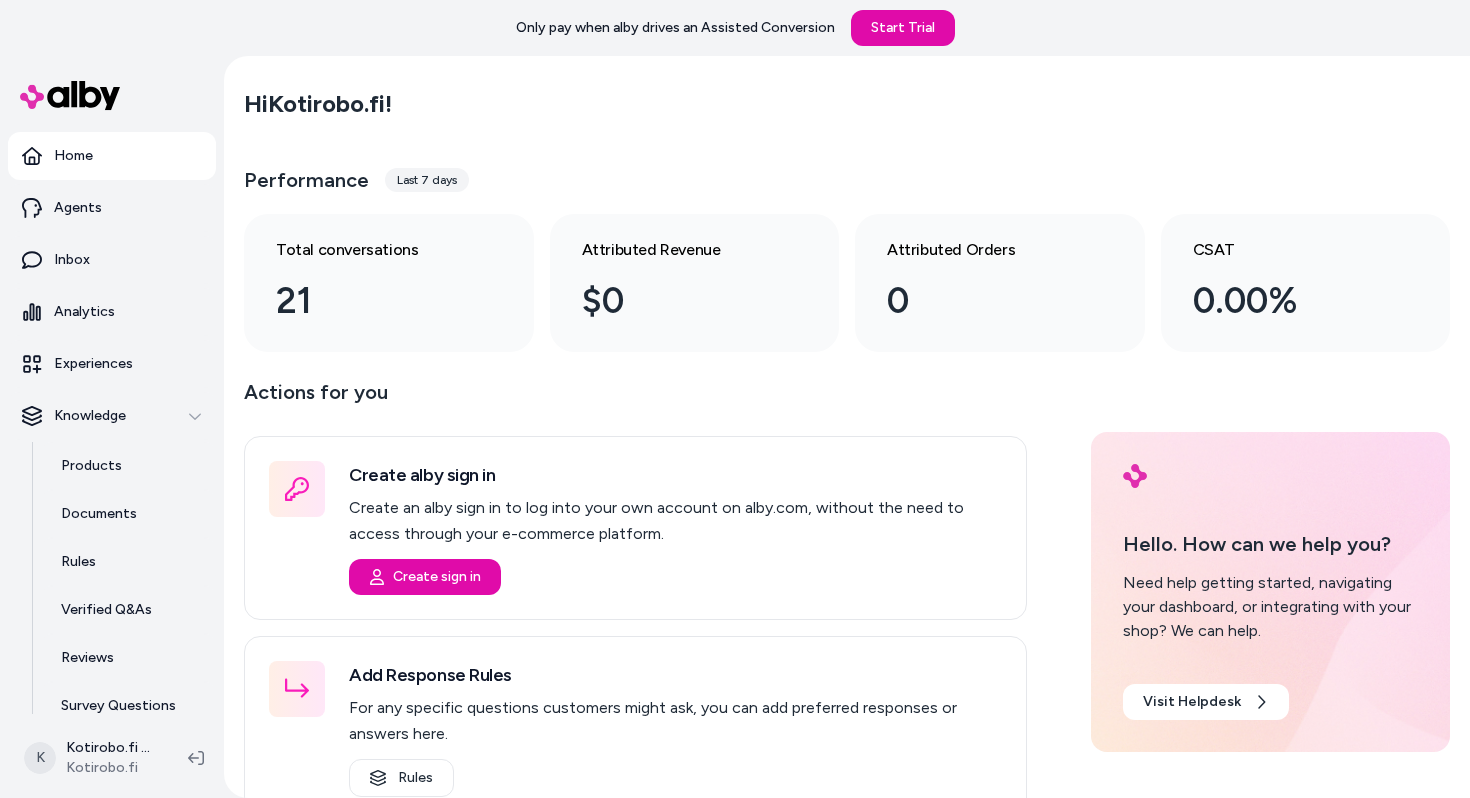 scroll, scrollTop: 0, scrollLeft: 0, axis: both 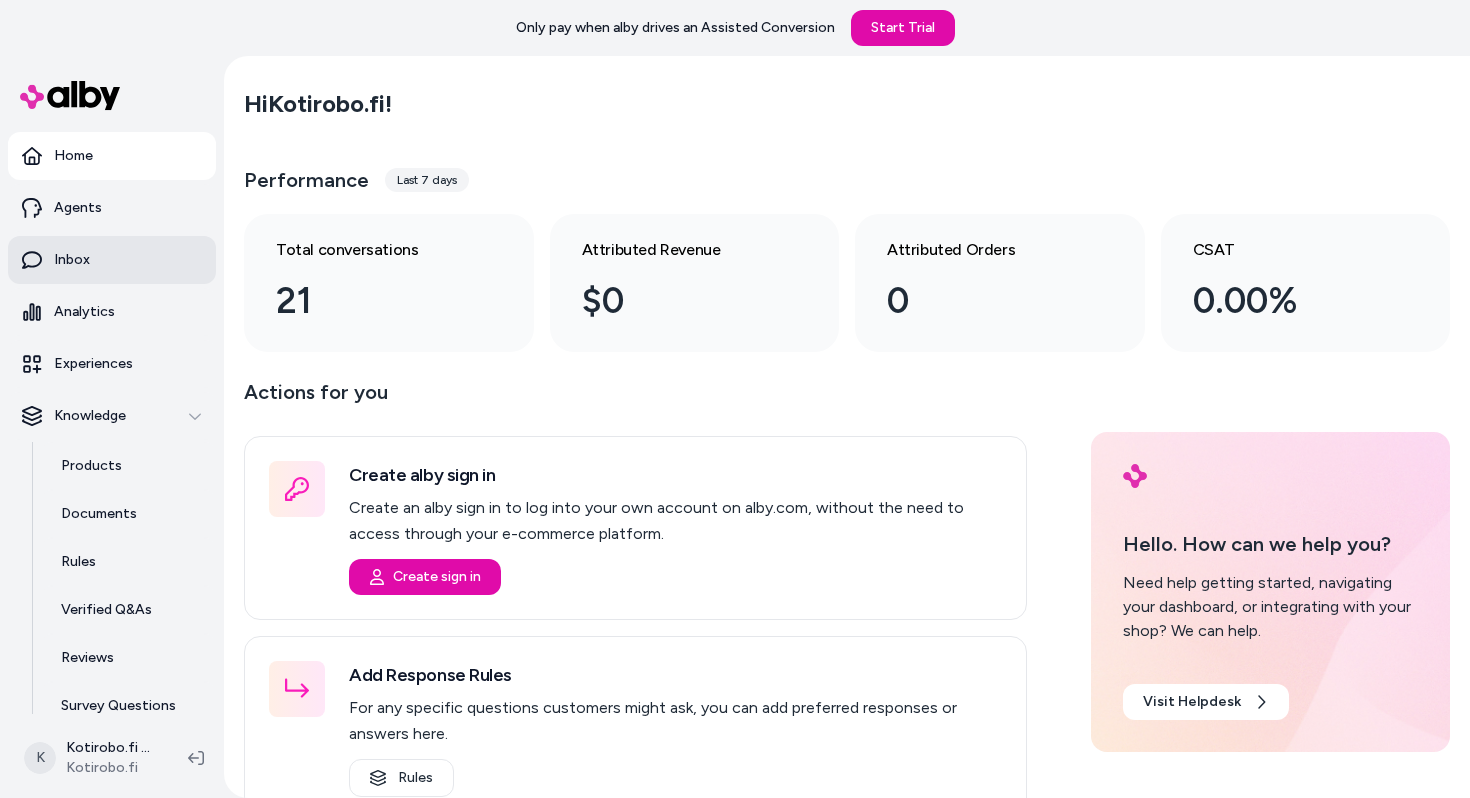 click on "Inbox" at bounding box center [112, 260] 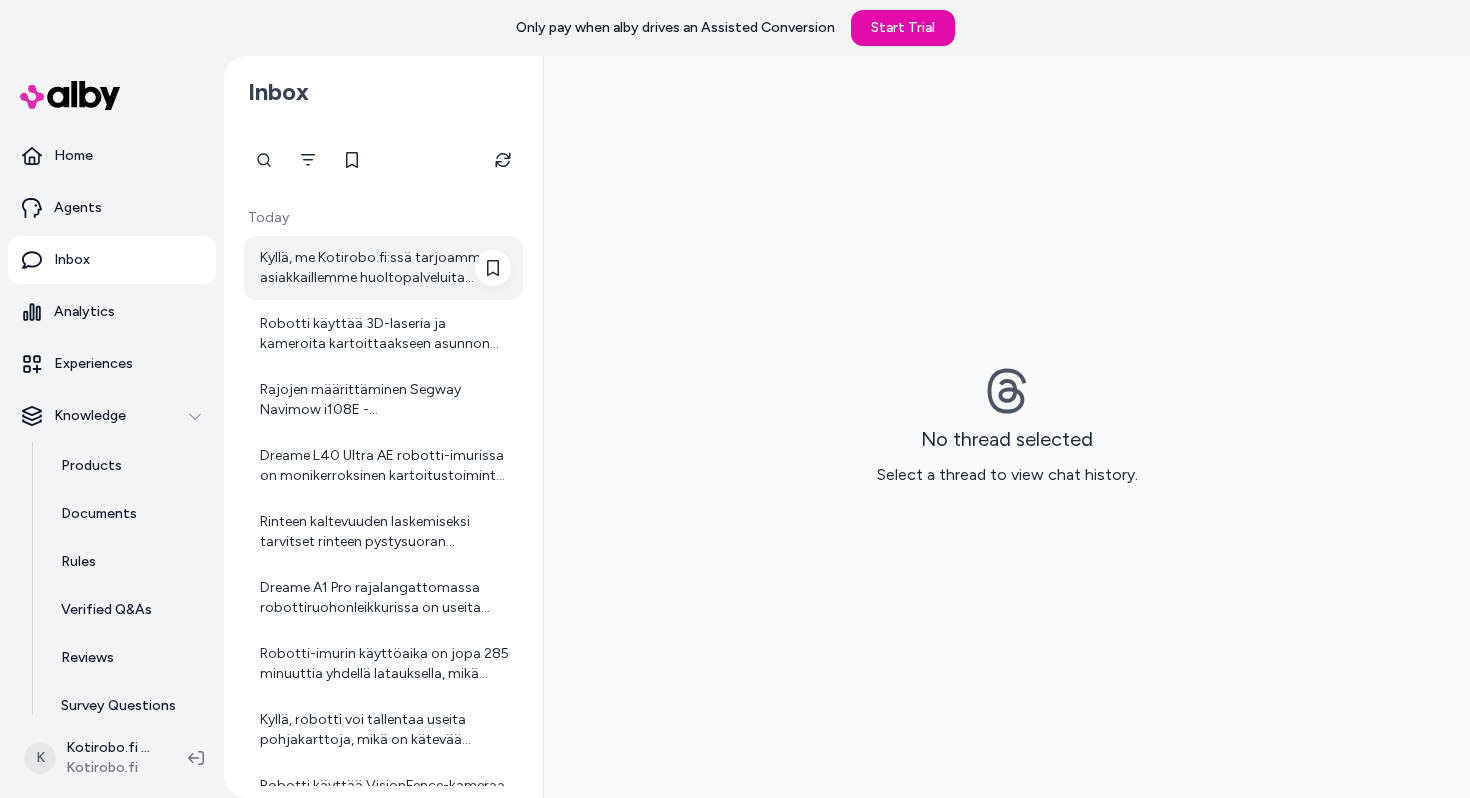 click on "Kyllä, me Kotirobo.fi:ssä tarjoamme asiakkaillemme huoltopalveluita Segway Navimow -robottiruohonleikkureille. Voimme auttaa sinua laitteen huollossa, varaosien hankinnassa ja mahdollisissa korjauksissa.
Huoltopalvelumme avulla varmistat, että robottiruohonleikkurisi toimii luotettavasti ja pitkään.
Jos haluat lisätietoja huolloista tai varata huollon, ota yhteyttä asiakaspalveluumme täällä: https://www.kotirobo.fi/pages/asiakaspalvelu
Autan mielelläni kaikissa huoltoon liittyvissä kysymyksissä!" at bounding box center (383, 268) 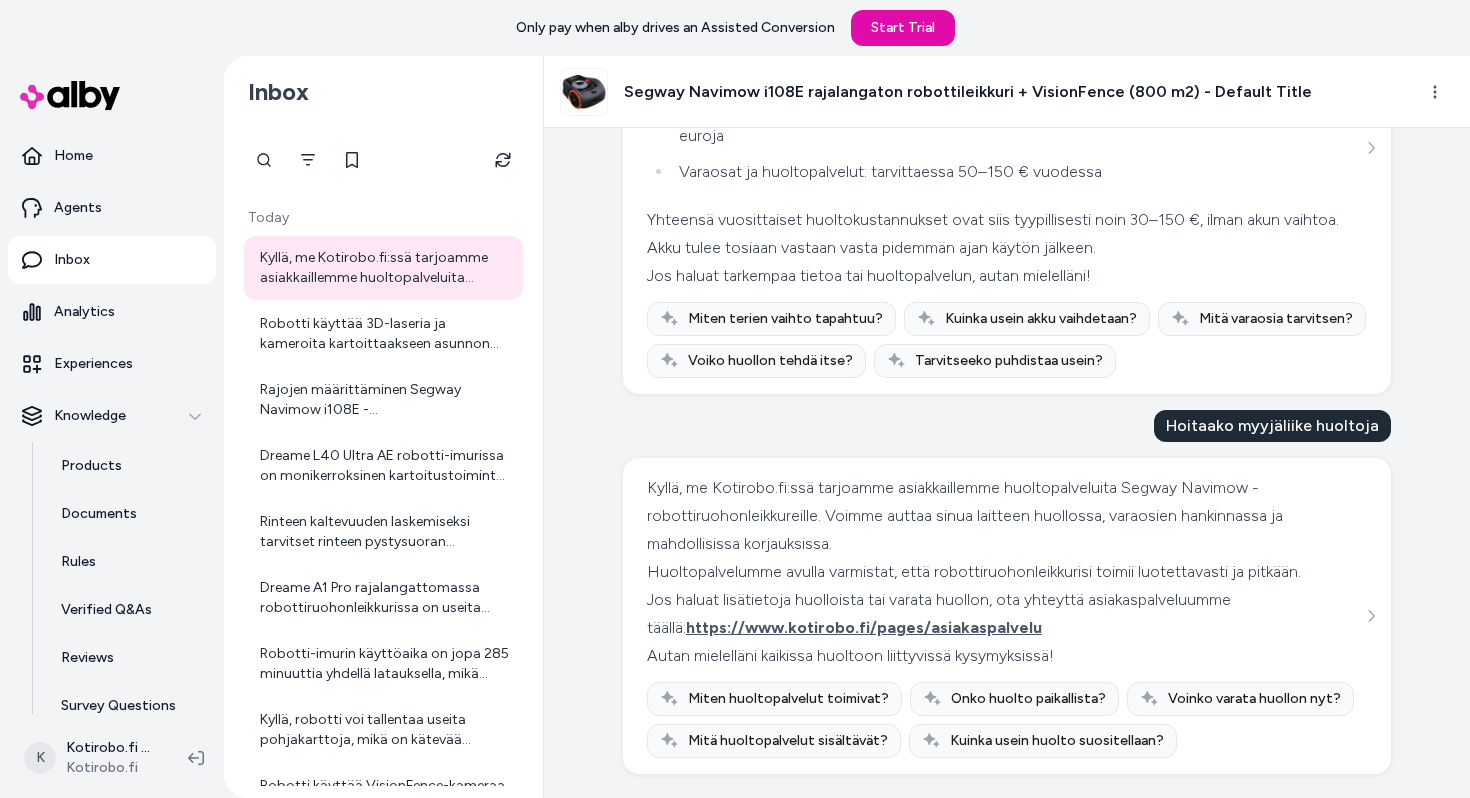 scroll, scrollTop: 5498, scrollLeft: 0, axis: vertical 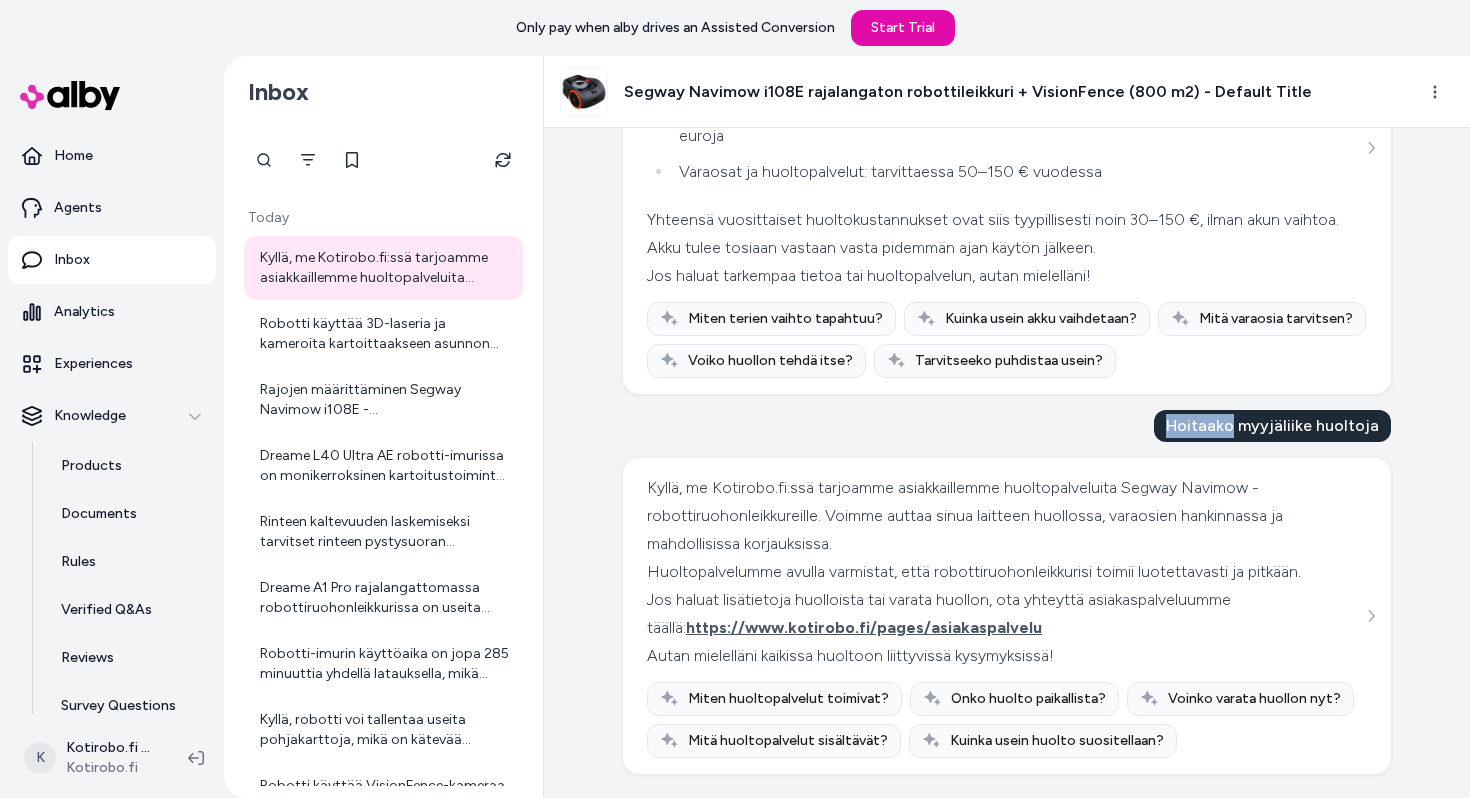 click on "Hoitaako myyjäliike huoltoja" at bounding box center (1272, 426) 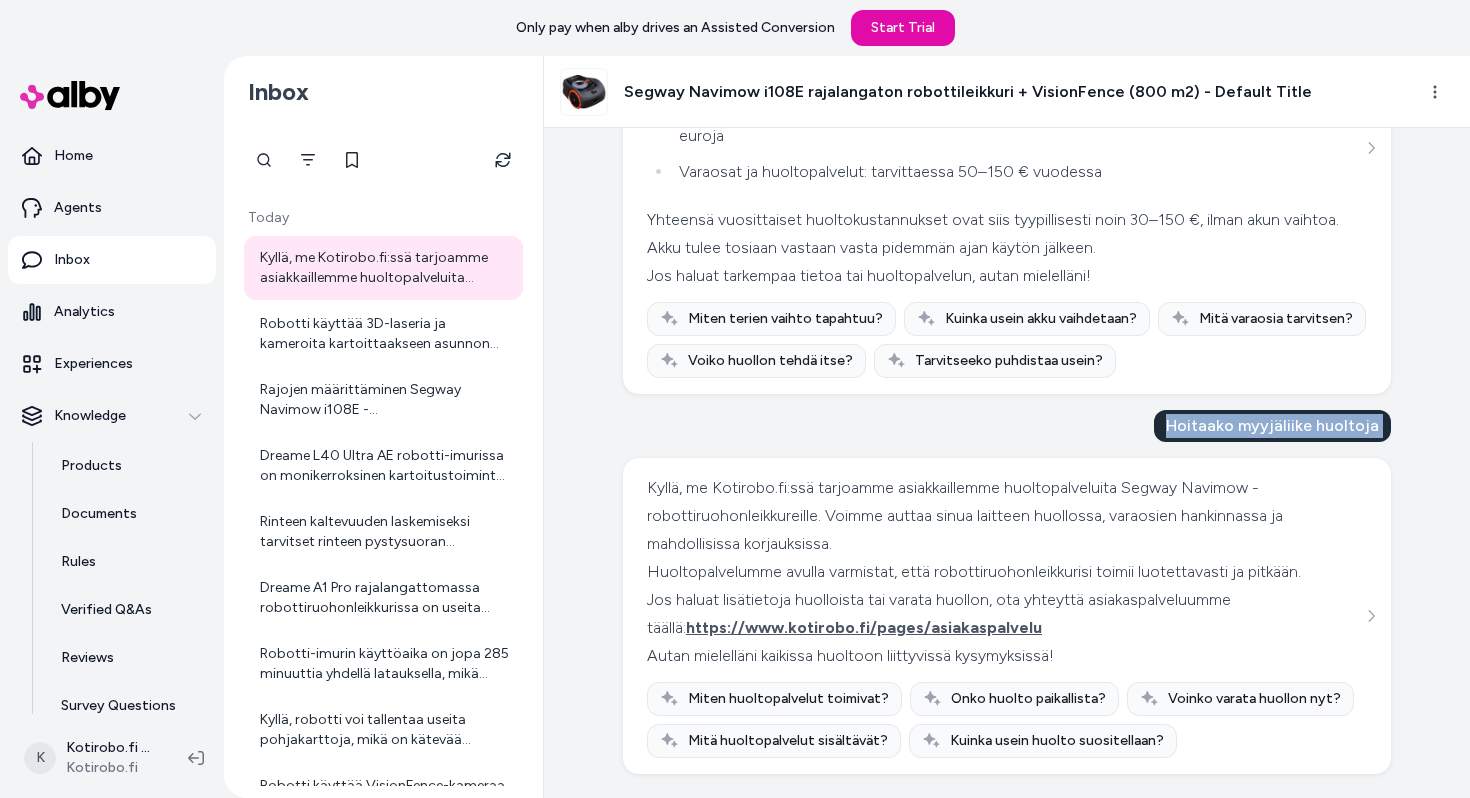 click on "Hoitaako myyjäliike huoltoja" at bounding box center (1272, 426) 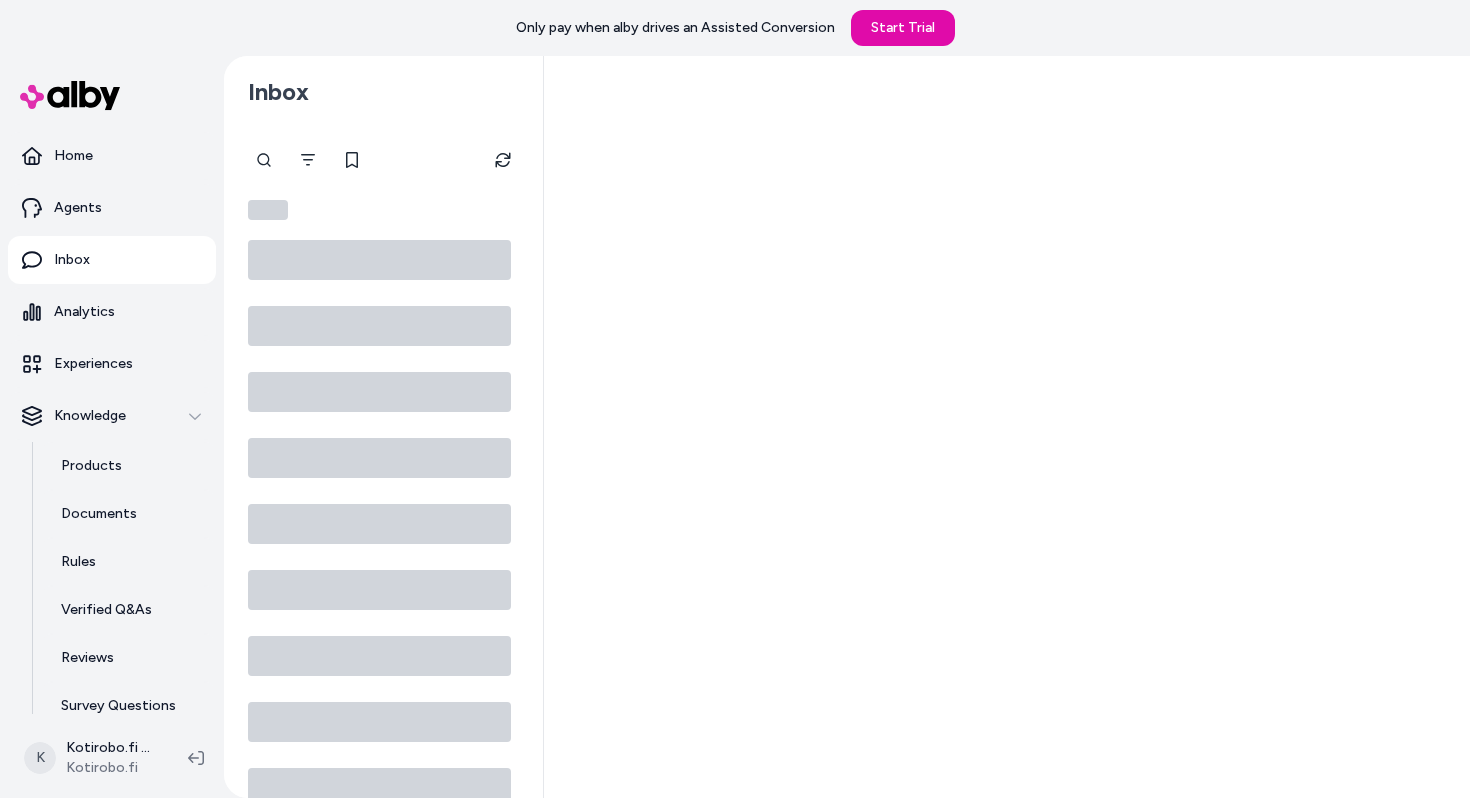 scroll, scrollTop: 0, scrollLeft: 0, axis: both 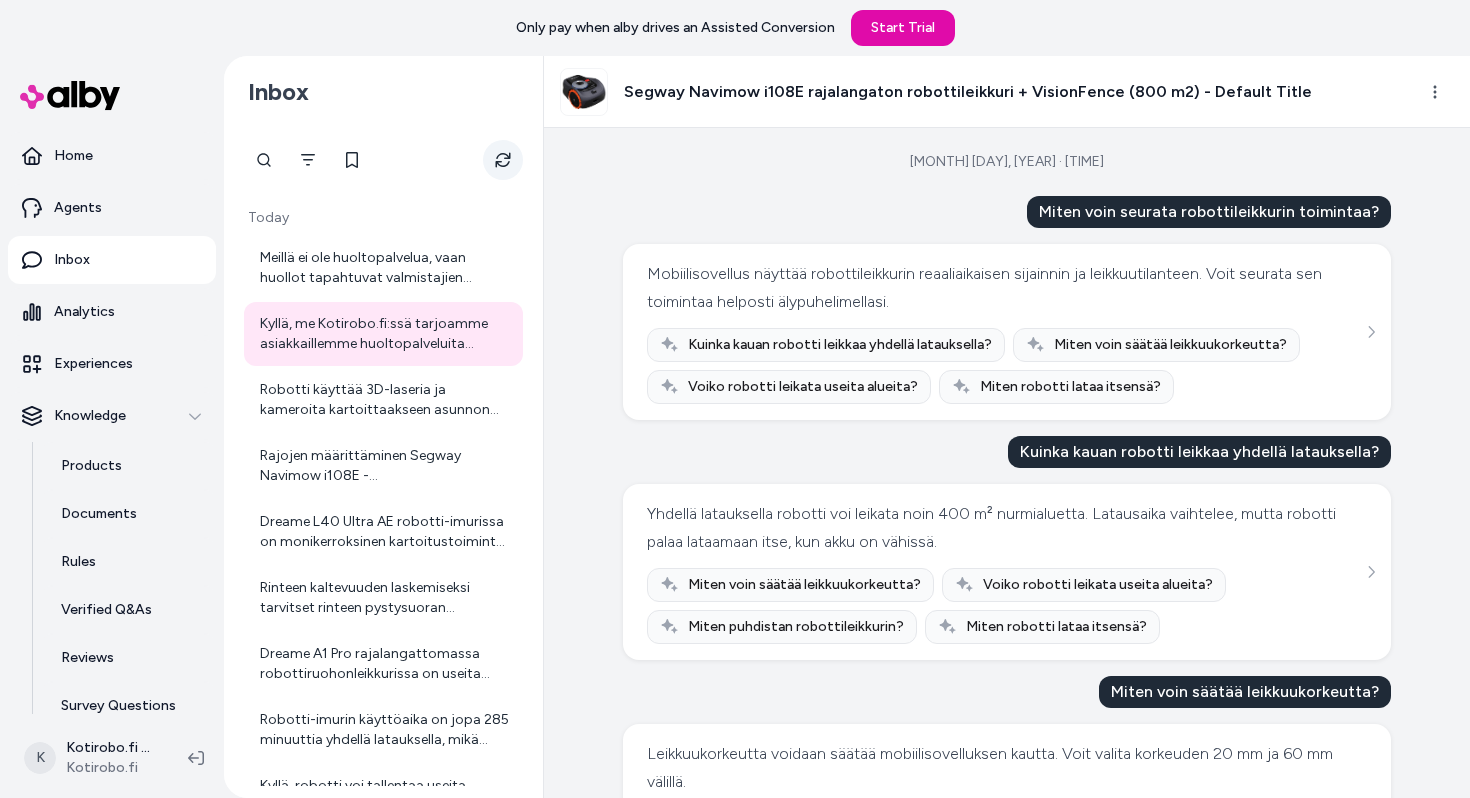 click 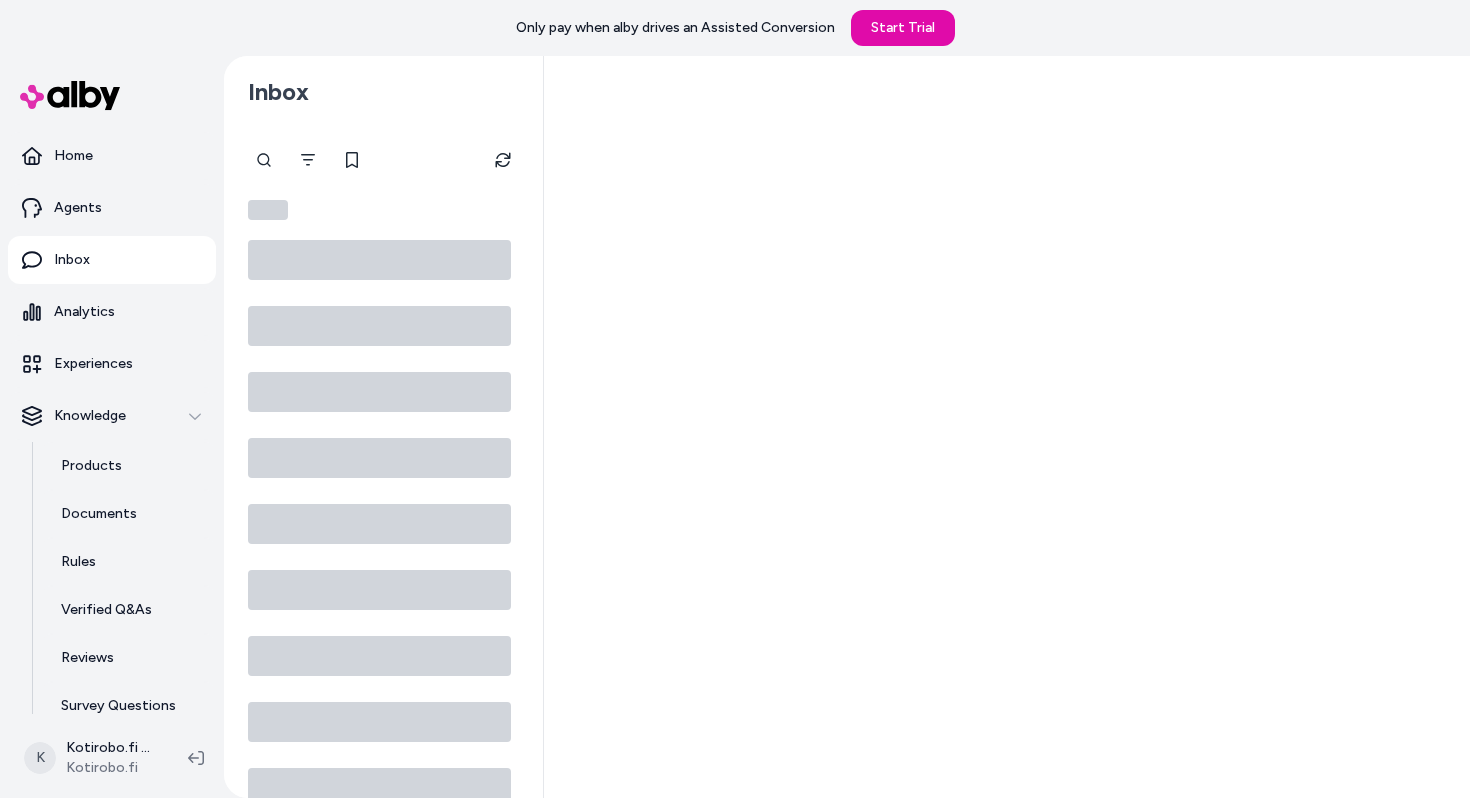scroll, scrollTop: 0, scrollLeft: 0, axis: both 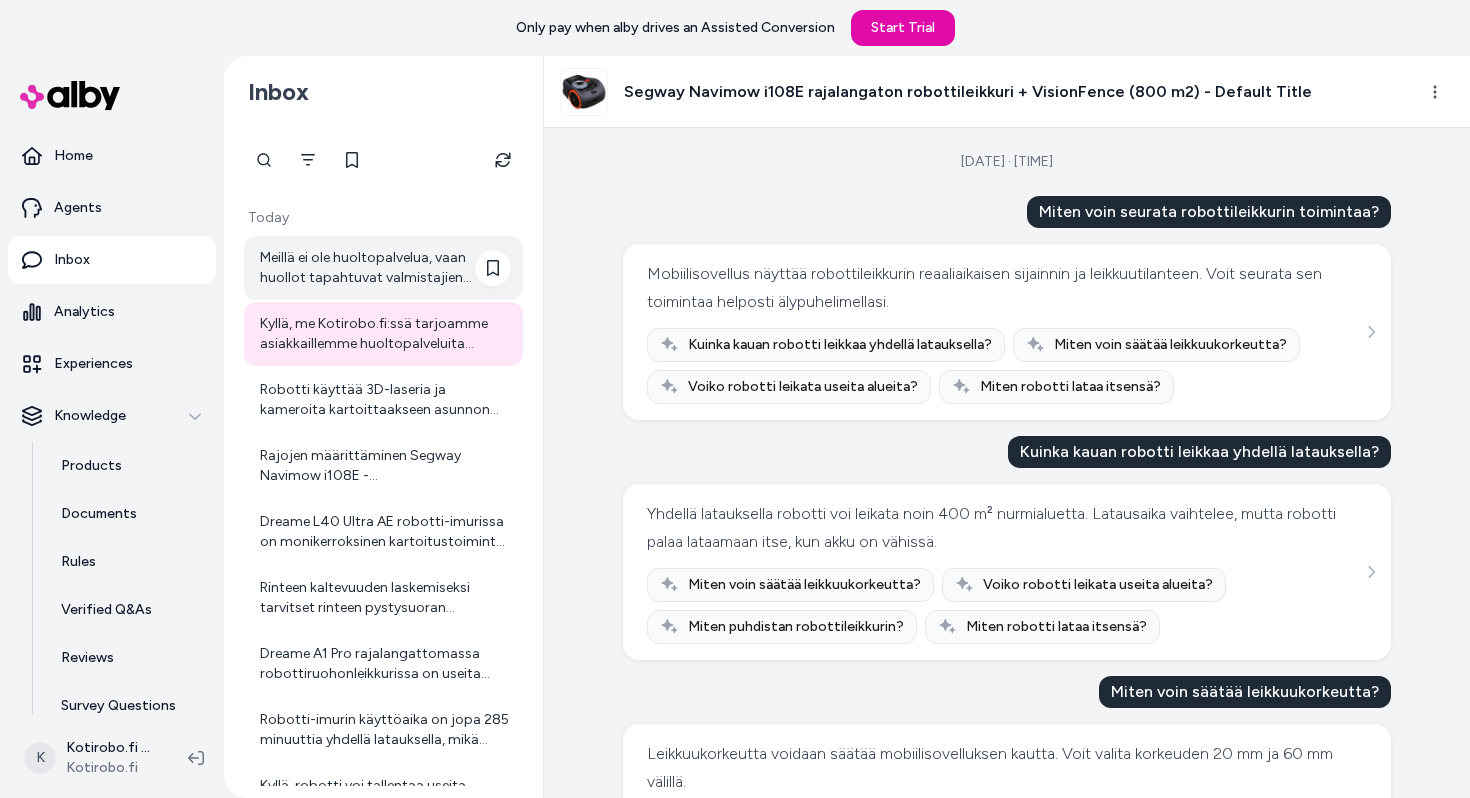 click on "Meillä ei ole huoltopalvelua, vaan huollot tapahtuvat valmistajien virallisten huoltojen kautta. Tarkemmat tiedot merkkikohtaisista huolloista saat asiakaspalvelustamme. Voit ottaa heihin yhteyttä esimerkiksi osoitteessa https://www.kotirobo.fi/pages/asiakaspalvelu. Tarvitsenko muuten apua jonkin tuotteen valinnassa tai muissa kysymyksissä?" at bounding box center (383, 268) 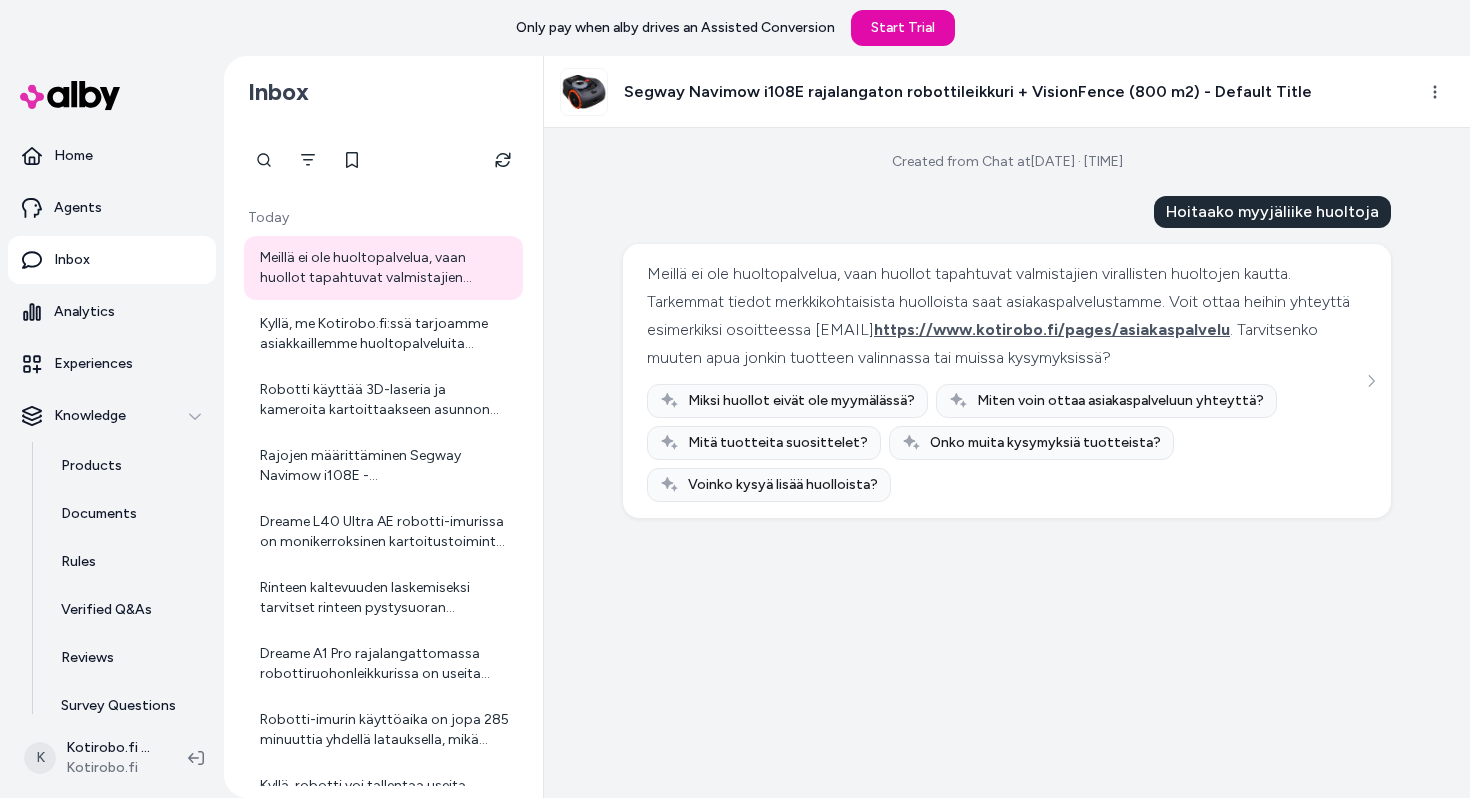 click on "Miksi huollot eivät ole myymälässä?" at bounding box center (801, 401) 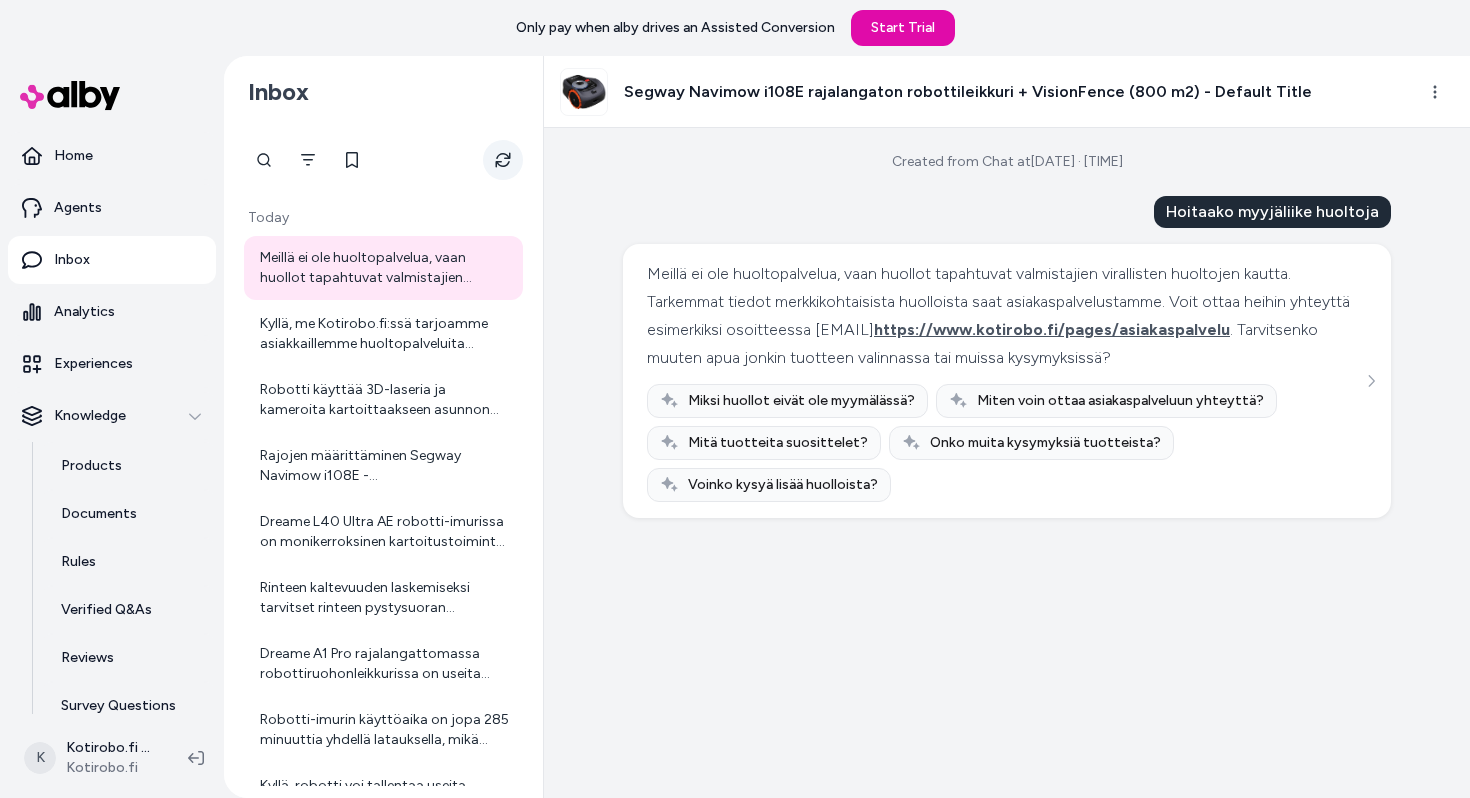 click 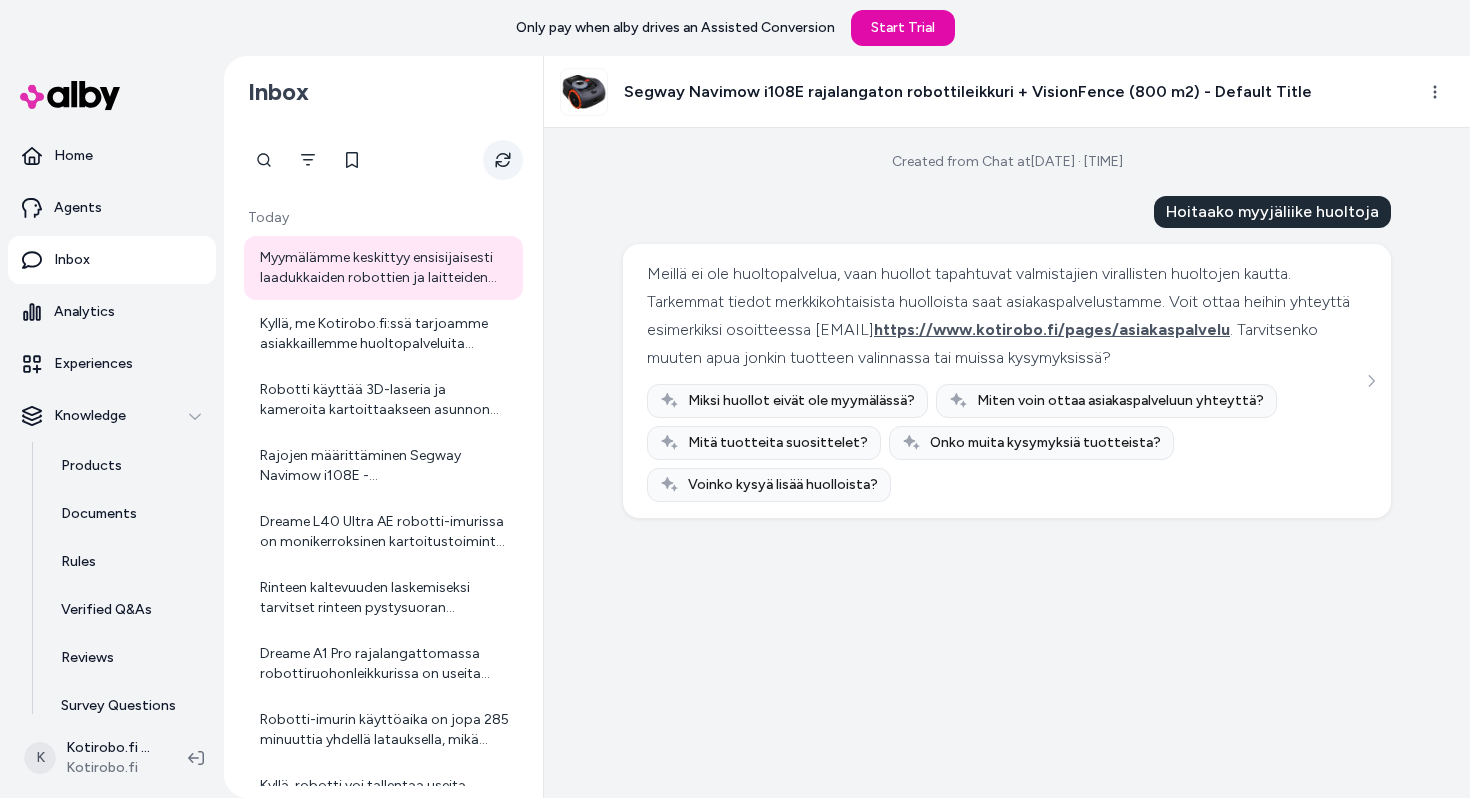 click 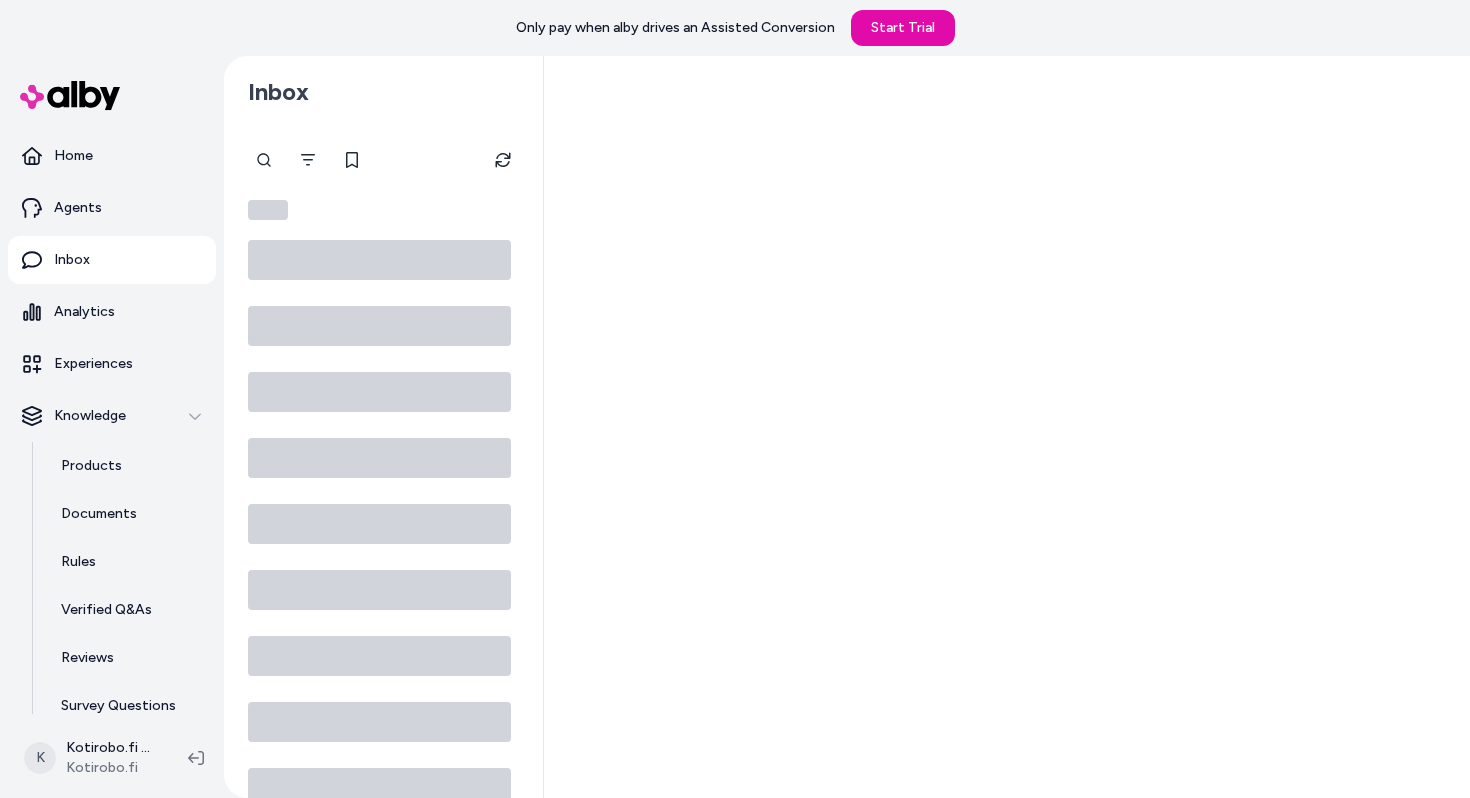 scroll, scrollTop: 0, scrollLeft: 0, axis: both 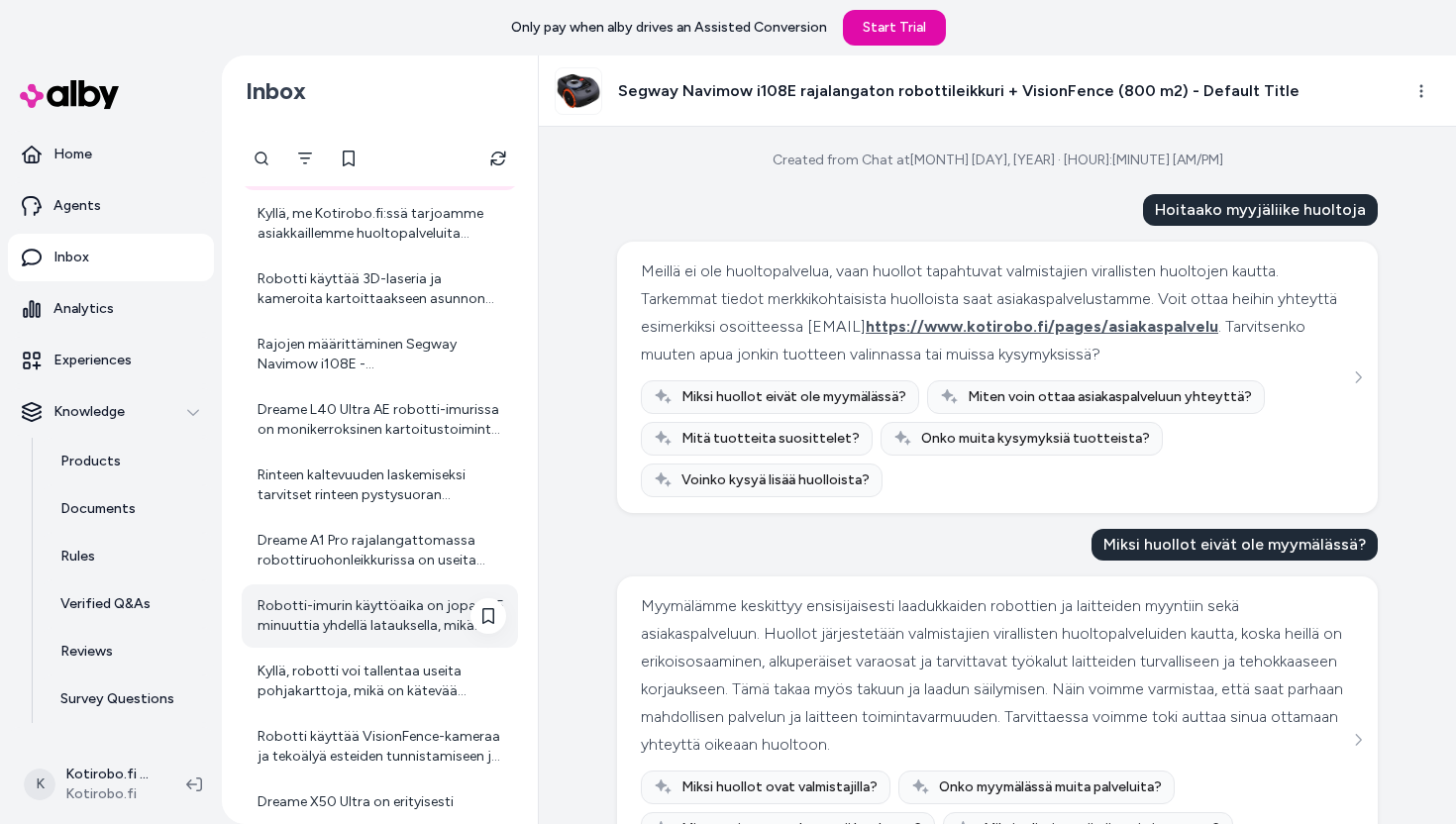 click on "Robotti-imurin käyttöaika on jopa 285 minuuttia yhdellä latauksella, mikä riittää suurillekin alueille." at bounding box center (381, 616) 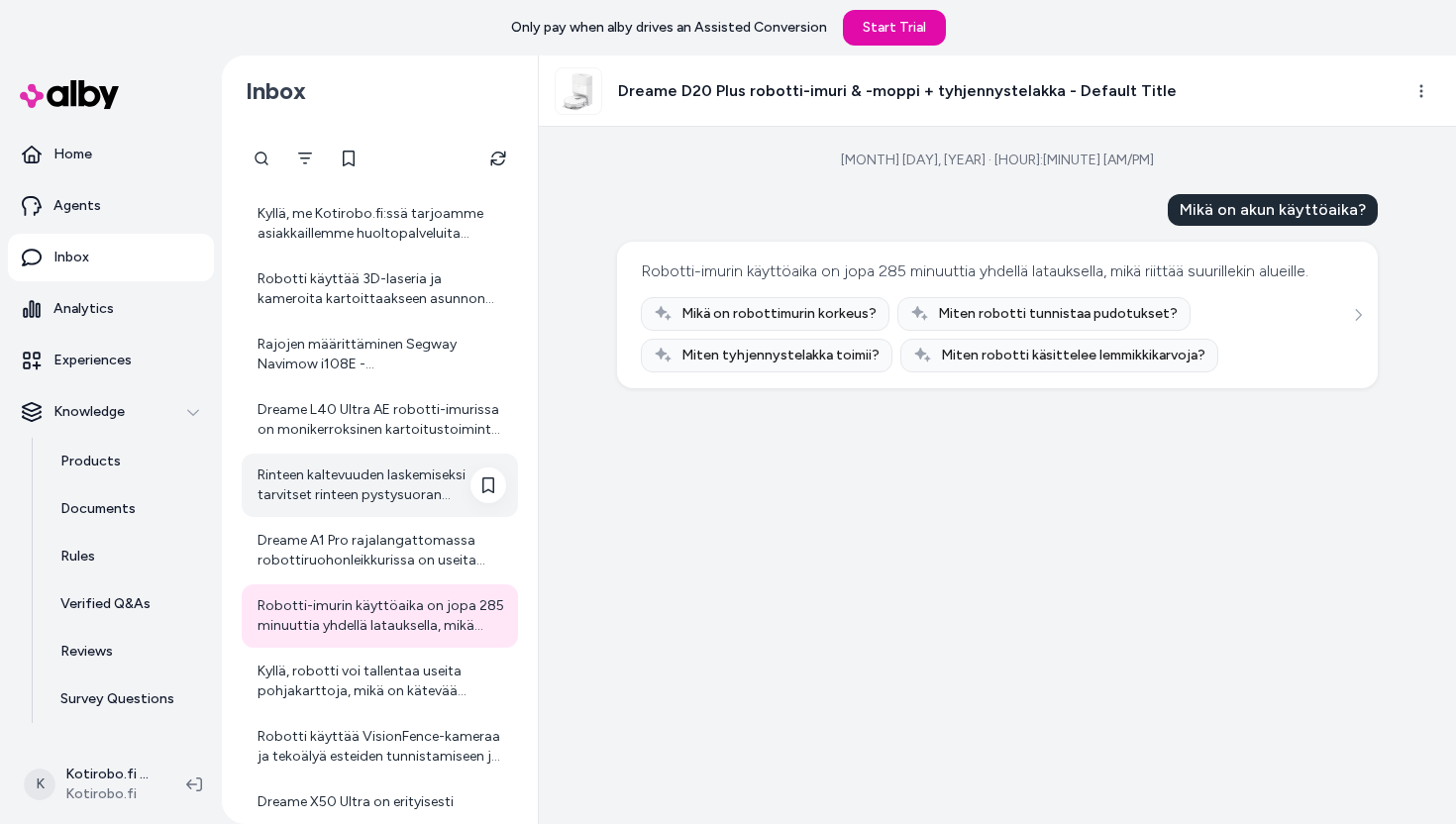 click on "Rinteen kaltevuuden laskemiseksi tarvitset rinteen pystysuoran korkeuseron ja rinteen vaakasuoran pituuden. Kaltevuusprosentti lasketaan kaavalla:
Kaltevuus (%) = (korkeusero / vaakasuora pituus) × 100
Esimerkiksi, jos rinteen korkeusero on 3 metriä ja vaakasuora pituus 6 metriä, kaltevuus on (3/6) × 100 = 50 %.
Jos haluat, voin auttaa sinua tarkemmin, miten mitata nämä mitat käytännössä piha-alueellasi. Haluatko lisäohjeita mittaamiseen?" at bounding box center (381, 485) 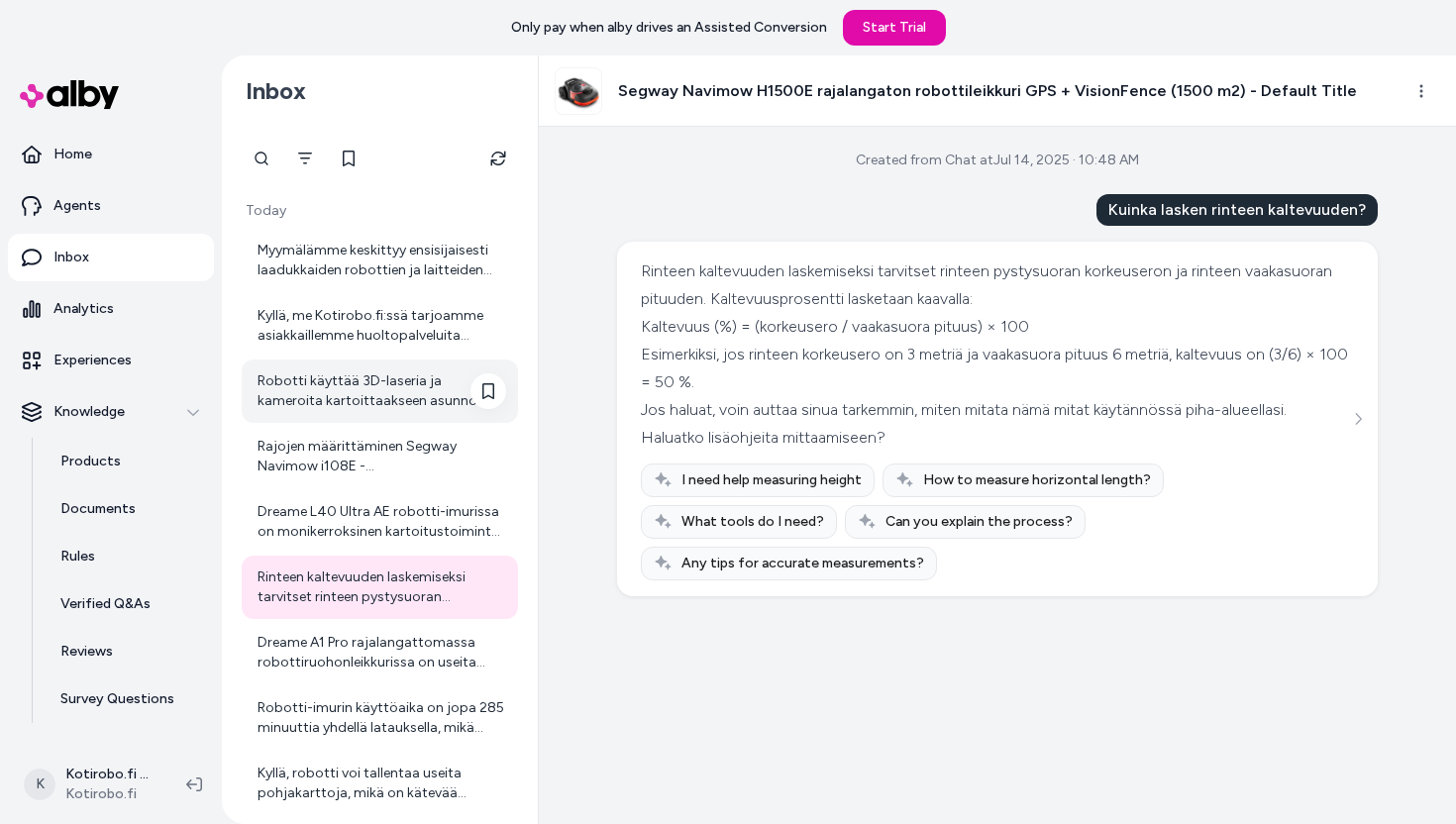 scroll, scrollTop: 0, scrollLeft: 0, axis: both 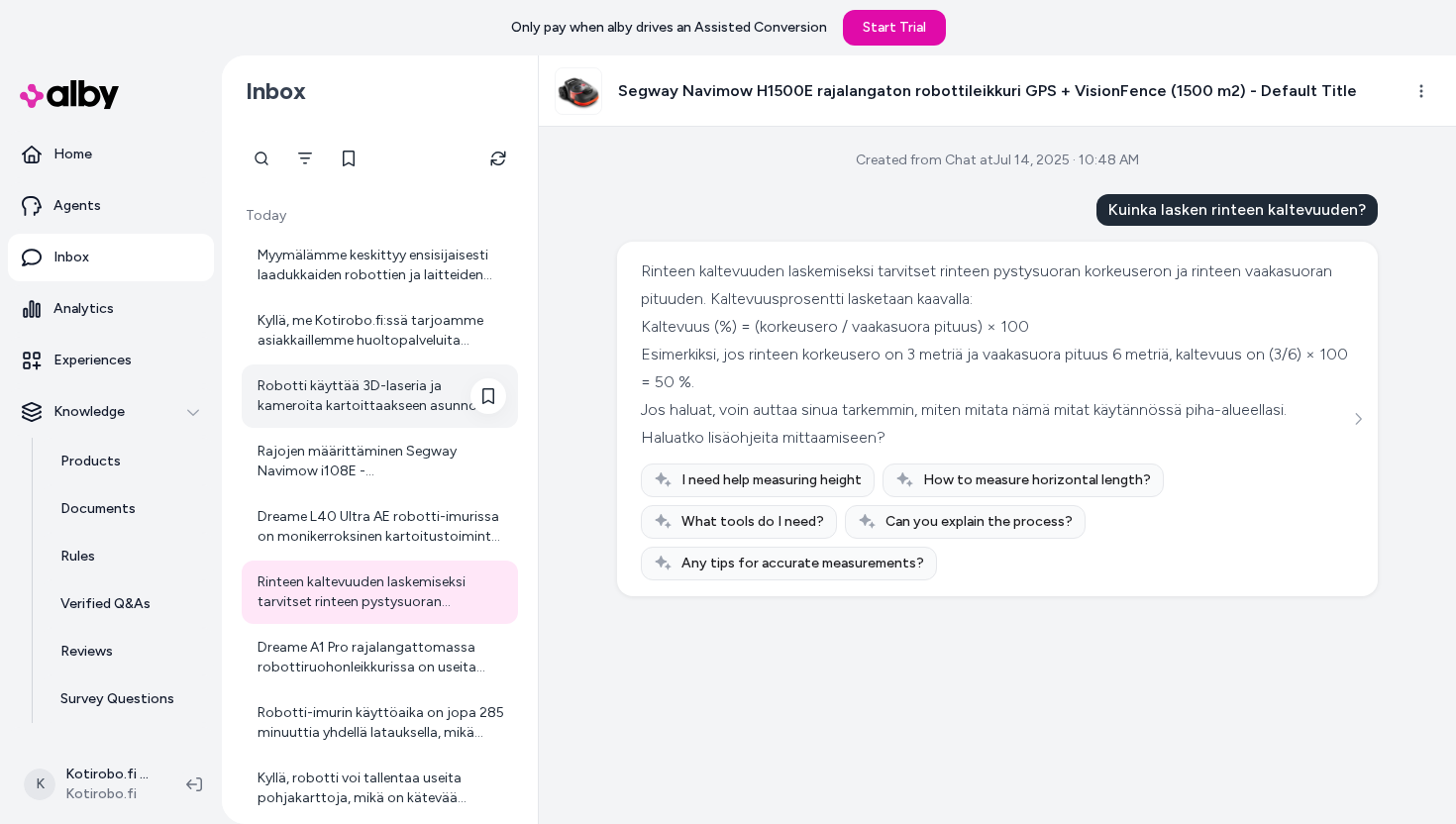 click on "Robotti käyttää 3D-laseria ja kameroita kartoittaakseen asunnon tarkasti. Tämä mahdollistaa tehokkaan ja järjestelmällisen siivouksen." at bounding box center [379, 396] 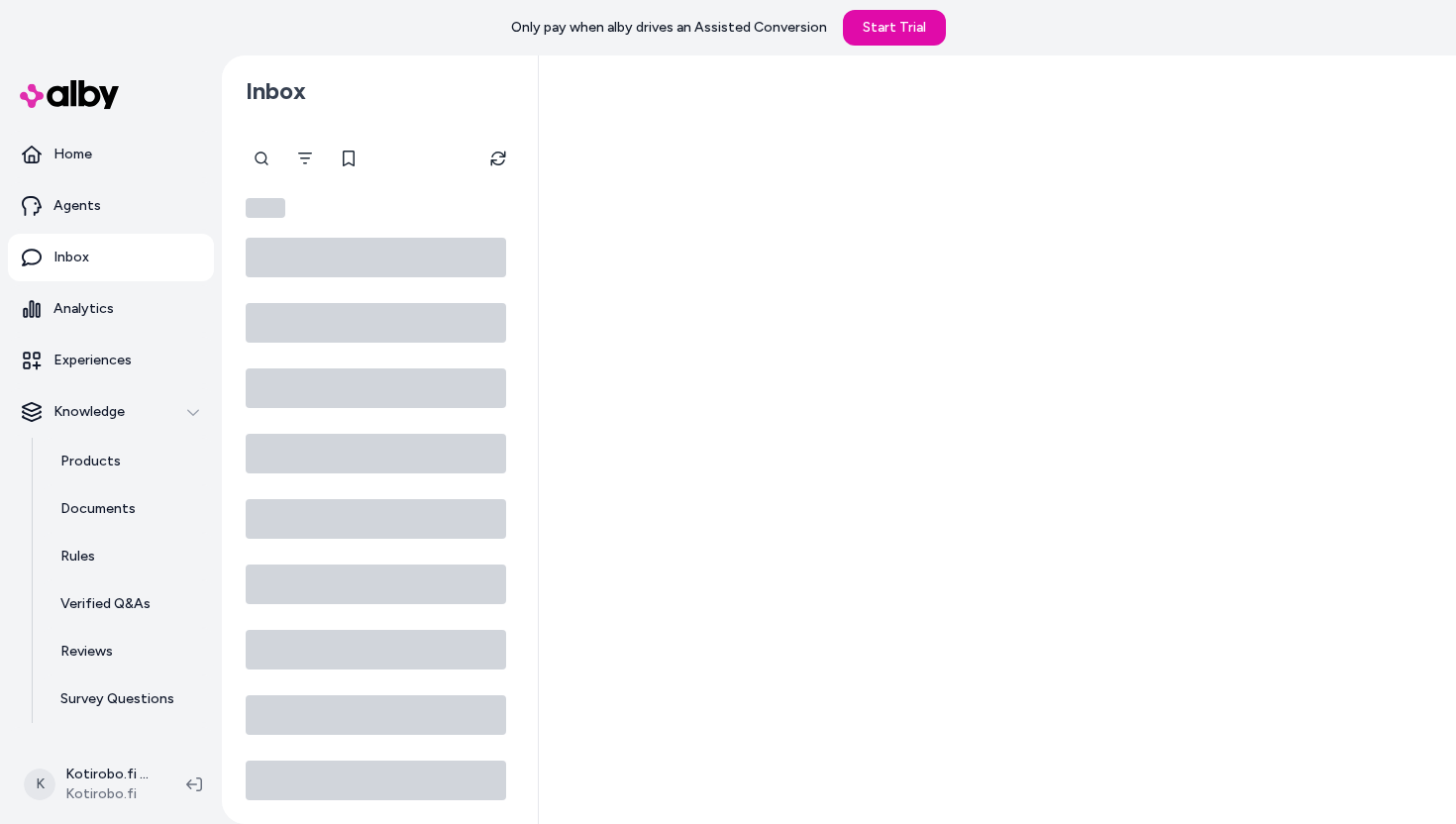 scroll, scrollTop: 0, scrollLeft: 0, axis: both 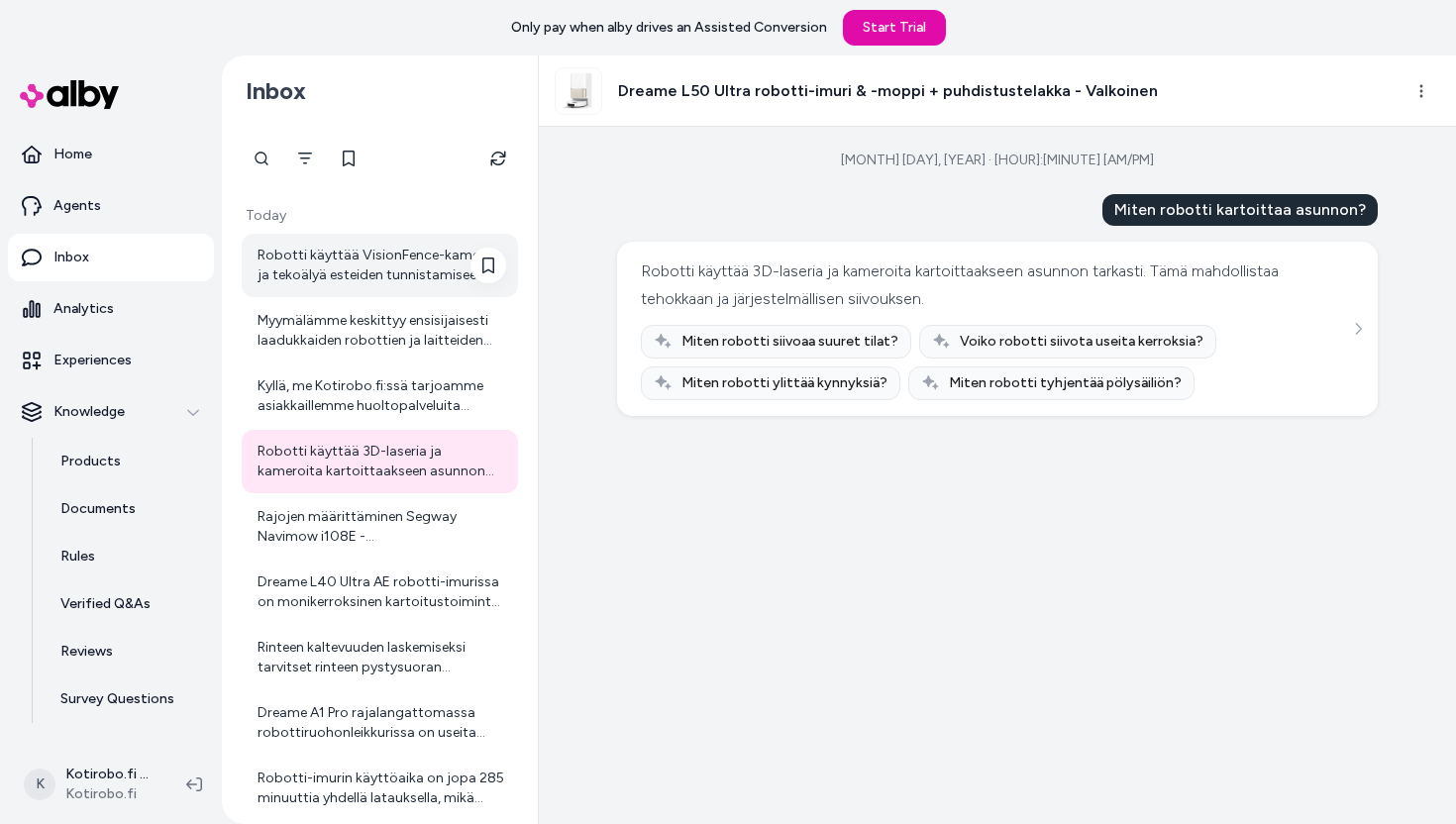 click on "Robotti käyttää VisionFence-kameraa ja tekoälyä esteiden tunnistamiseen ja väistämiseen. Kamera skannaa robottia ympäröivää aluetta ja tunnistaa esteet, kuten puut tai lelut, ja ohjaa robottia niiden ympäri." at bounding box center (379, 265) 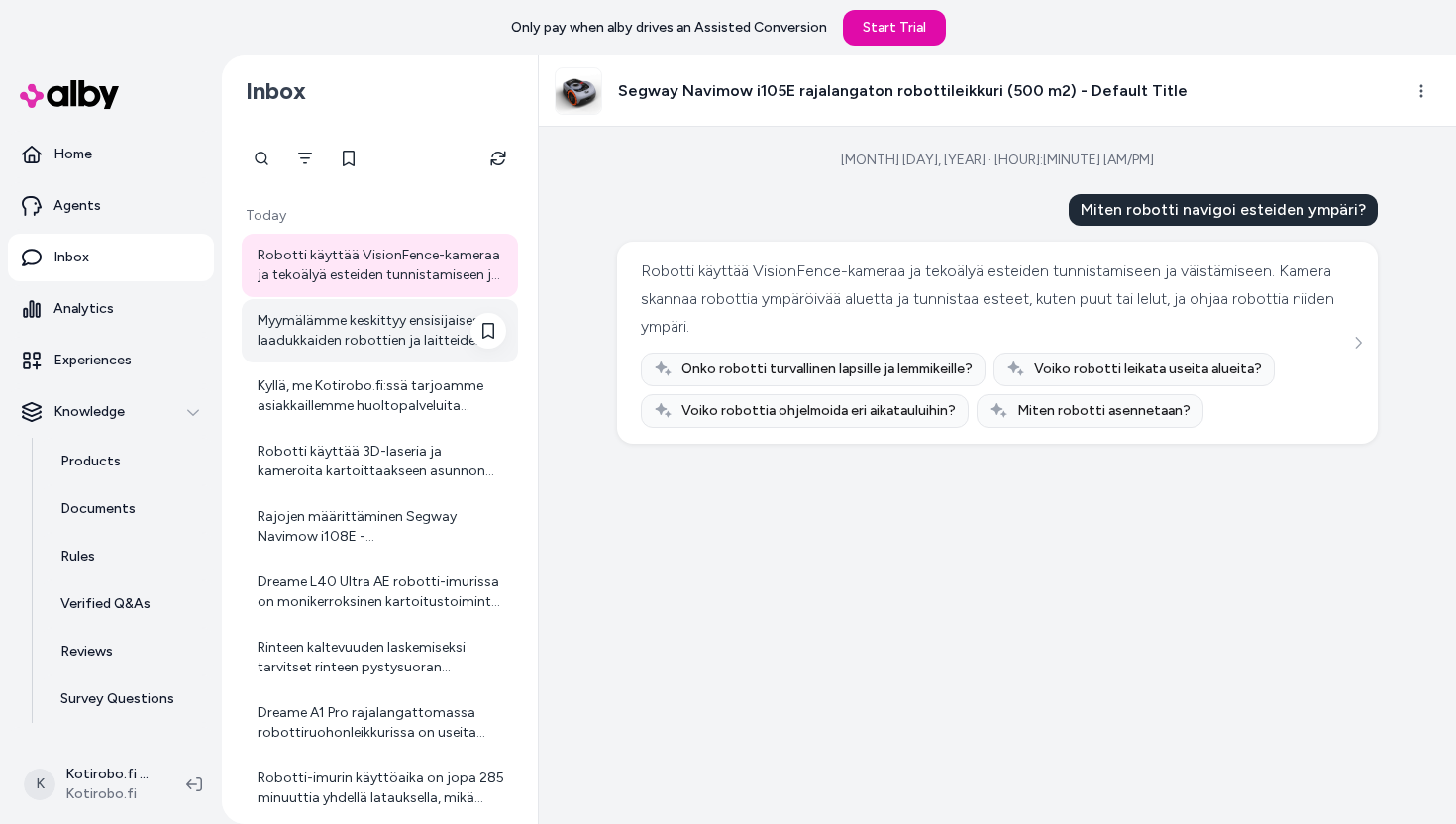 click on "Myymälämme keskittyy ensisijaisesti laadukkaiden robottien ja laitteiden myyntiin sekä asiakaspalveluun. Huollot järjestetään valmistajien virallisten huoltopalveluiden kautta, koska heillä on erikoisosaaminen, alkuperäiset varaosat ja tarvittavat työkalut laitteiden turvalliseen ja tehokkaaseen korjaukseen. Tämä takaa myös takuun ja laadun säilymisen. Näin voimme varmistaa, että saat parhaan mahdollisen palvelun ja laitteen toimintavarmuuden. Tarvittaessa voimme toki auttaa sinua ottamaan yhteyttä oikeaan huoltoon." at bounding box center (379, 331) 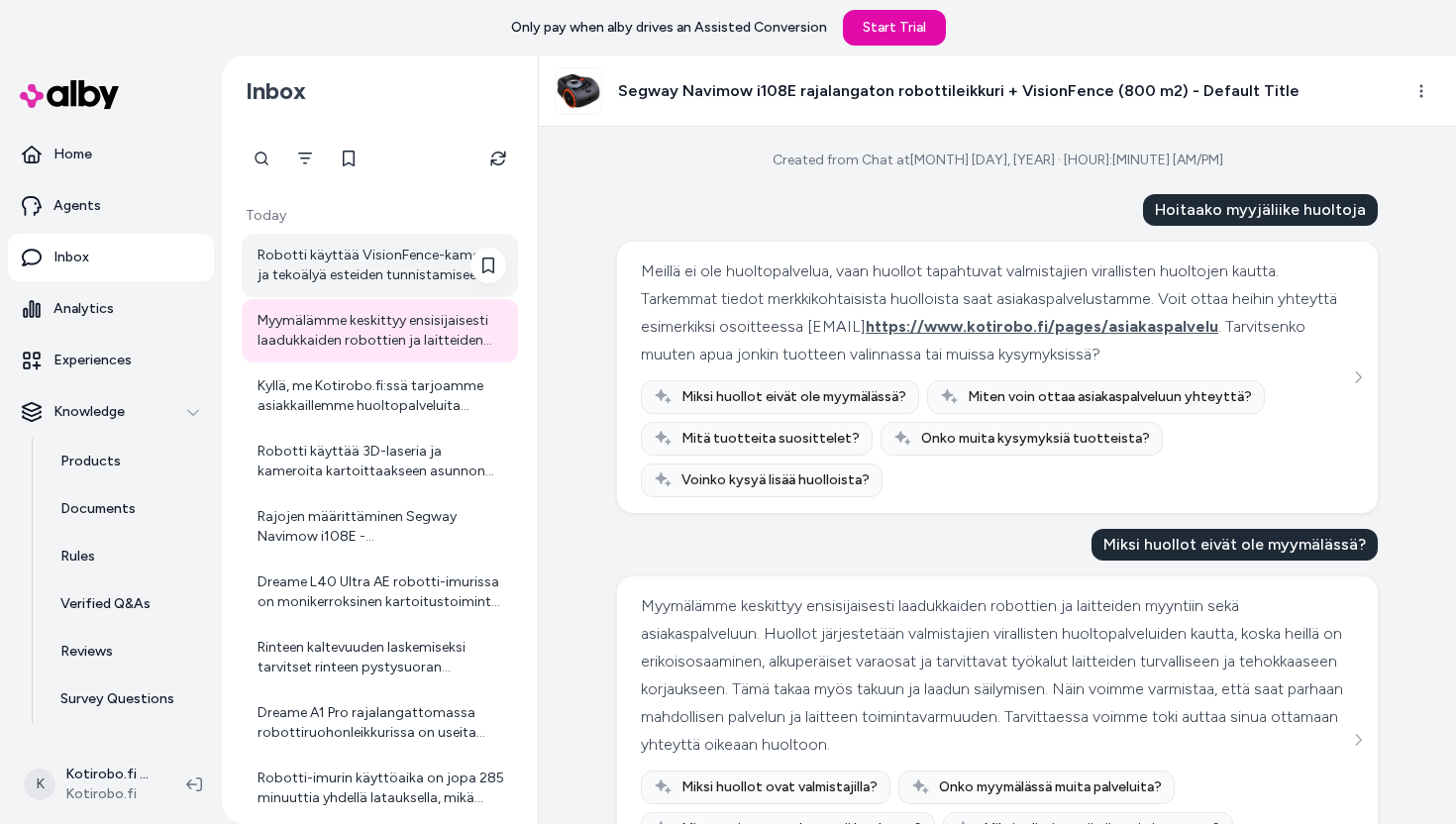 click on "Robotti käyttää VisionFence-kameraa ja tekoälyä esteiden tunnistamiseen ja väistämiseen. Kamera skannaa robottia ympäröivää aluetta ja tunnistaa esteet, kuten puut tai lelut, ja ohjaa robottia niiden ympäri." at bounding box center (381, 265) 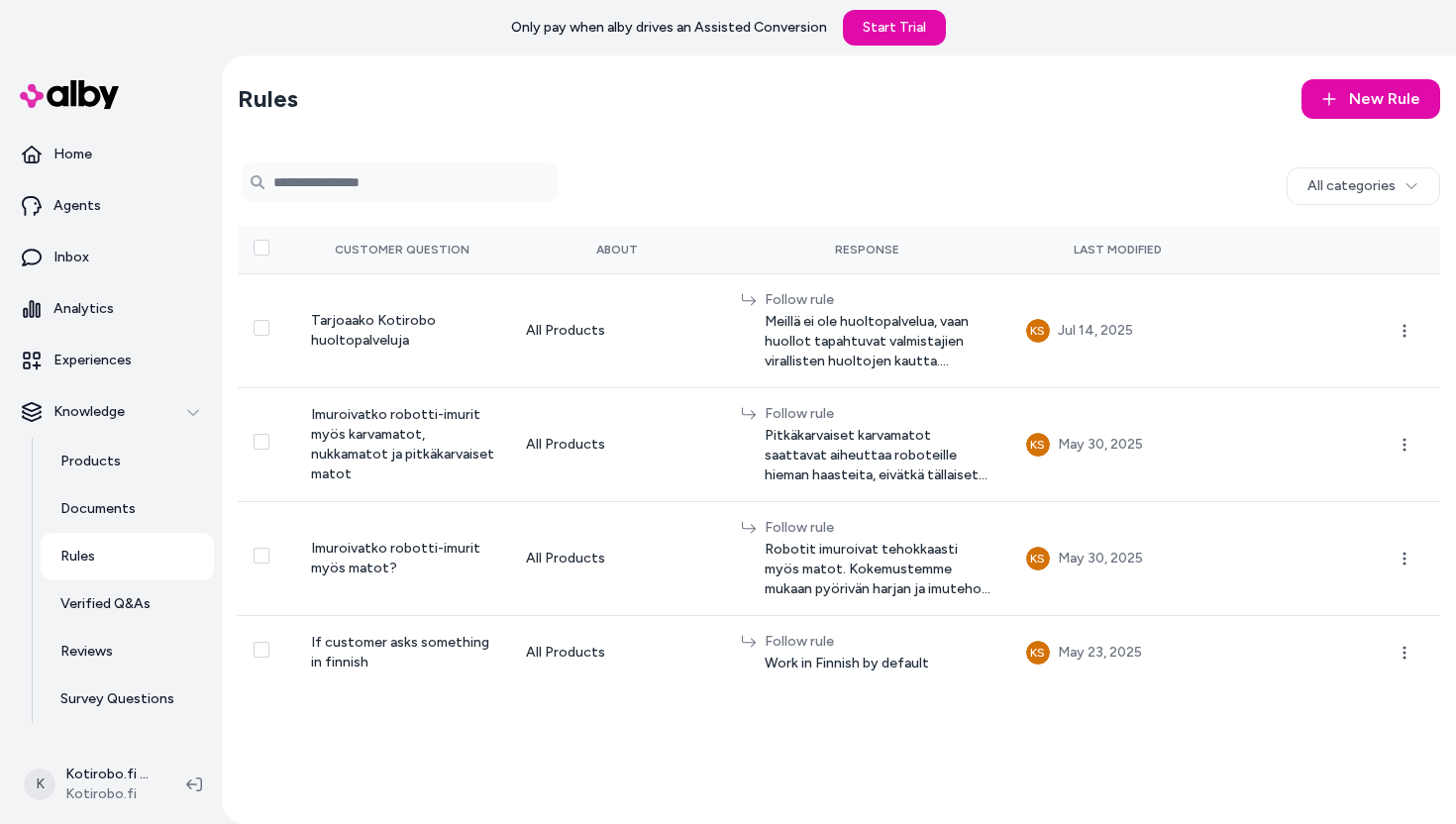scroll, scrollTop: 0, scrollLeft: 0, axis: both 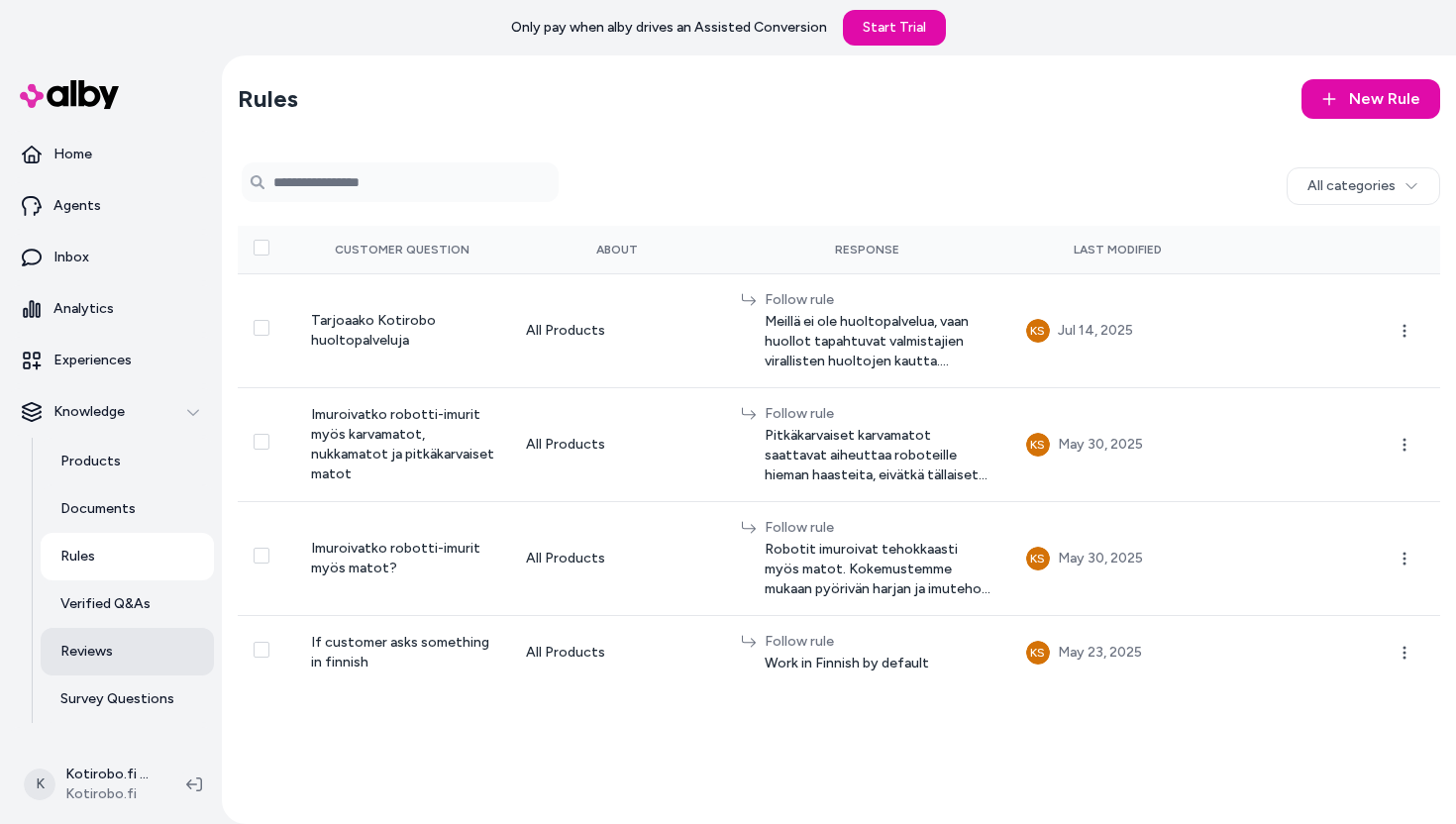 click on "Reviews" at bounding box center [86, 652] 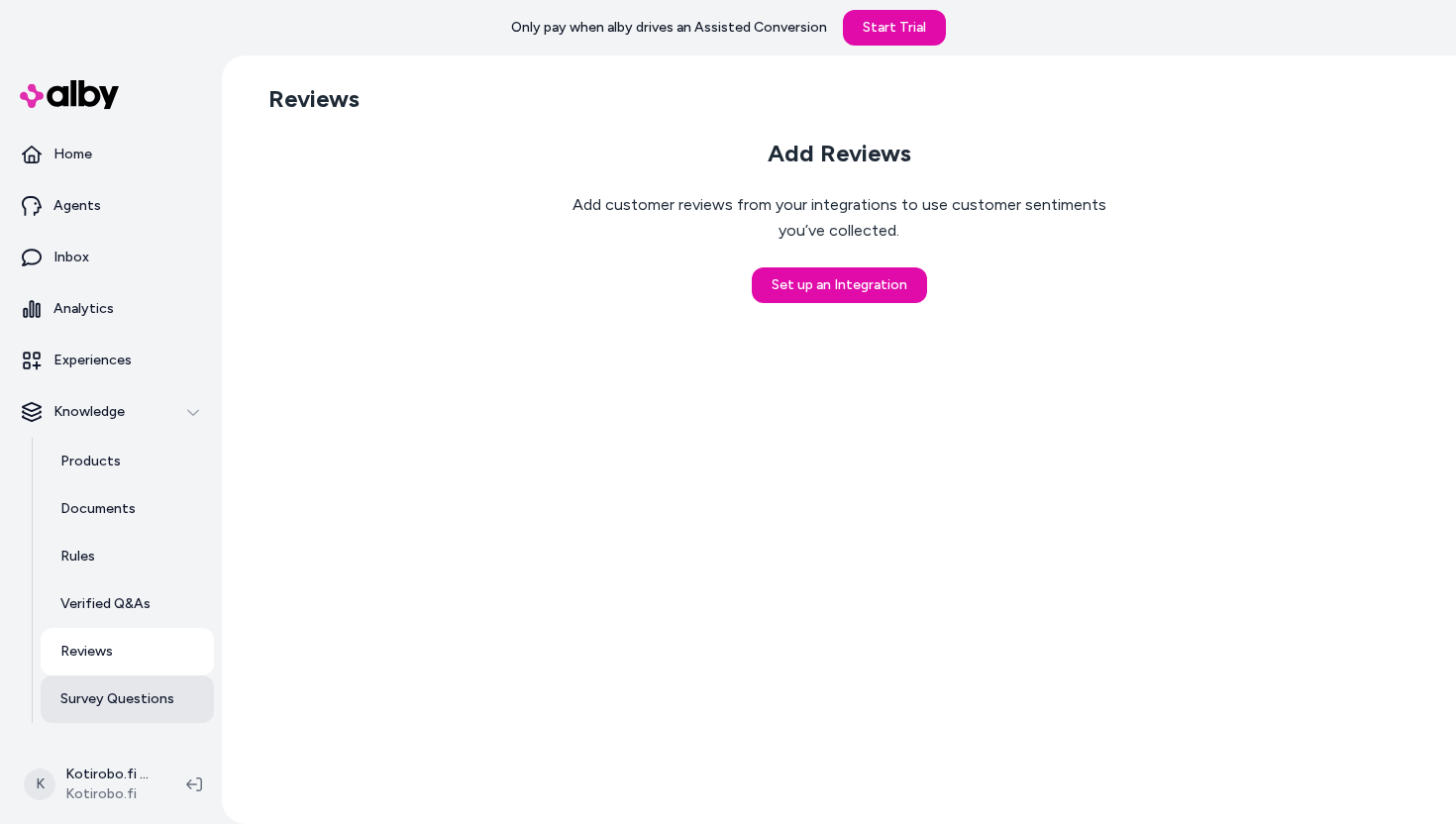 click on "Survey Questions" at bounding box center [117, 699] 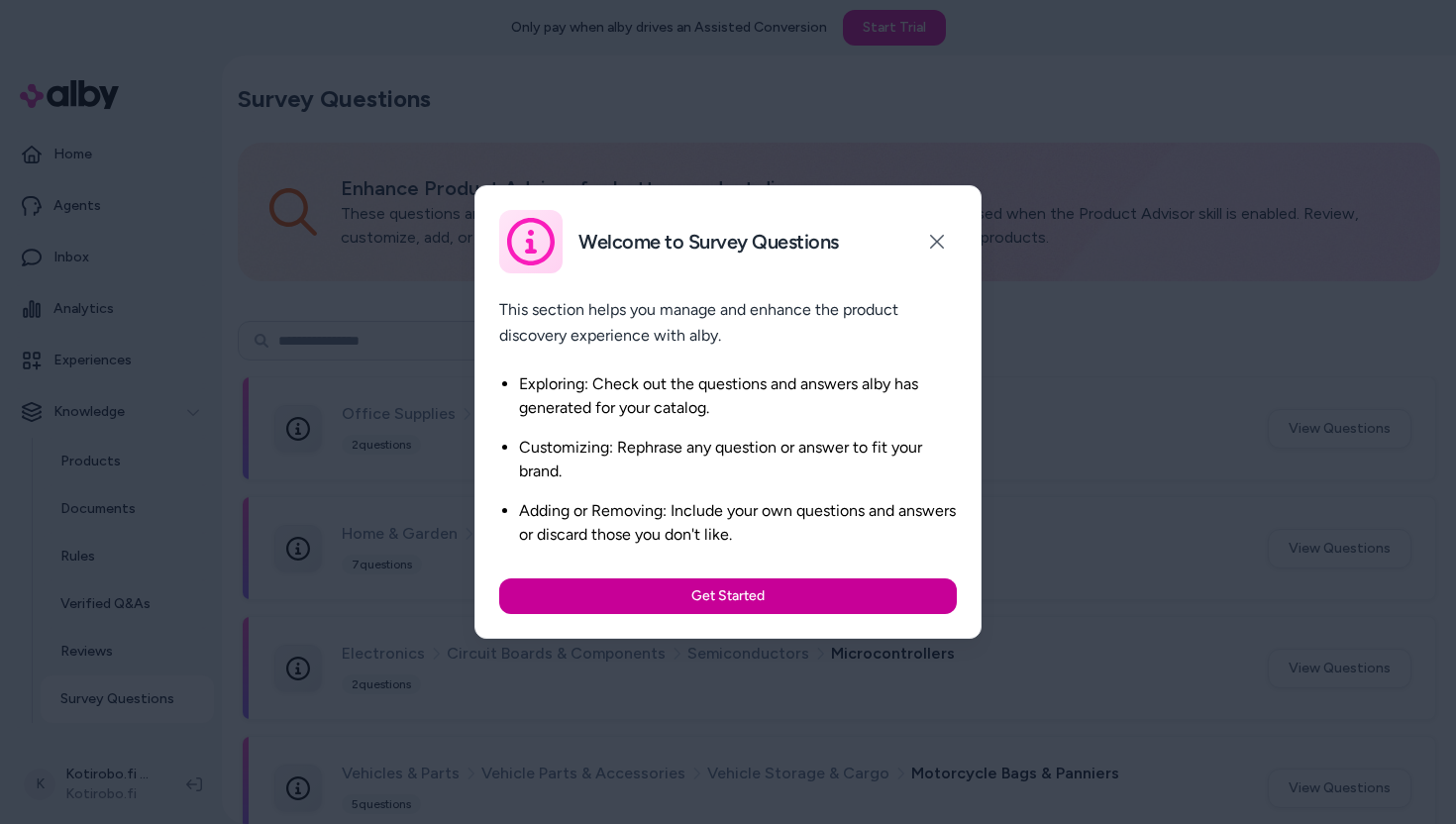 click on "Get Started" at bounding box center (728, 596) 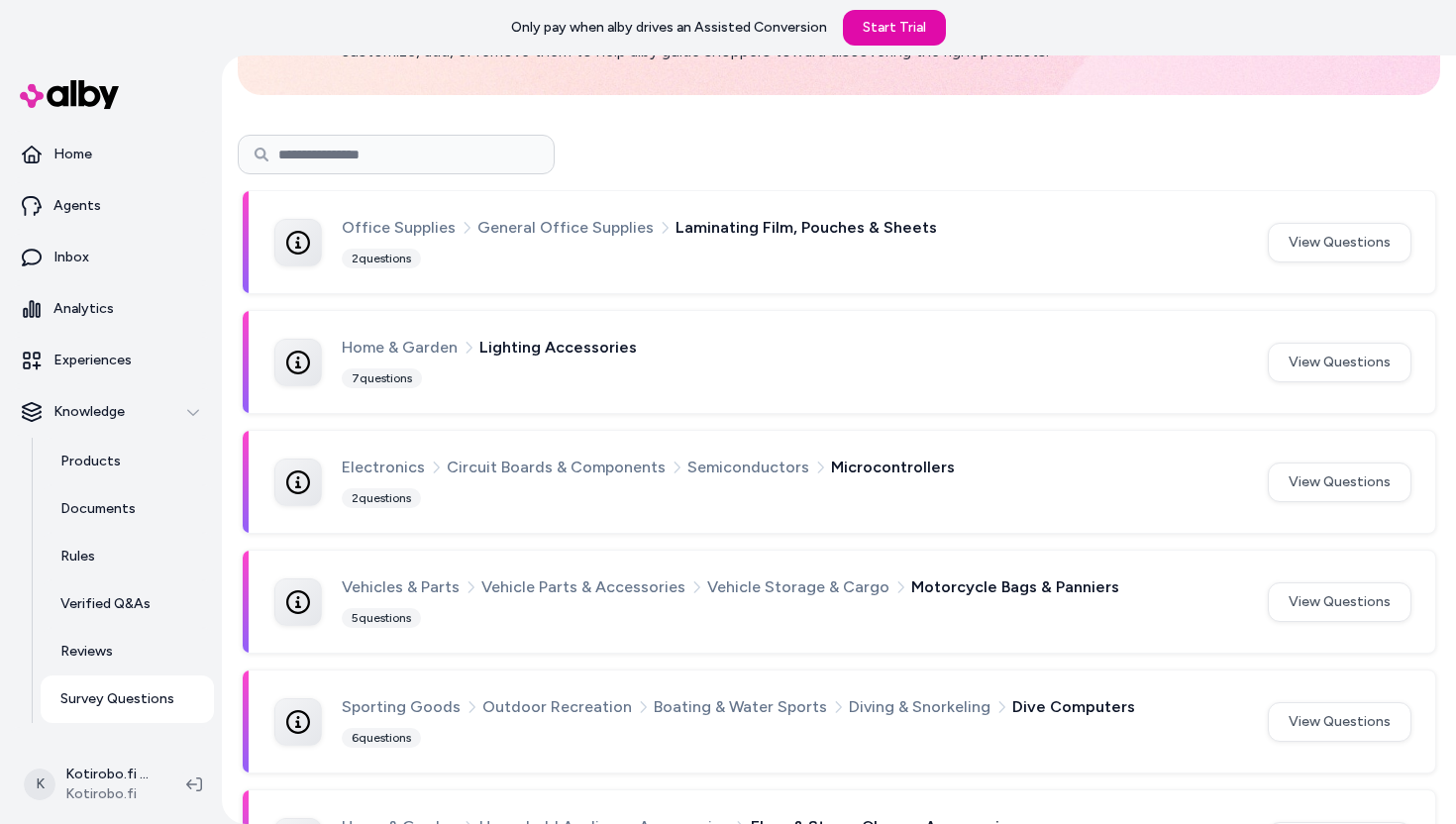 scroll, scrollTop: 0, scrollLeft: 0, axis: both 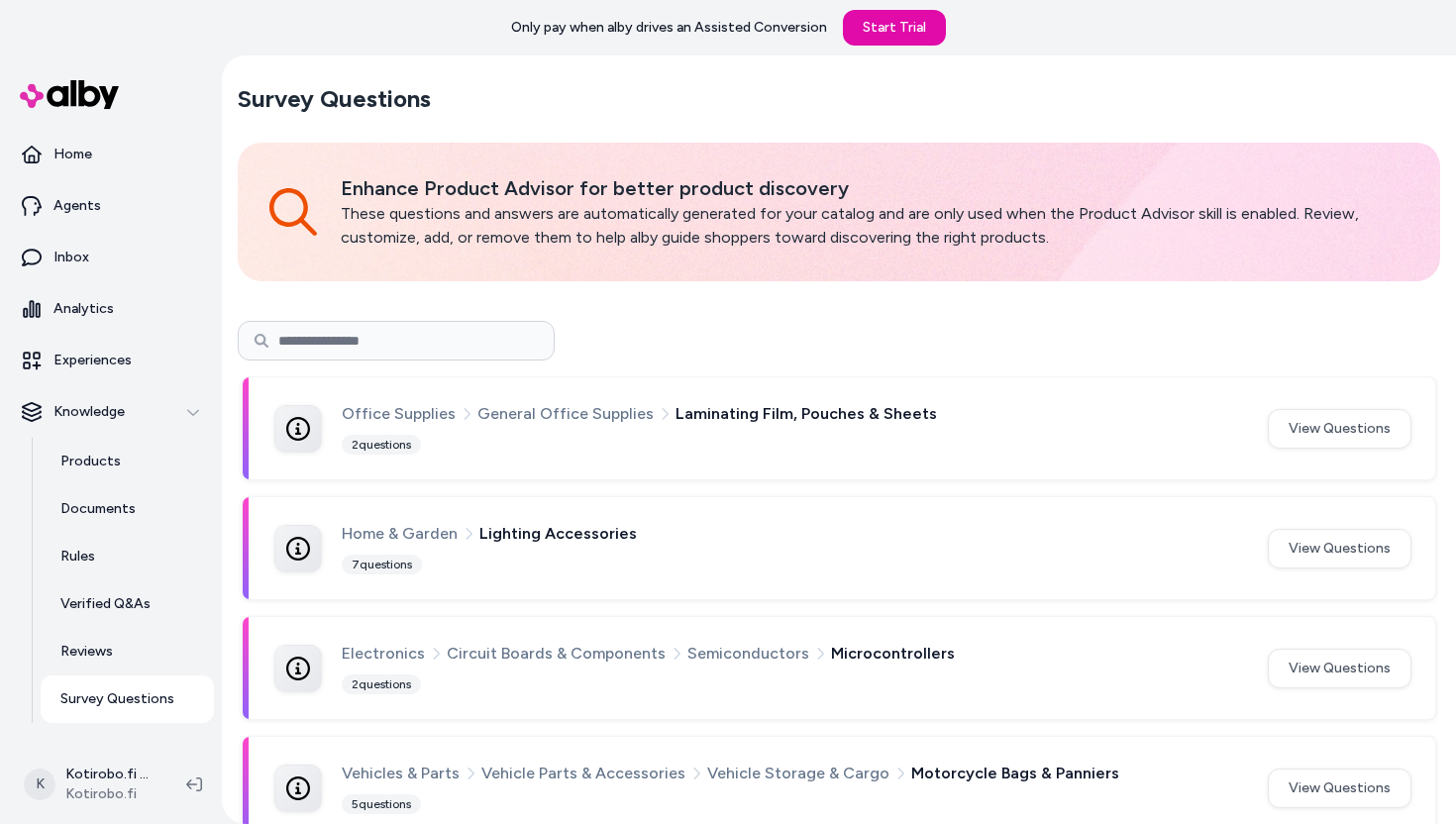 click at bounding box center [396, 341] 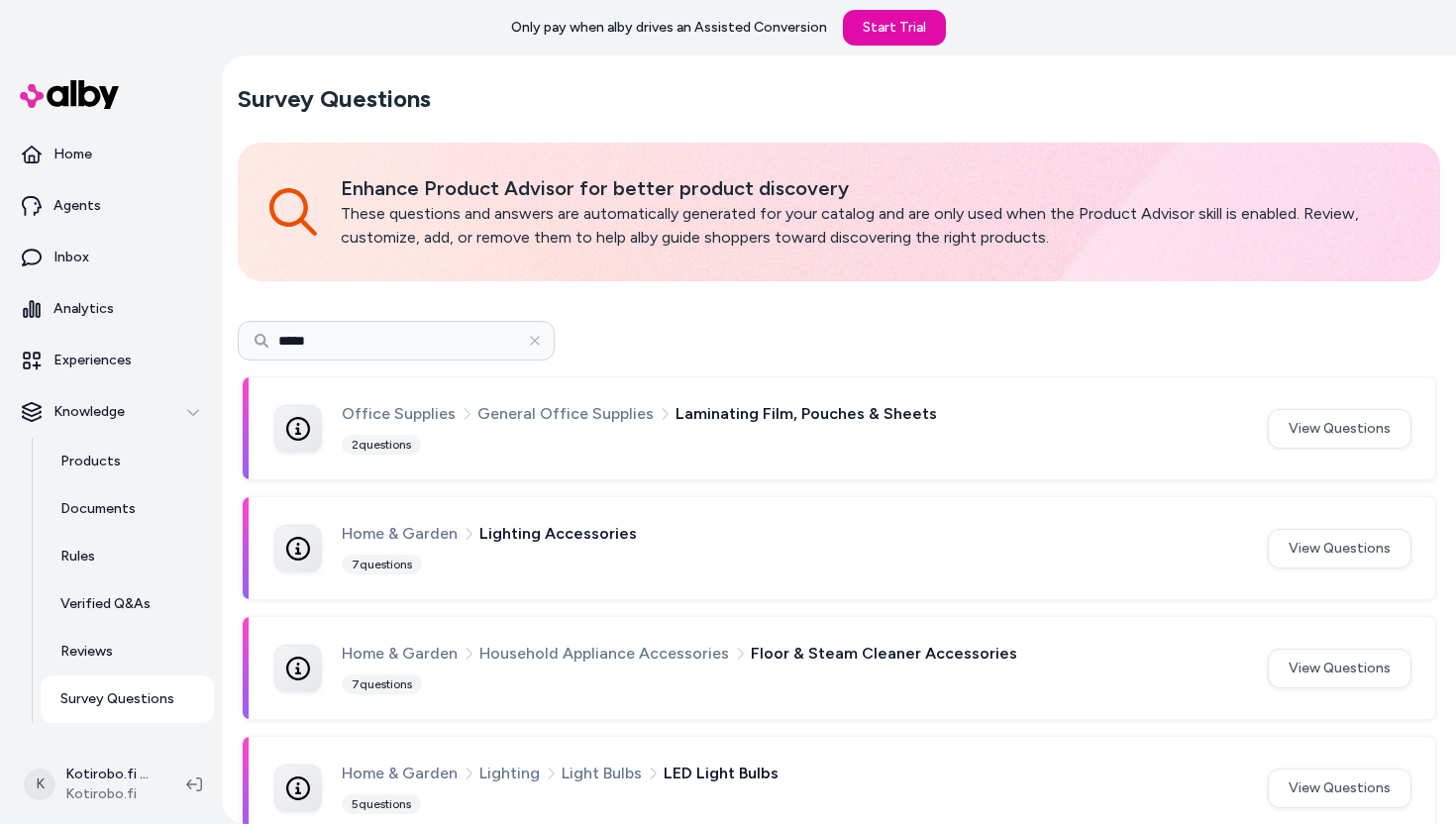 click on "*****" at bounding box center (396, 341) 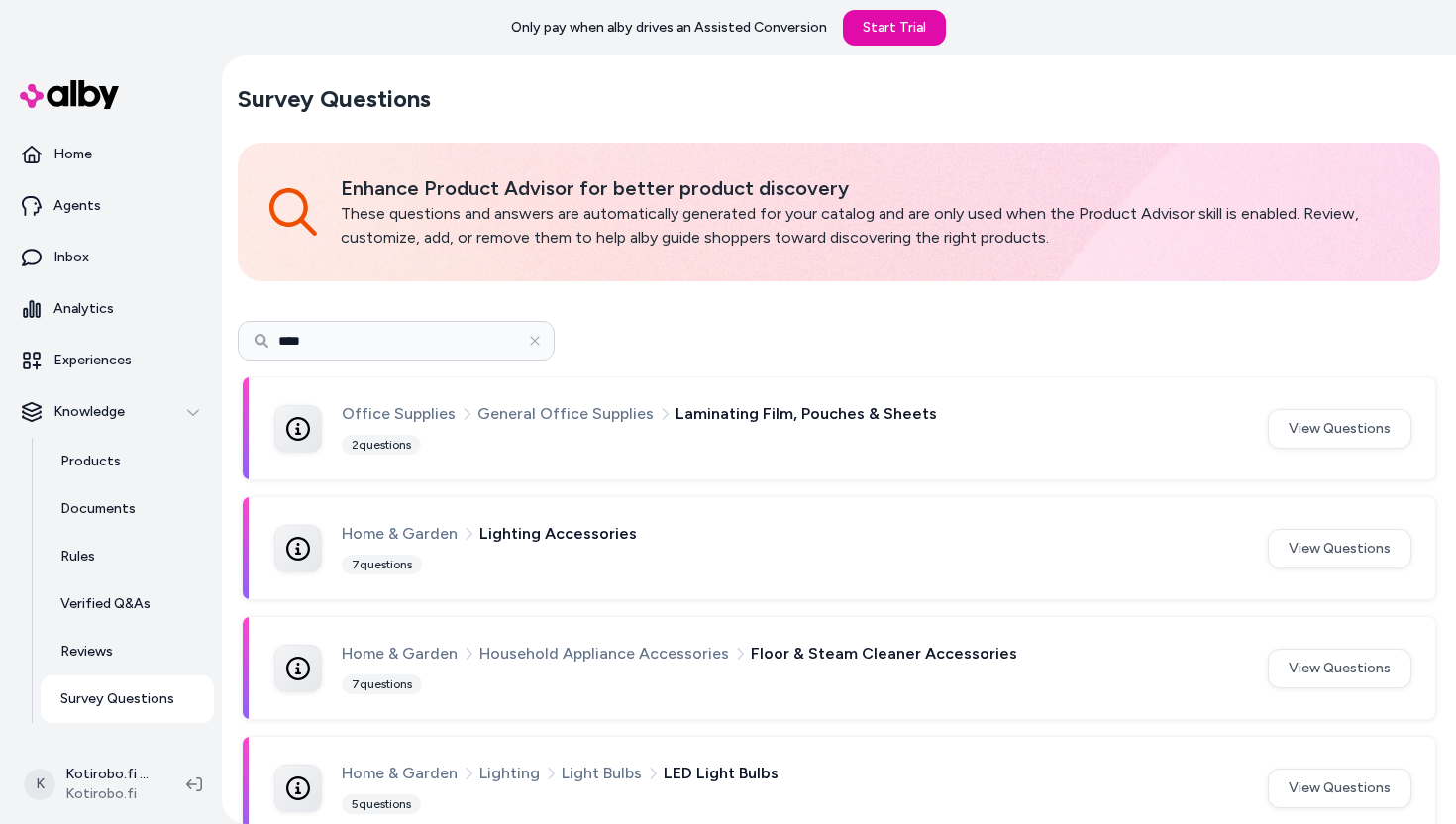 type on "****" 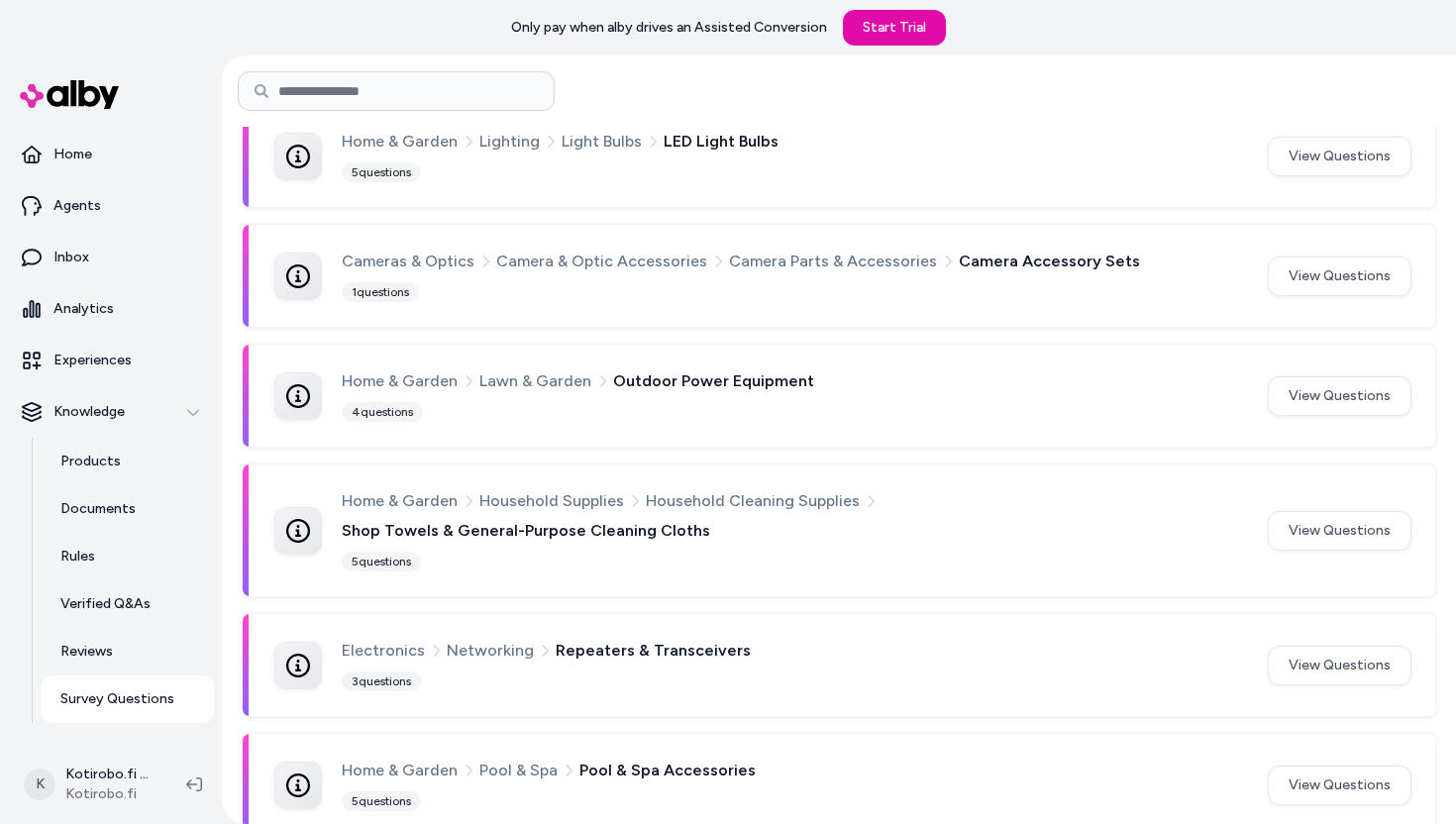 scroll, scrollTop: 635, scrollLeft: 0, axis: vertical 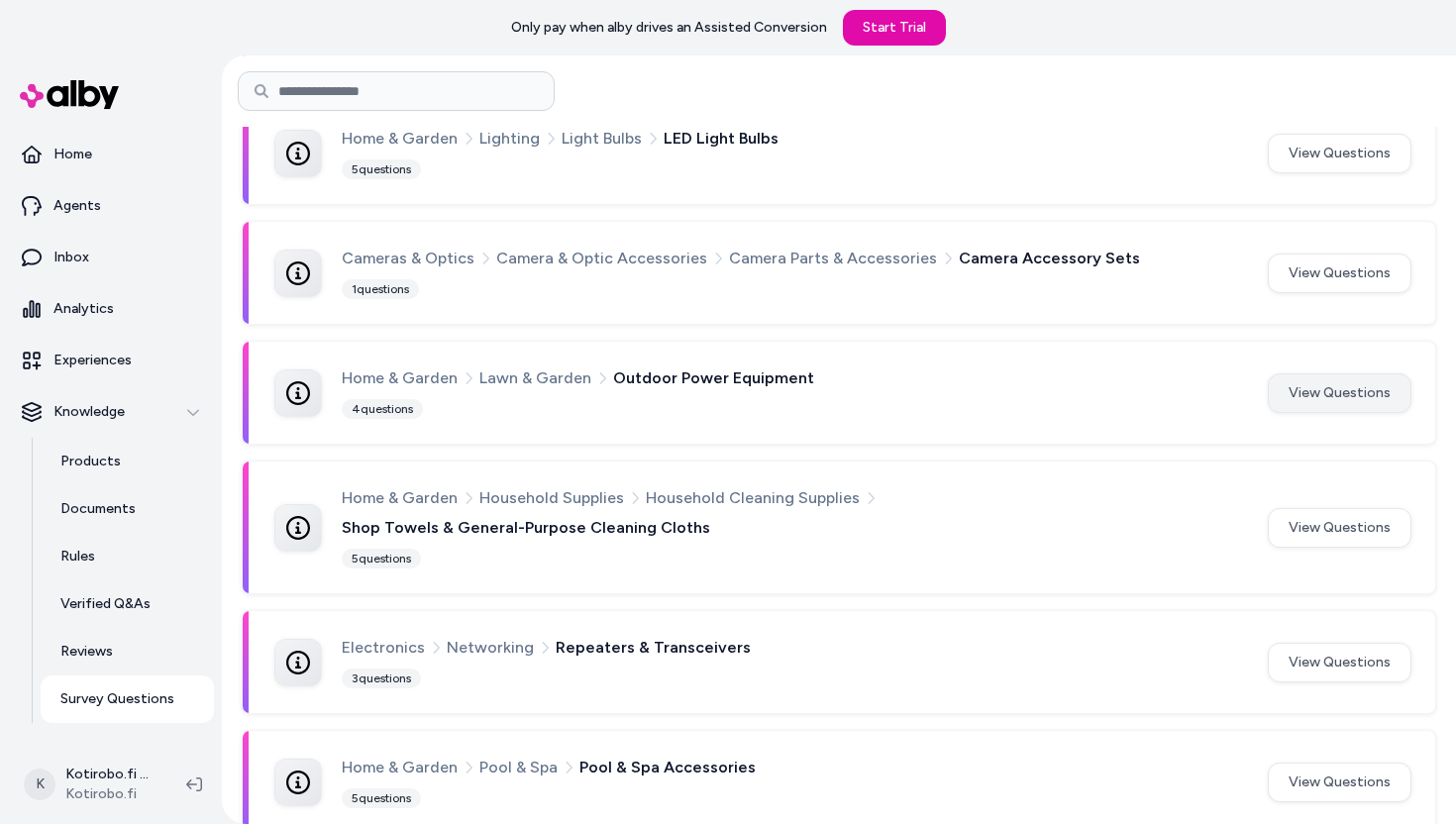 type 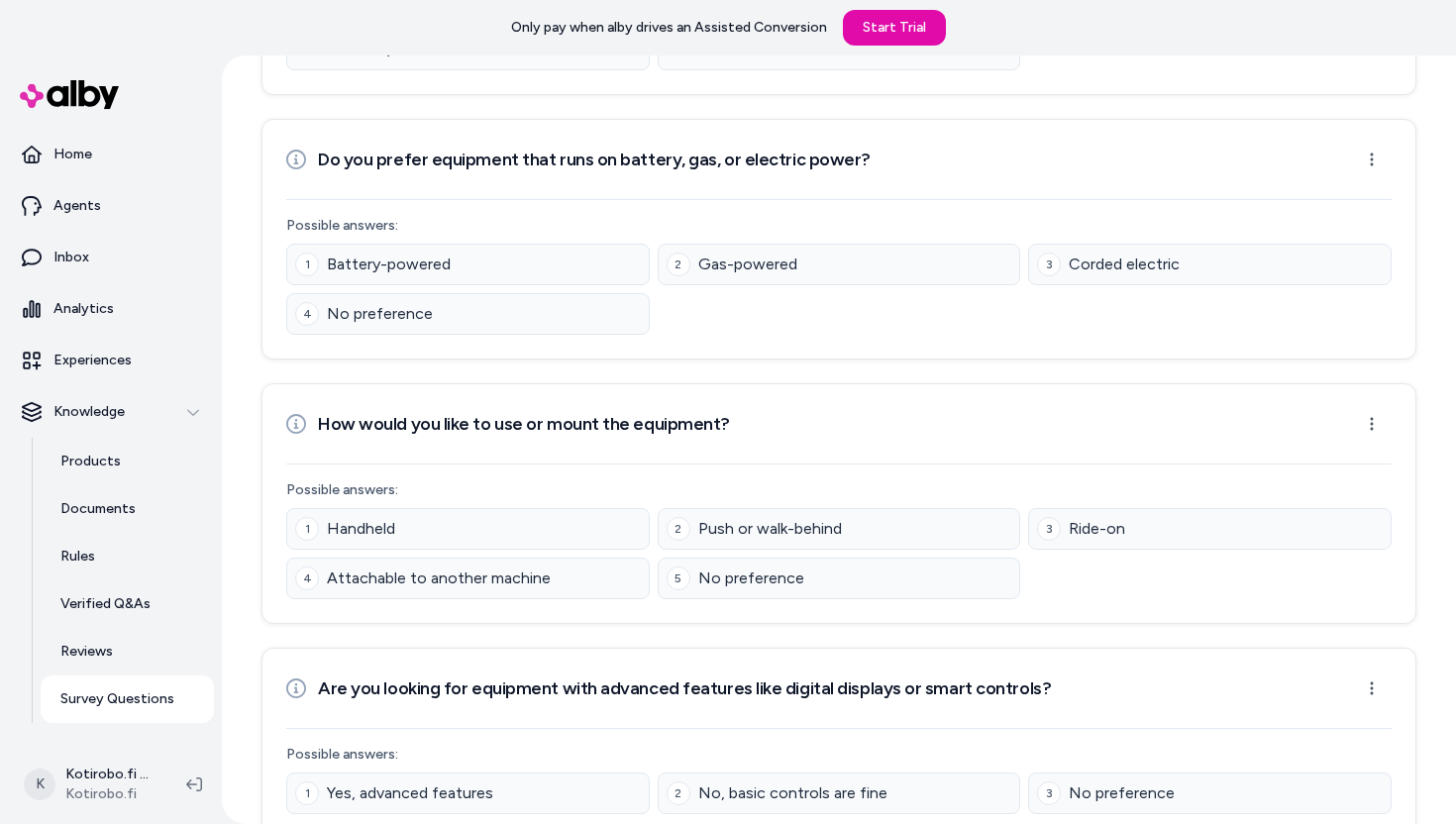 scroll, scrollTop: 488, scrollLeft: 0, axis: vertical 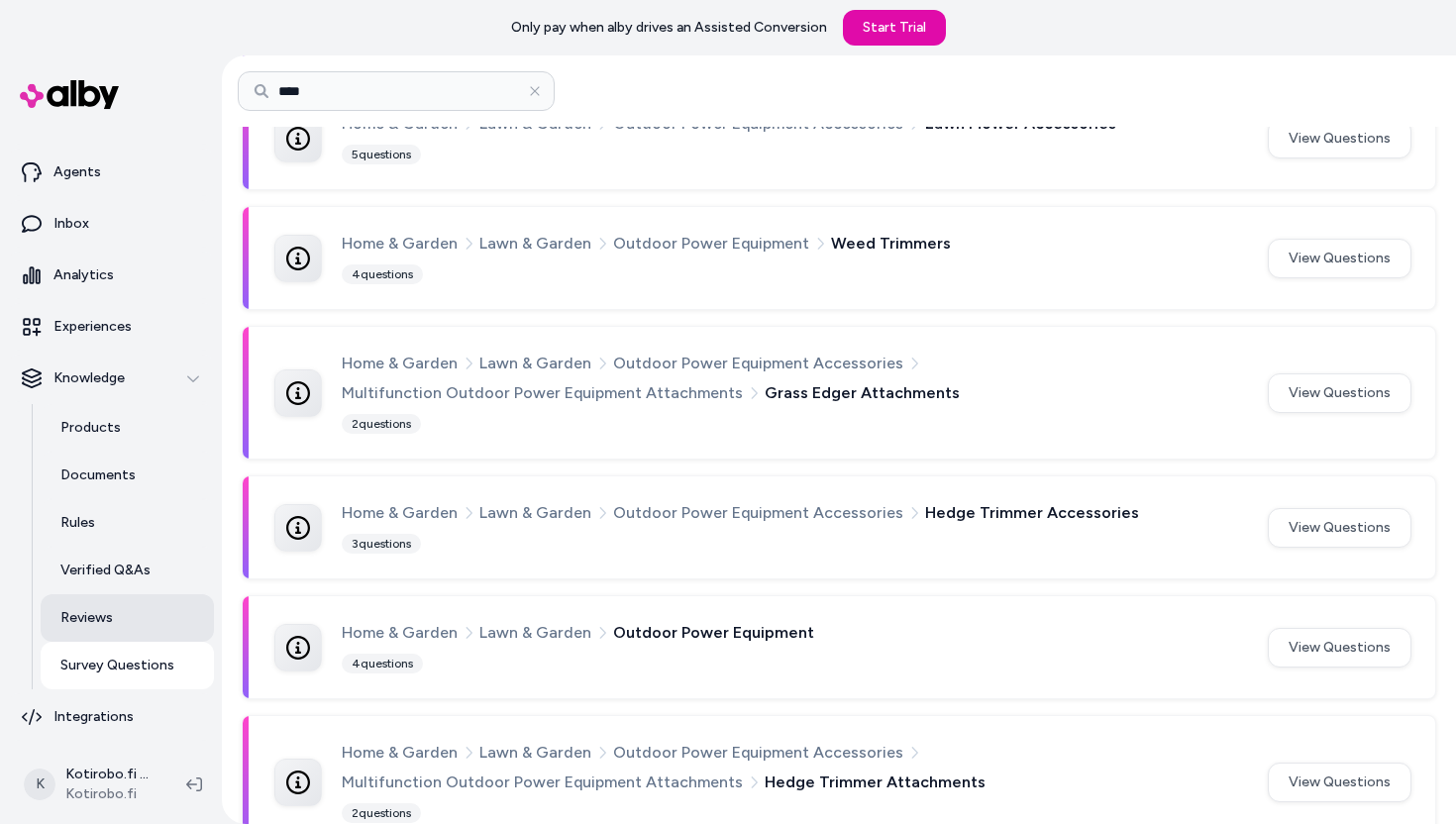 click on "Reviews" at bounding box center (127, 618) 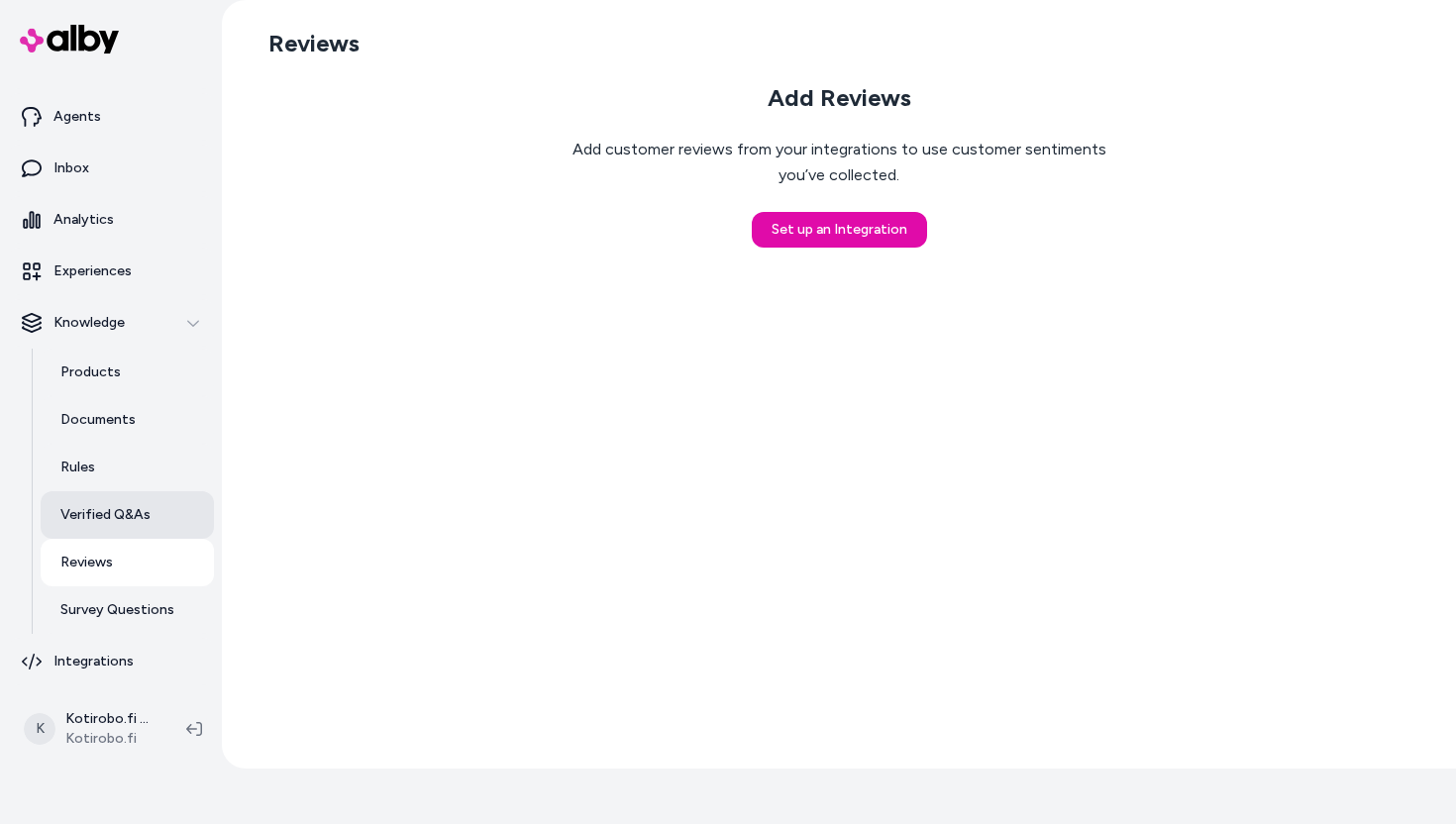 click on "Verified Q&As" at bounding box center [105, 515] 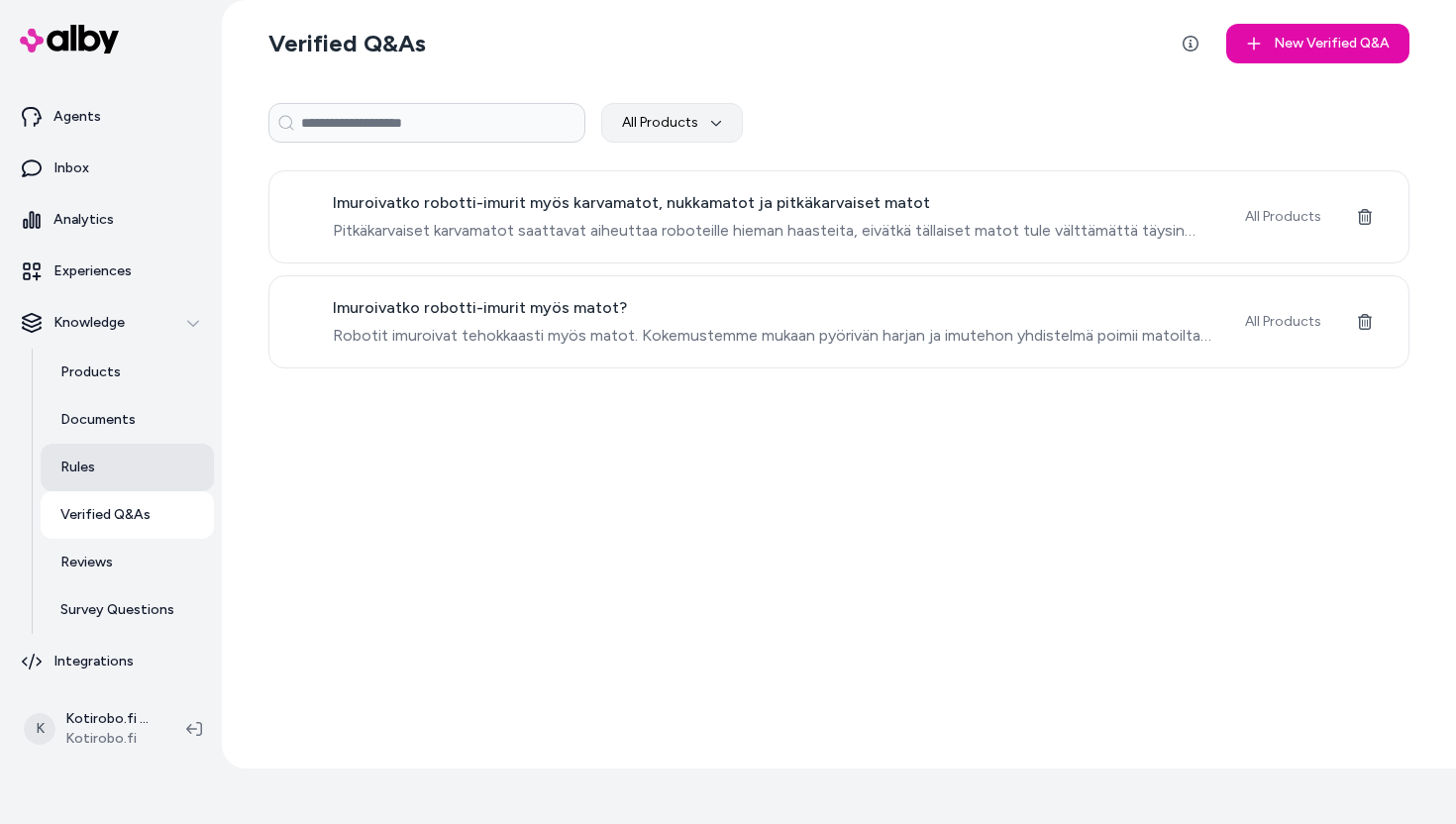 click on "Rules" at bounding box center (127, 467) 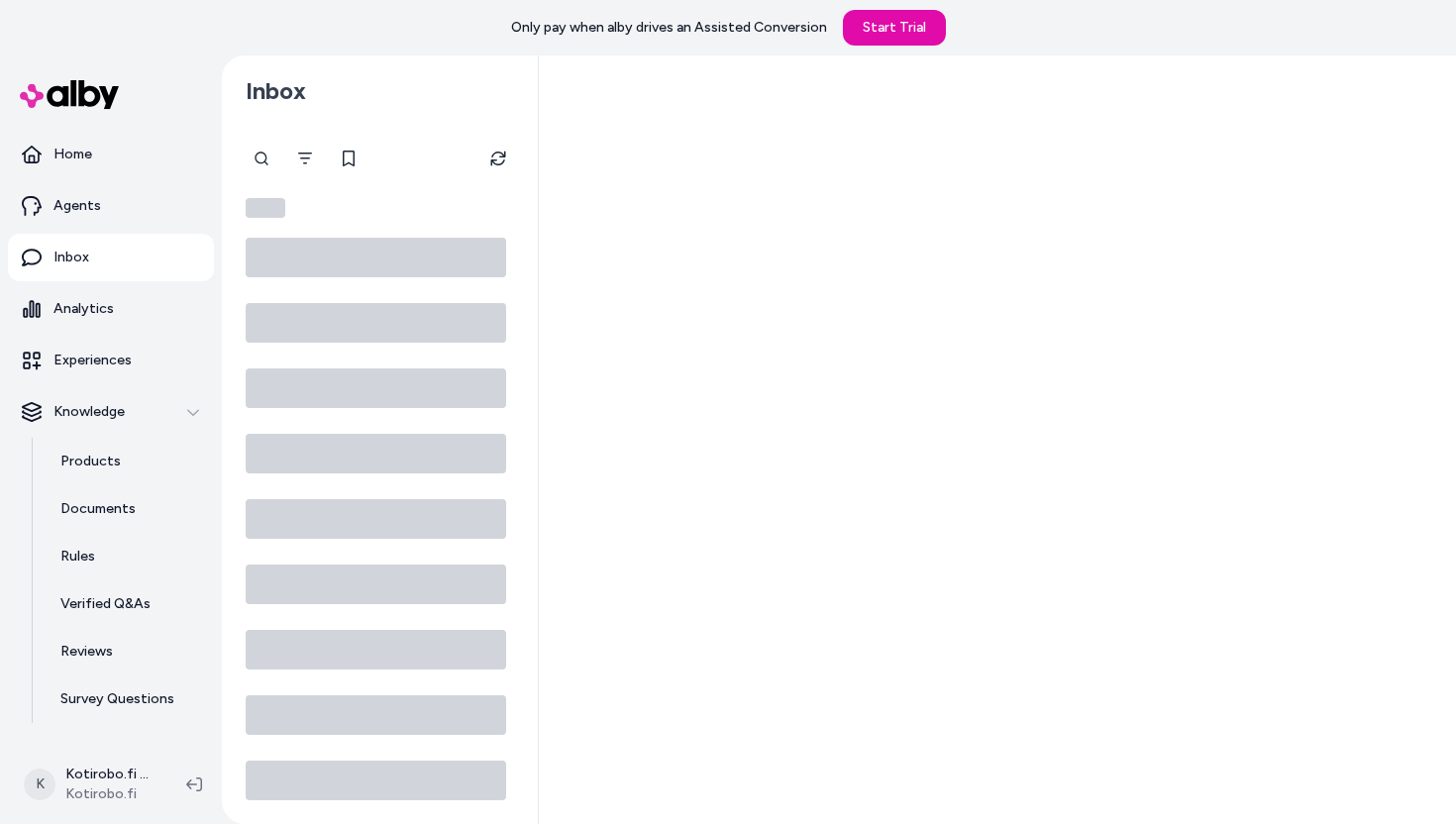 scroll, scrollTop: 0, scrollLeft: 0, axis: both 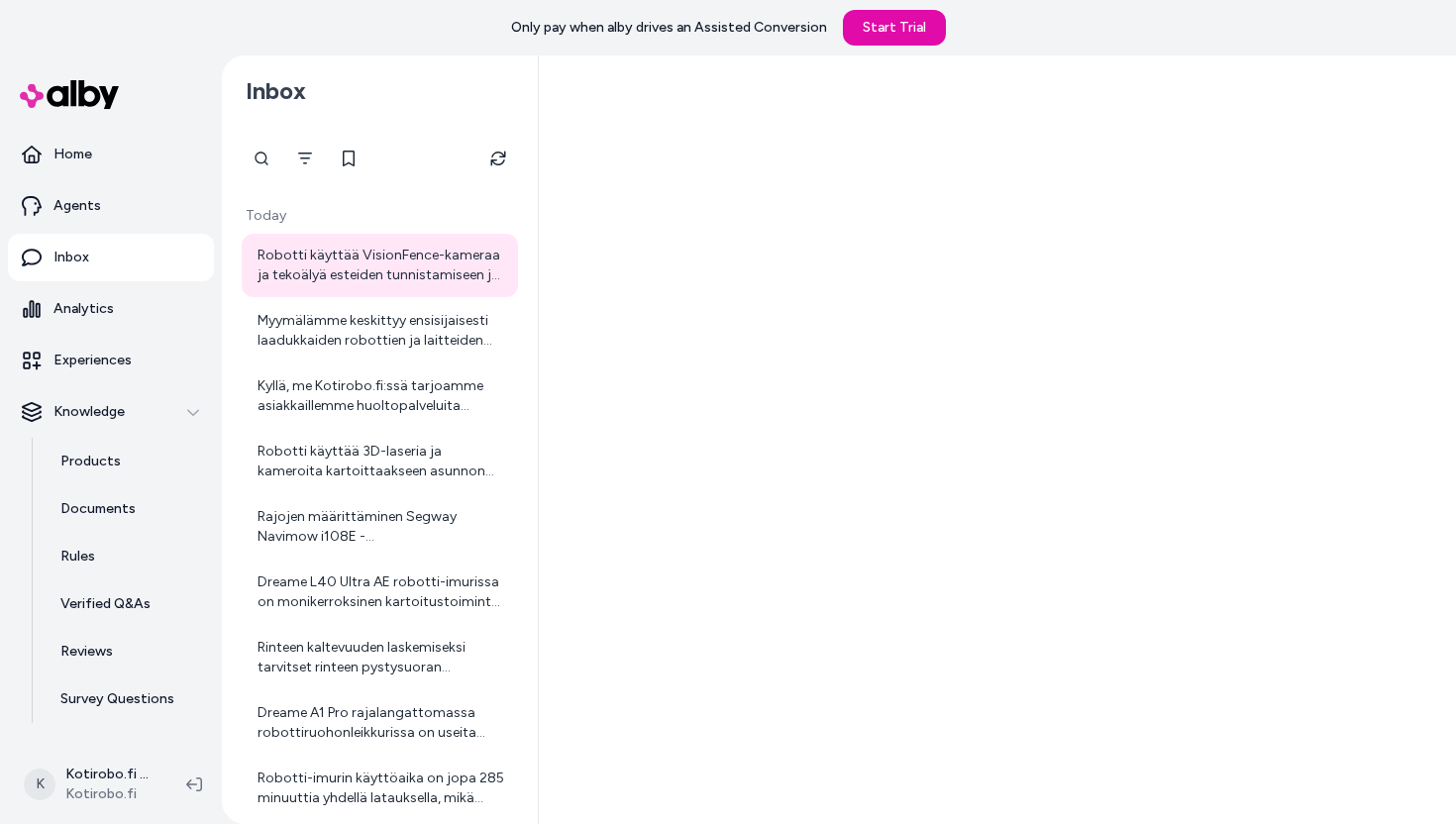 click on "Robotti käyttää VisionFence-kameraa ja tekoälyä esteiden tunnistamiseen ja väistämiseen. Kamera skannaa robottia ympäröivää aluetta ja tunnistaa esteet, kuten puut tai lelut, ja ohjaa robottia niiden ympäri." at bounding box center [381, 265] 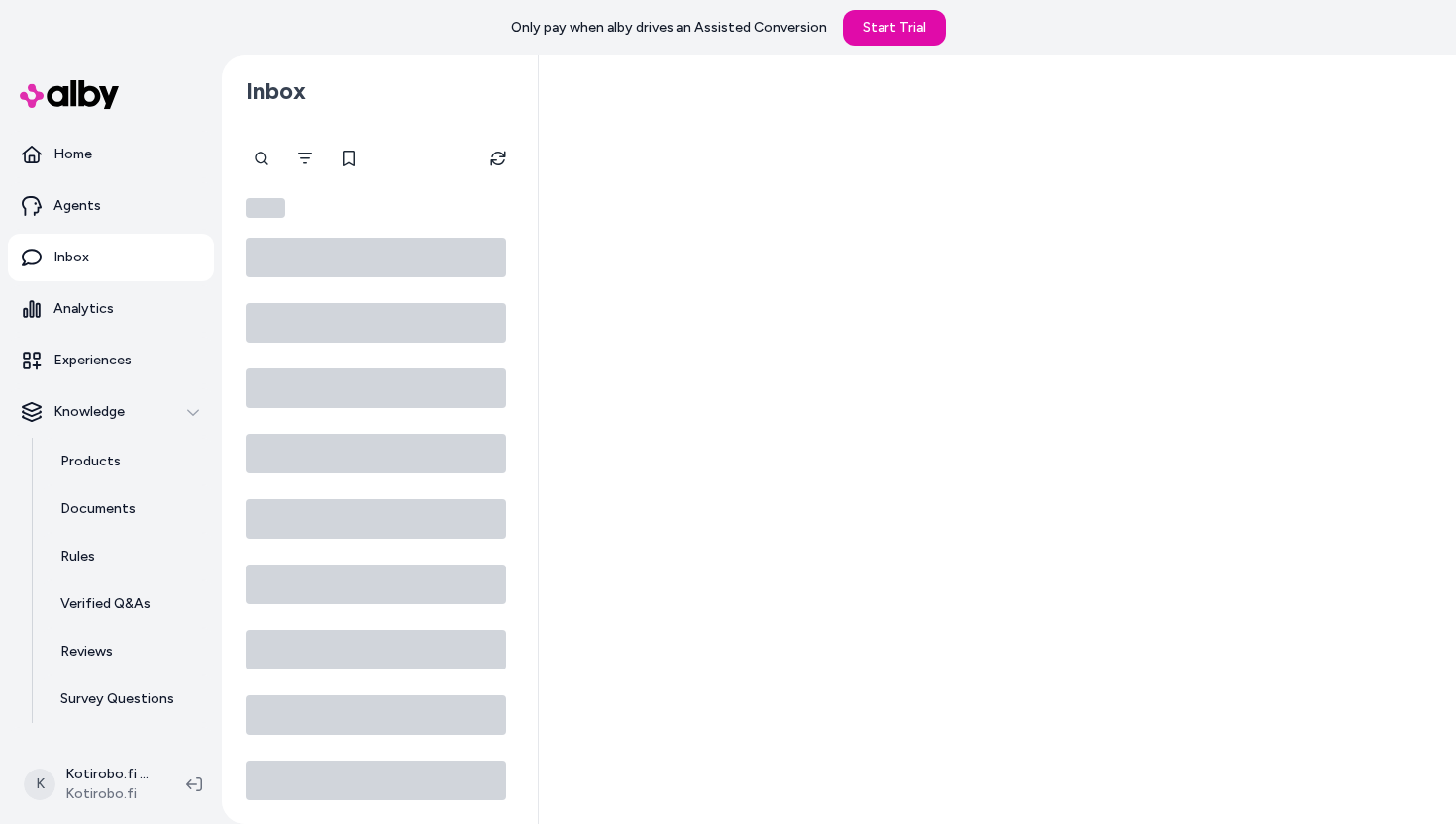 scroll, scrollTop: 0, scrollLeft: 0, axis: both 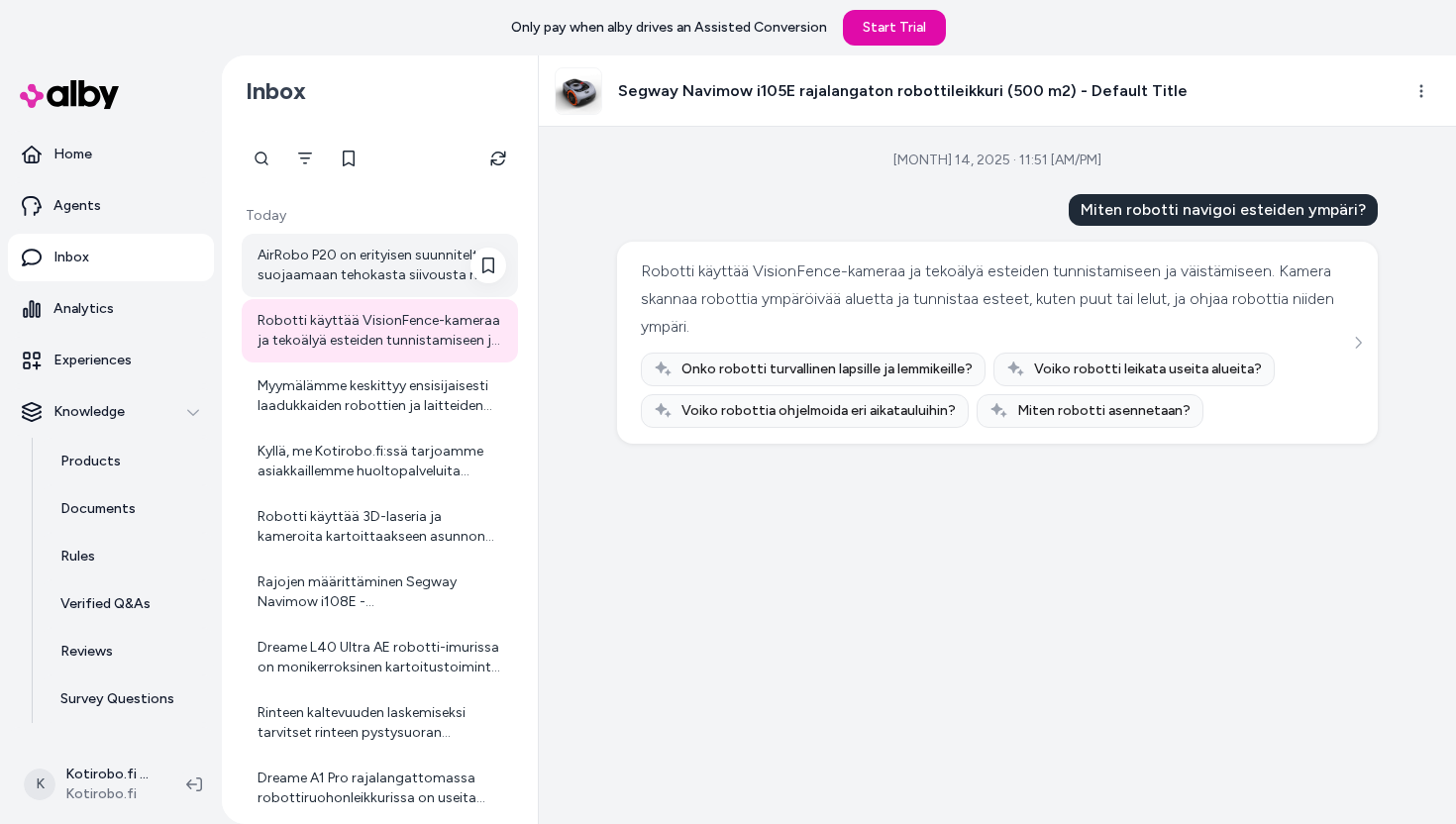 click on "AirRobo P20 on erityisen suunniteltu suojaamaan tehokasta siivousta myös ahtaissa tiloissa. Sen kompaktin, vain 7,8 cm korkean muotoilun ansiosta se mahtuu vaivatta esimerkiksi huonekalujen alle ja kapeisiin tiloihin, joihin perinteiset imurit eivät yllä.
Gyroskooppi-navigaation avulla robotti kartoittaa ympäristönsä tarkasti ja liikkuu järjestelmällisesti, joten se pystyy siivoamaan ahdasikin tilat tehokkaasti eikä jää jumiin. Lisäksi se tunnistaa esteet ja osaa kiertää niitä sujuvasti.
Näin ollen AirRobo P20 soveltuu hyvin myös pieniin ja keskisuuriin asuntoihin, joissa siivottavia ahtaita tiloja voi olla enemmän.
Jos kaipaat lisätietoja robottiin liittyen, voit kysyä tai ottaa yhteyttä asiakaspalveluumme täällä: [Kotirobo Asiakaspalvelu](https://www.kotirobo.fi/pages/asiakaspalvelu)." at bounding box center [381, 265] 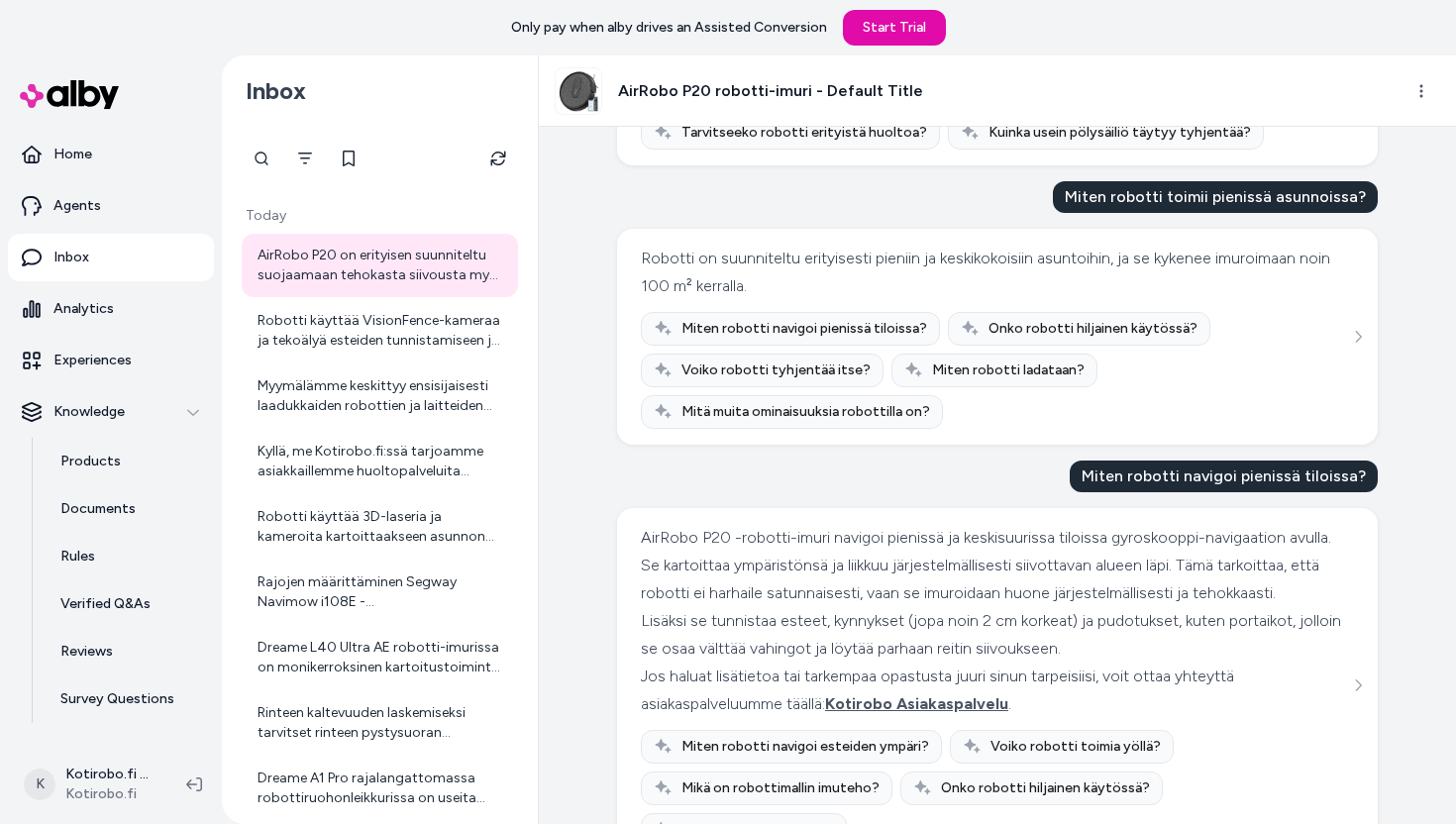 scroll, scrollTop: 0, scrollLeft: 0, axis: both 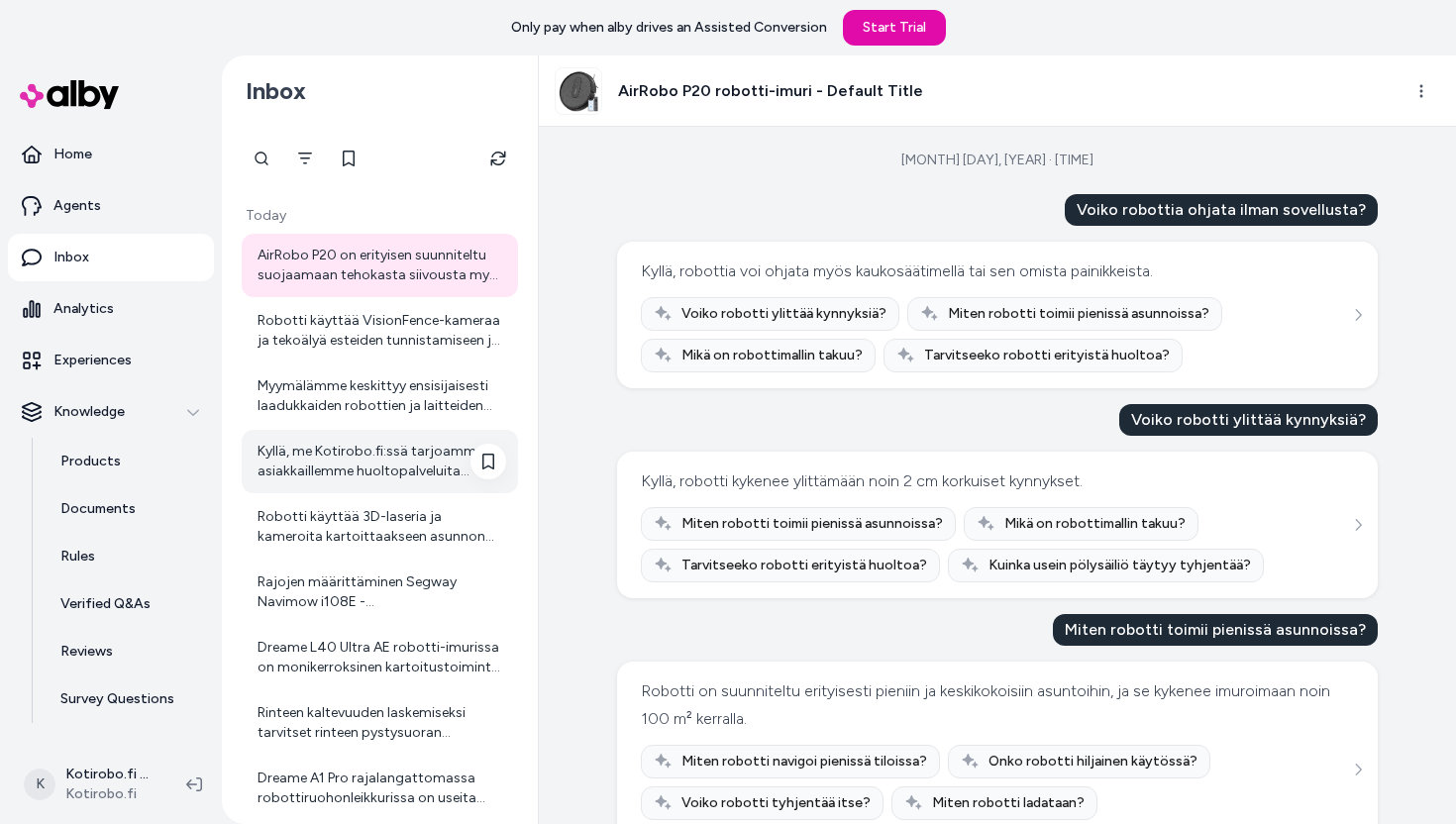 click on "Kyllä, me Kotirobo.fi:ssä tarjoamme asiakkaillemme huoltopalveluita Segway Navimow -robottiruohonleikkureille. Voimme auttaa sinua laitteen huollossa, varaosien hankinnassa ja mahdollisissa korjauksissa.
Huoltopalvelumme avulla varmistat, että robottiruohonleikkurisi toimii luotettavasti ja pitkään.
Jos haluat lisätietoja huolloista tai varata huollon, ota yhteyttä asiakaspalveluumme täällä: https://www.kotirobo.fi/pages/asiakaspalvelu
Autan mielelläni kaikissa huoltoon liittyvissä kysymyksissä!" at bounding box center [381, 462] 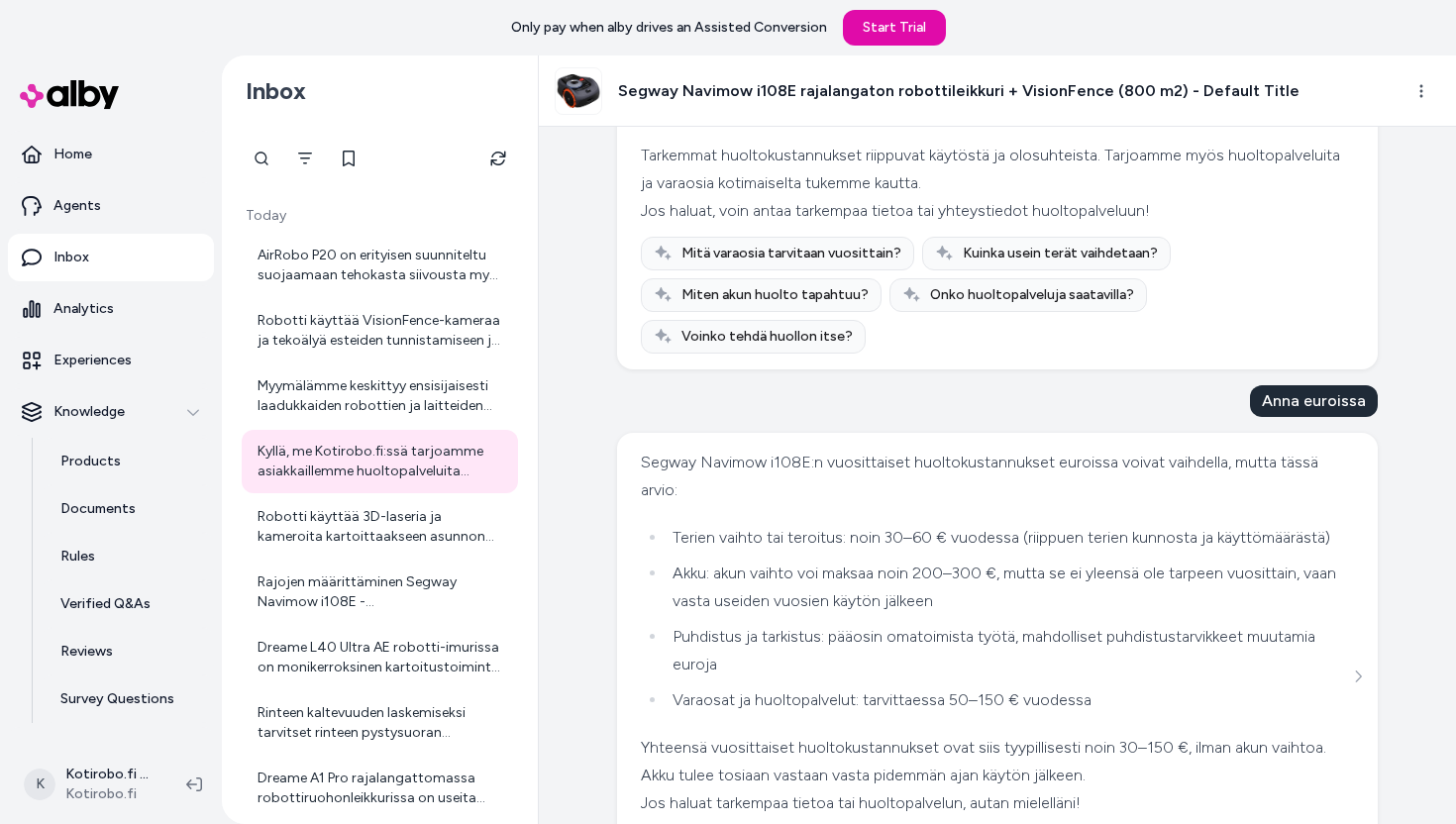 scroll, scrollTop: 5411, scrollLeft: 0, axis: vertical 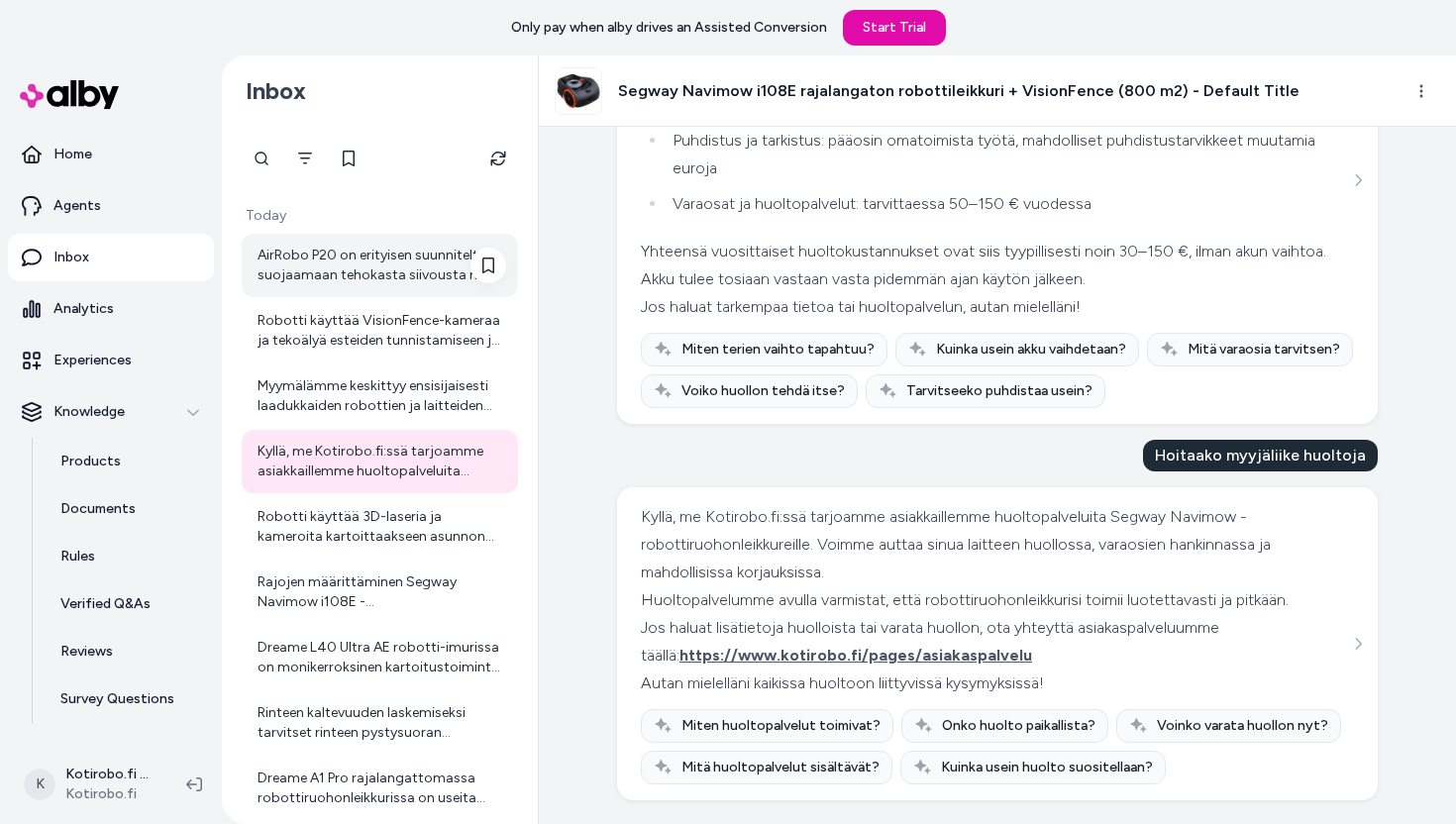 click on "AirRobo P20 on erityisen suunniteltu suojaamaan tehokasta siivousta myös ahtaissa tiloissa. Sen kompaktin, vain 7,8 cm korkean muotoilun ansiosta se mahtuu vaivatta esimerkiksi huonekalujen alle ja kapeisiin tiloihin, joihin perinteiset imurit eivät yllä.
Gyroskooppi-navigaation avulla robotti kartoittaa ympäristönsä tarkasti ja liikkuu järjestelmällisesti, joten se pystyy siivoamaan ahdasikin tilat tehokkaasti eikä jää jumiin. Lisäksi se tunnistaa esteet ja osaa kiertää niitä sujuvasti.
Näin ollen AirRobo P20 soveltuu hyvin myös pieniin ja keskisuuriin asuntoihin, joissa siivottavia ahtaita tiloja voi olla enemmän.
Jos kaipaat lisätietoja robottiin liittyen, voit kysyä tai ottaa yhteyttä asiakaspalveluumme täällä: [Kotirobo Asiakaspalvelu](https://www.kotirobo.fi/pages/asiakaspalvelu)." at bounding box center (381, 265) 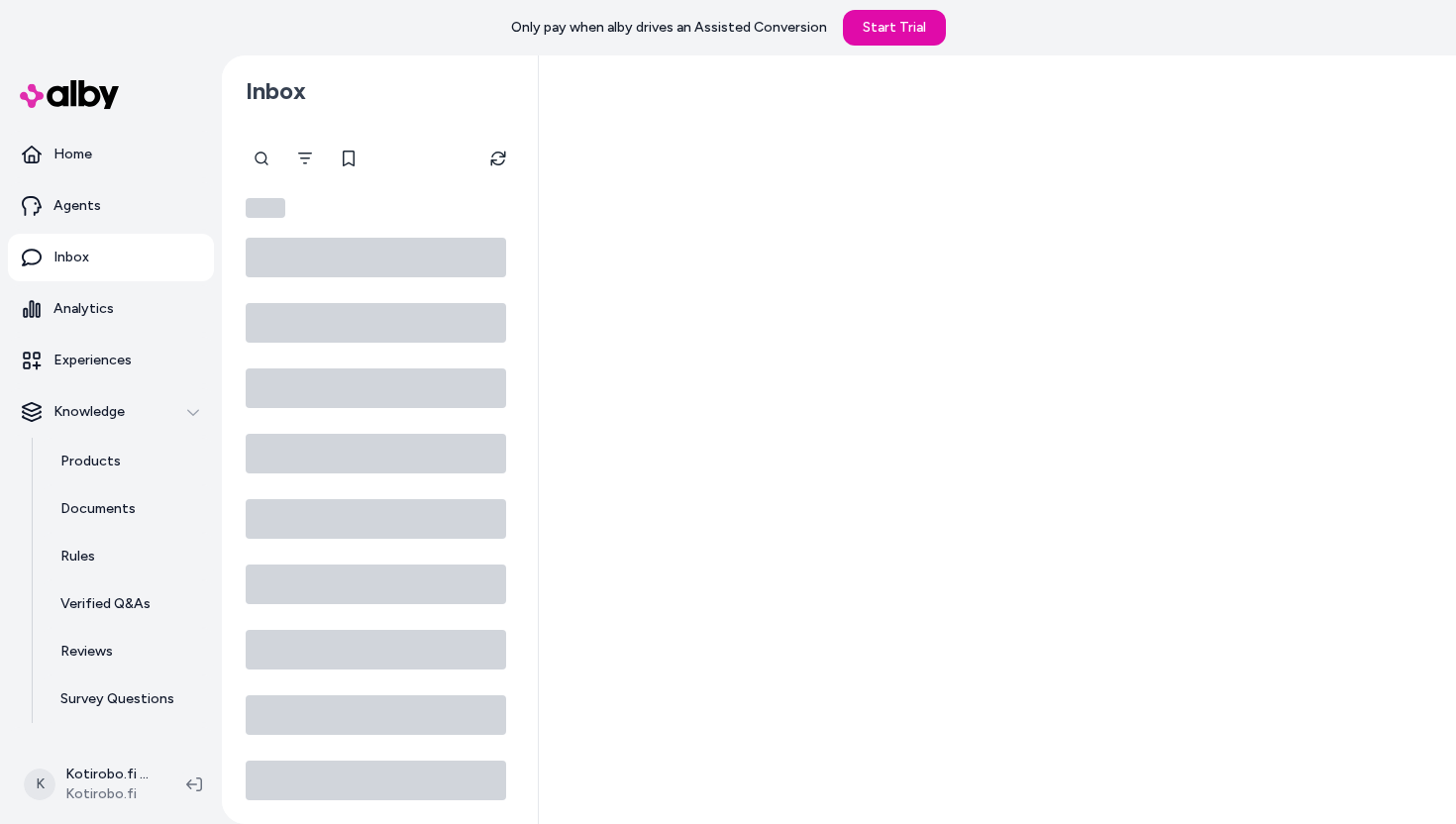 scroll, scrollTop: 0, scrollLeft: 0, axis: both 